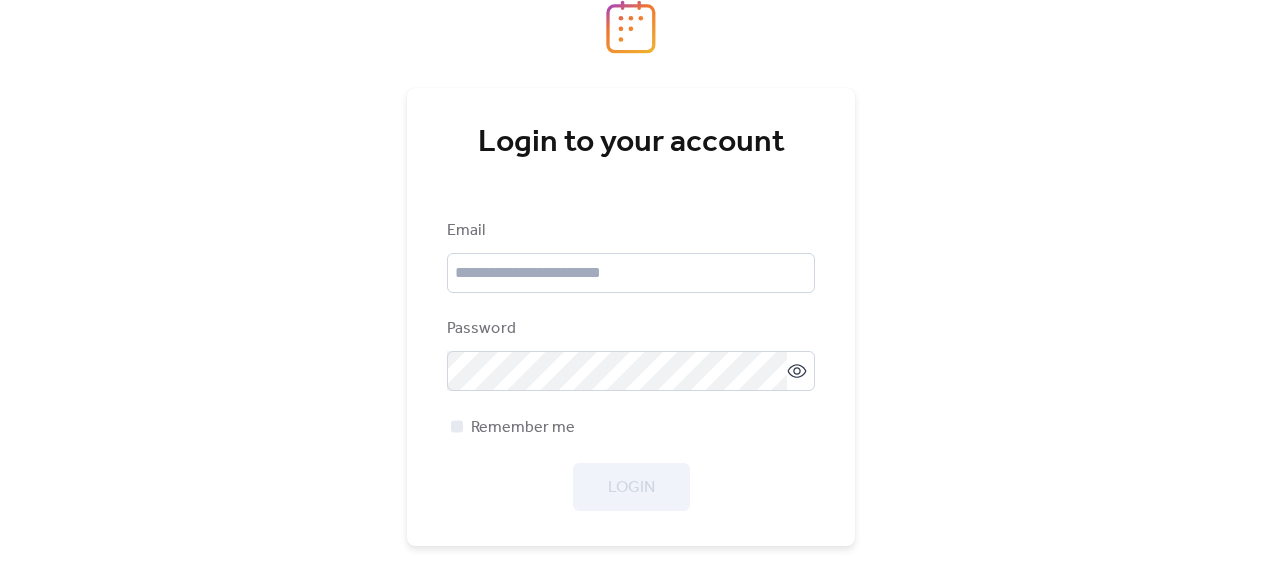 scroll, scrollTop: 0, scrollLeft: 0, axis: both 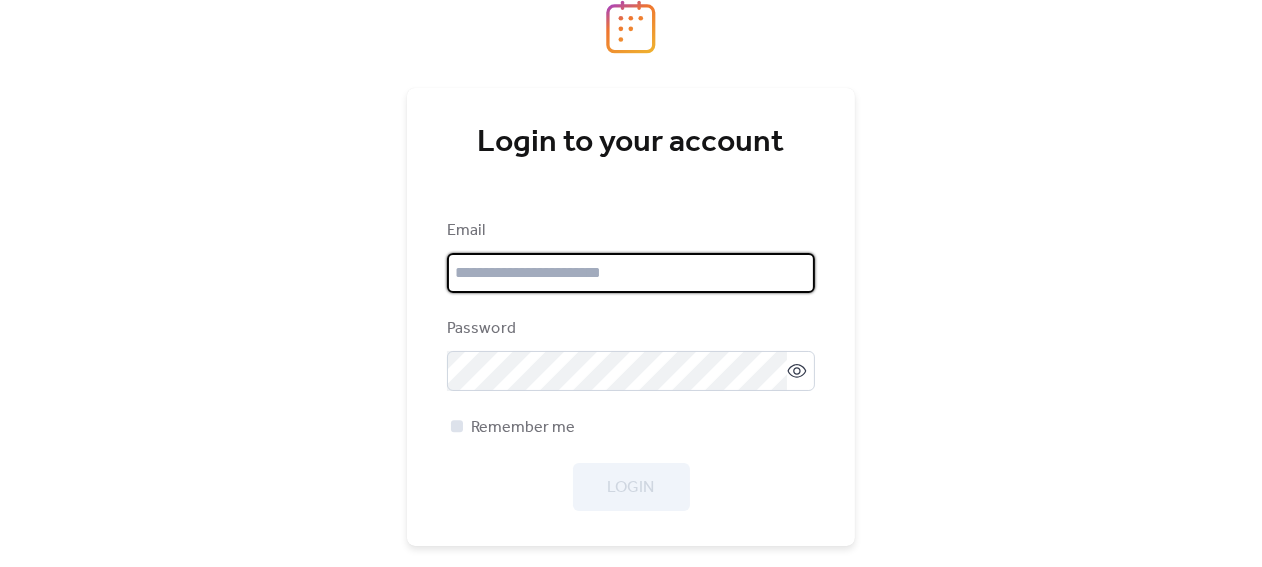 type on "**********" 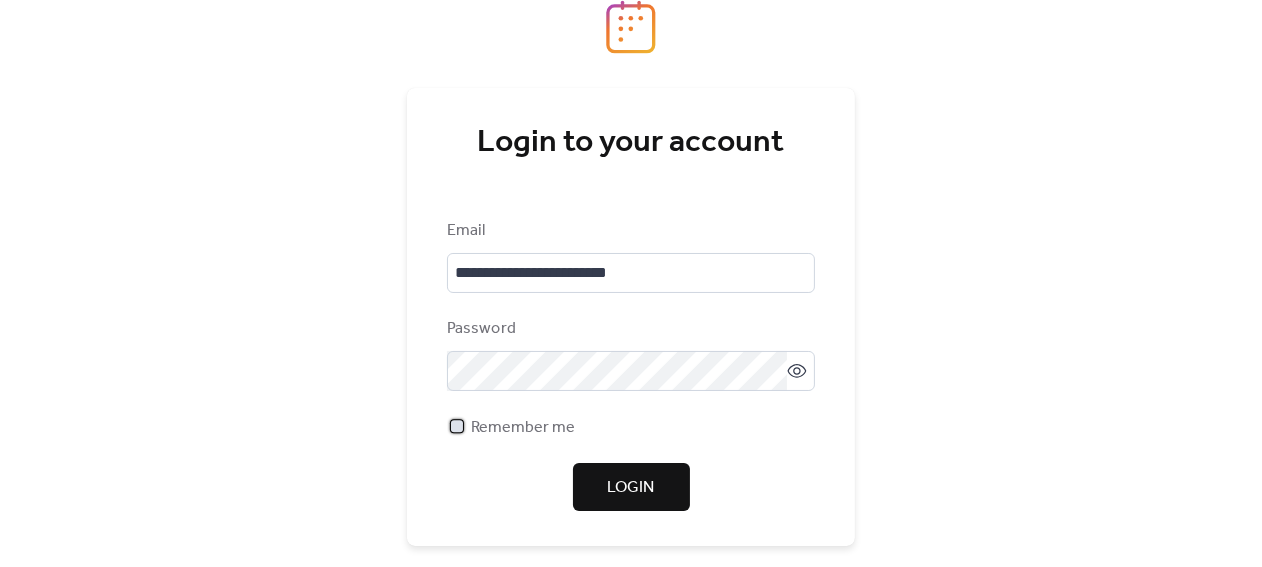 click at bounding box center [457, 426] 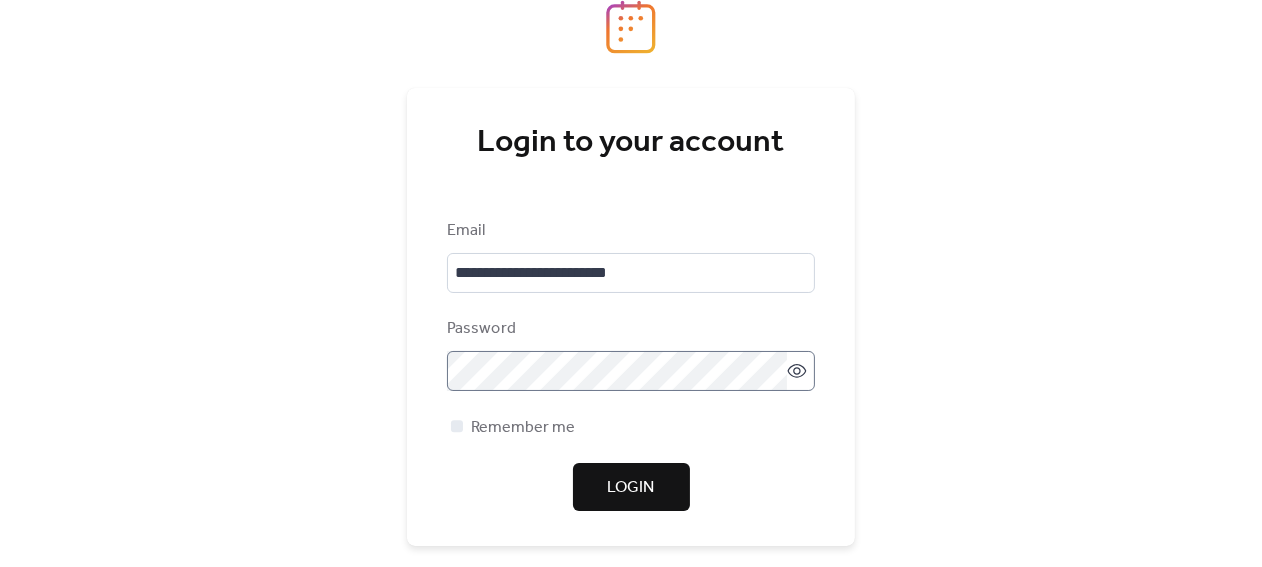 click 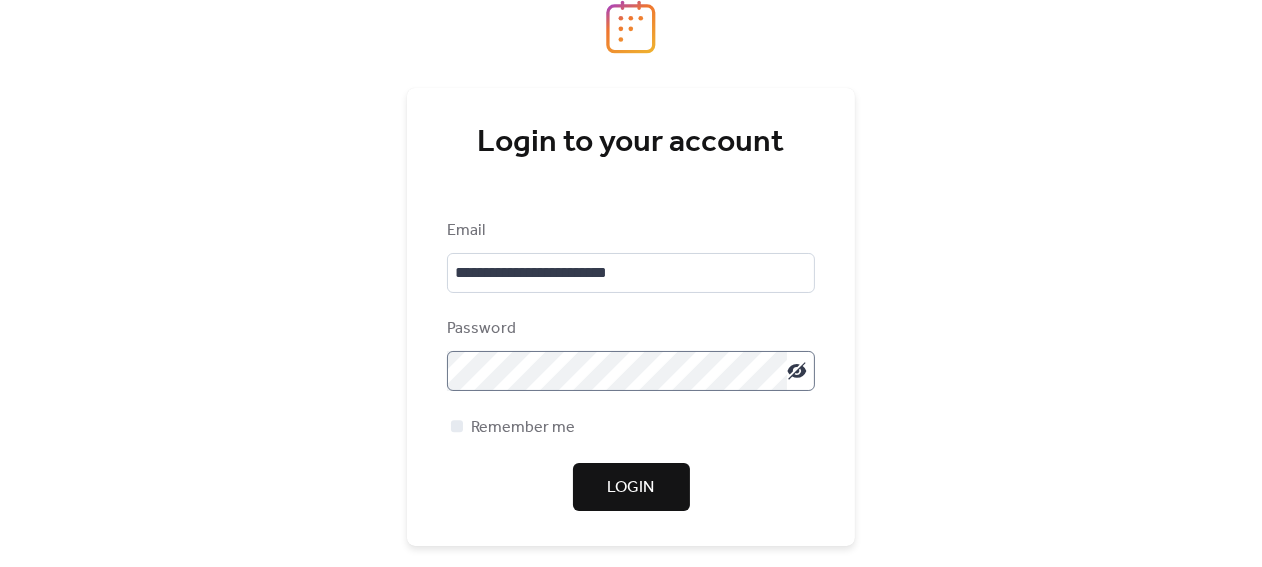 click on "Login" at bounding box center [631, 488] 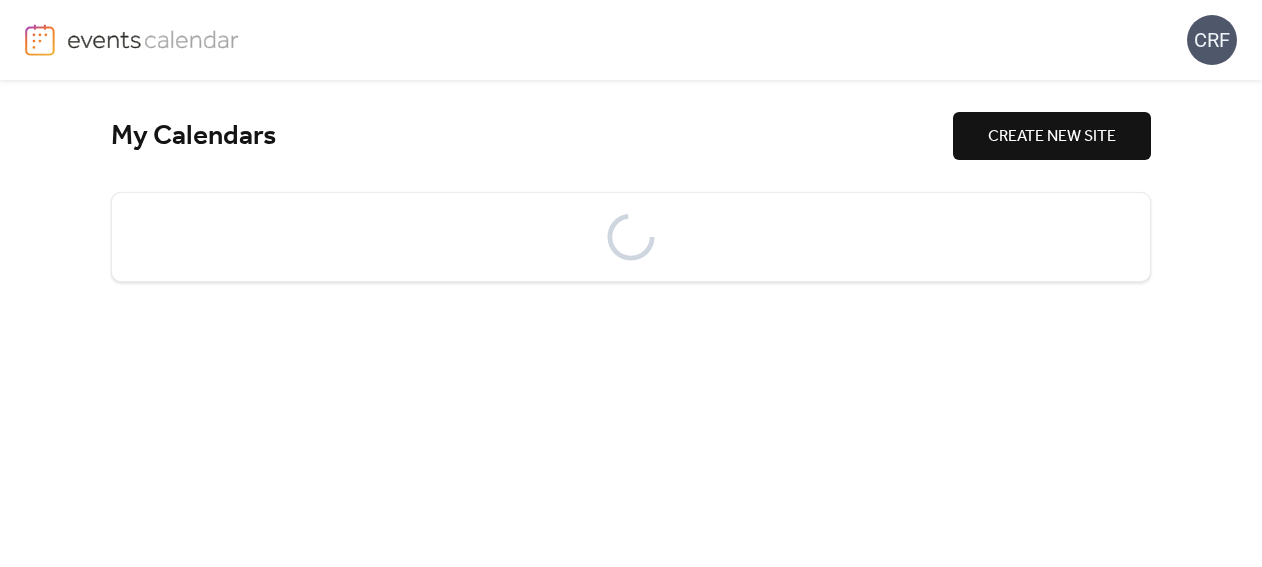 scroll, scrollTop: 0, scrollLeft: 0, axis: both 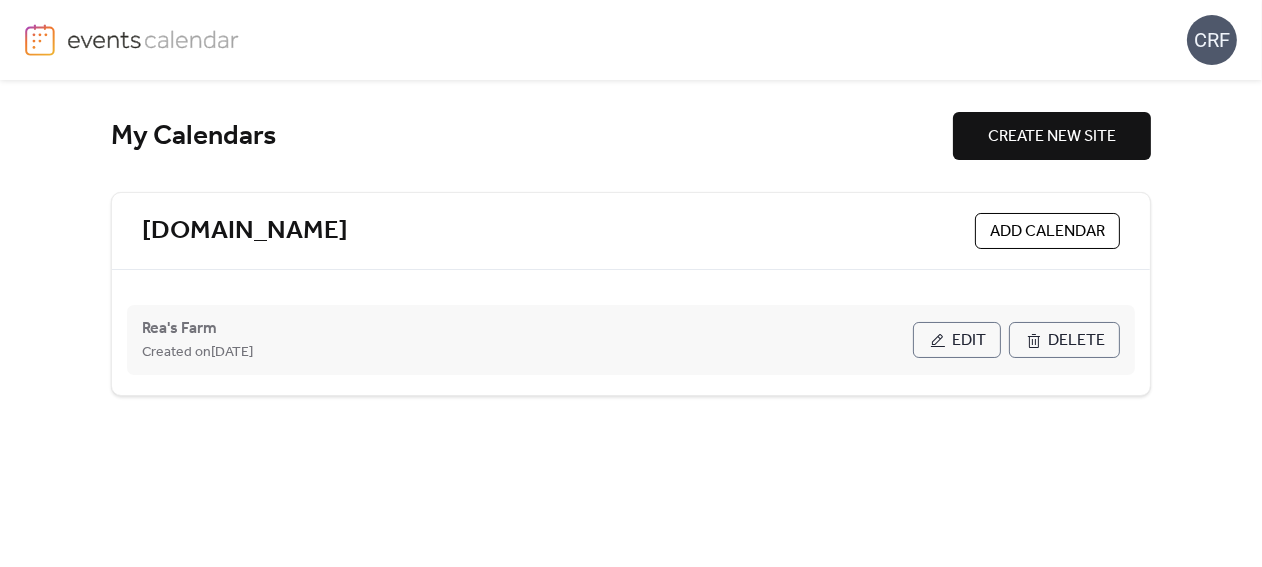 click on "Edit" at bounding box center [969, 341] 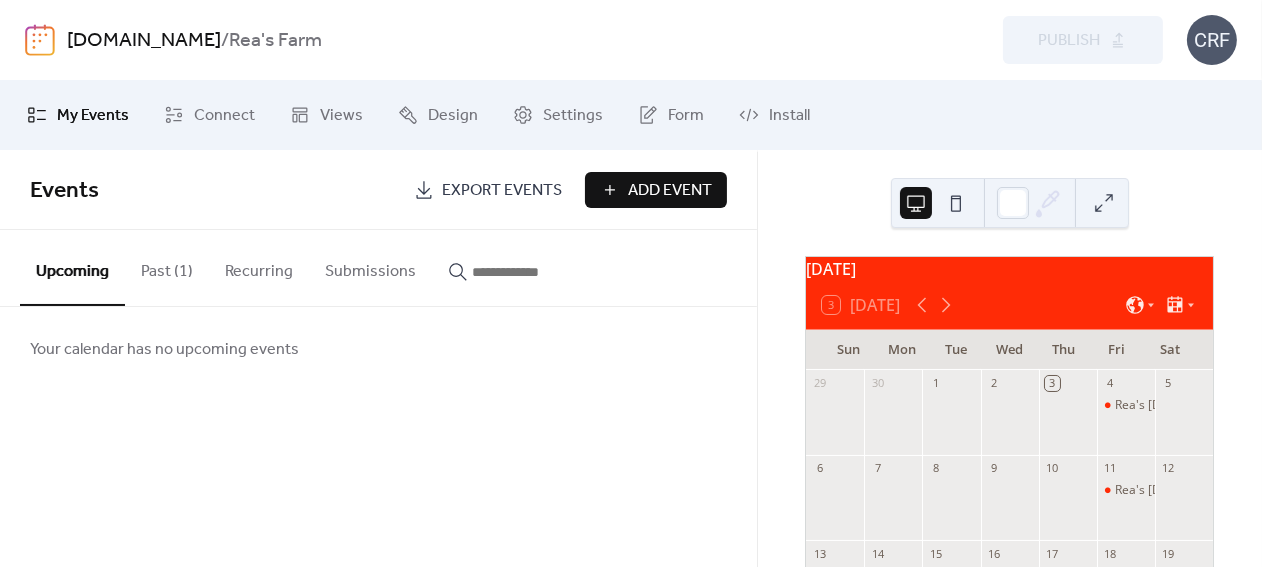 click on "Past  (1)" at bounding box center (167, 267) 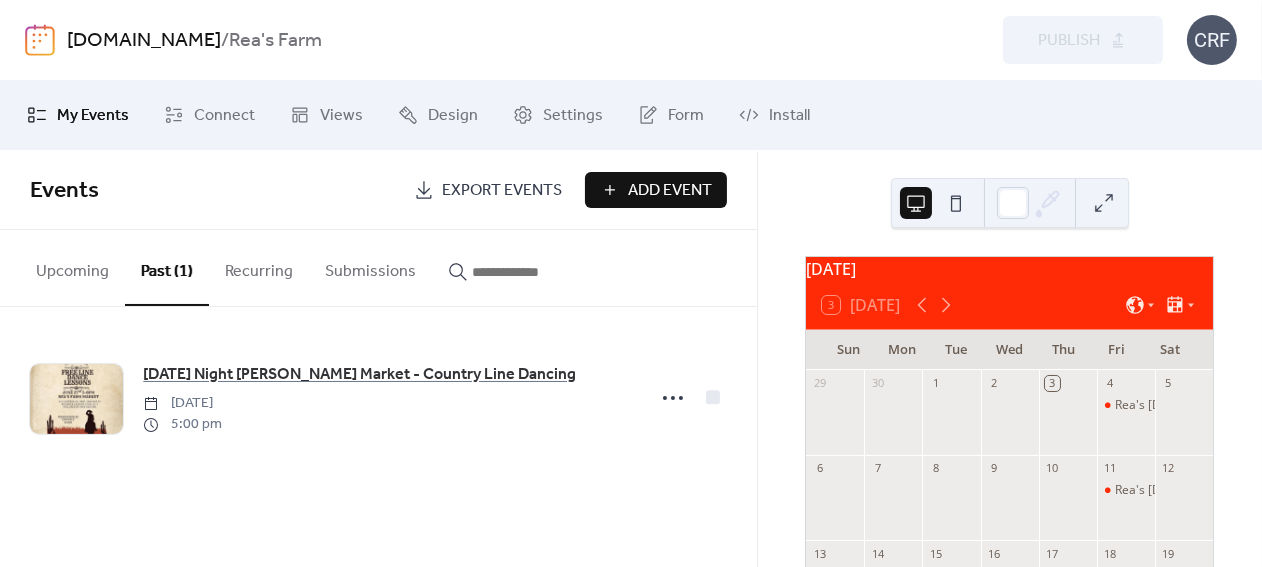 click on "Upcoming" at bounding box center [72, 267] 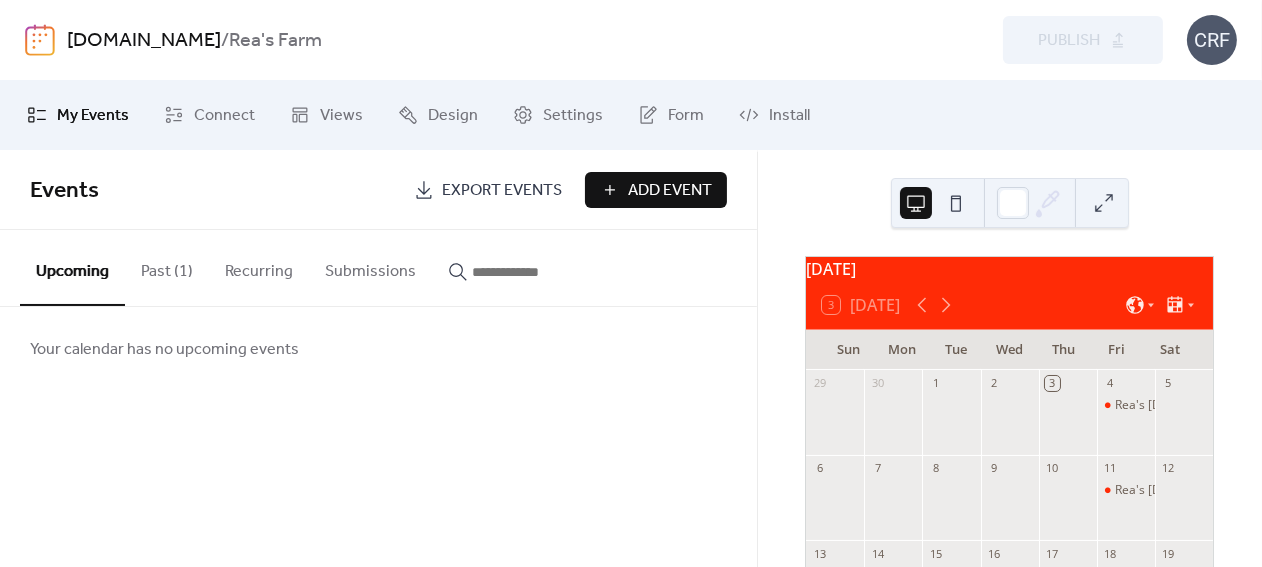 click on "Past  (1)" at bounding box center [167, 267] 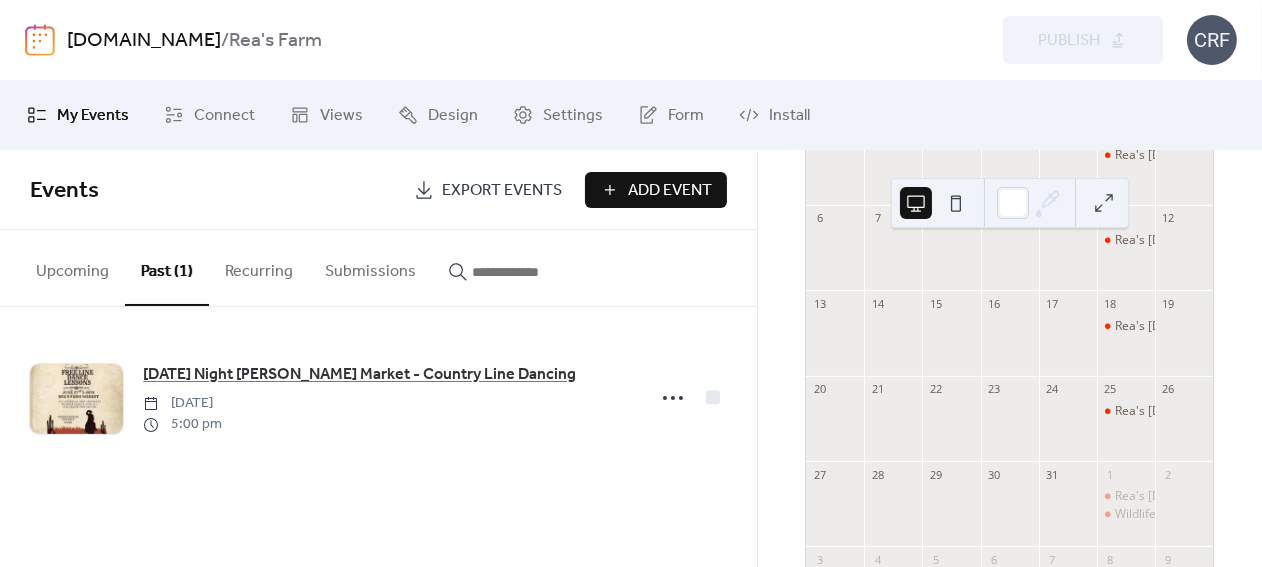 scroll, scrollTop: 270, scrollLeft: 0, axis: vertical 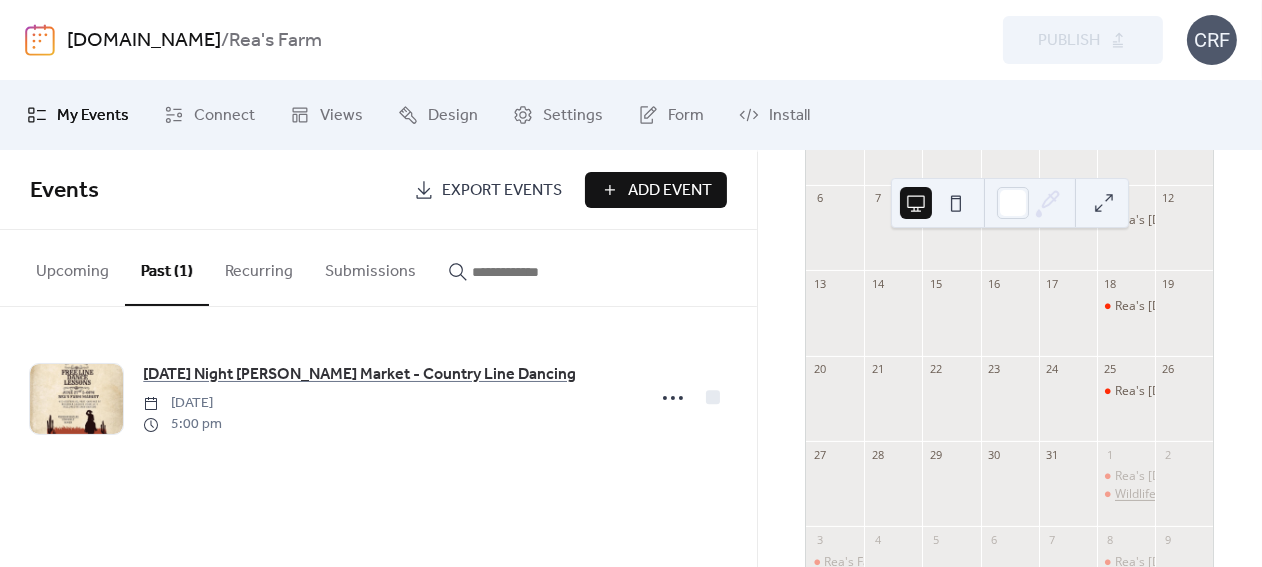 click on "Wildlife Watercolor Workshop by Pixie Yates" at bounding box center (1254, 494) 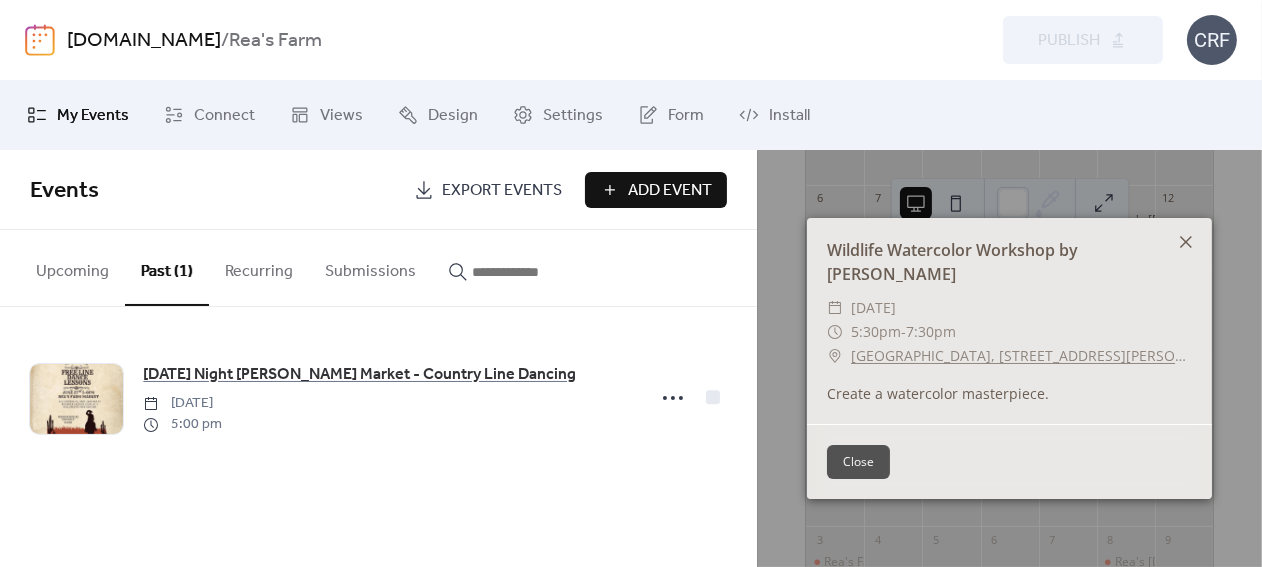 click 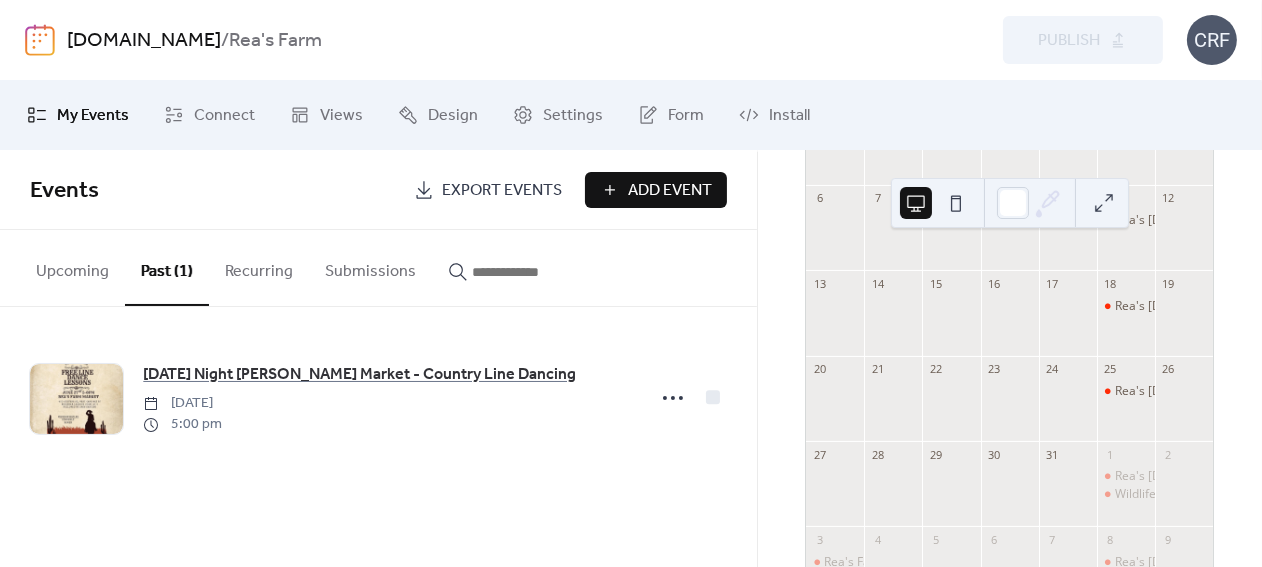 click on "Add Event" at bounding box center (670, 191) 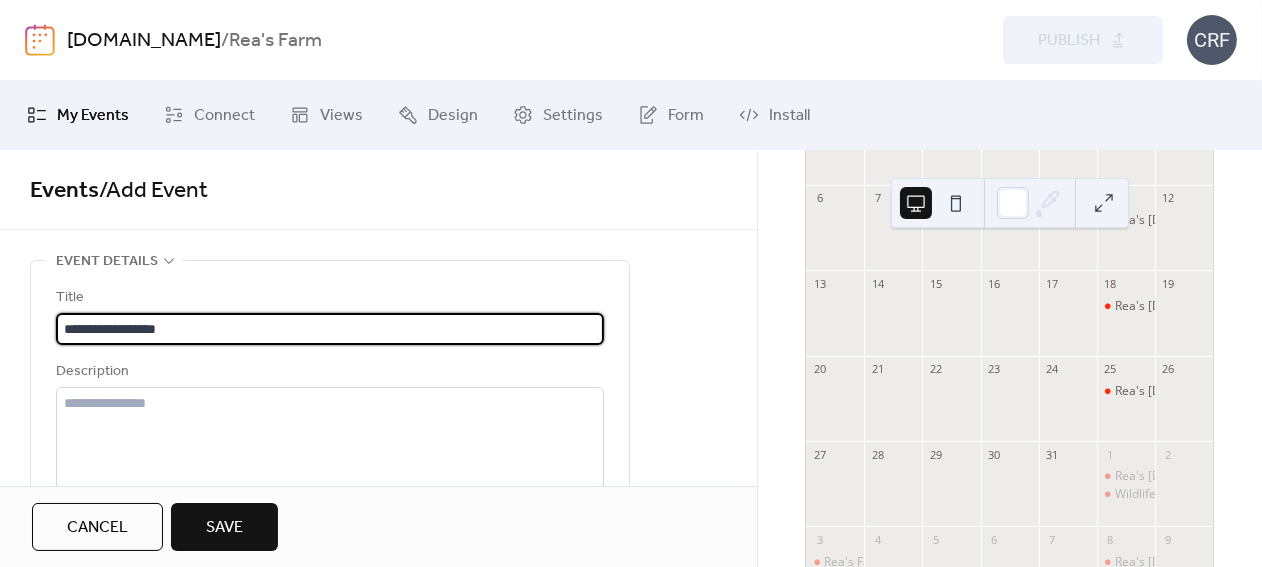 type on "**********" 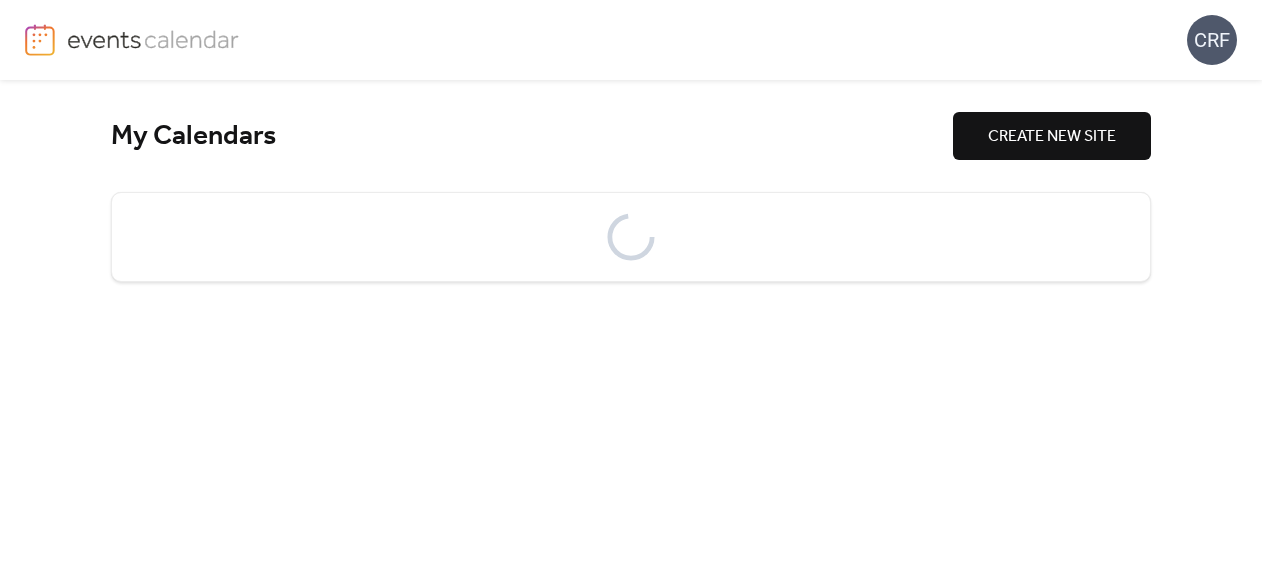 scroll, scrollTop: 0, scrollLeft: 0, axis: both 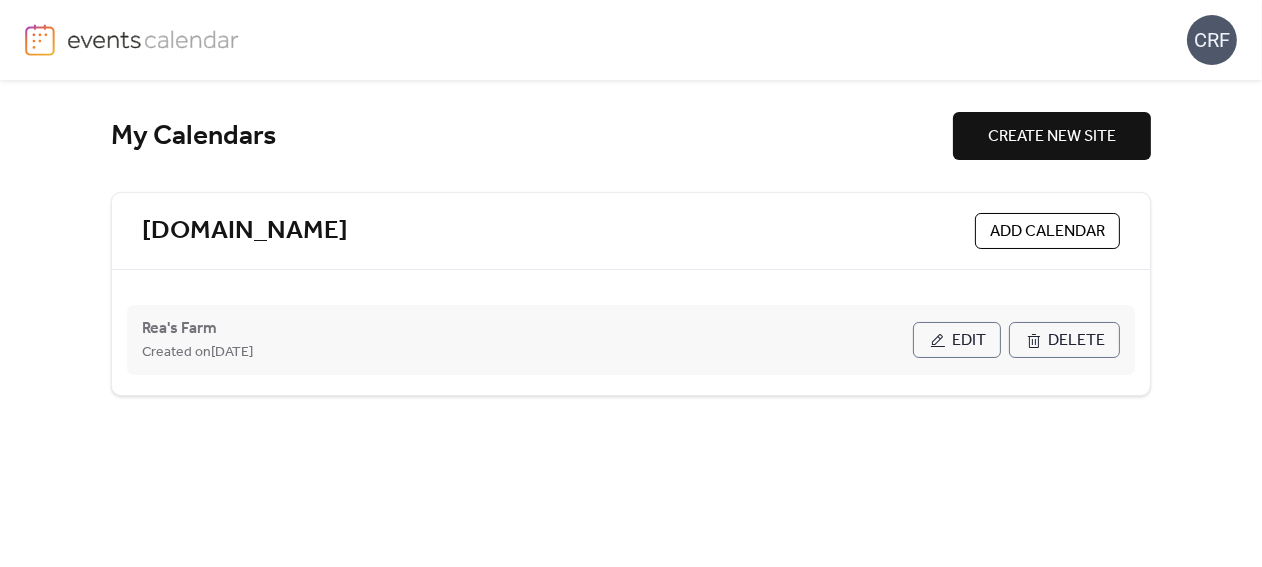 click on "Edit" at bounding box center [969, 341] 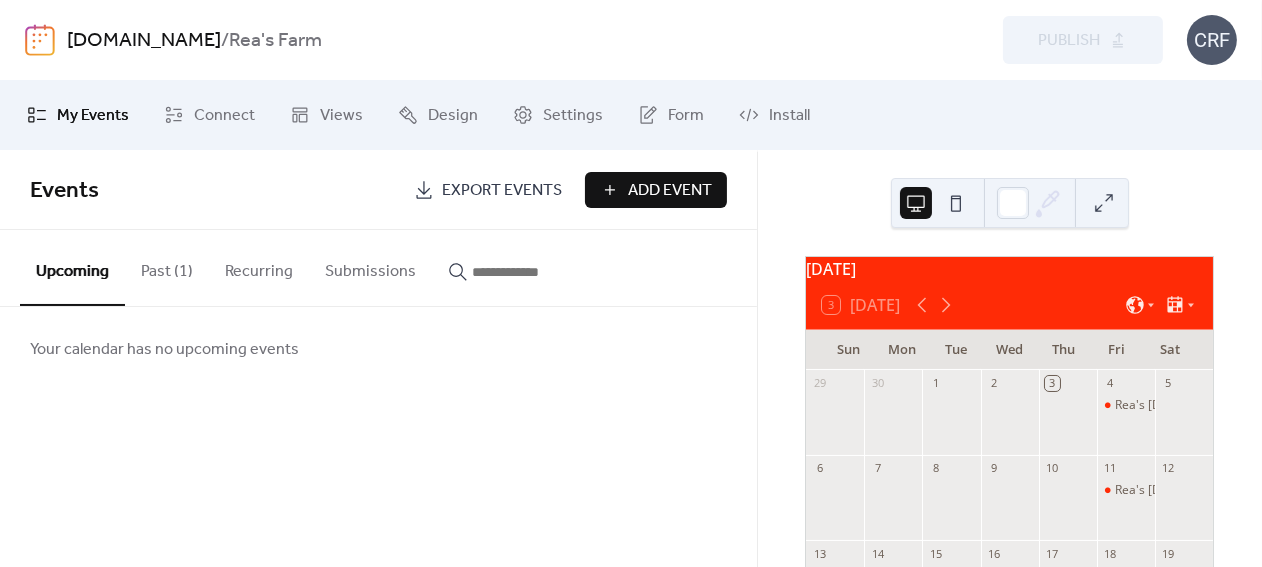 click on "Past  (1)" at bounding box center [167, 267] 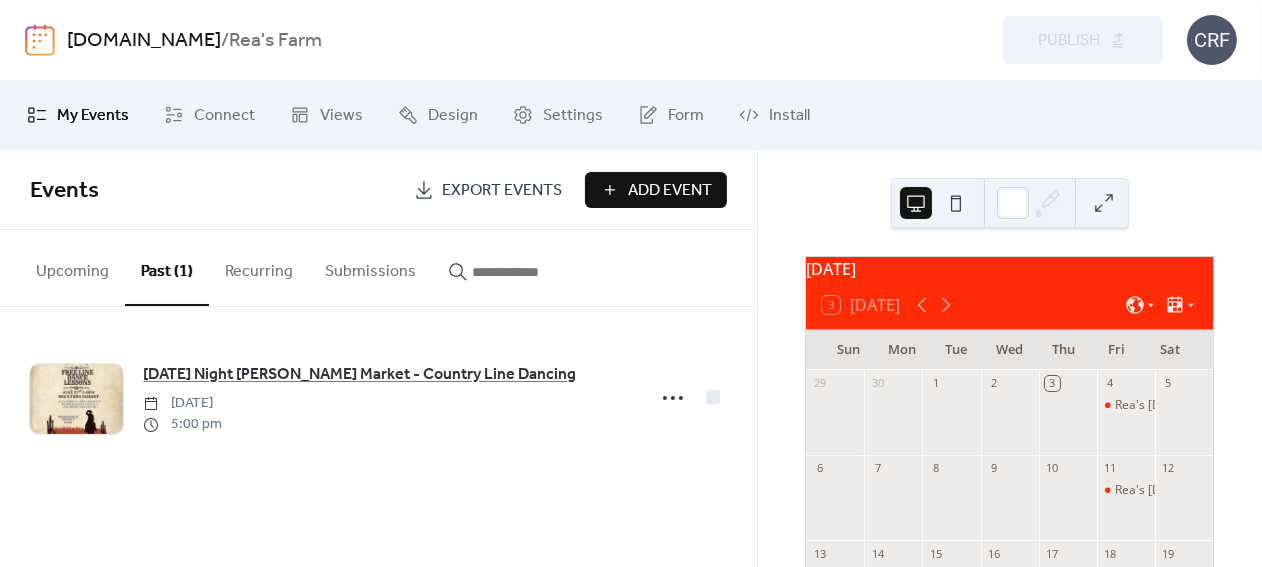 click on "Add Event" at bounding box center [670, 191] 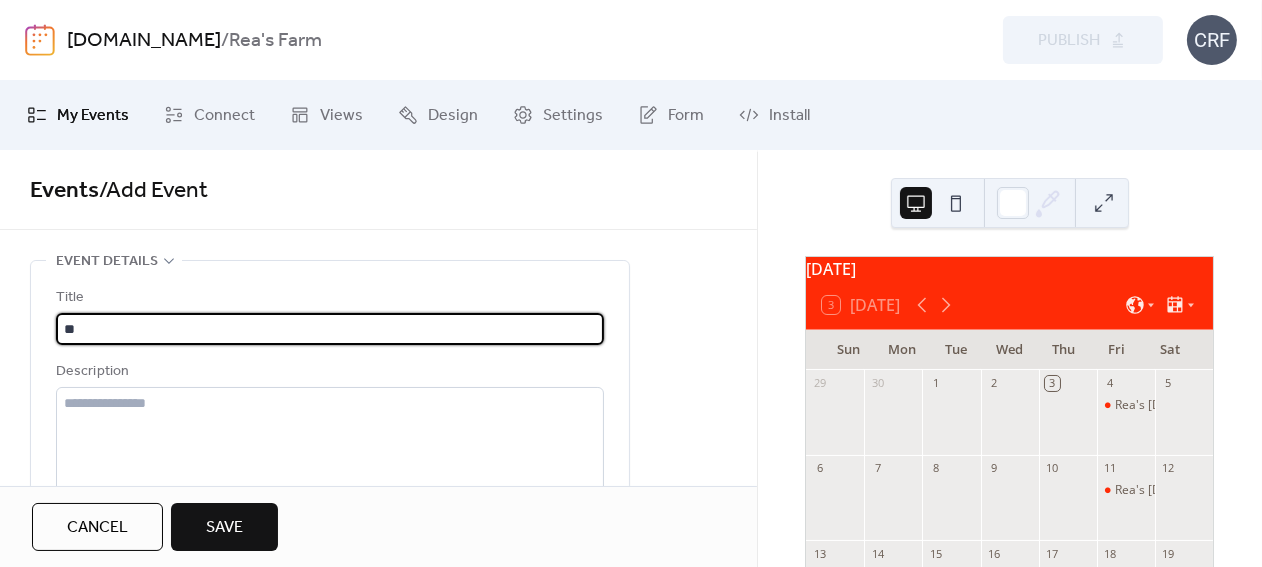 type on "*" 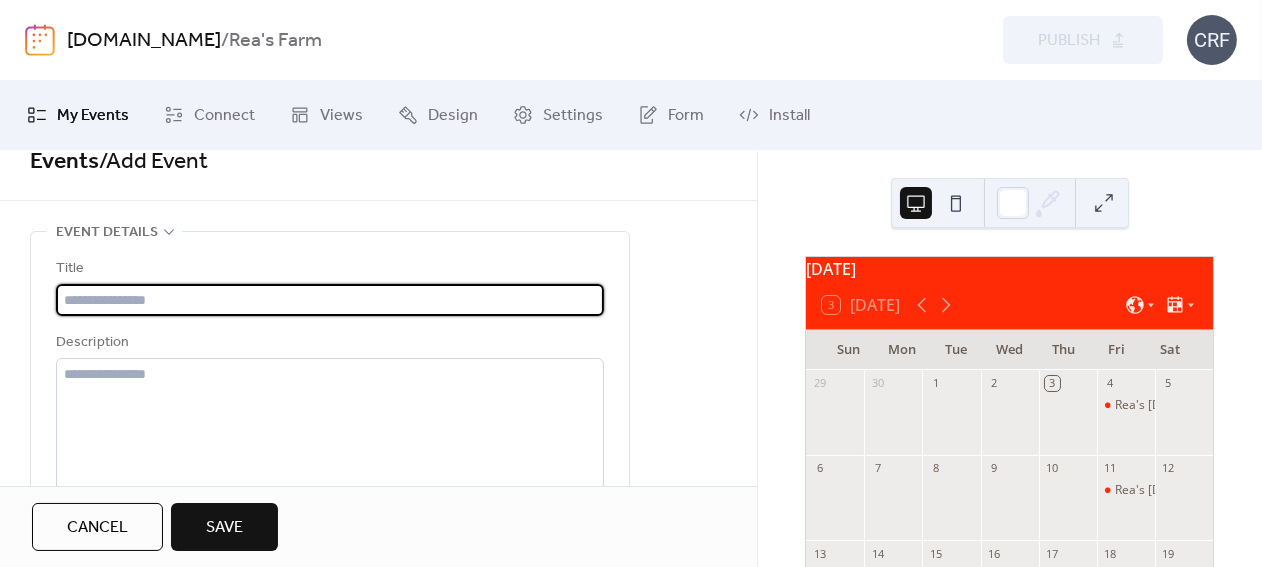 scroll, scrollTop: 0, scrollLeft: 0, axis: both 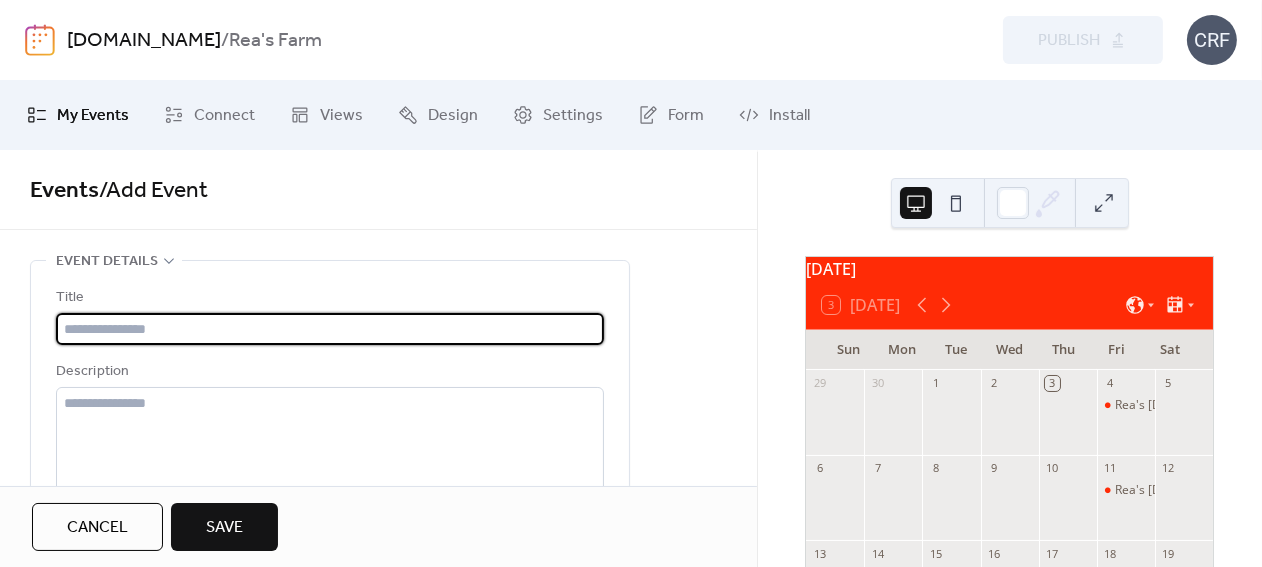 type 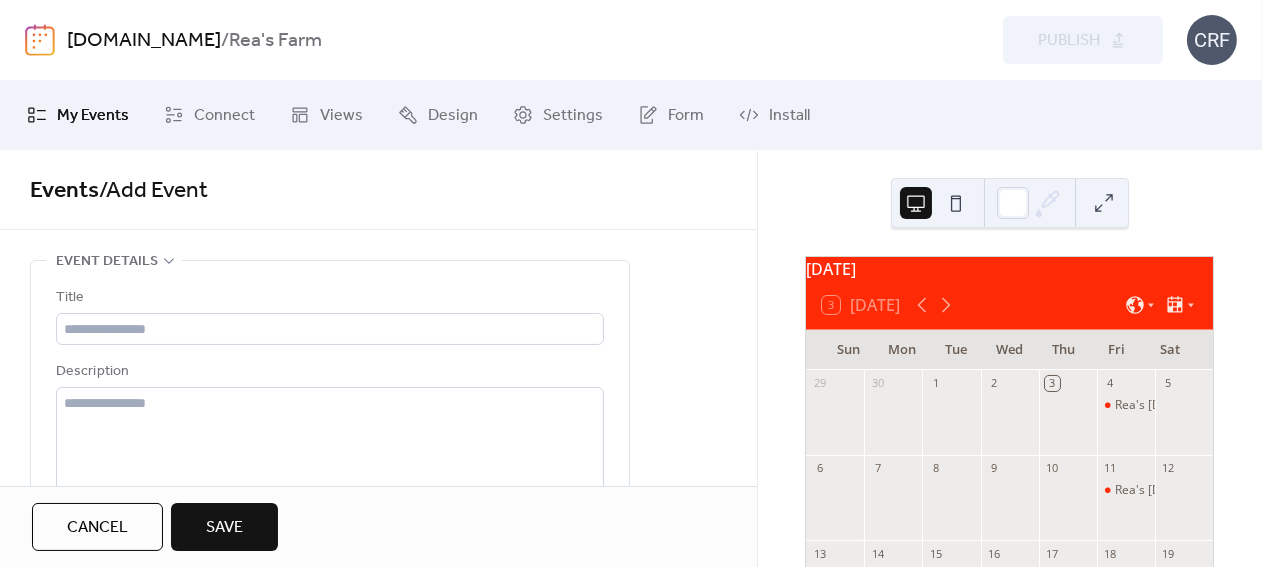 click on "reasfarm.com" at bounding box center (144, 41) 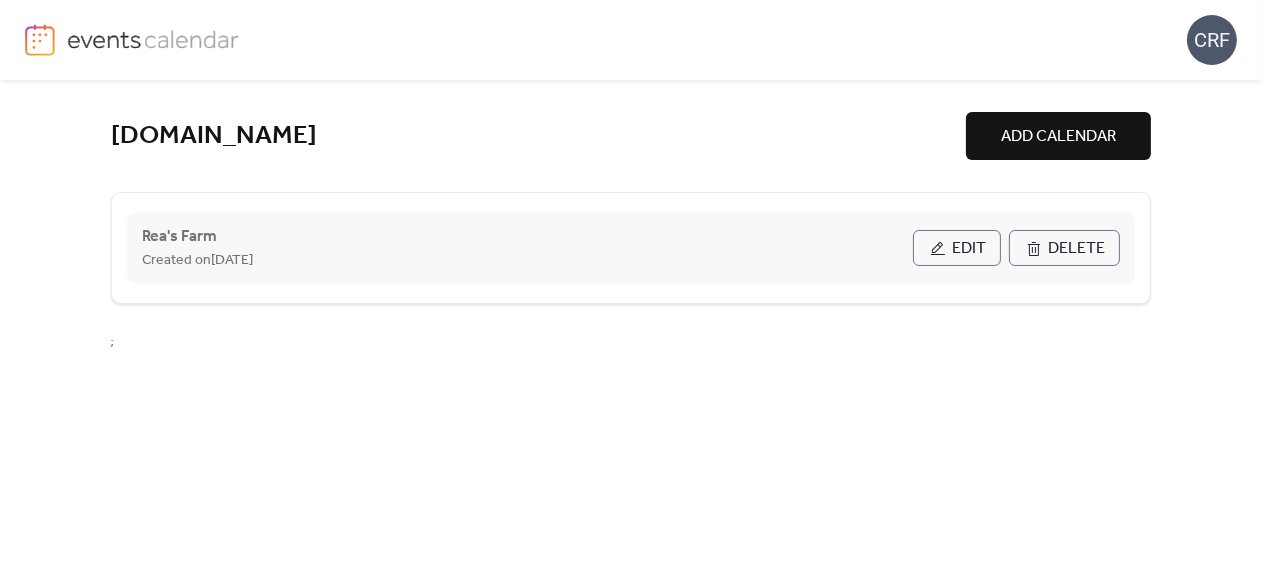 click on "Edit" at bounding box center (969, 249) 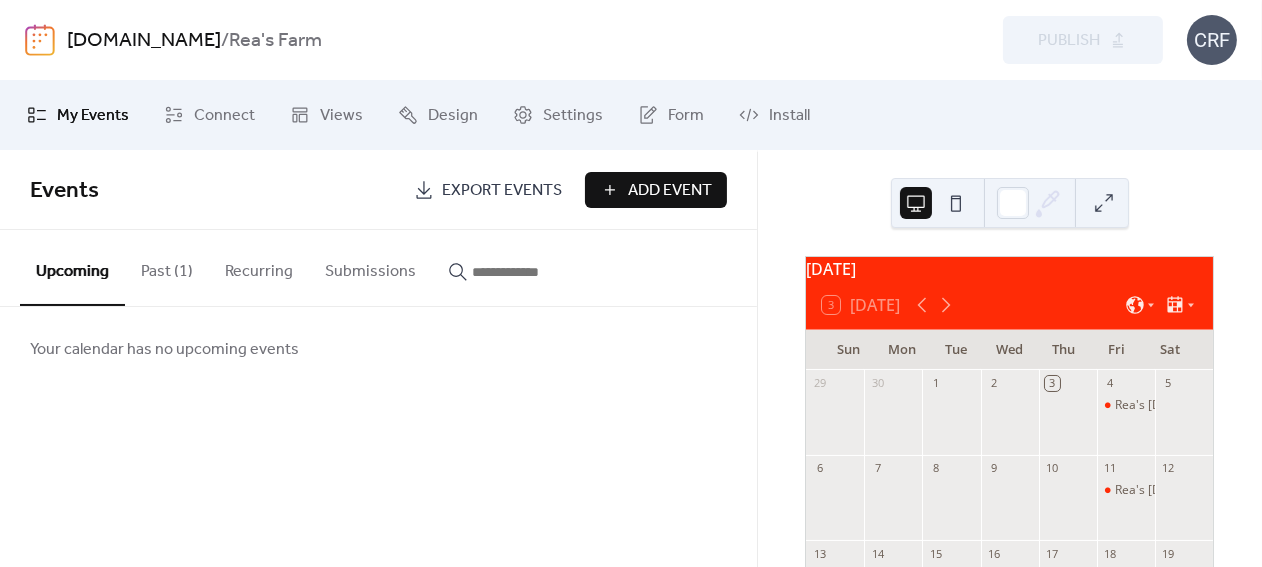 click on "Past  (1)" at bounding box center (167, 267) 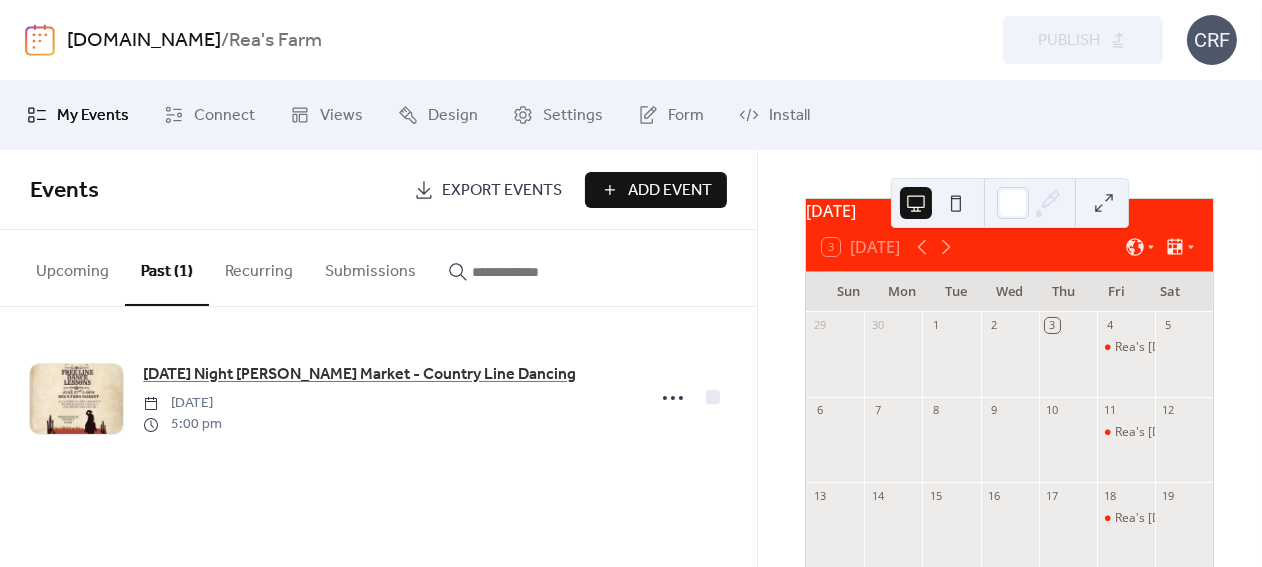 scroll, scrollTop: 66, scrollLeft: 0, axis: vertical 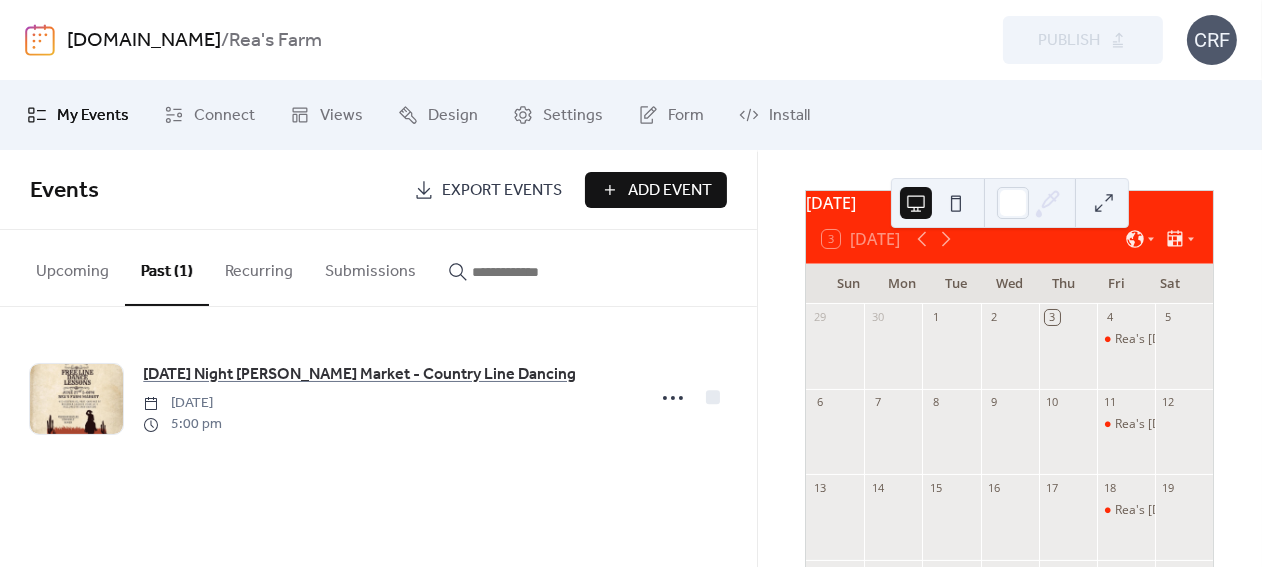 click on "Upcoming" at bounding box center [72, 267] 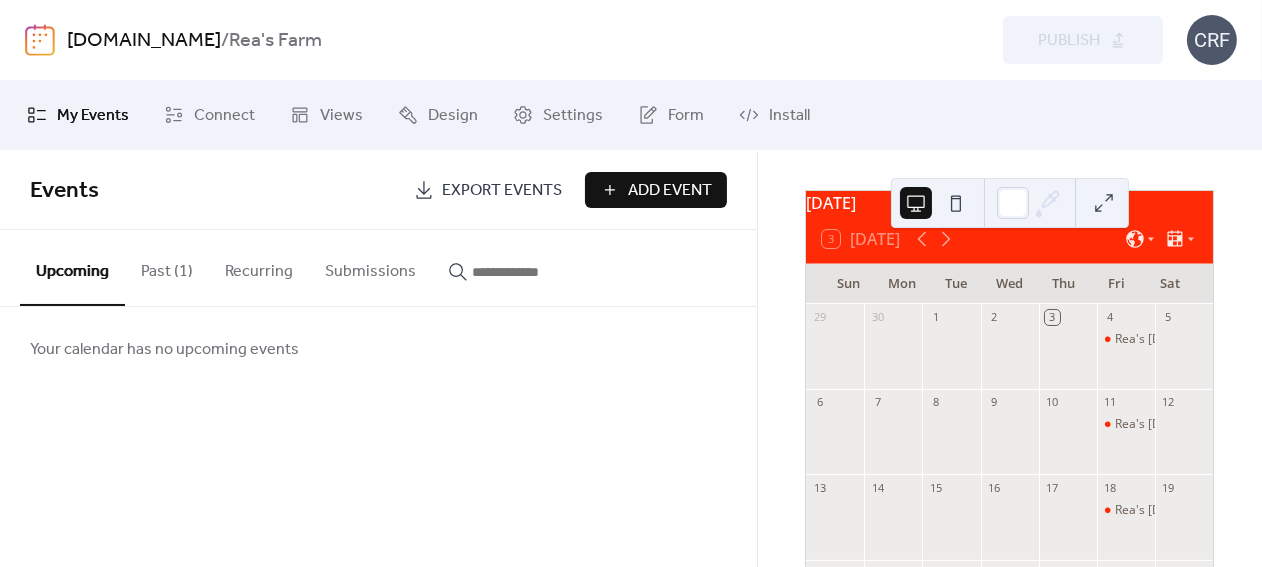 click on "Recurring" at bounding box center (259, 267) 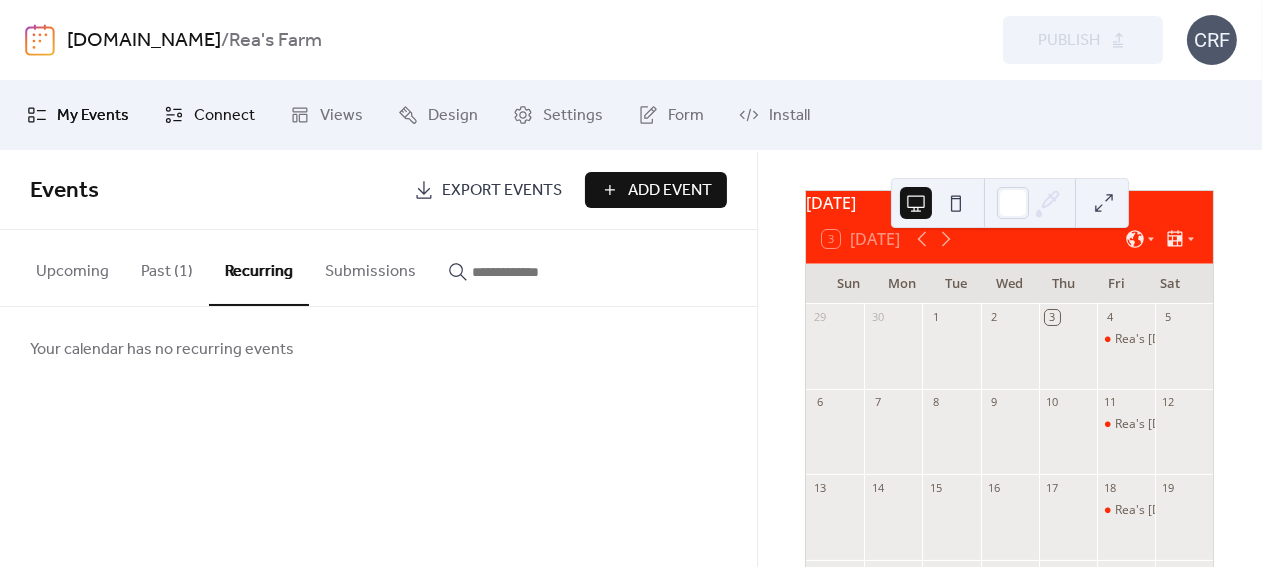 click on "Connect" at bounding box center (224, 116) 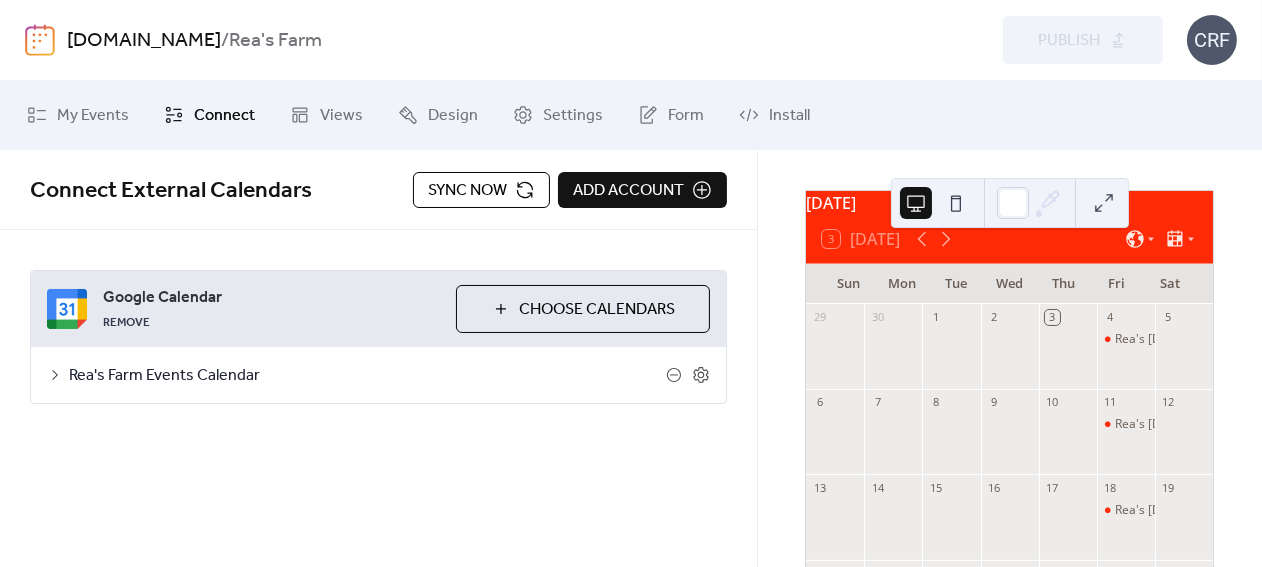click on "Choose Calendars" at bounding box center [597, 310] 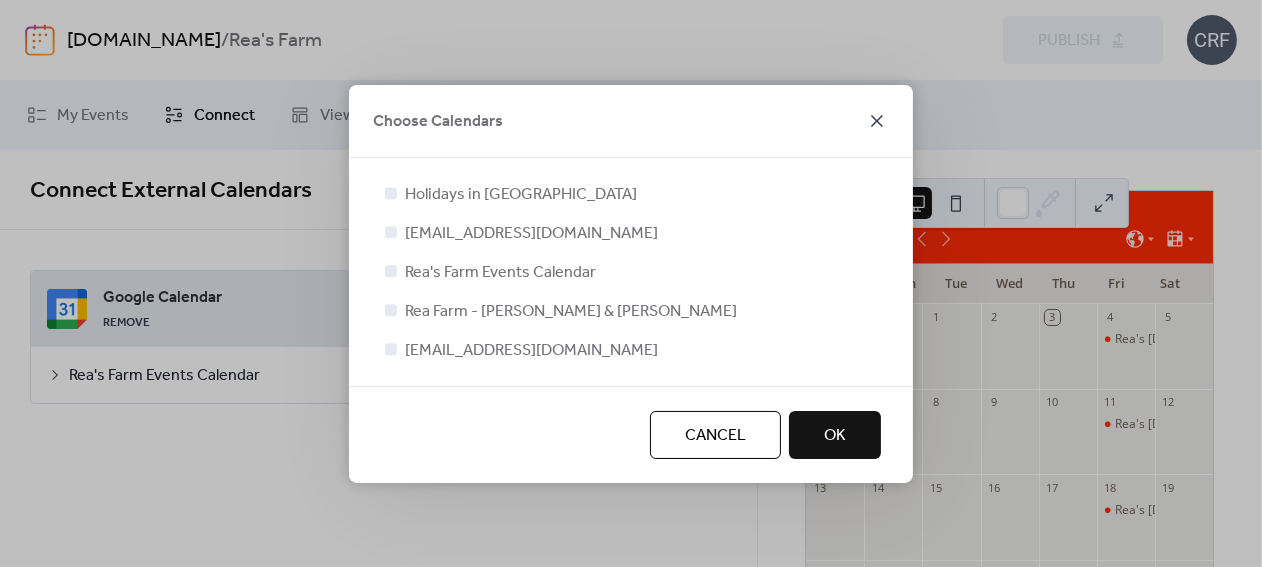 click 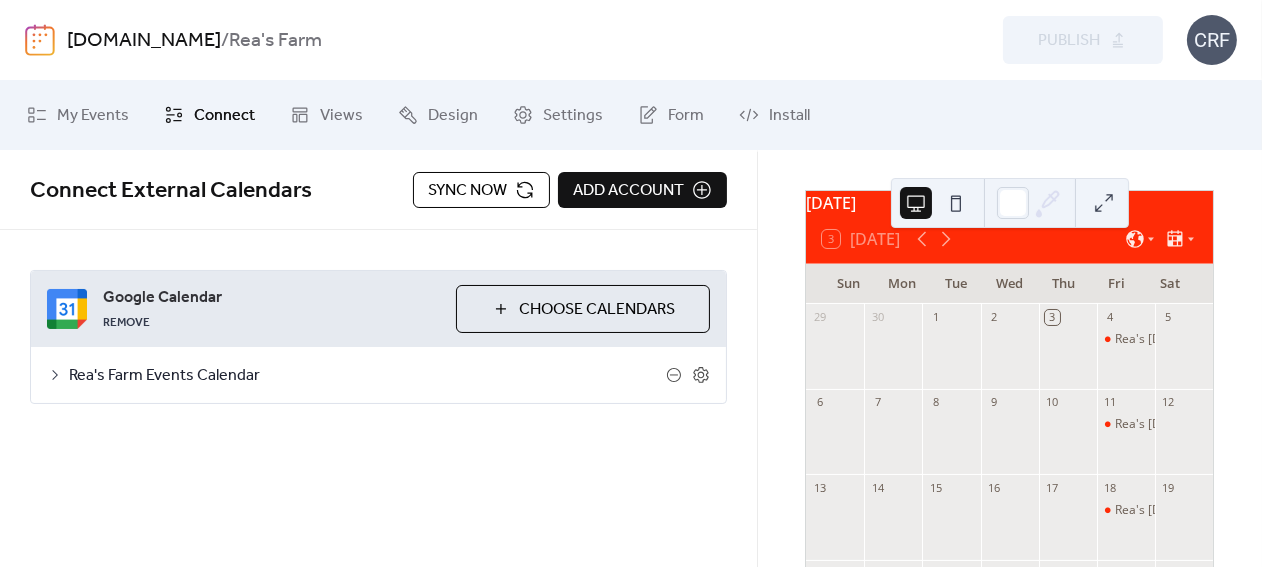 click on "Rea's Farm Events Calendar" at bounding box center [367, 376] 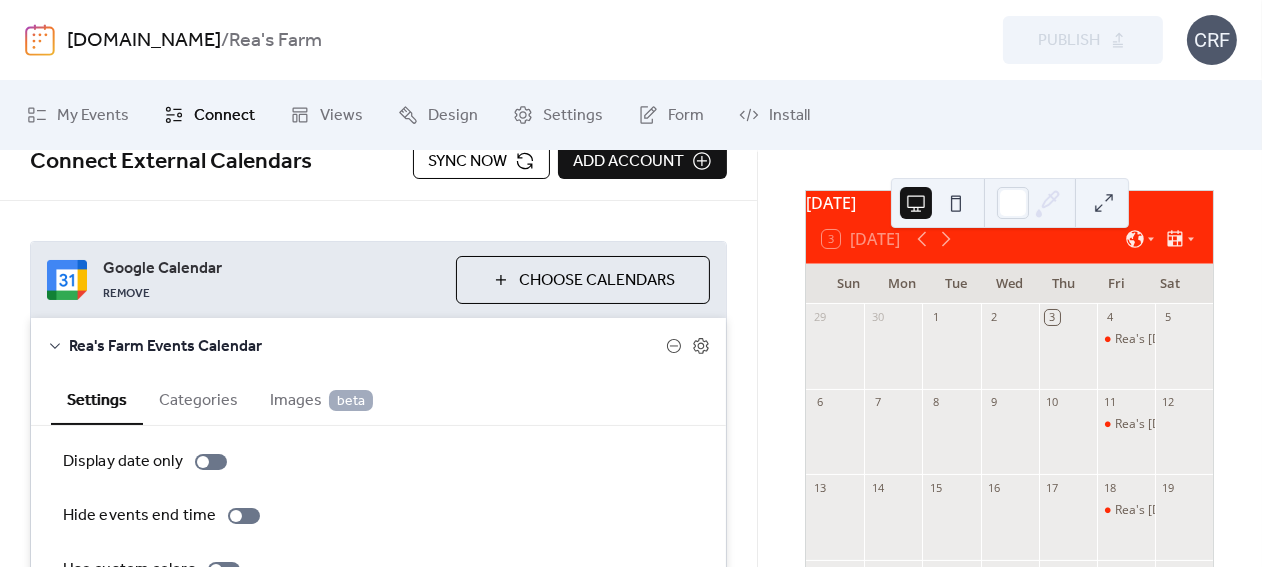 scroll, scrollTop: 0, scrollLeft: 0, axis: both 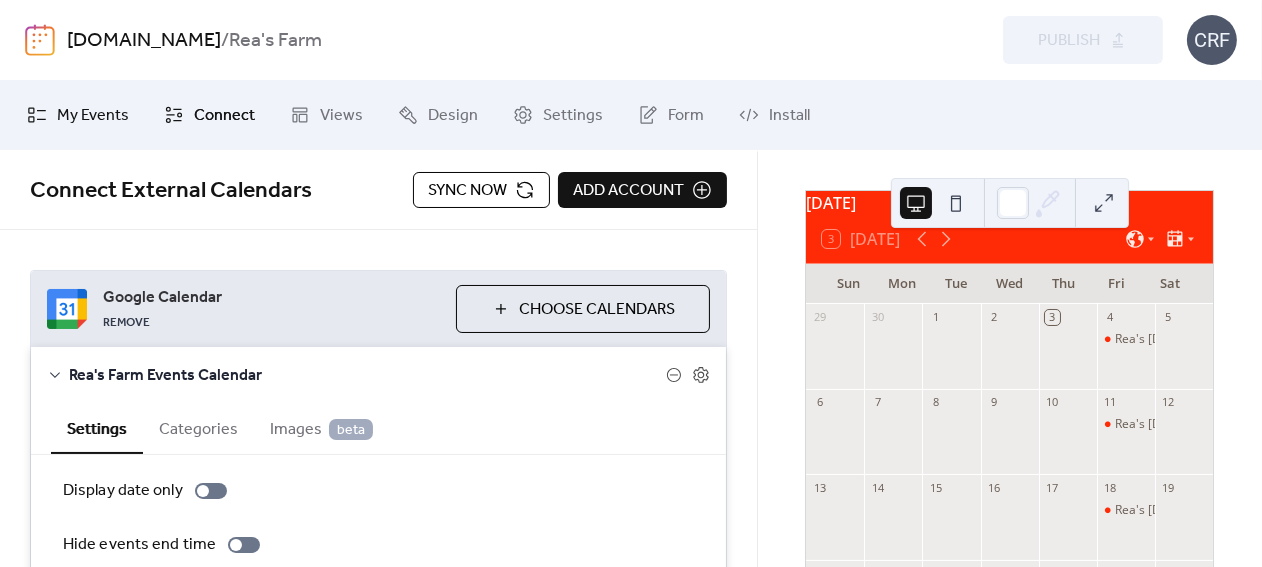 click on "My Events" at bounding box center (93, 116) 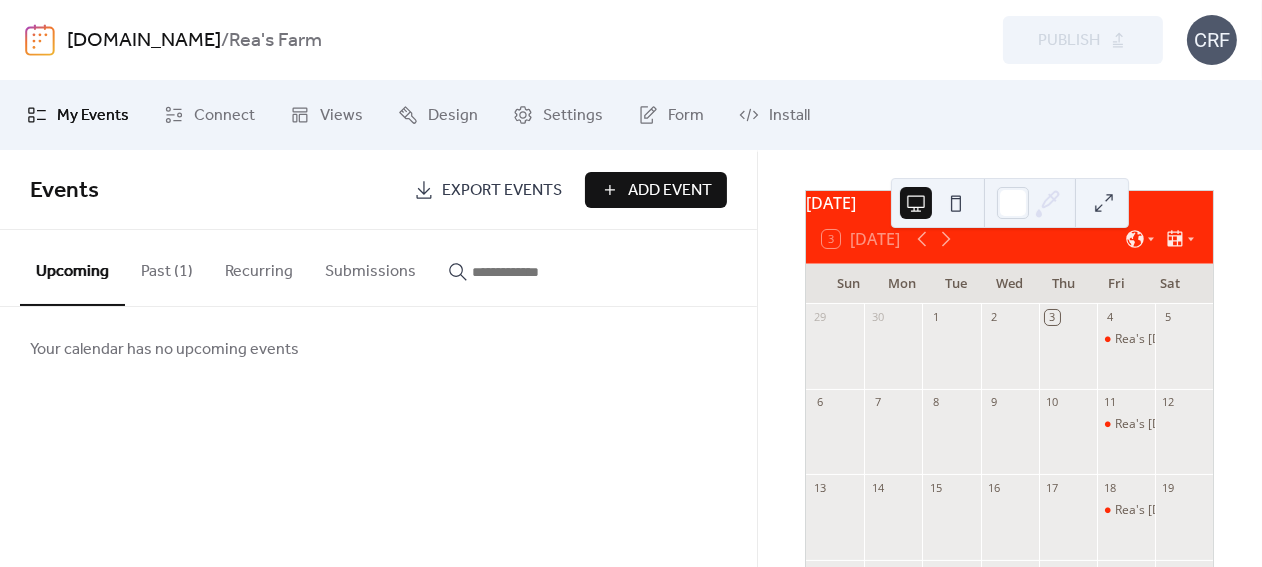 click on "Past  (1)" at bounding box center (167, 267) 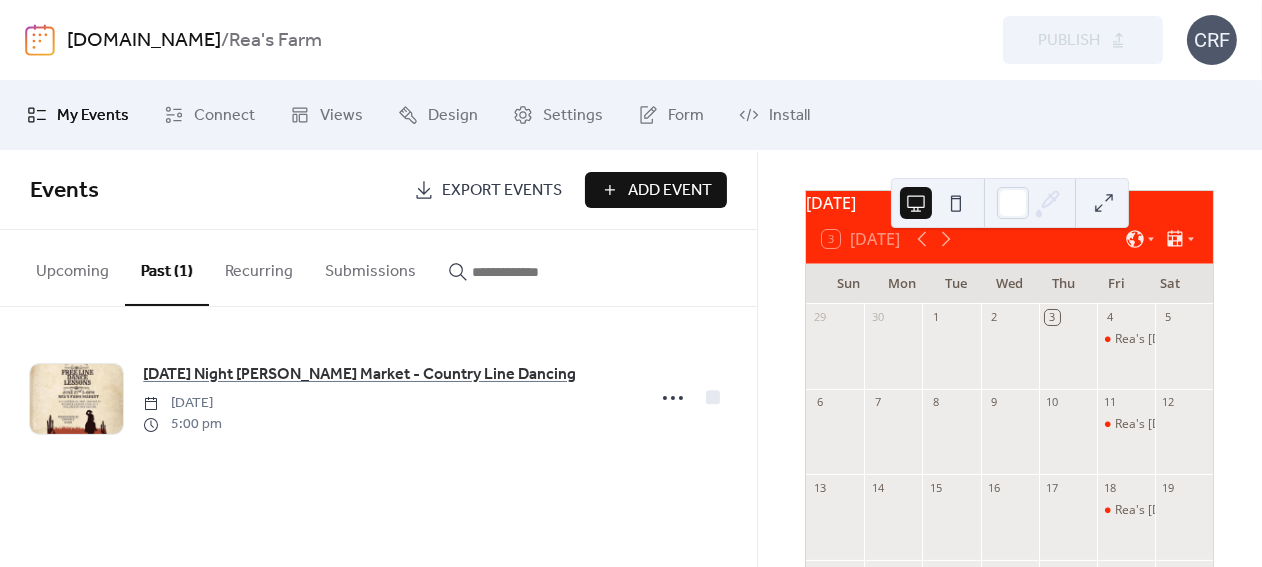 click at bounding box center (951, 441) 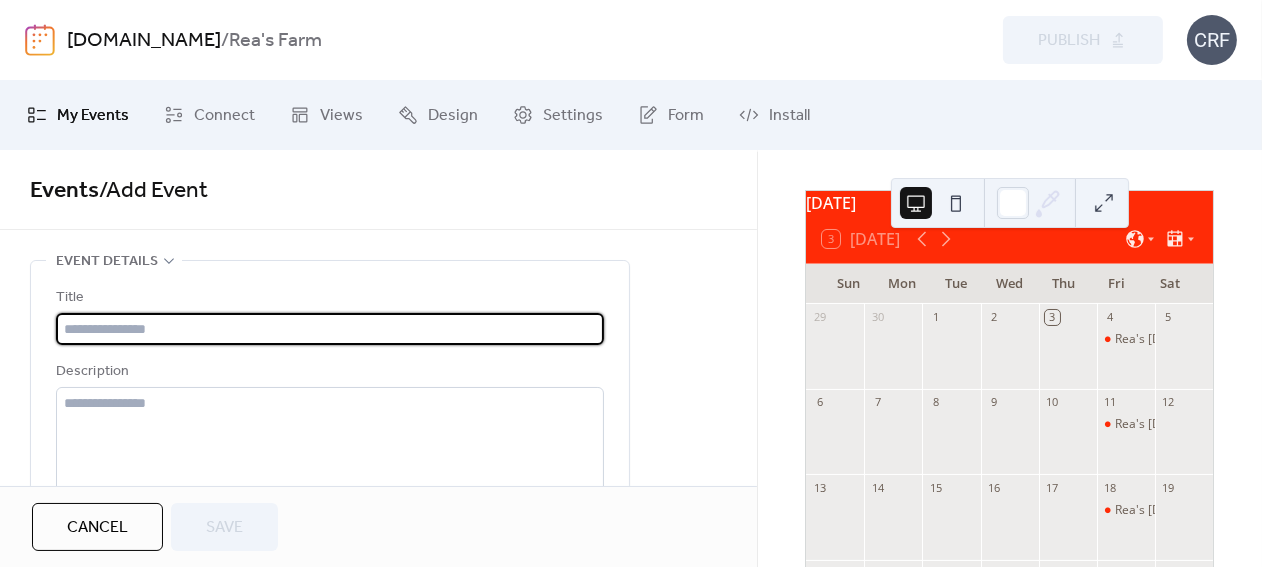 click at bounding box center (330, 329) 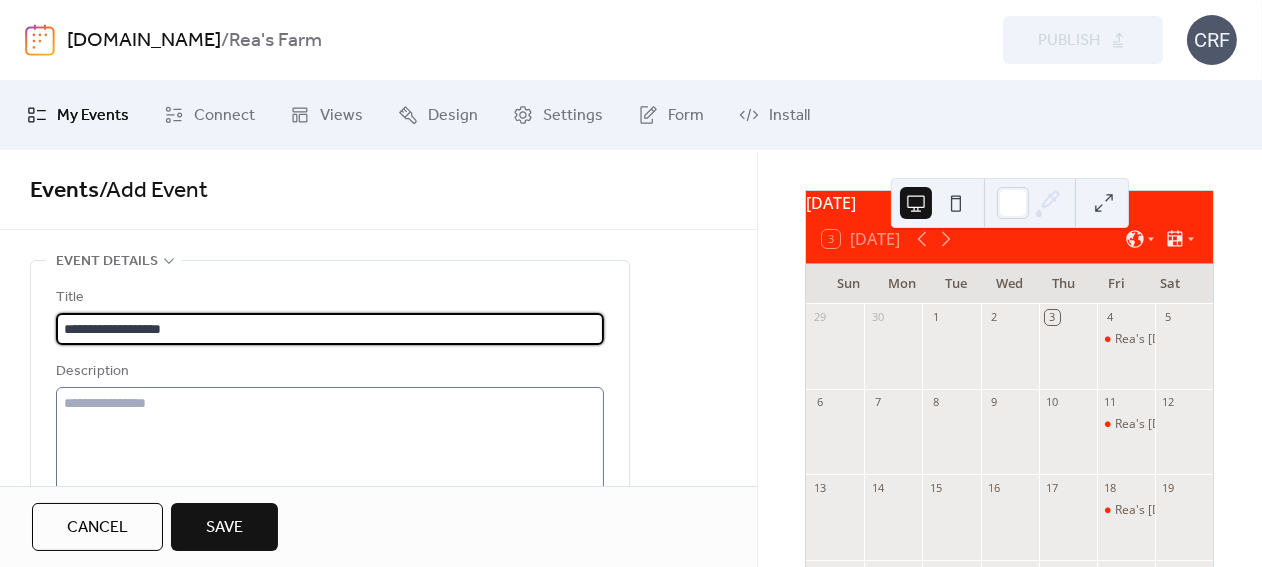 type on "**********" 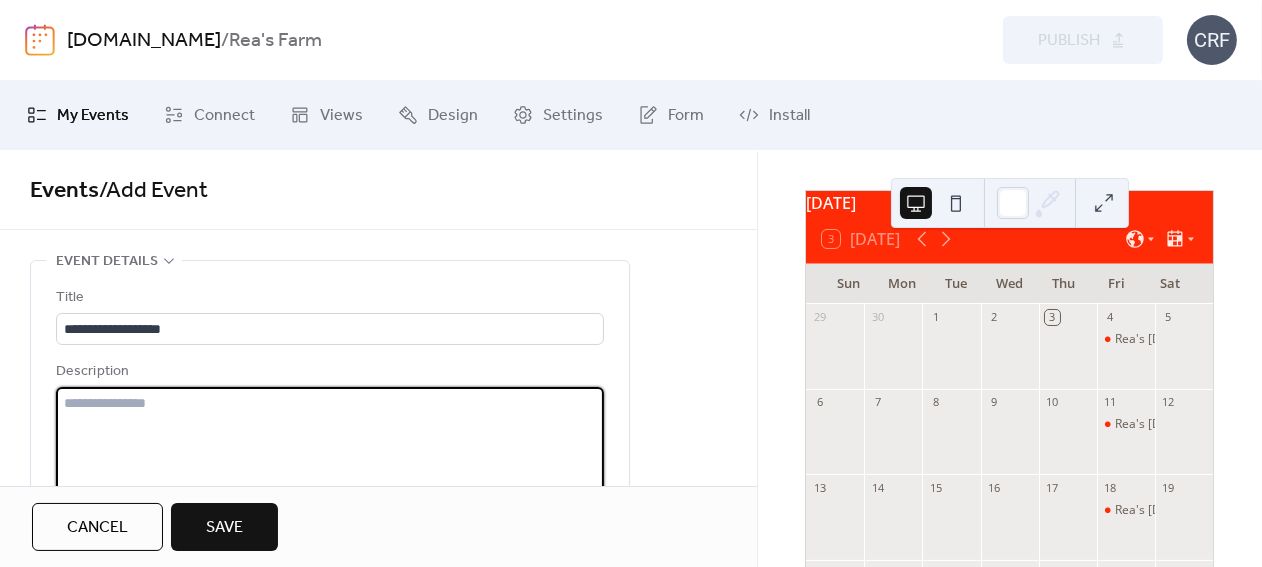 click at bounding box center (330, 463) 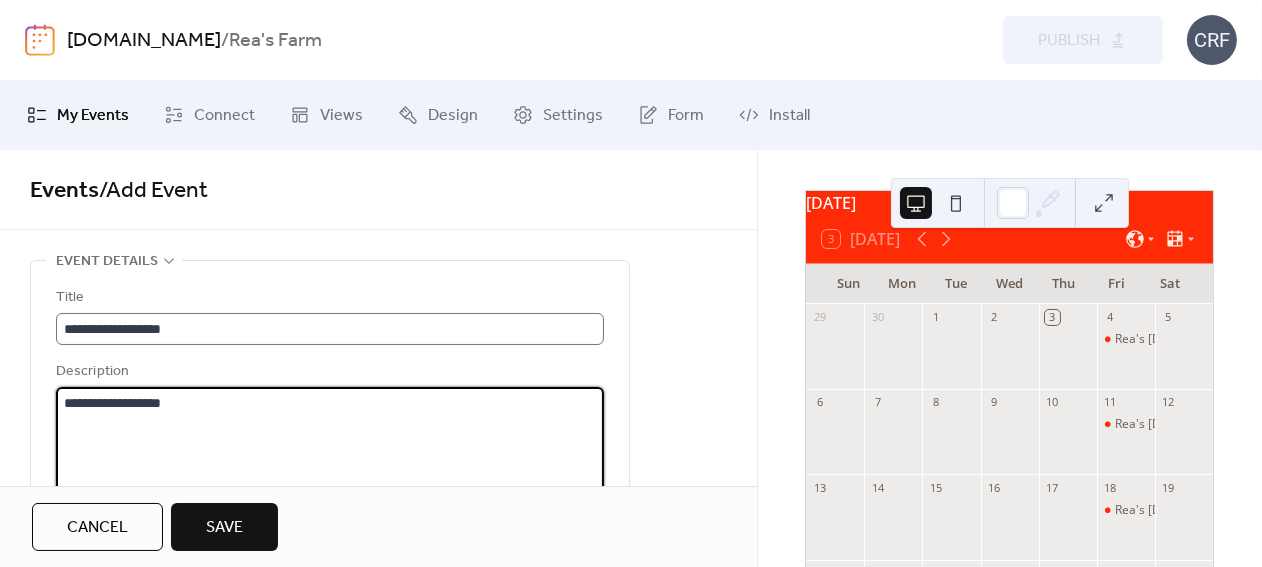 scroll, scrollTop: 1, scrollLeft: 0, axis: vertical 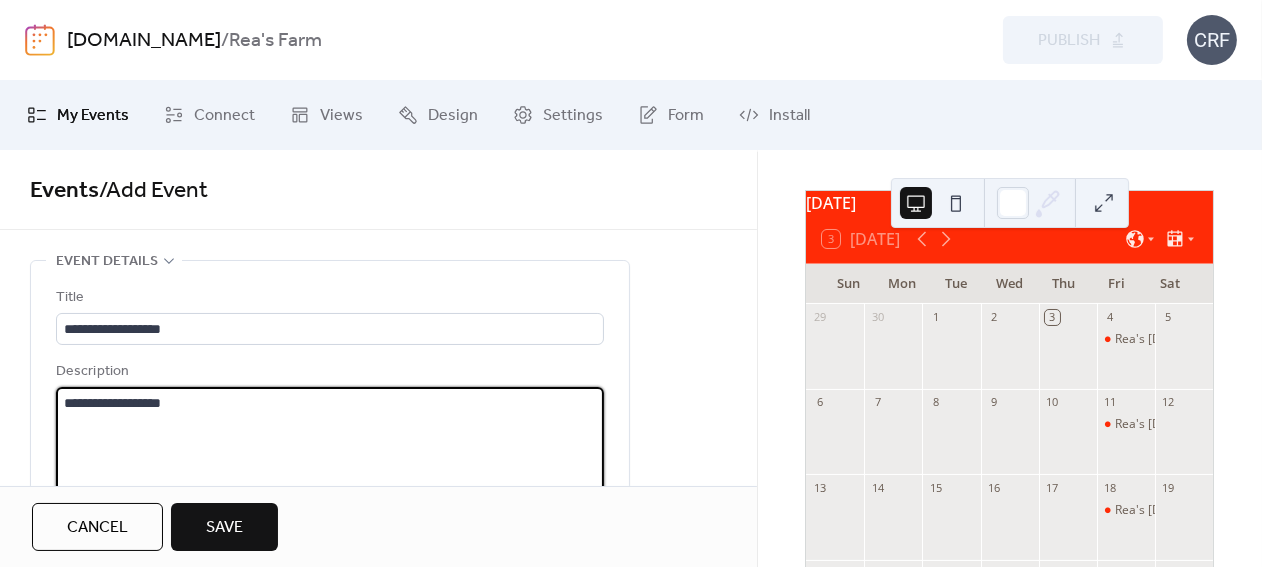 type on "**********" 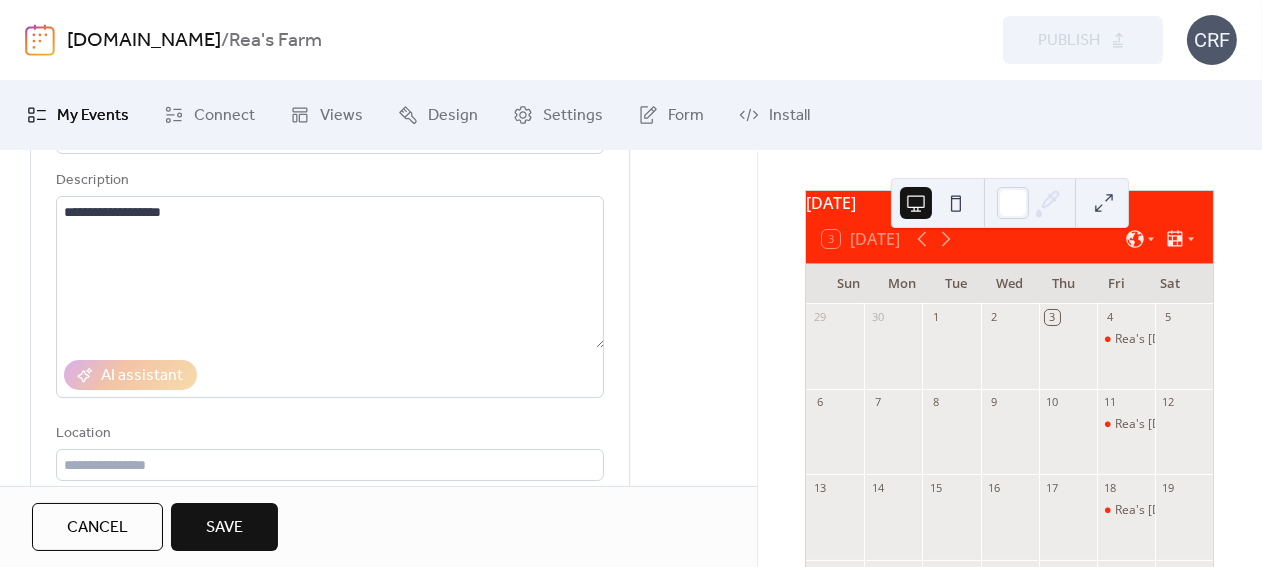 scroll, scrollTop: 200, scrollLeft: 0, axis: vertical 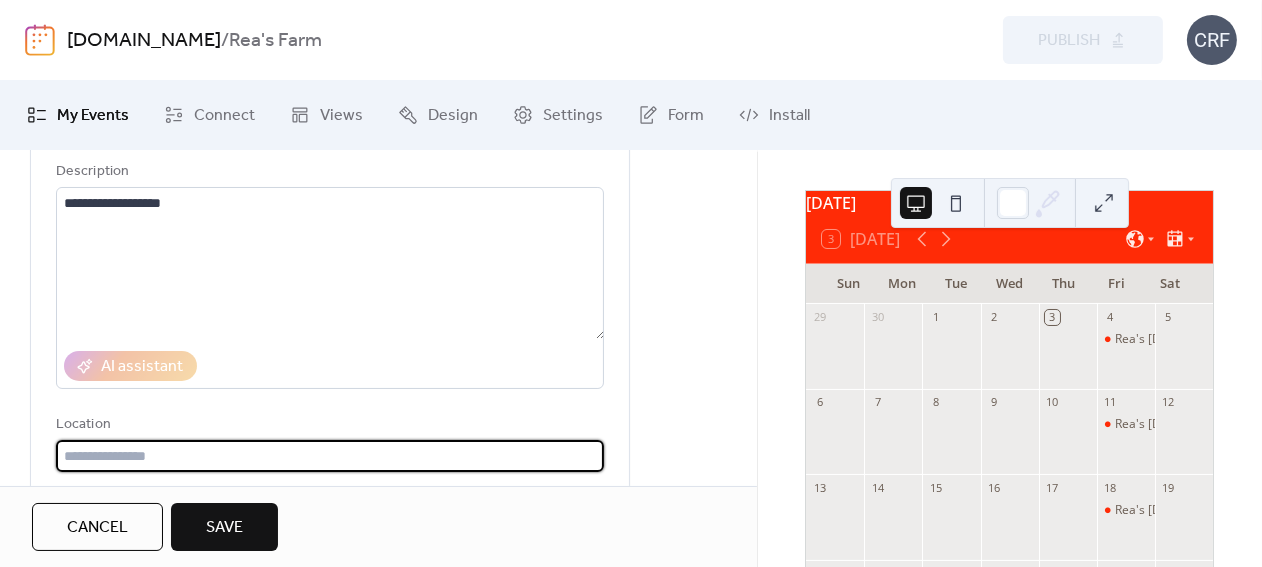 click at bounding box center (330, 456) 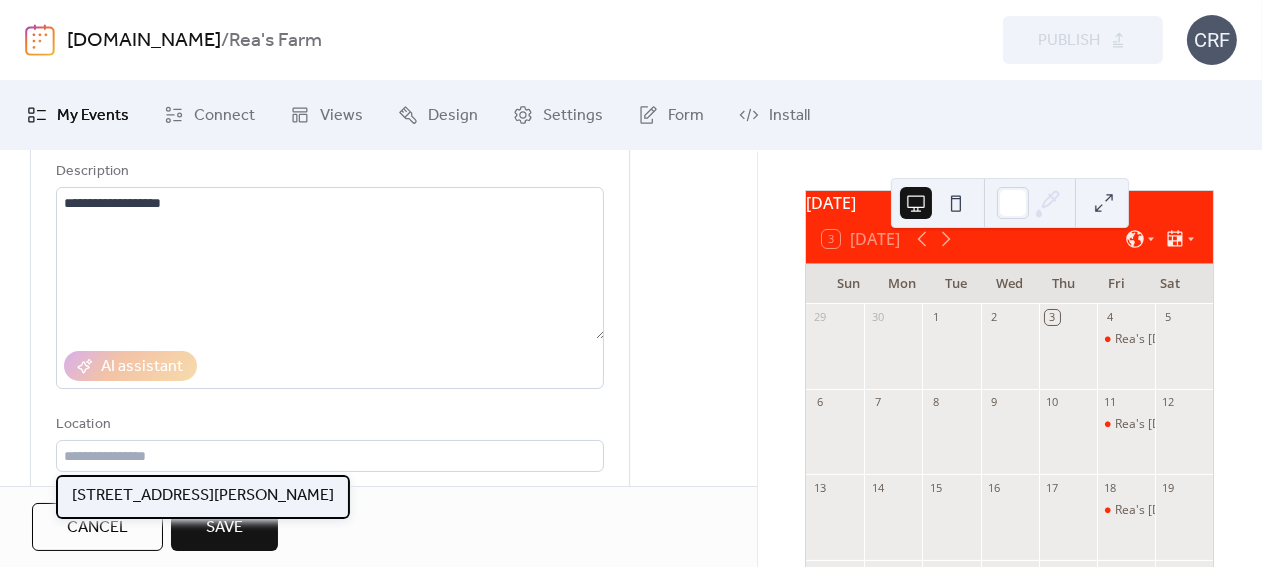click on "400 Stevens St. West Cape May, NJ 08204" at bounding box center (203, 496) 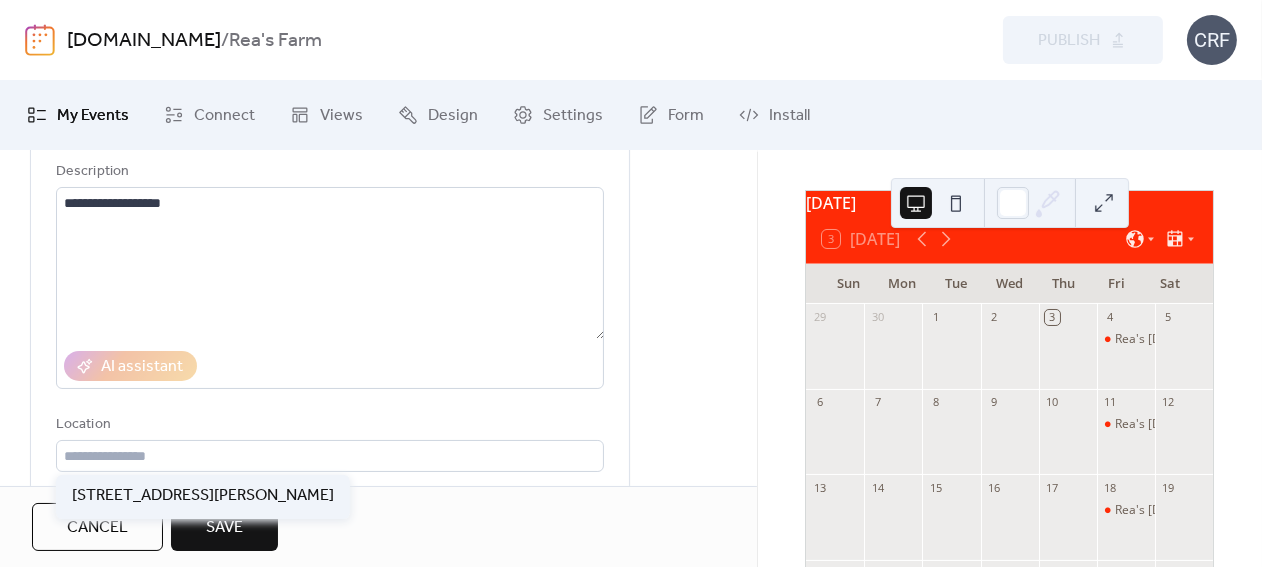 type on "**********" 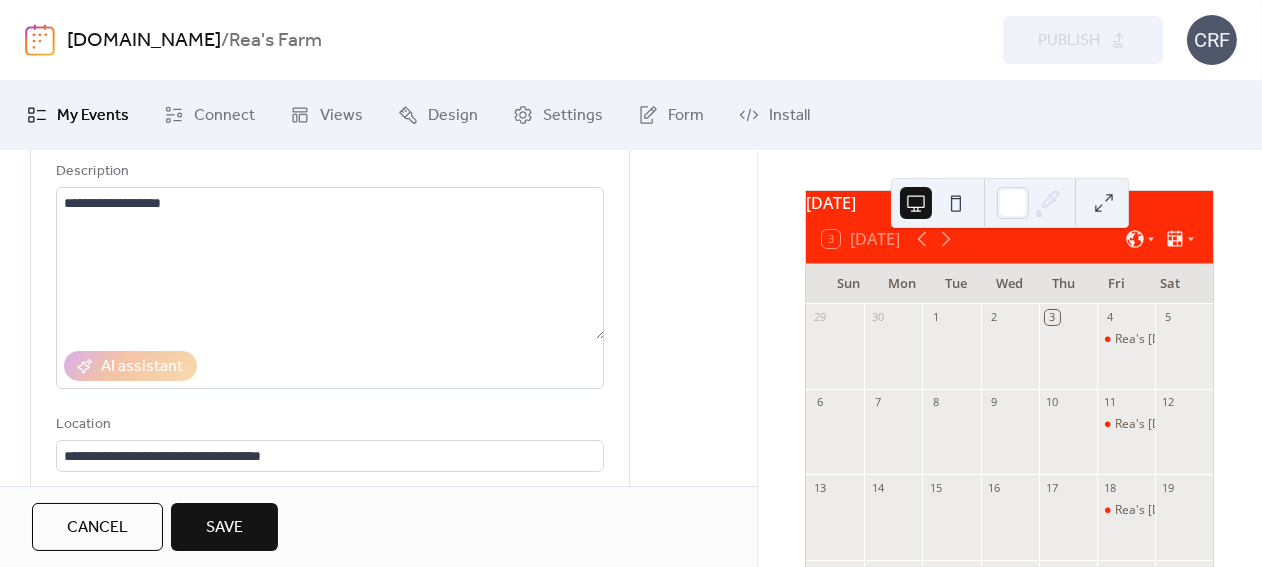 click on "**********" at bounding box center (378, 787) 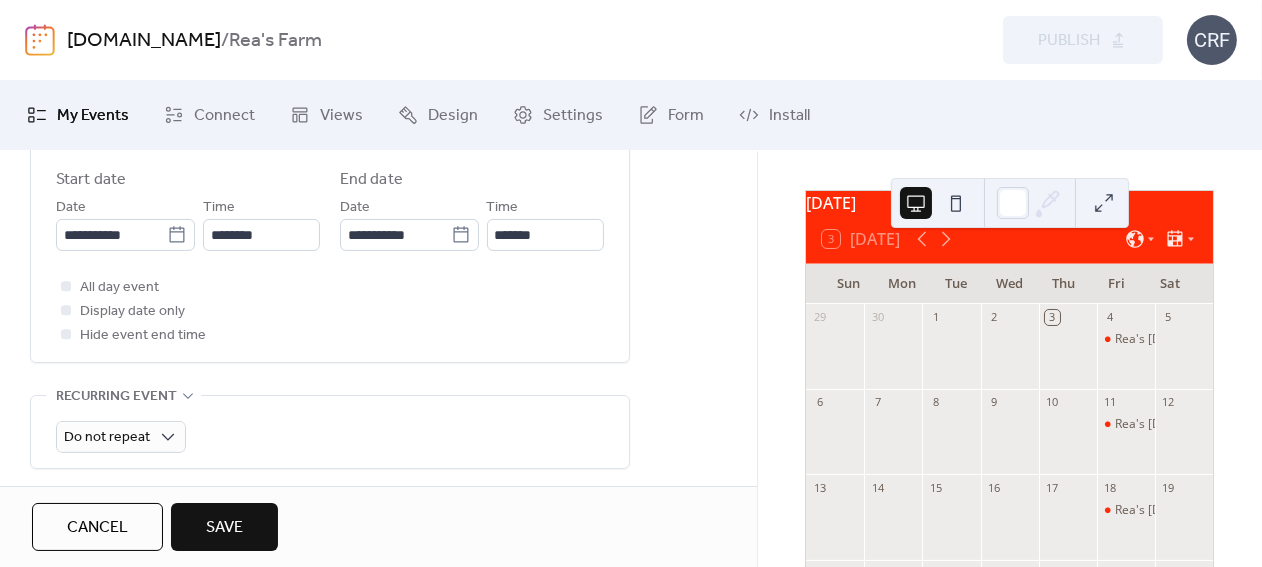 scroll, scrollTop: 600, scrollLeft: 0, axis: vertical 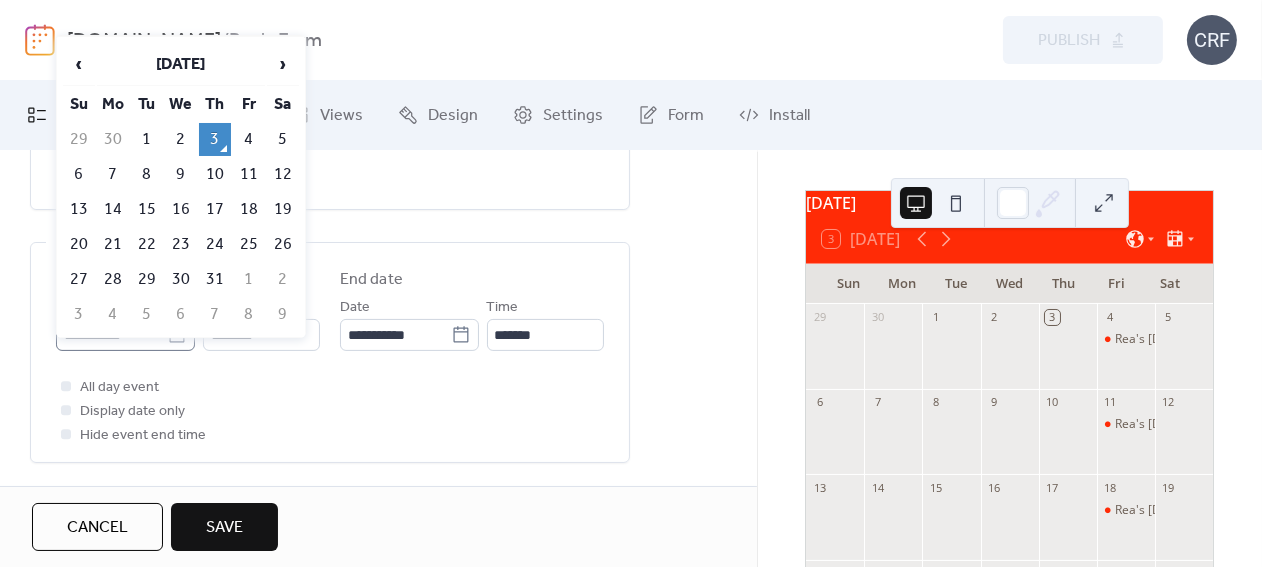 click 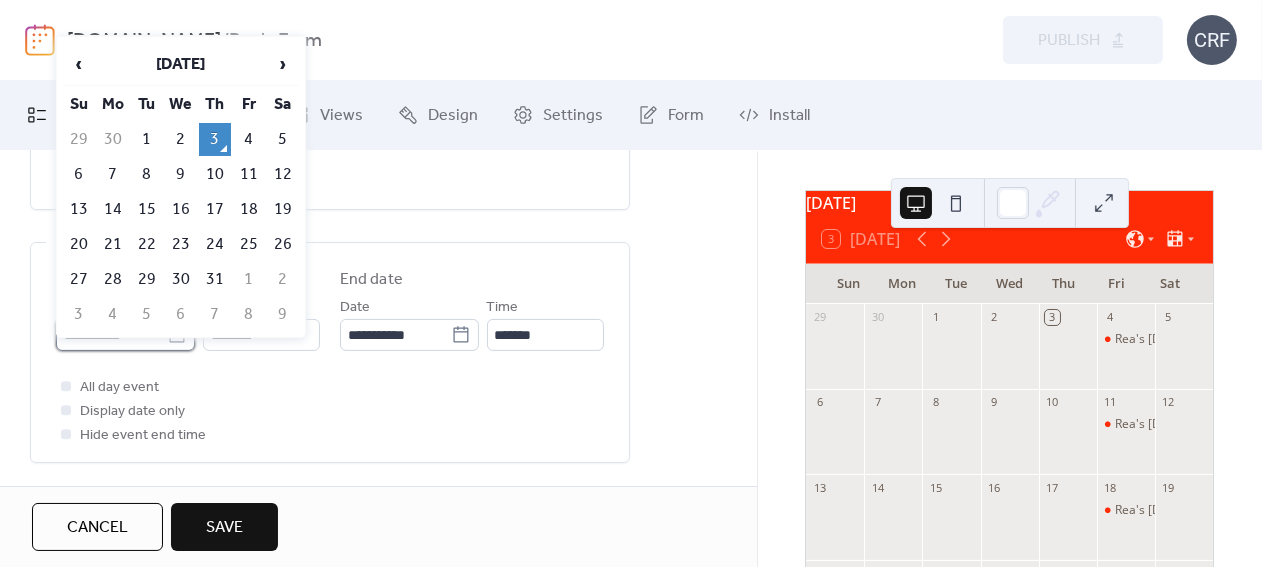 click on "**********" at bounding box center [111, 335] 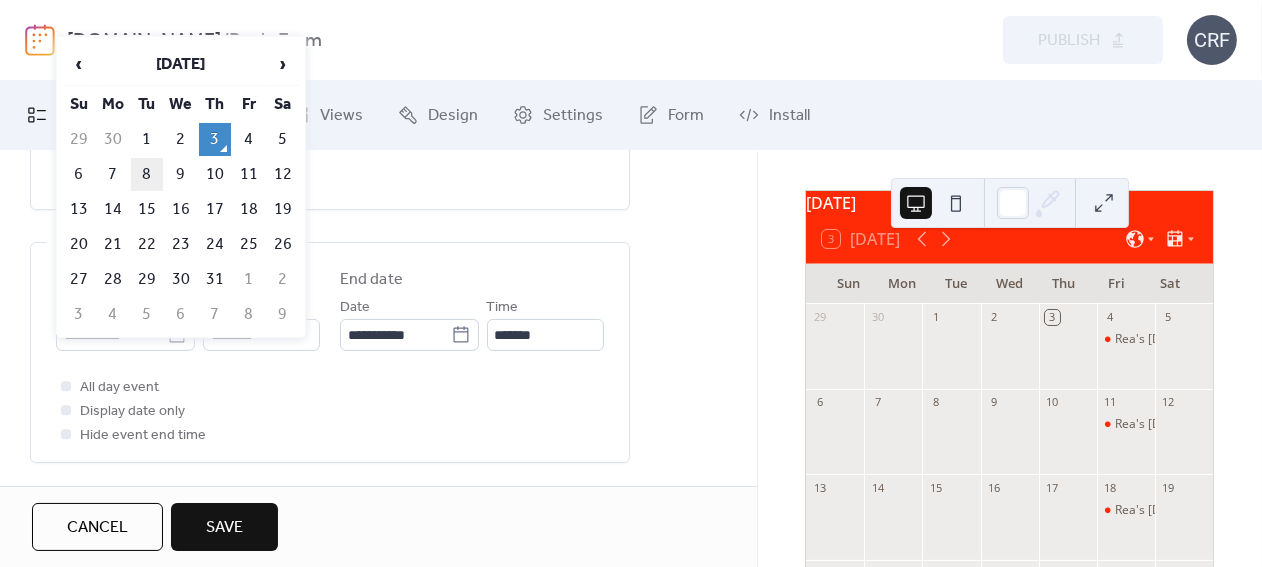 click on "8" at bounding box center (147, 174) 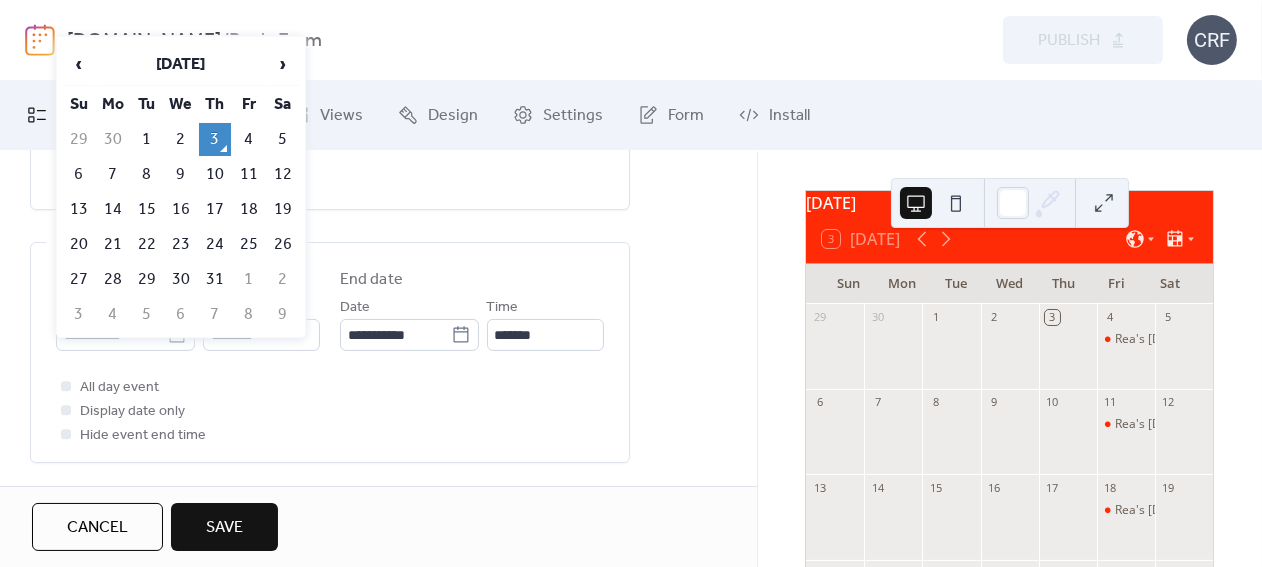 type on "**********" 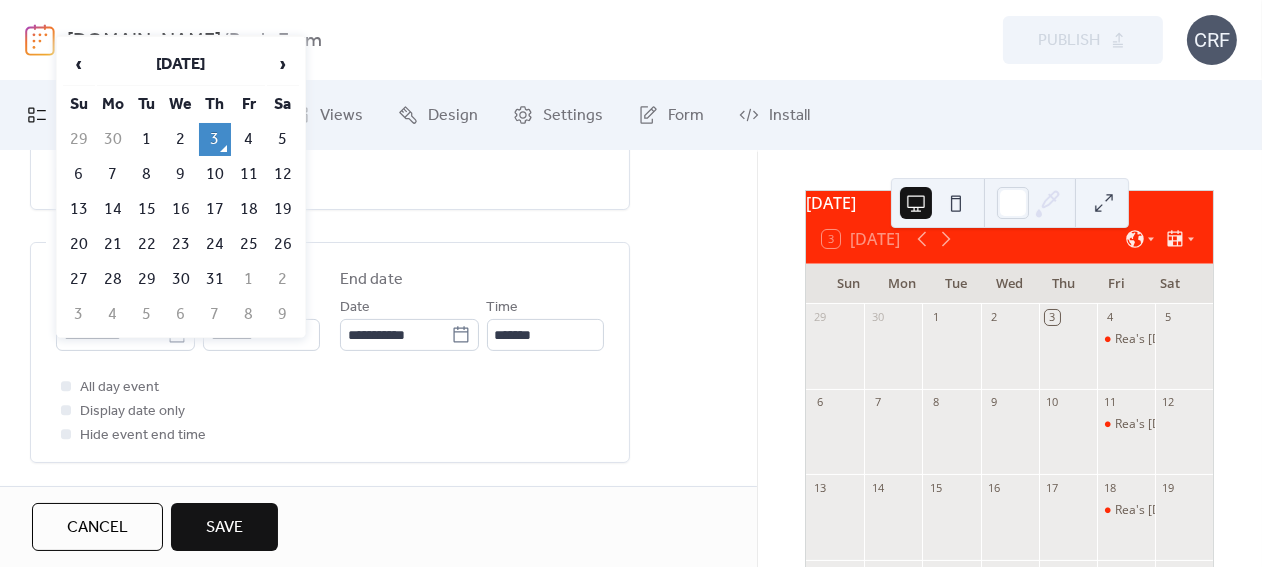 type on "**********" 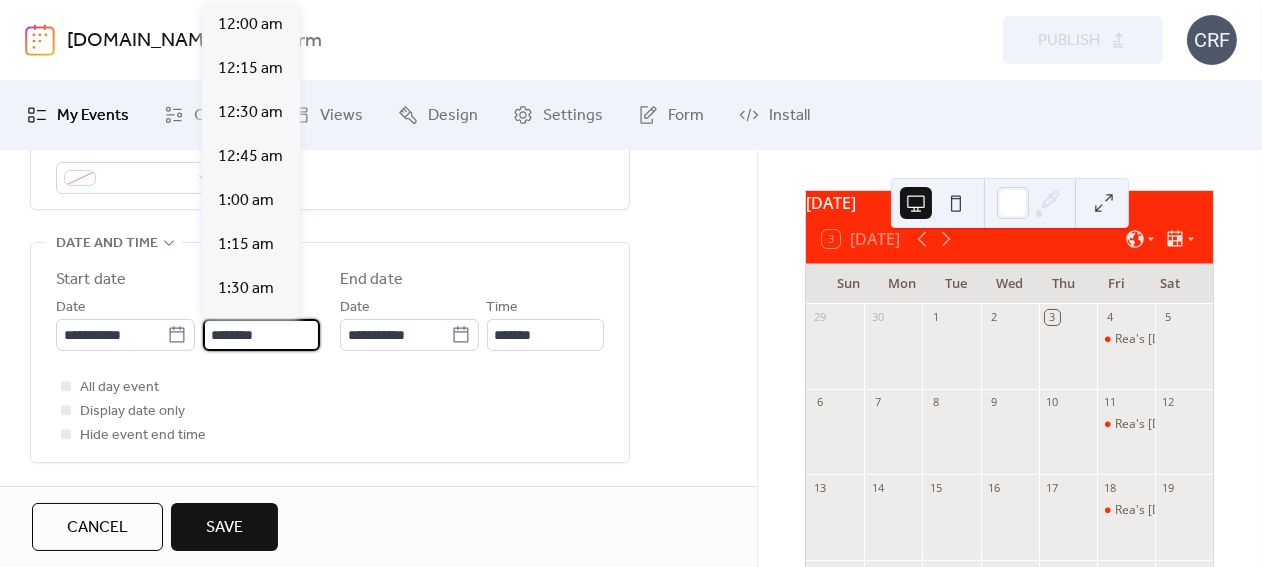 click on "********" at bounding box center (261, 335) 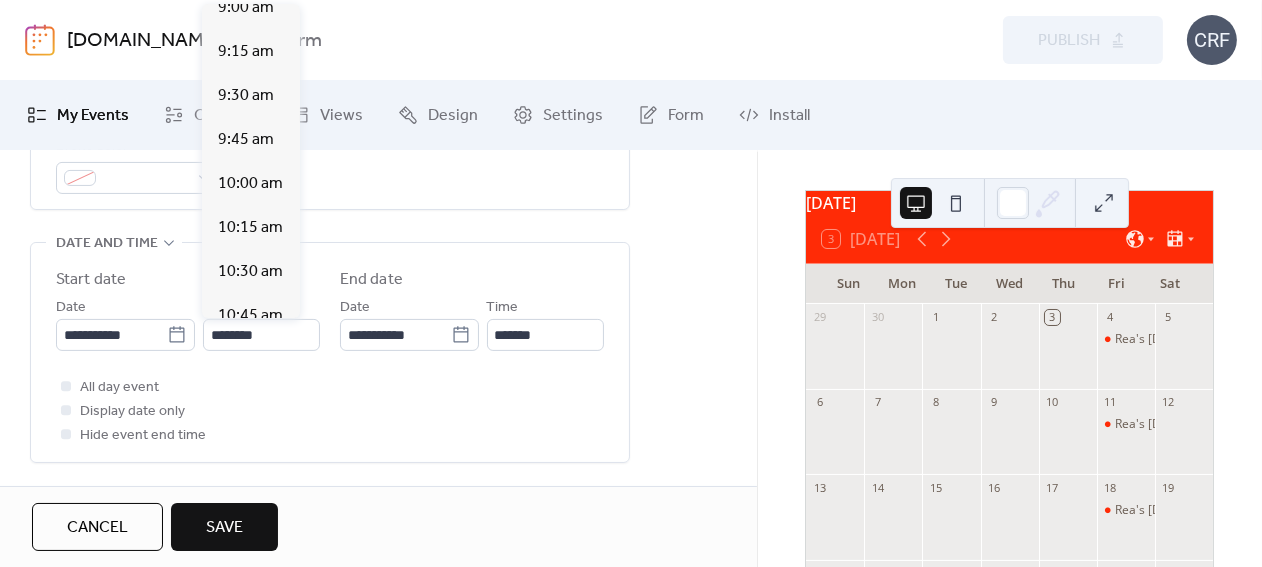 scroll, scrollTop: 1584, scrollLeft: 0, axis: vertical 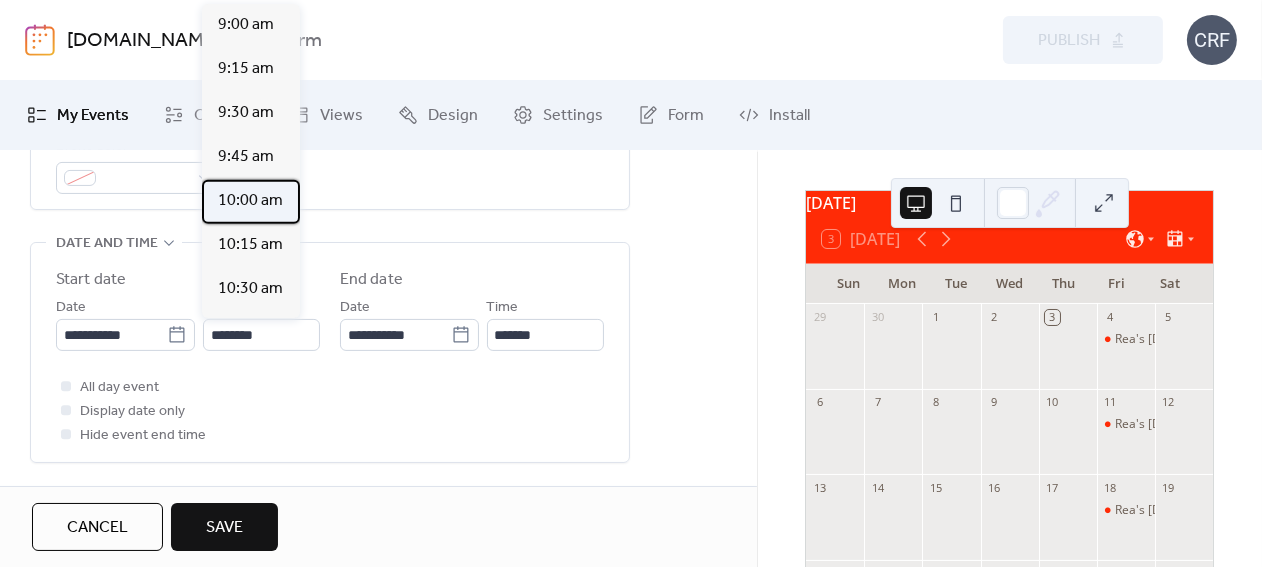 click on "10:00 am" at bounding box center (250, 201) 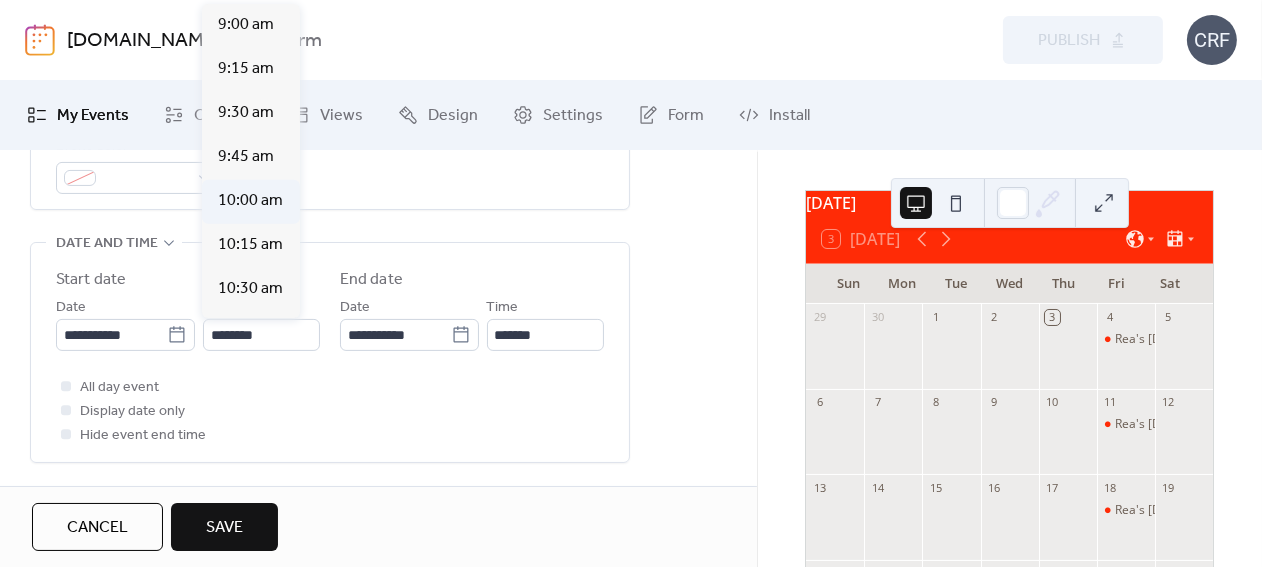 type on "********" 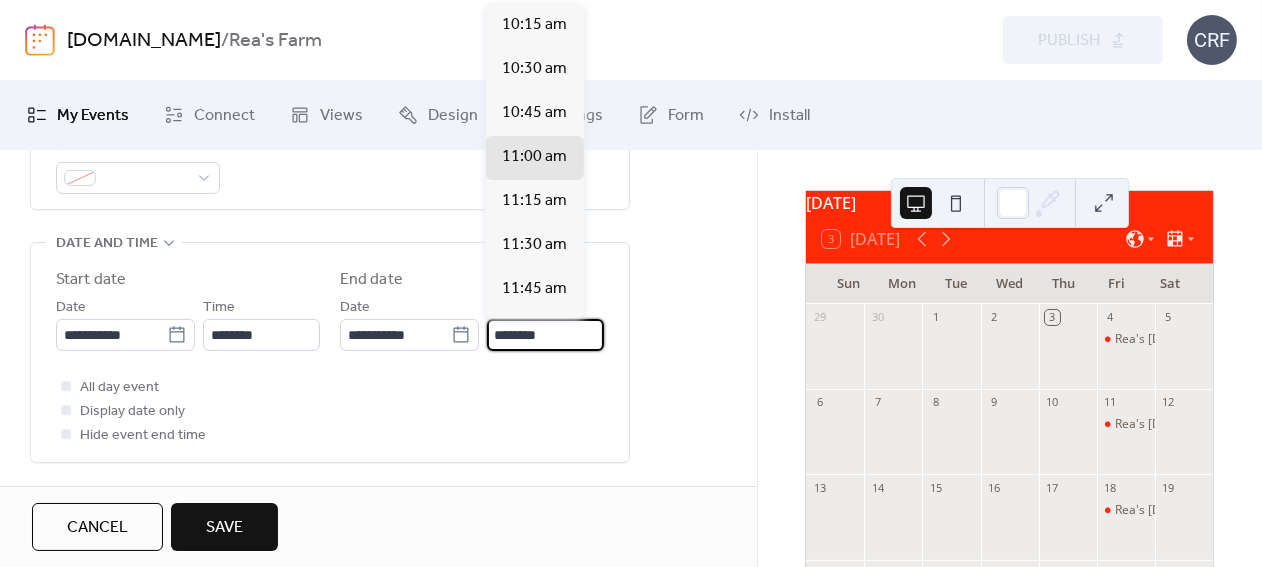 click on "********" at bounding box center (545, 335) 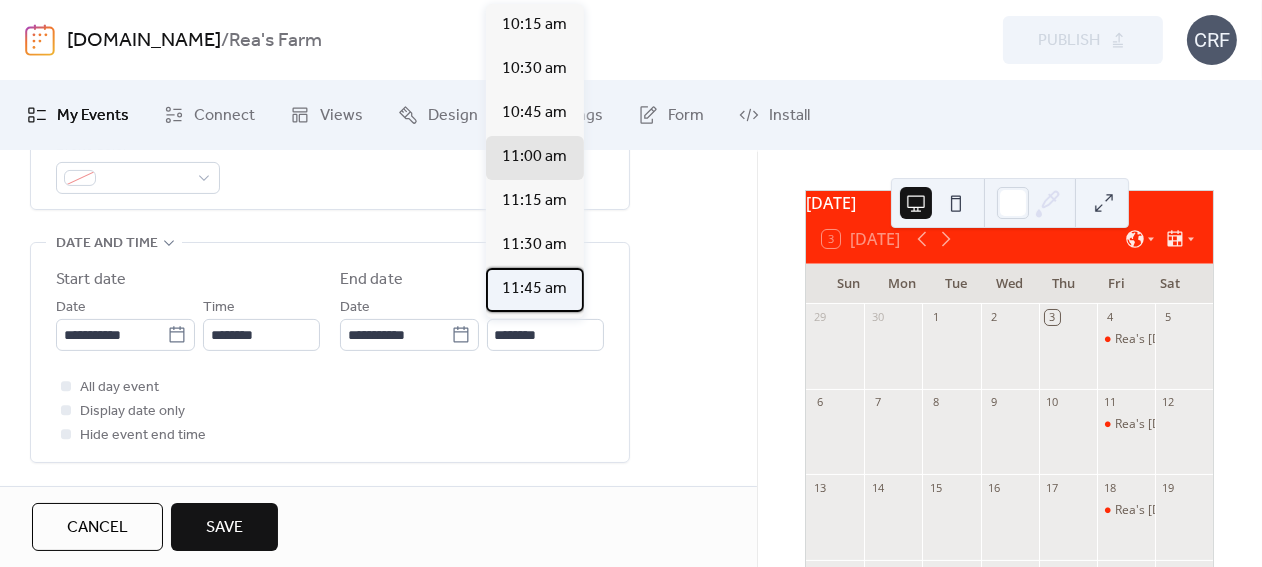 click on "11:45 am" at bounding box center (535, 290) 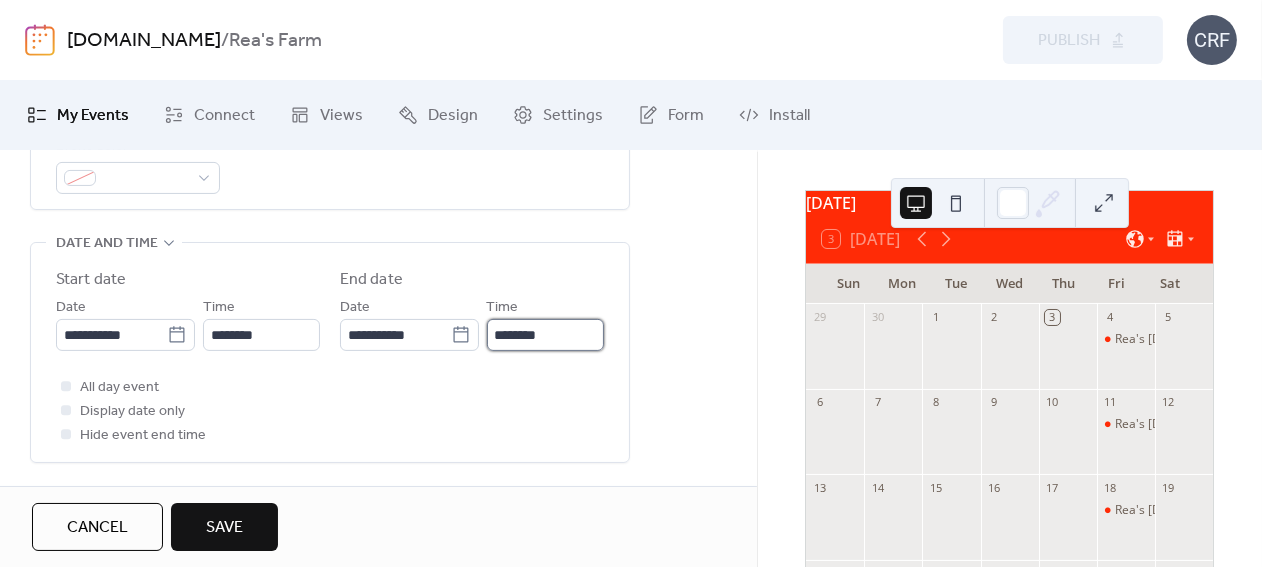 click on "********" at bounding box center [545, 335] 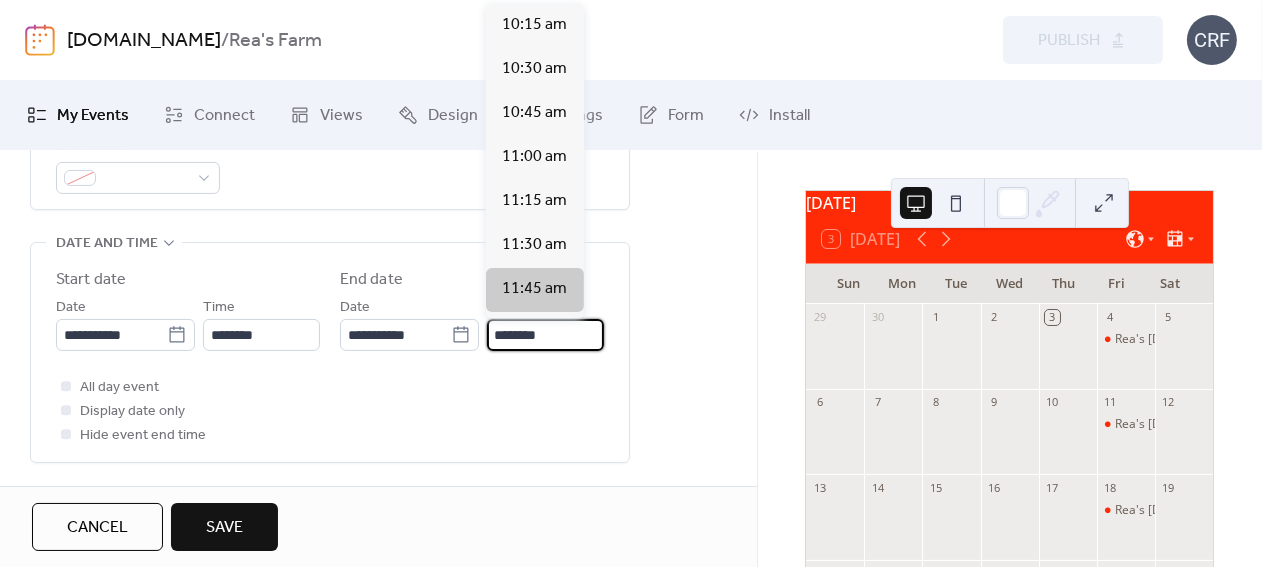scroll, scrollTop: 99, scrollLeft: 0, axis: vertical 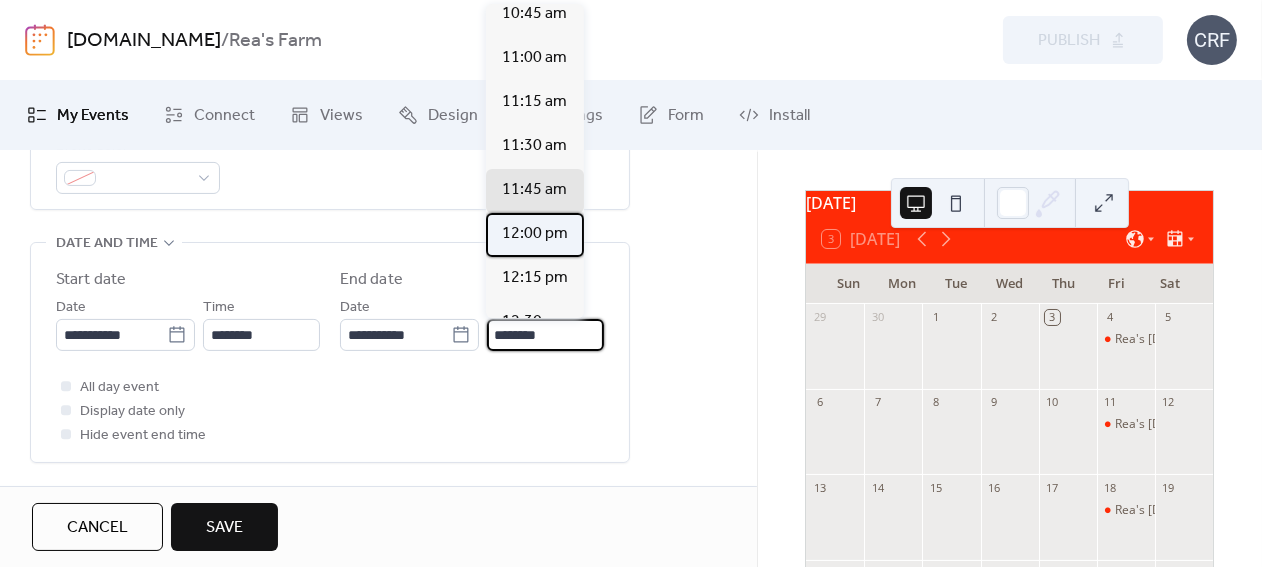 click on "12:00 pm" at bounding box center (535, 234) 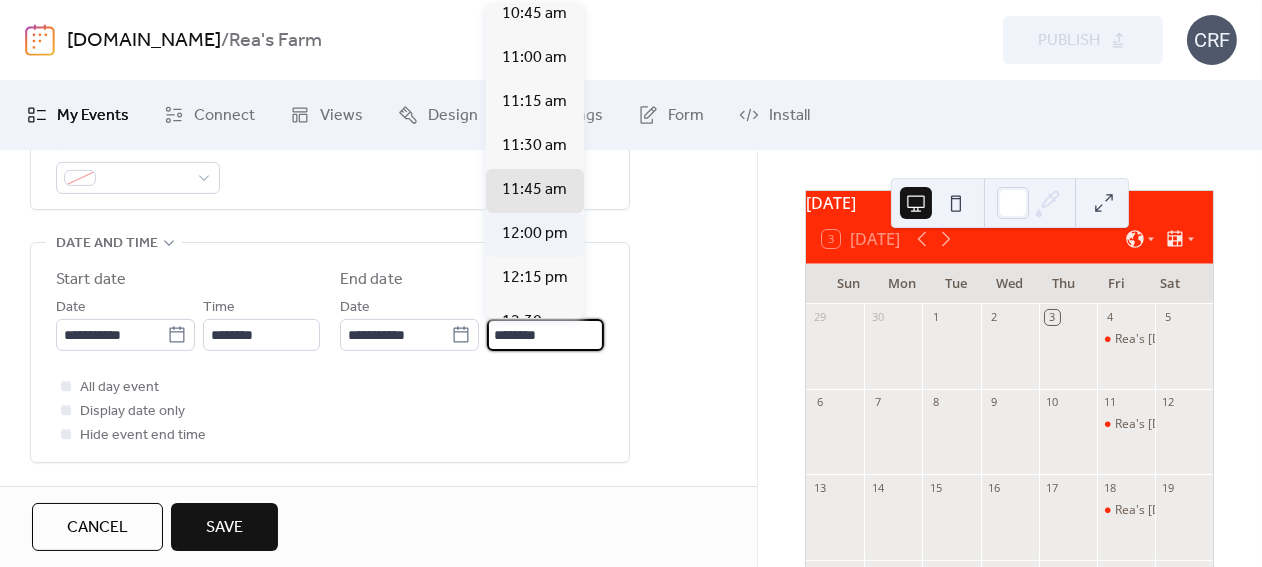 type on "********" 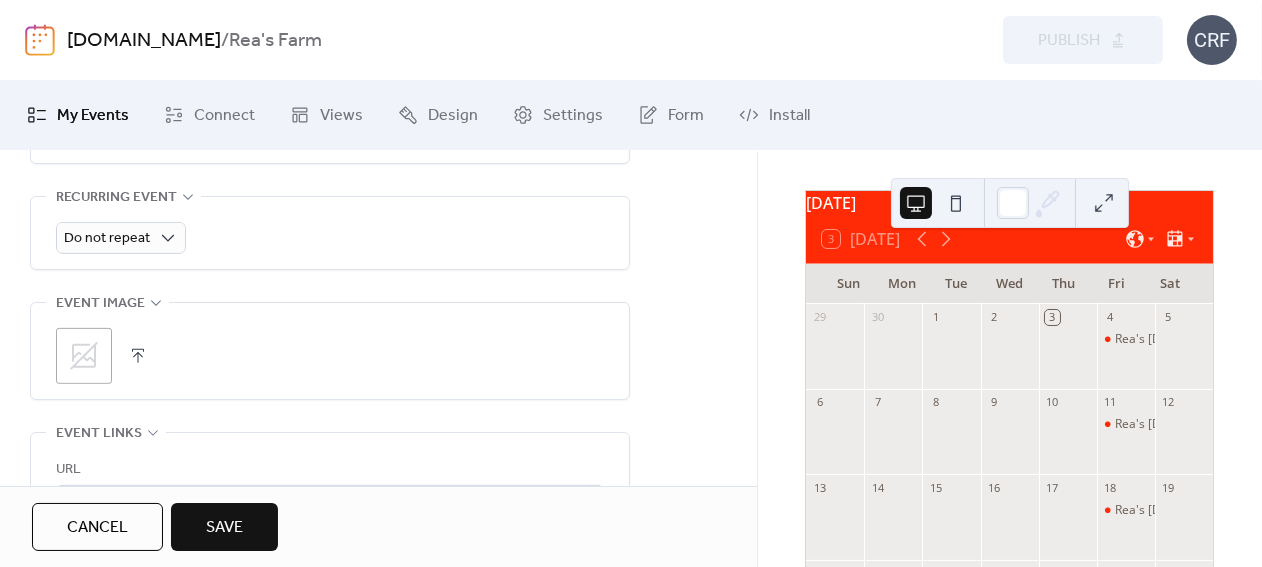 scroll, scrollTop: 800, scrollLeft: 0, axis: vertical 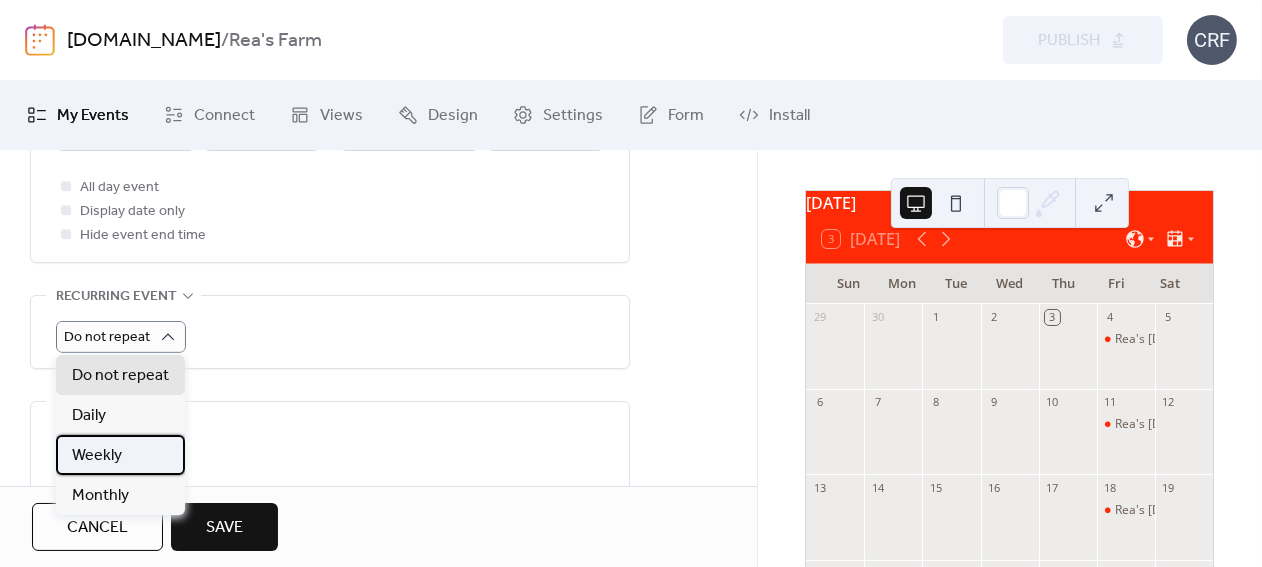 click on "Weekly" at bounding box center (120, 455) 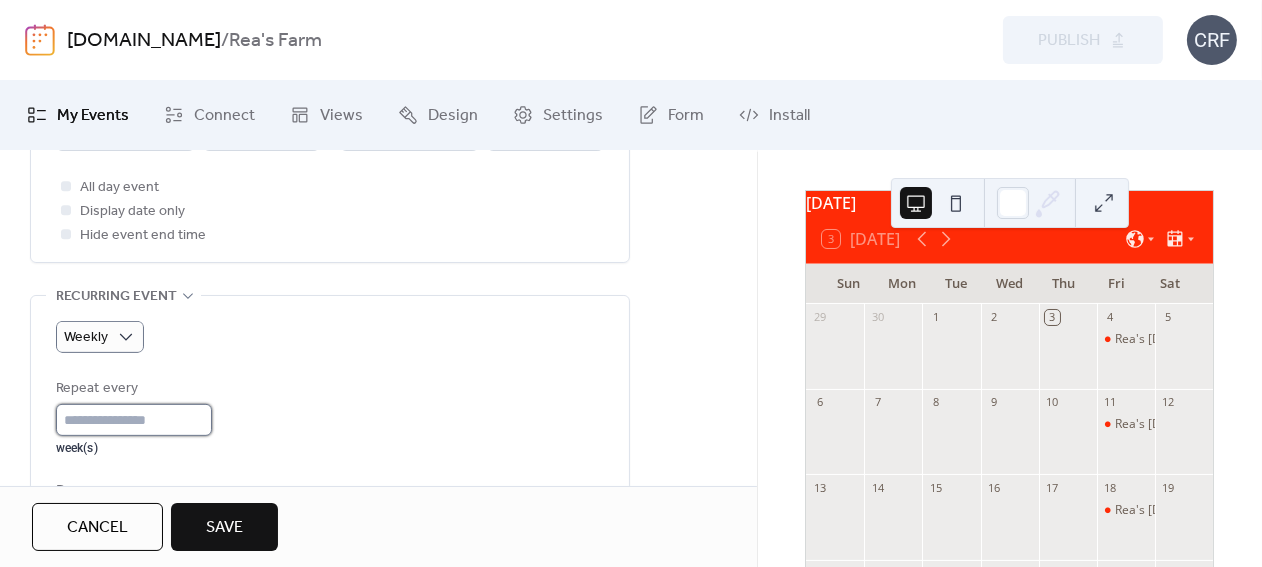 click on "*" at bounding box center (134, 420) 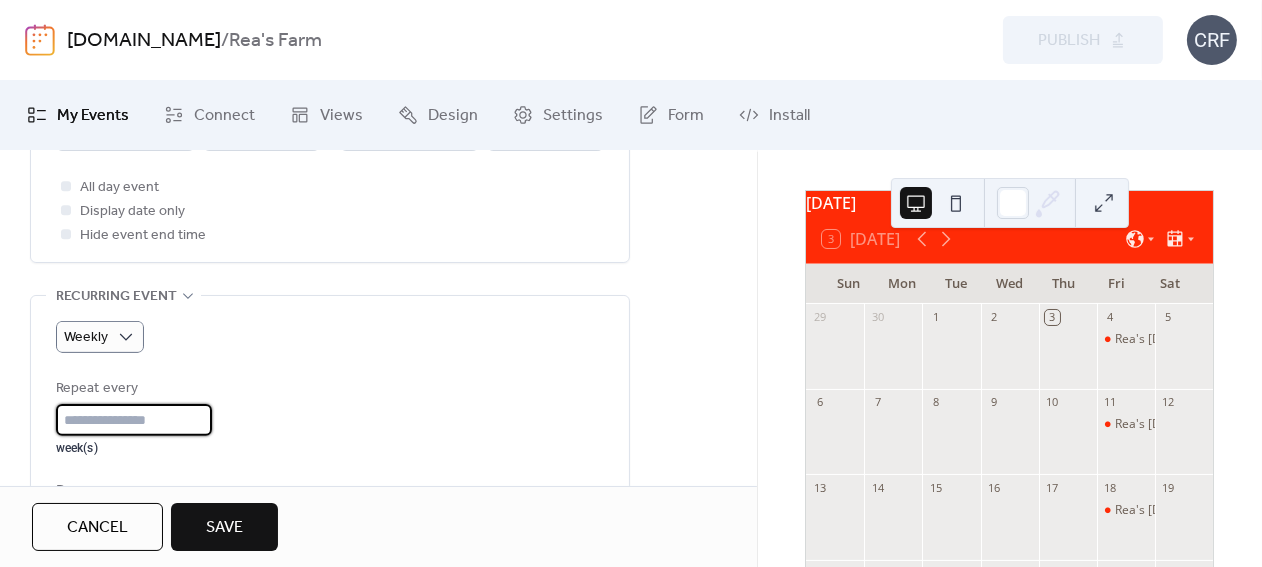 click on "Weekly Repeat every * week(s) Repeat on S M T W T F S Ends ​ Never ​ On Excluded Dates Select Date to Exclude" at bounding box center (330, 520) 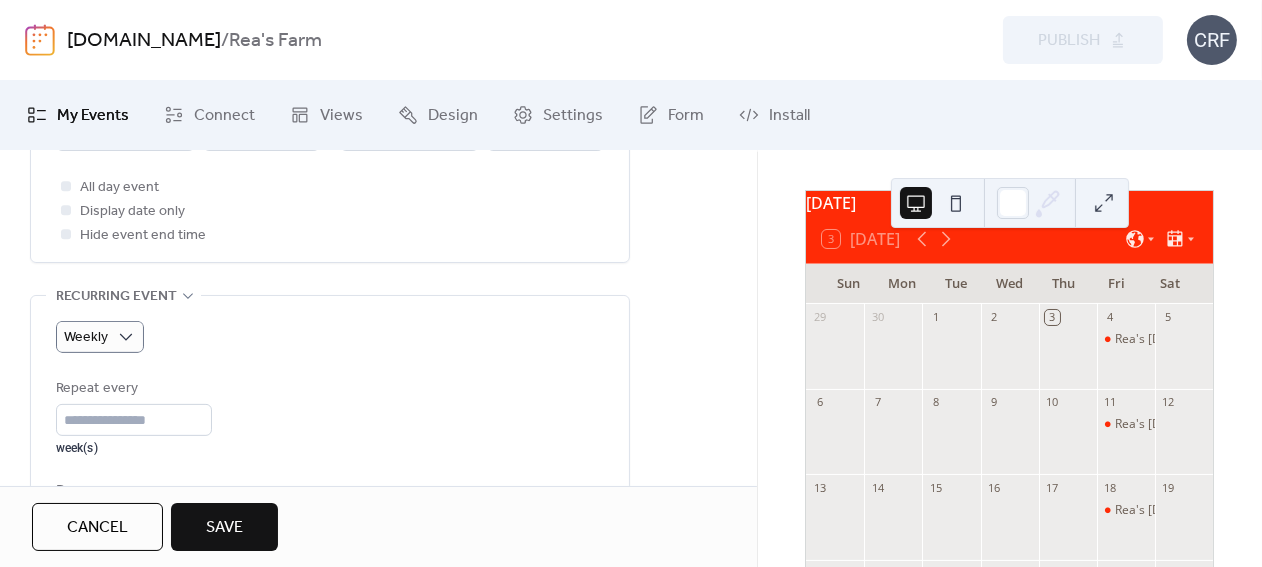 scroll, scrollTop: 950, scrollLeft: 0, axis: vertical 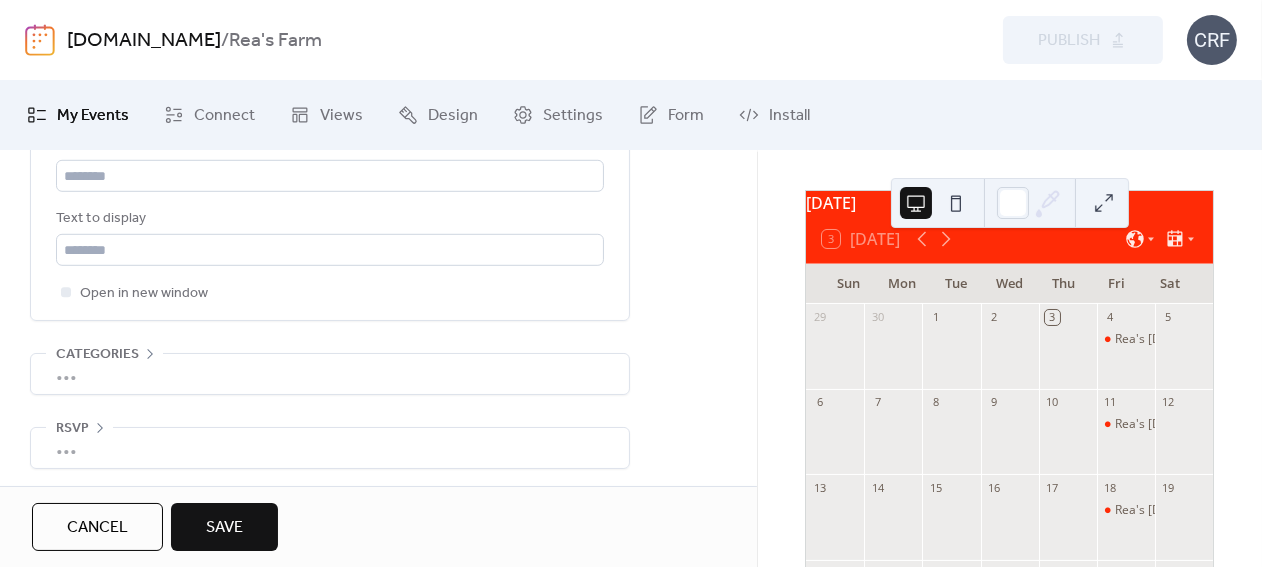 click 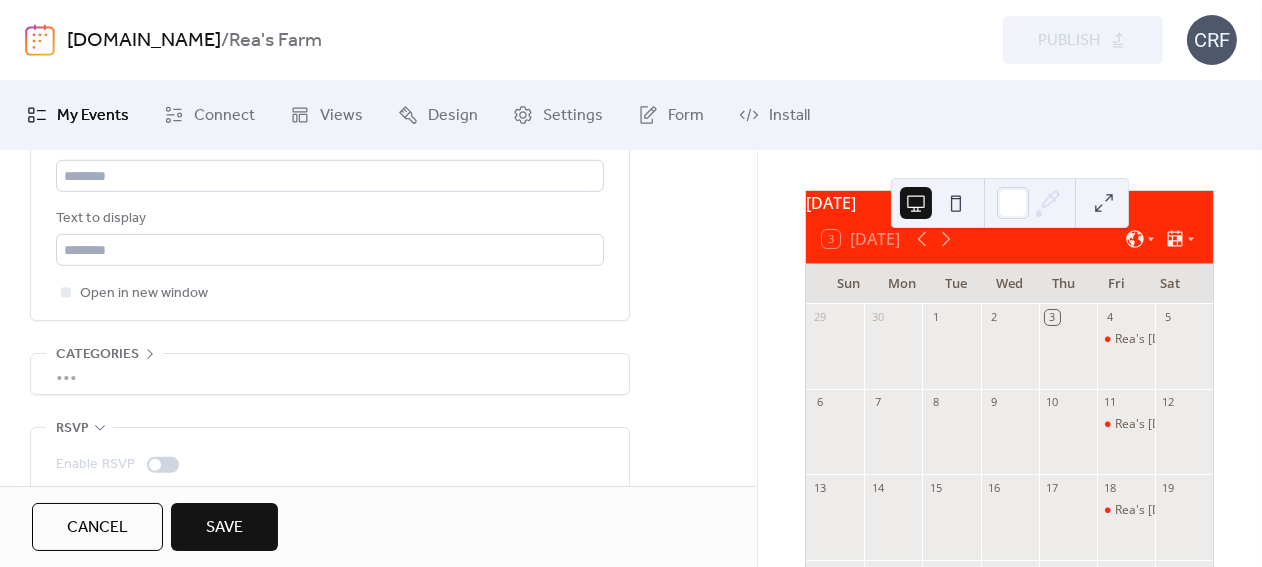 scroll, scrollTop: 1590, scrollLeft: 0, axis: vertical 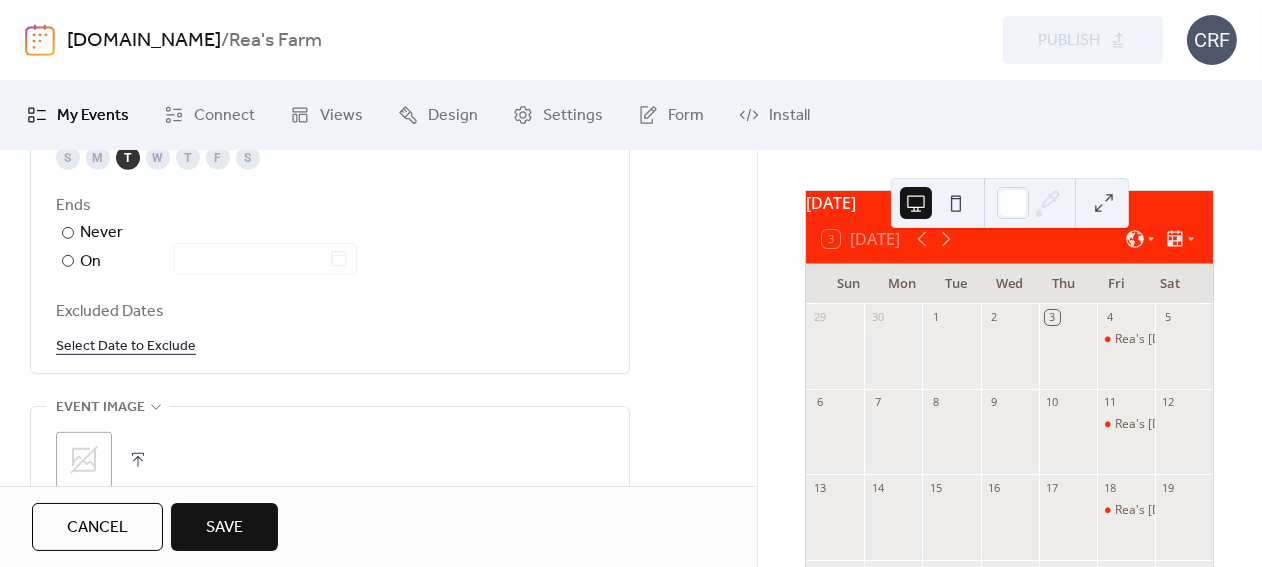 click 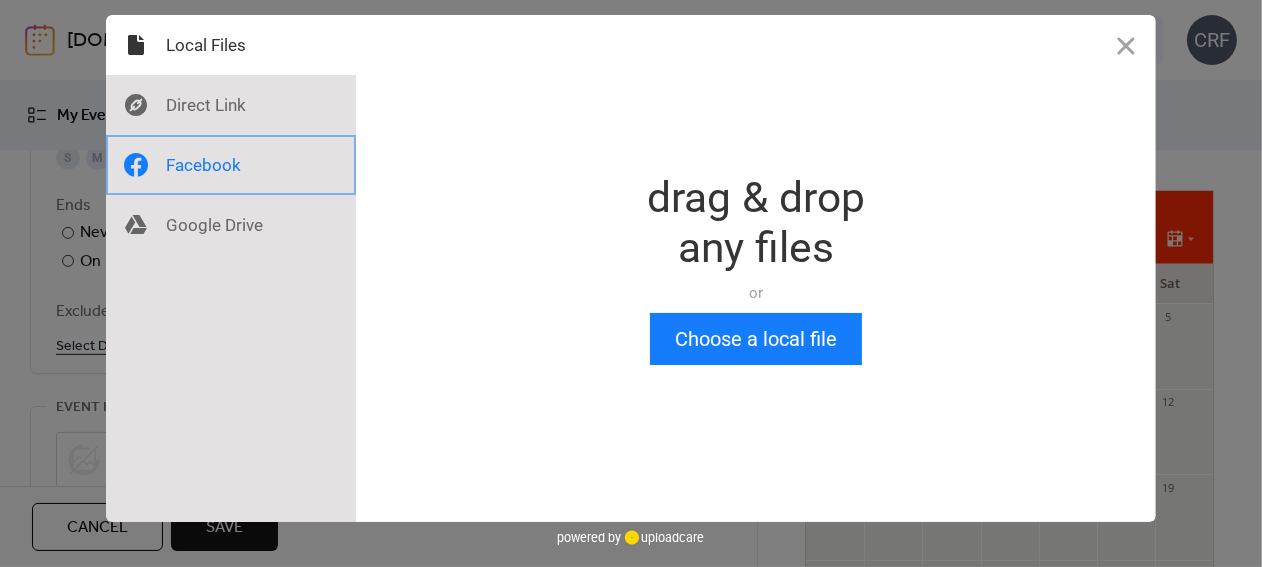 click at bounding box center [231, 165] 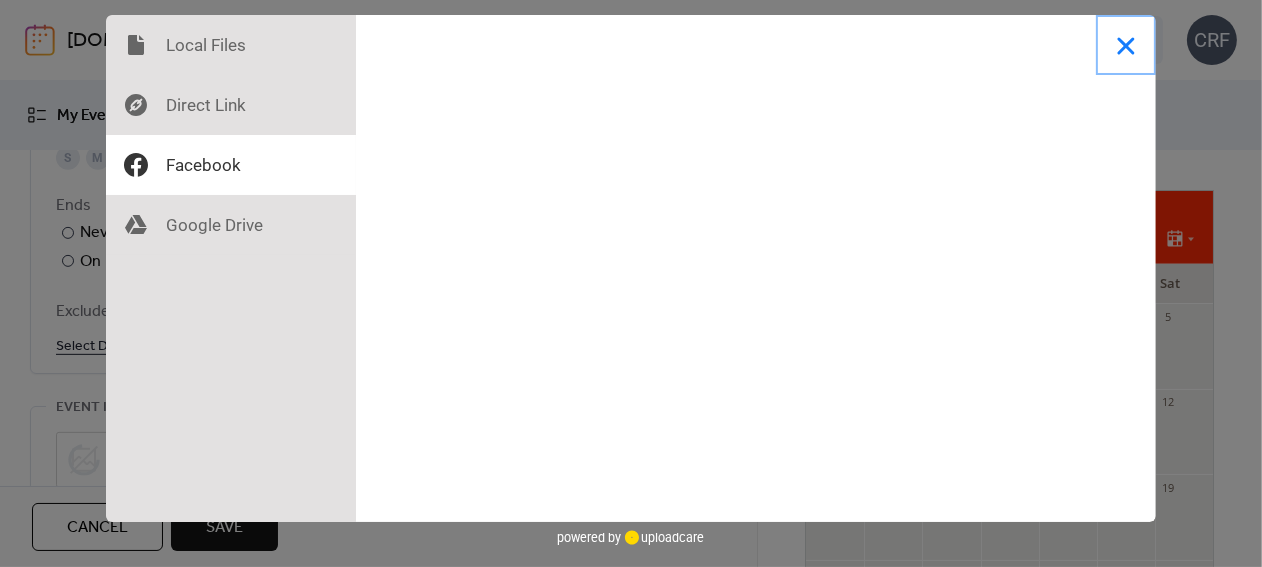 click at bounding box center (1126, 45) 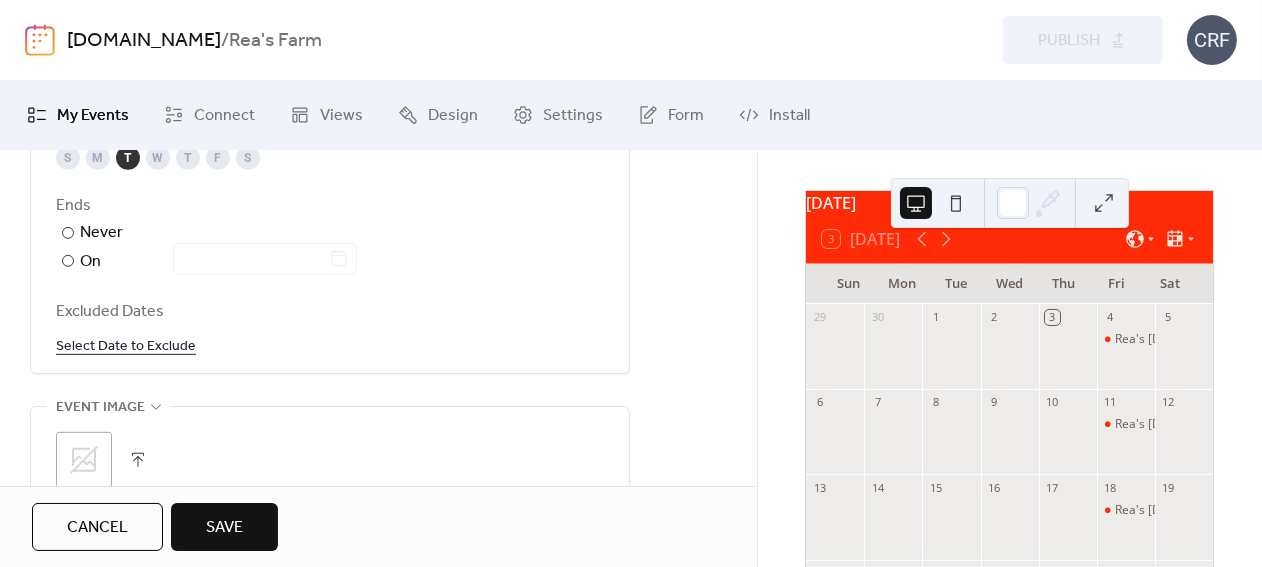 click on ";" at bounding box center (84, 460) 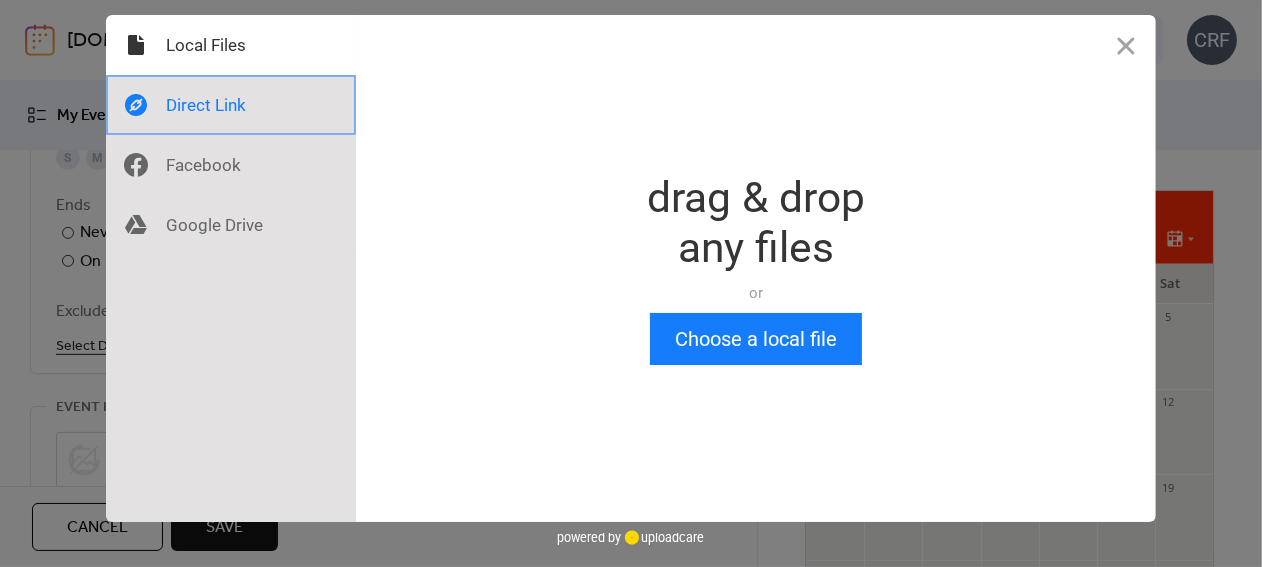 click at bounding box center (231, 105) 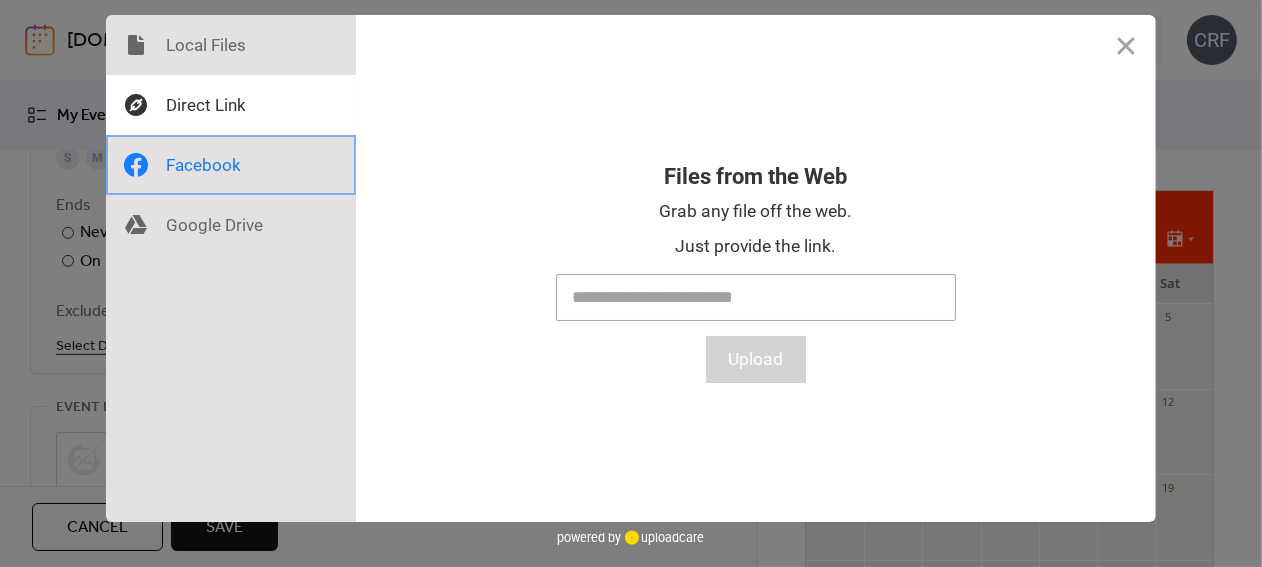 click at bounding box center (231, 165) 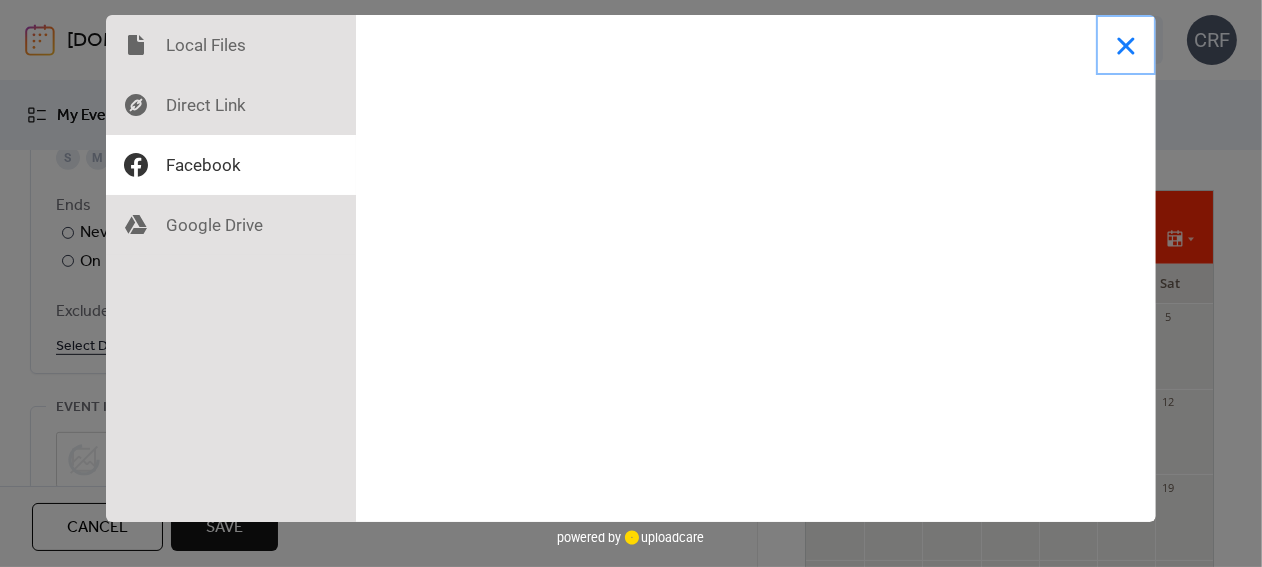 drag, startPoint x: 537, startPoint y: 22, endPoint x: 1121, endPoint y: 43, distance: 584.37744 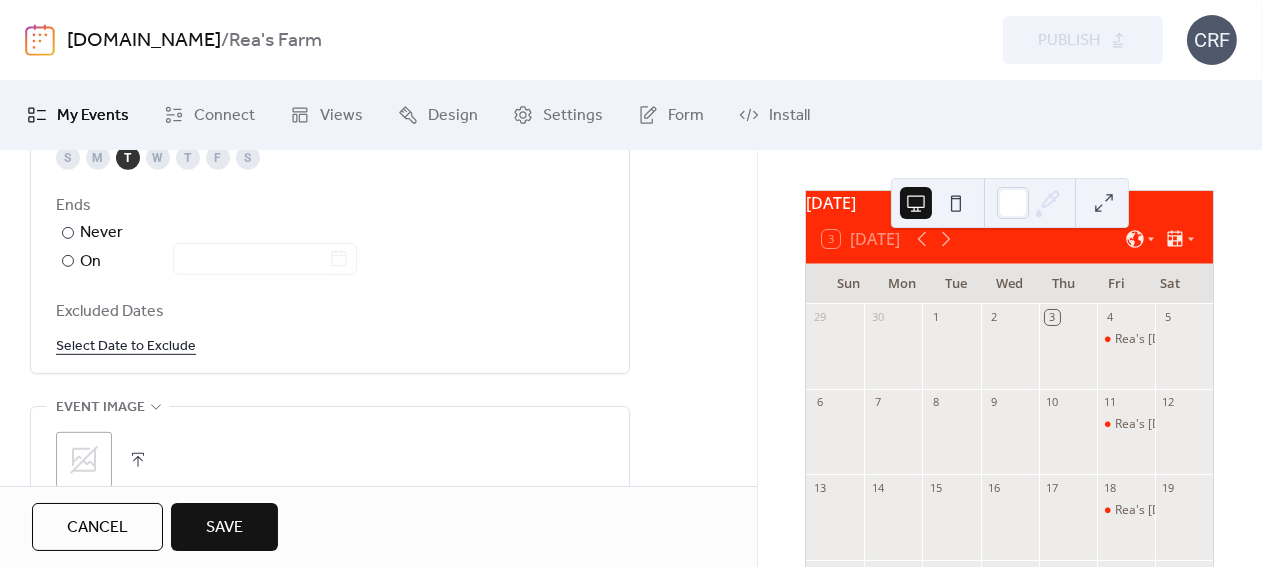 click 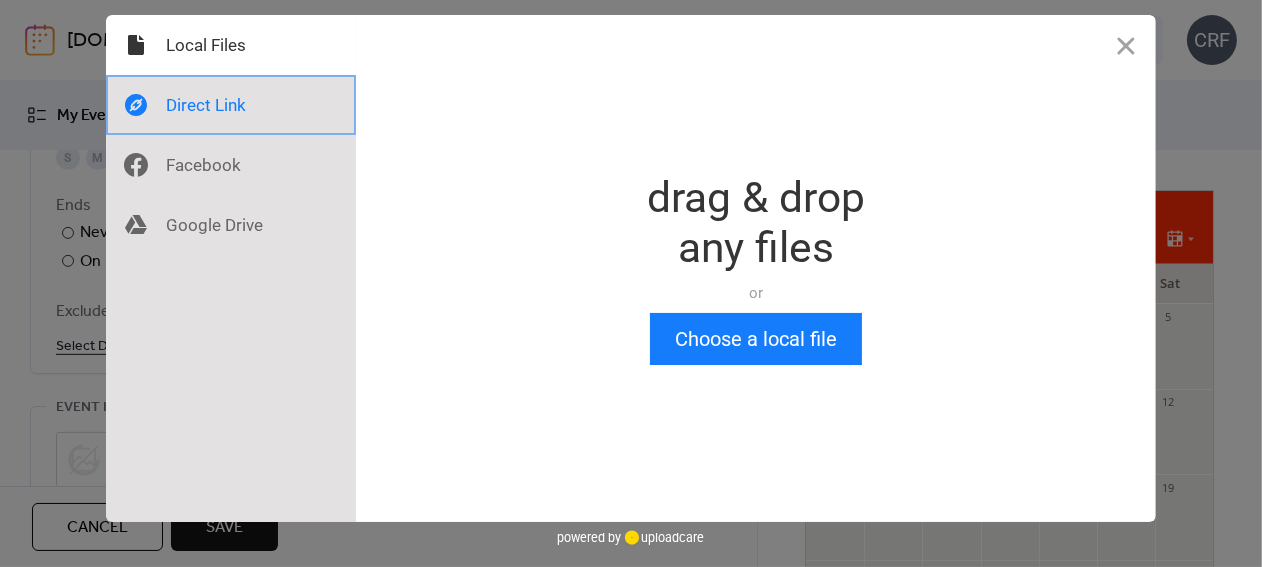 click at bounding box center [231, 105] 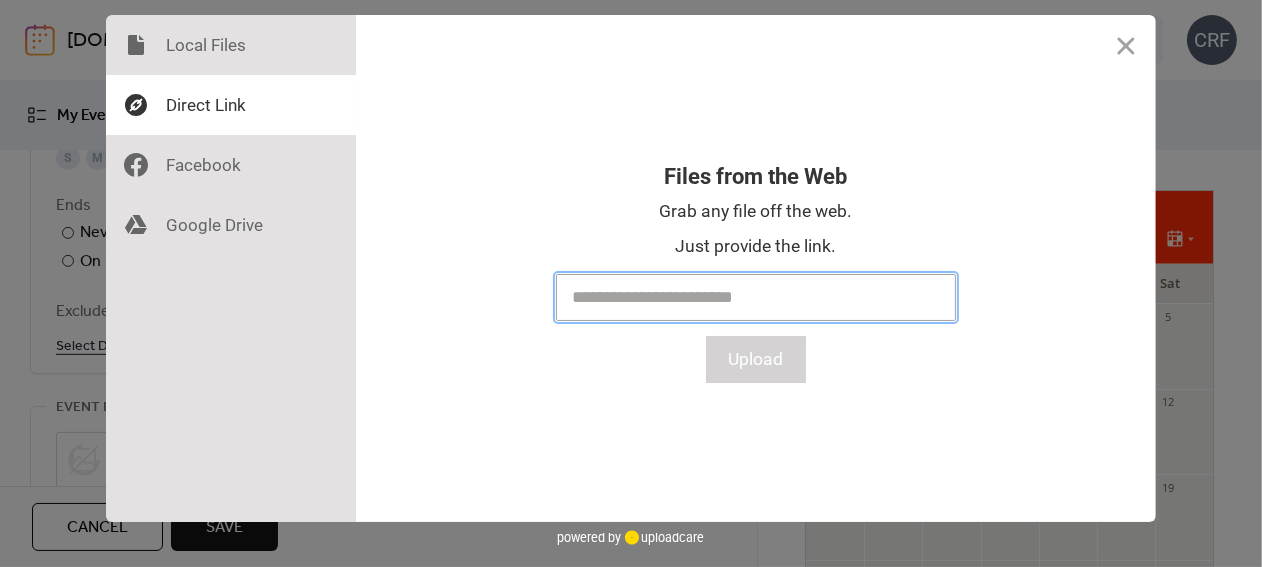 paste on "**********" 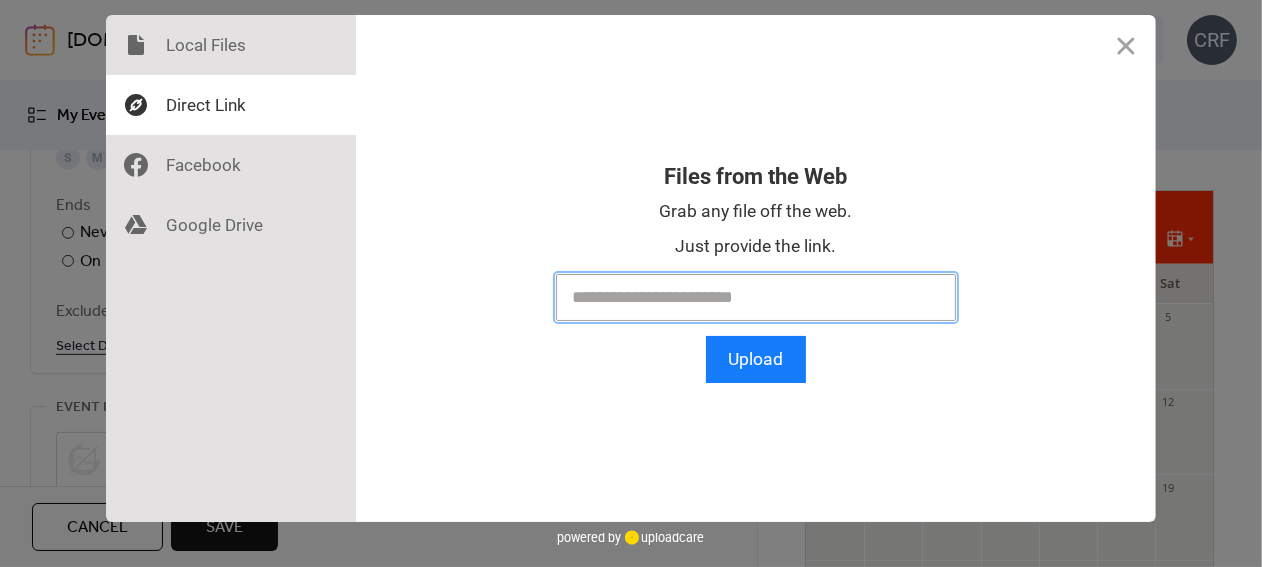 type on "**********" 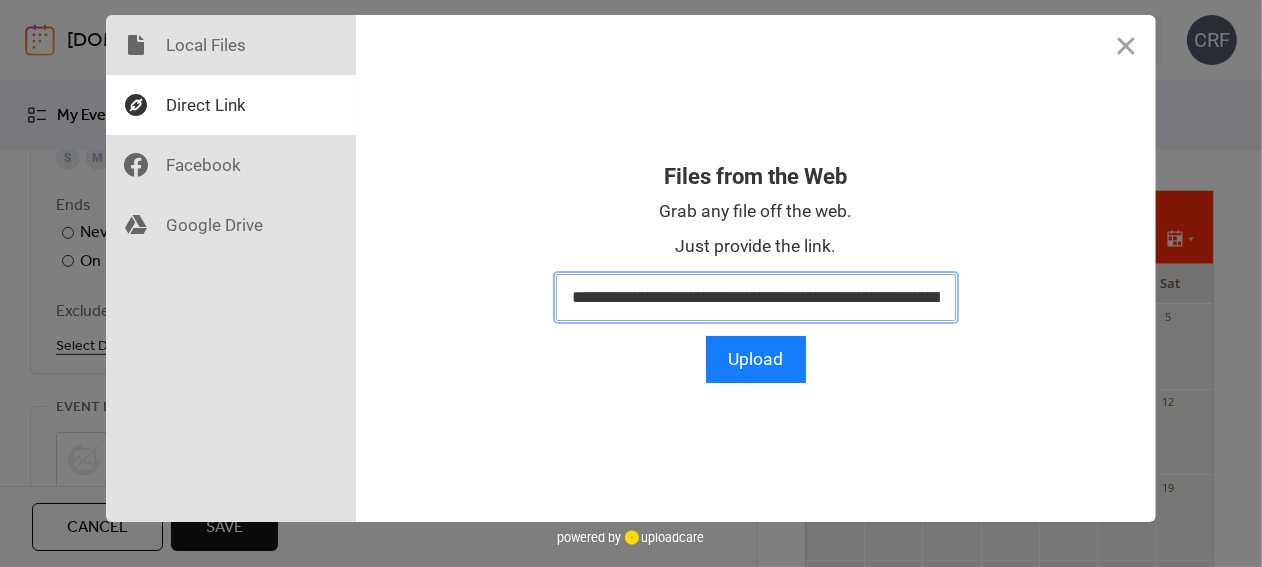 scroll, scrollTop: 0, scrollLeft: 3375, axis: horizontal 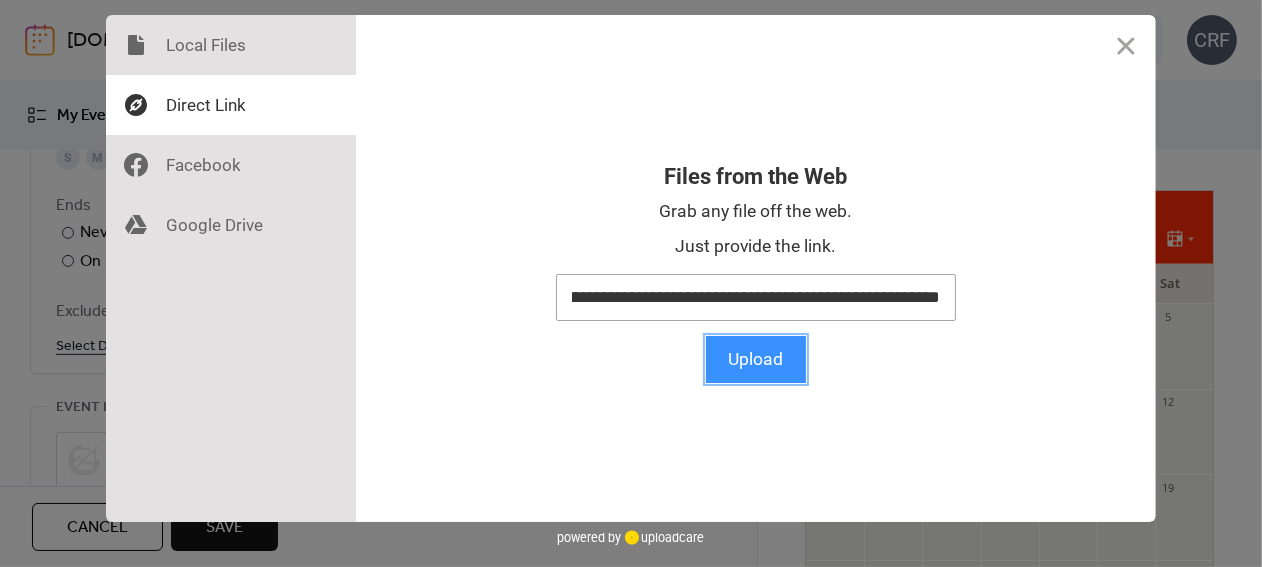 click on "Upload" at bounding box center (756, 359) 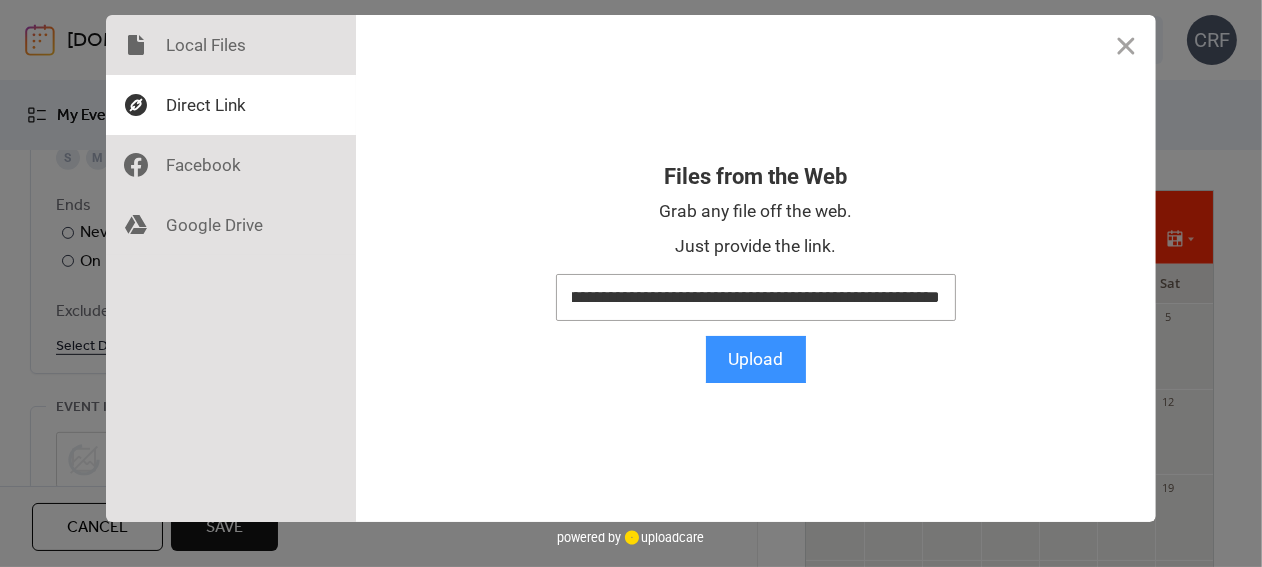 scroll, scrollTop: 0, scrollLeft: 0, axis: both 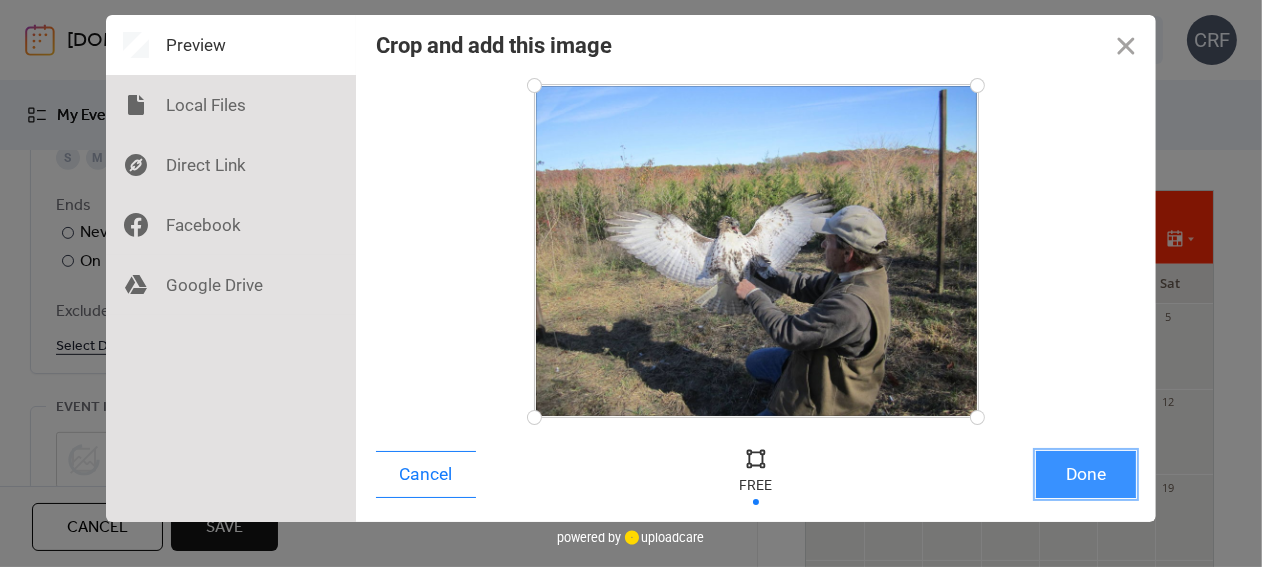 click on "Done" at bounding box center [1086, 474] 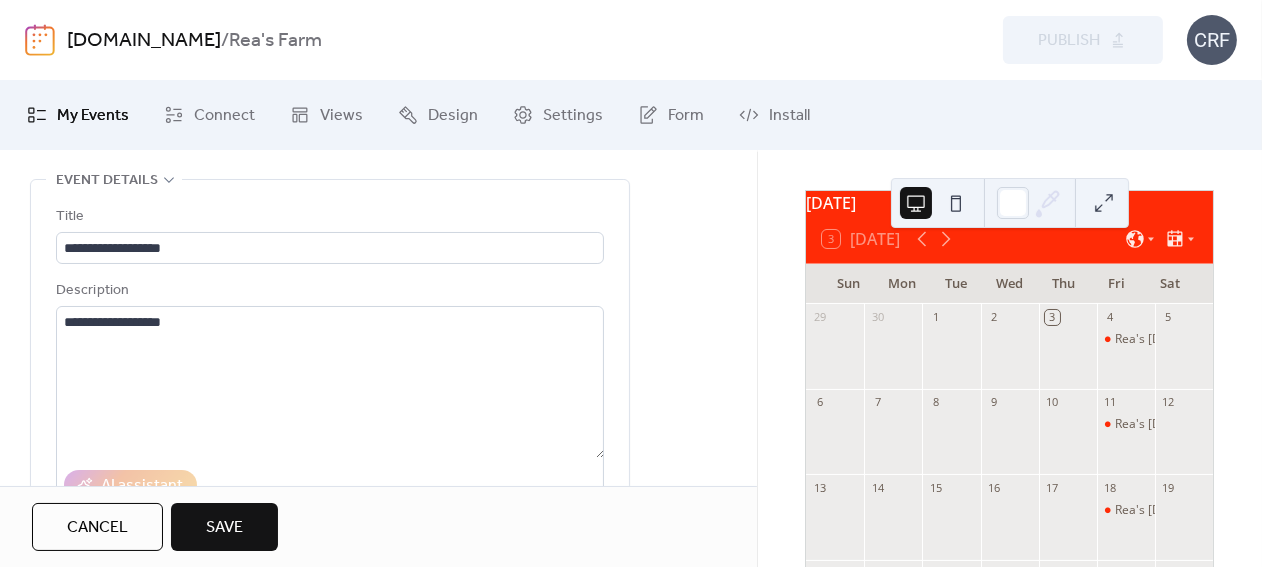 scroll, scrollTop: 0, scrollLeft: 0, axis: both 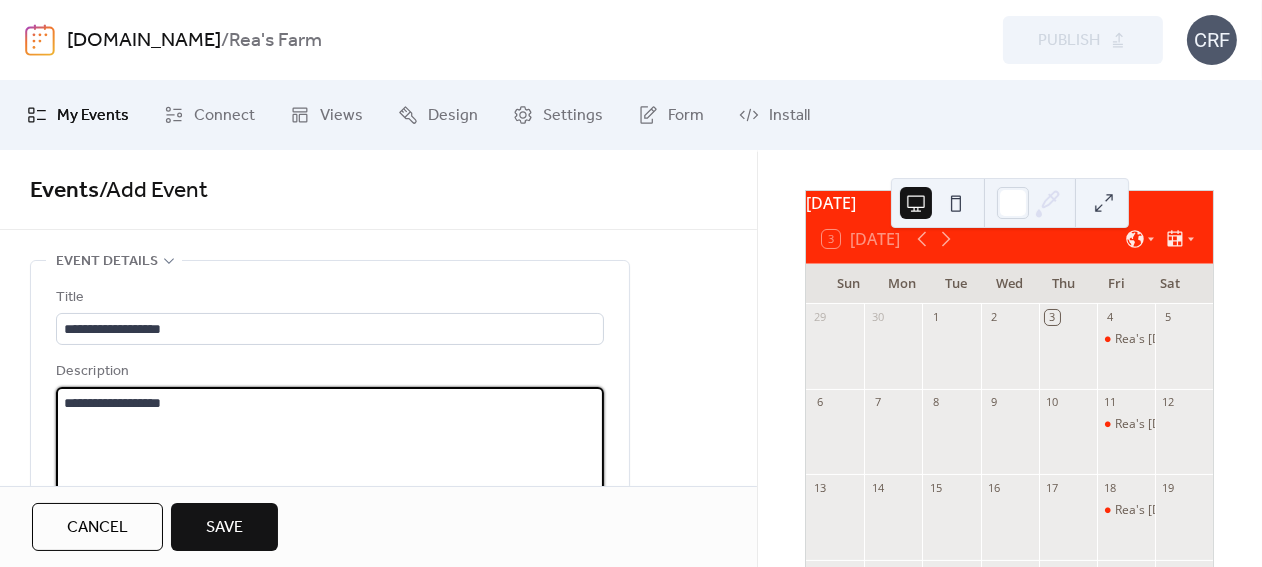 click on "**********" at bounding box center (330, 463) 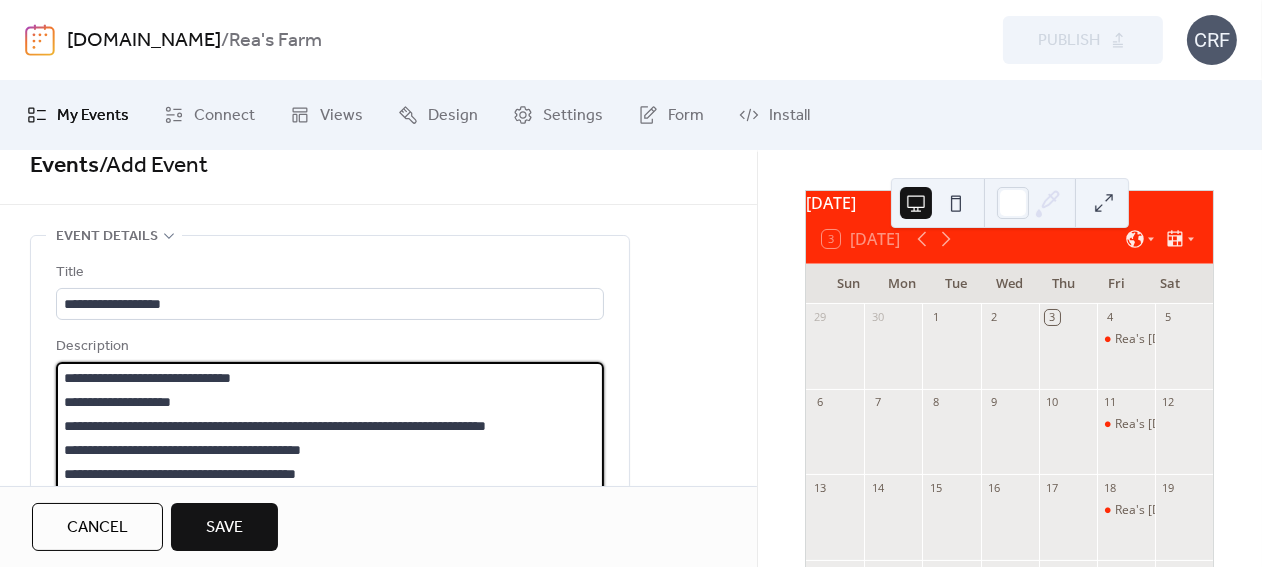 scroll, scrollTop: 49, scrollLeft: 0, axis: vertical 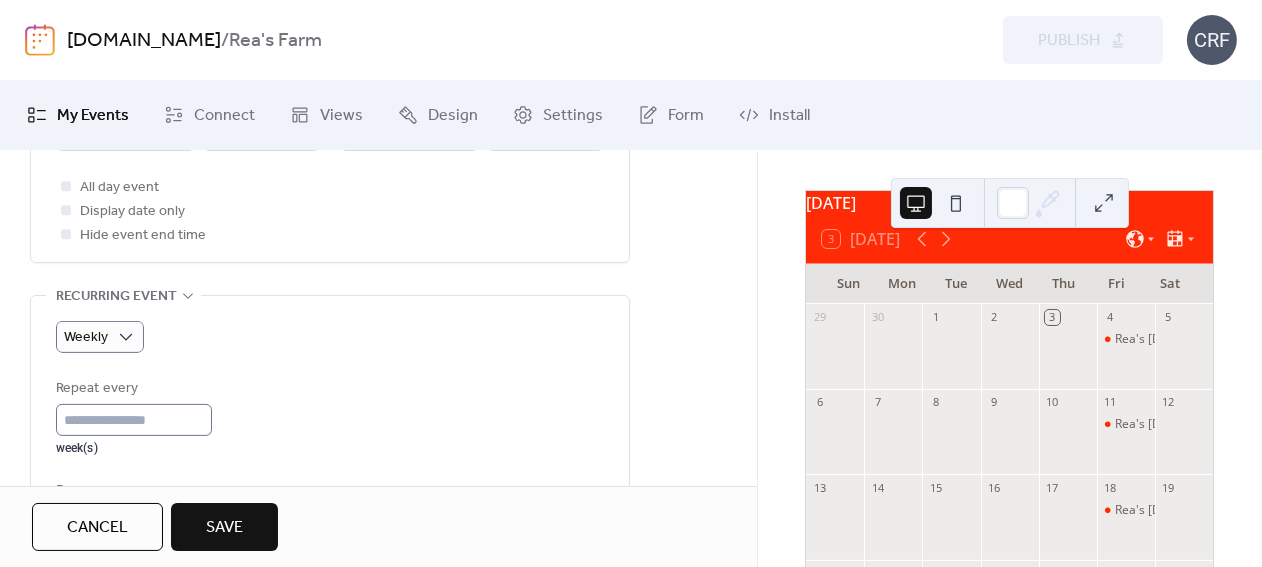 type on "**********" 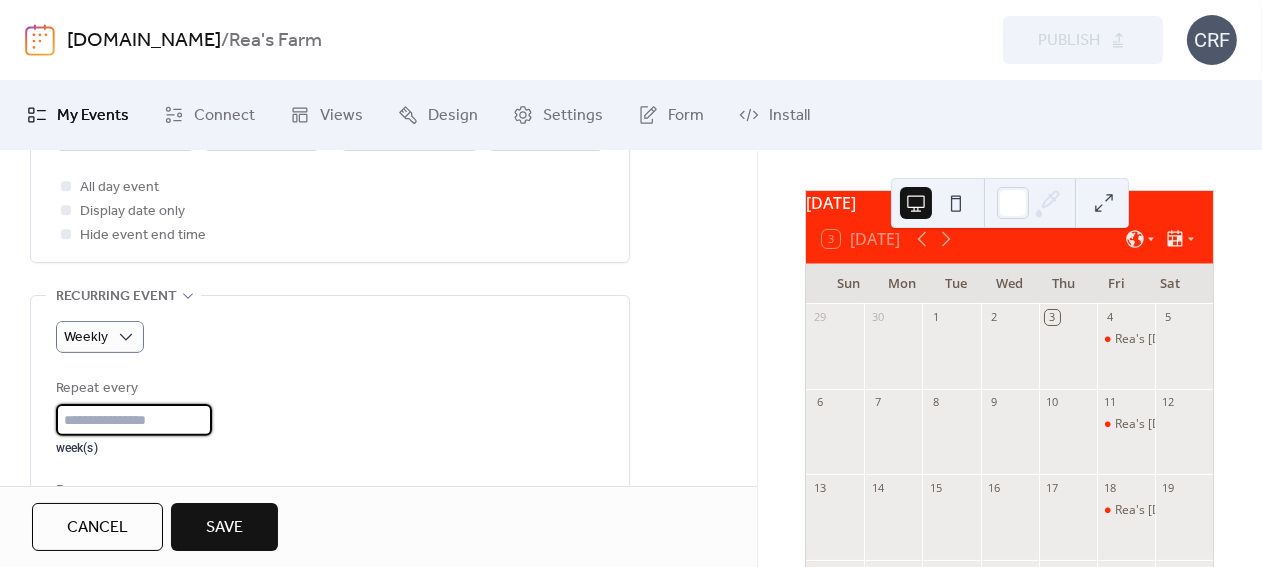 scroll, scrollTop: 1, scrollLeft: 0, axis: vertical 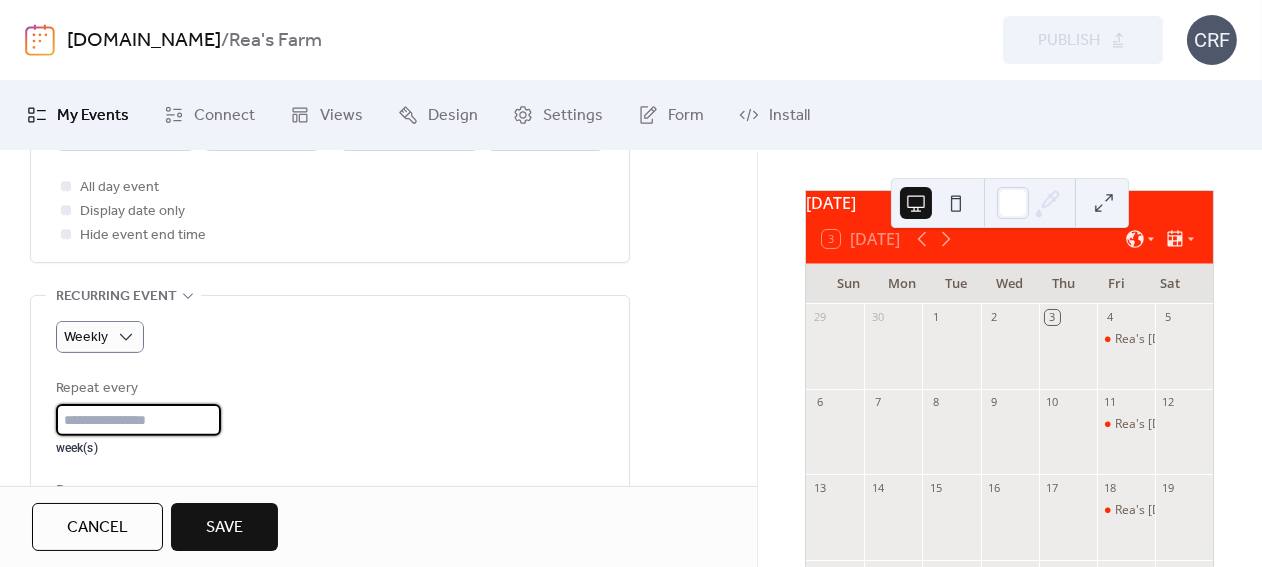 drag, startPoint x: 79, startPoint y: 425, endPoint x: 55, endPoint y: 421, distance: 24.33105 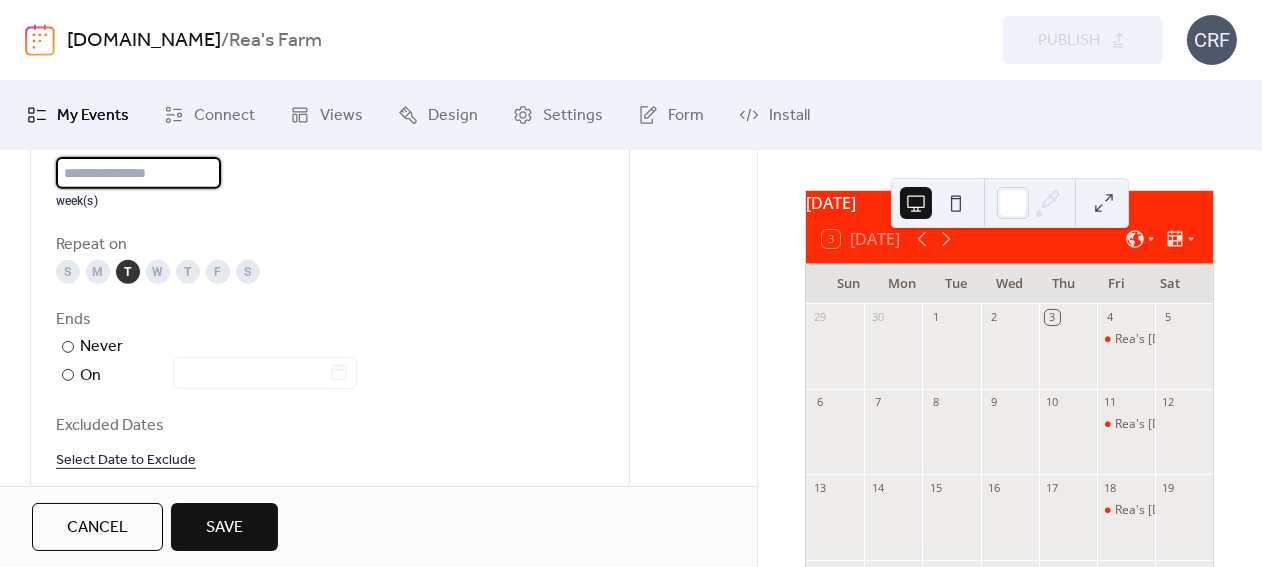 scroll, scrollTop: 1054, scrollLeft: 0, axis: vertical 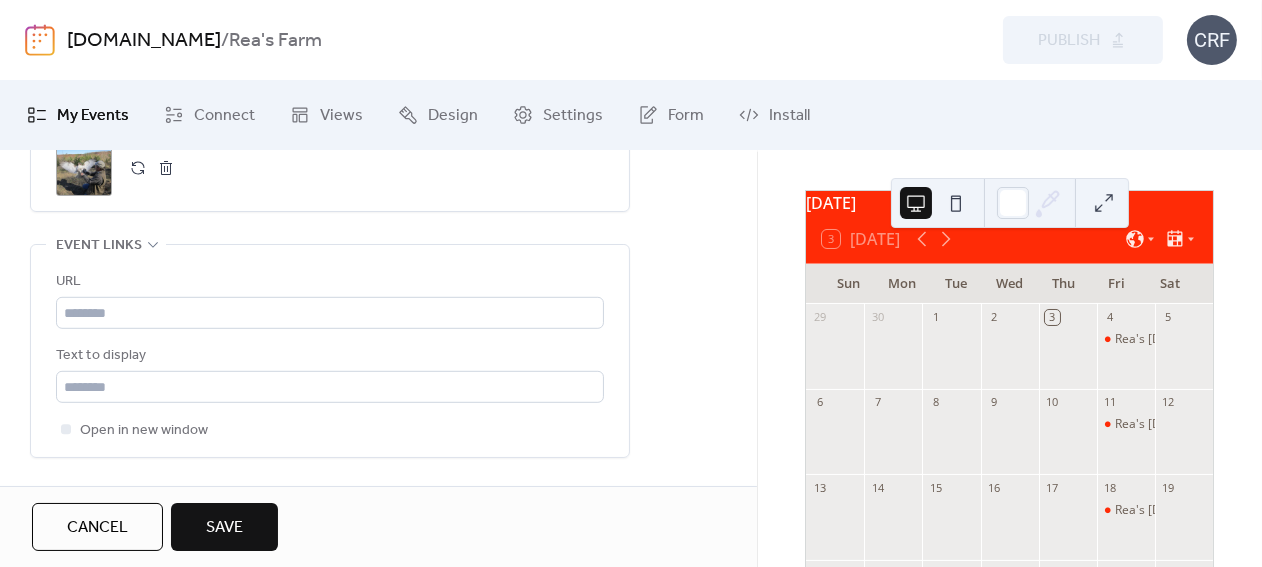 type on "**" 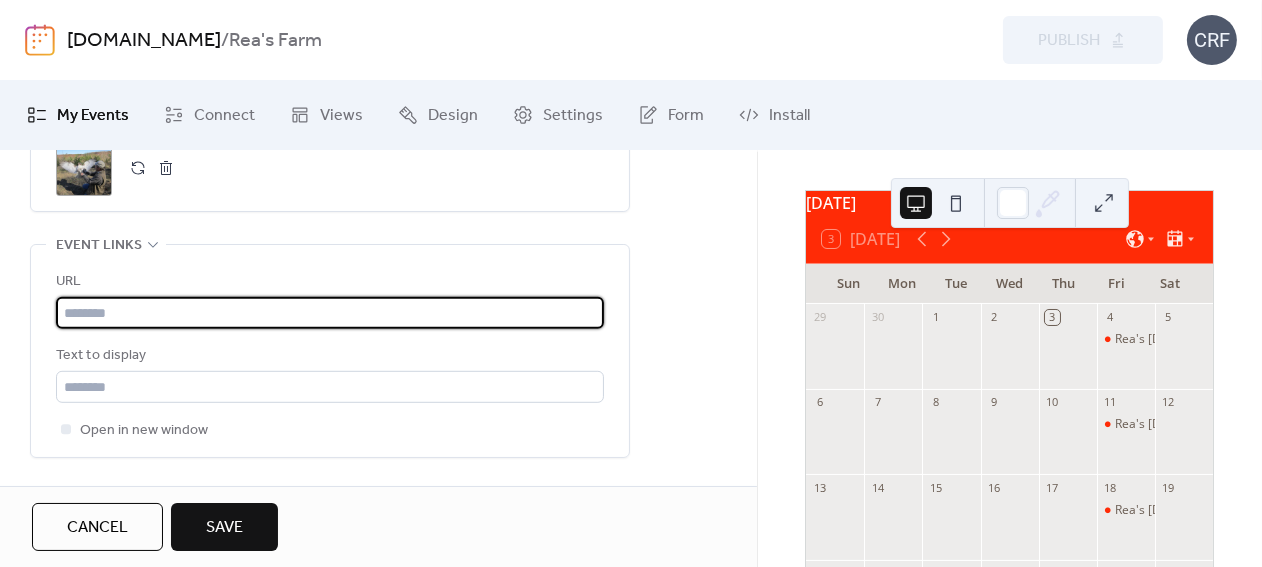 click at bounding box center [330, 313] 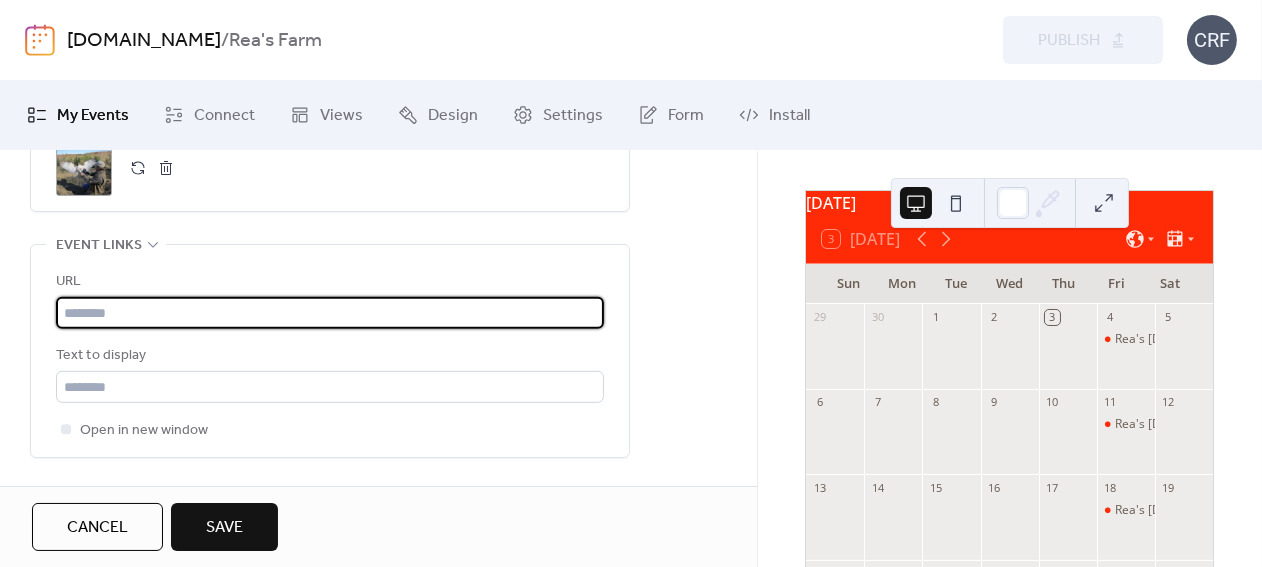 paste on "**********" 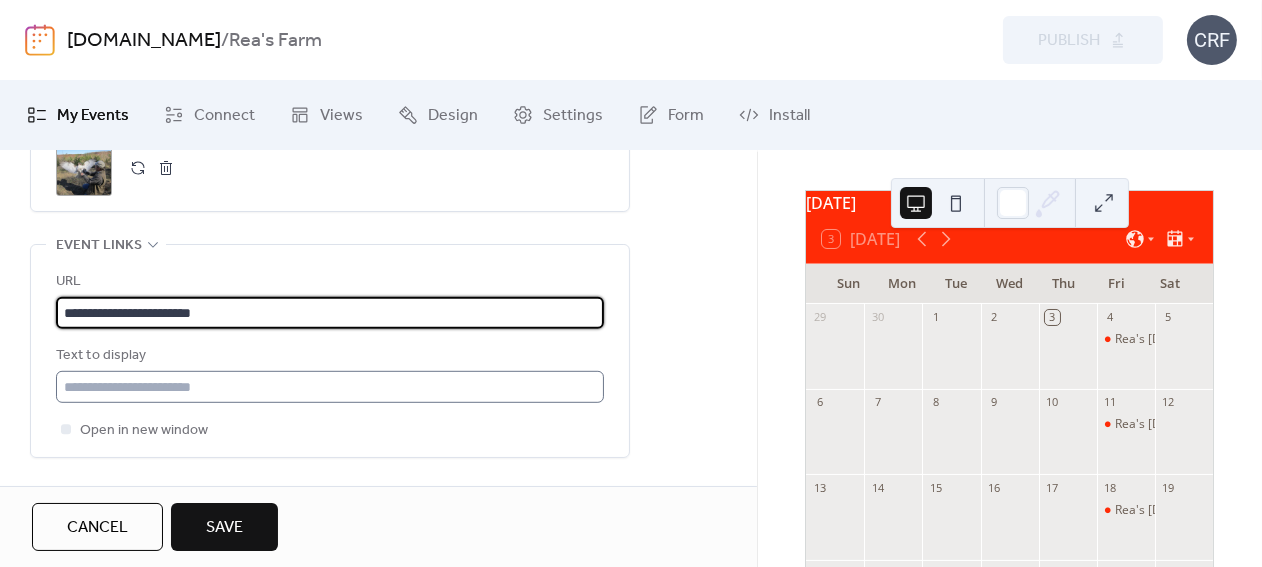 type on "**********" 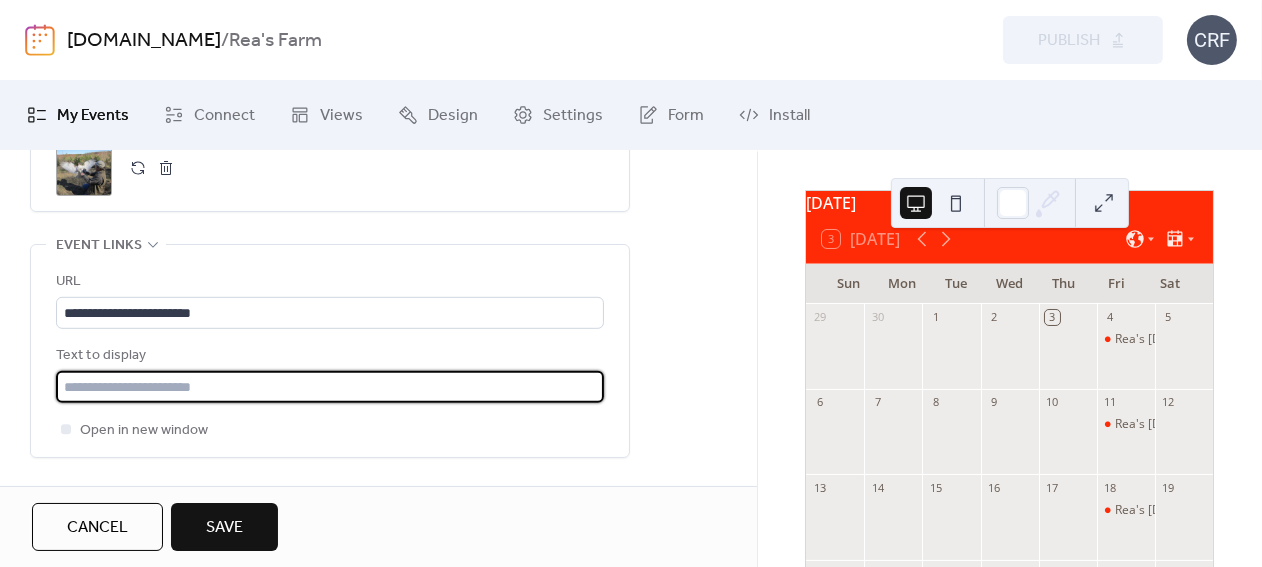 click at bounding box center [330, 387] 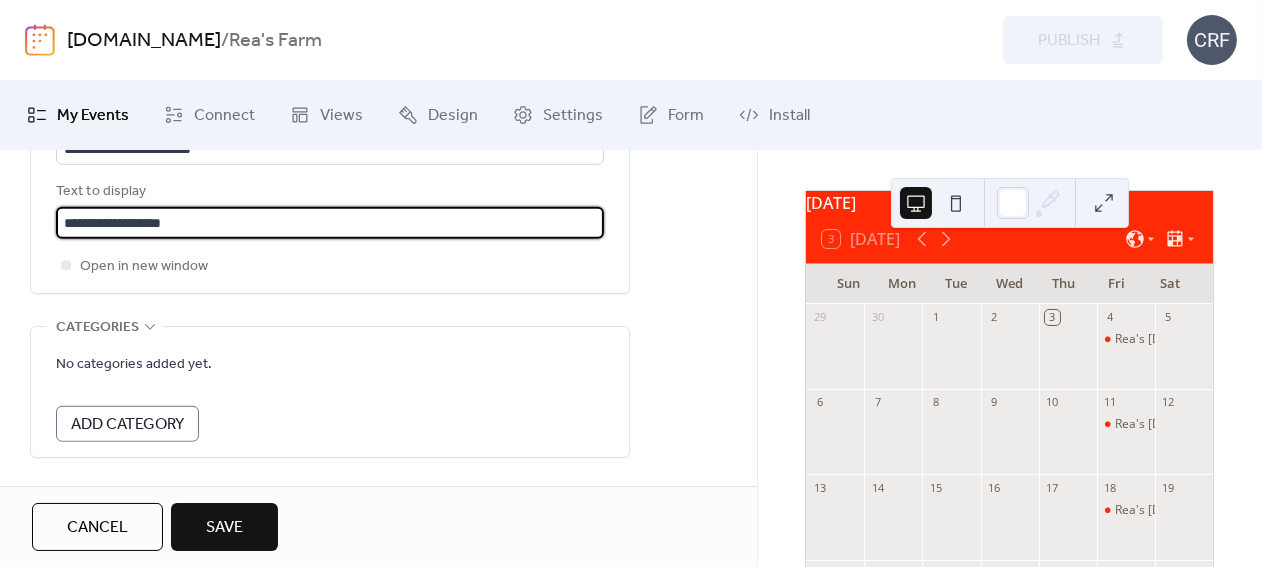 scroll, scrollTop: 1629, scrollLeft: 0, axis: vertical 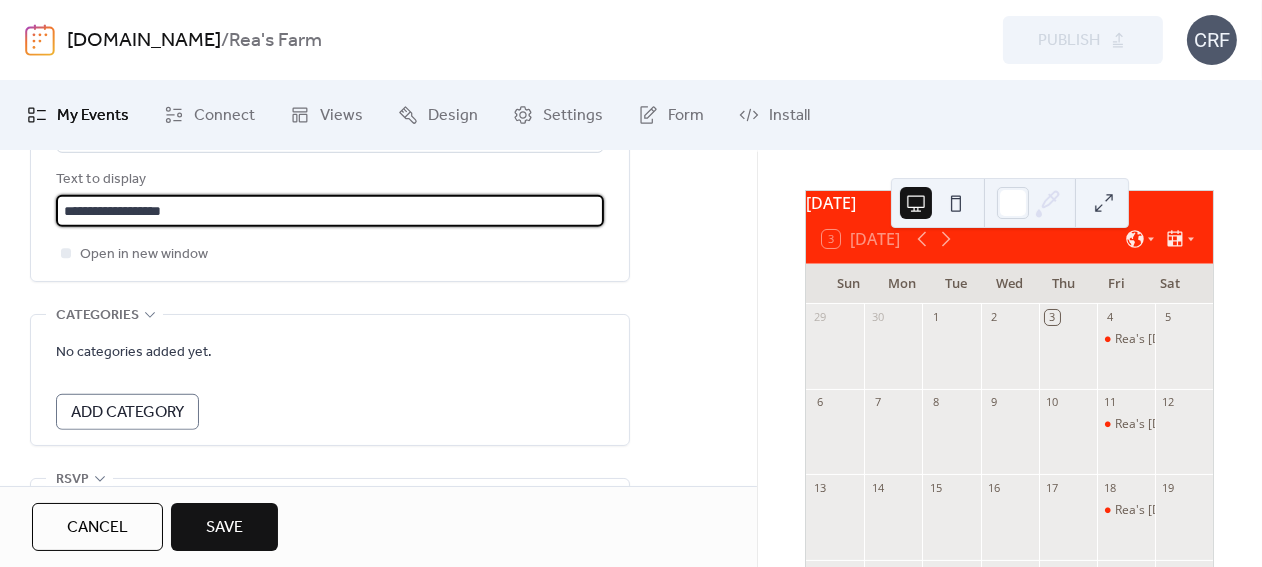 type on "**********" 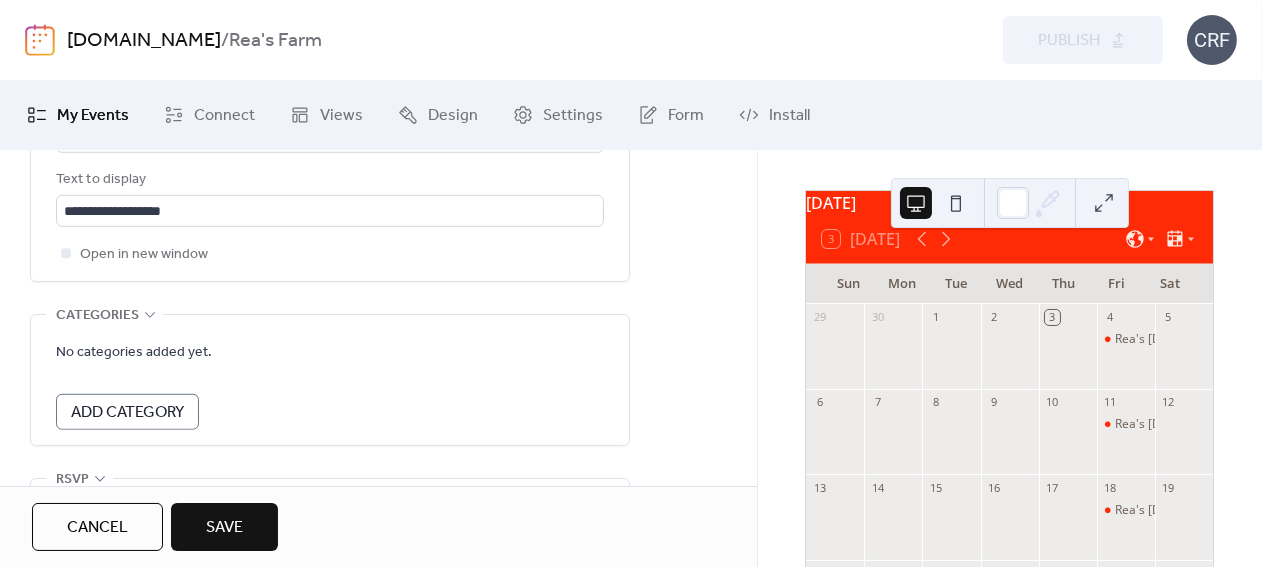 click on "Add Category" at bounding box center (127, 413) 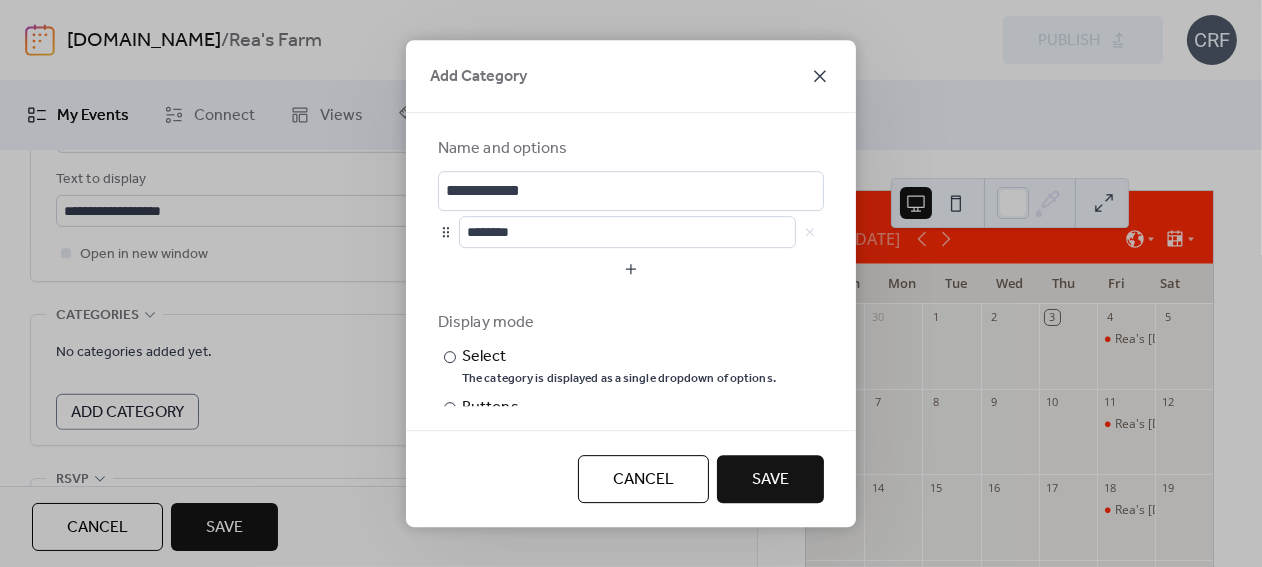 click 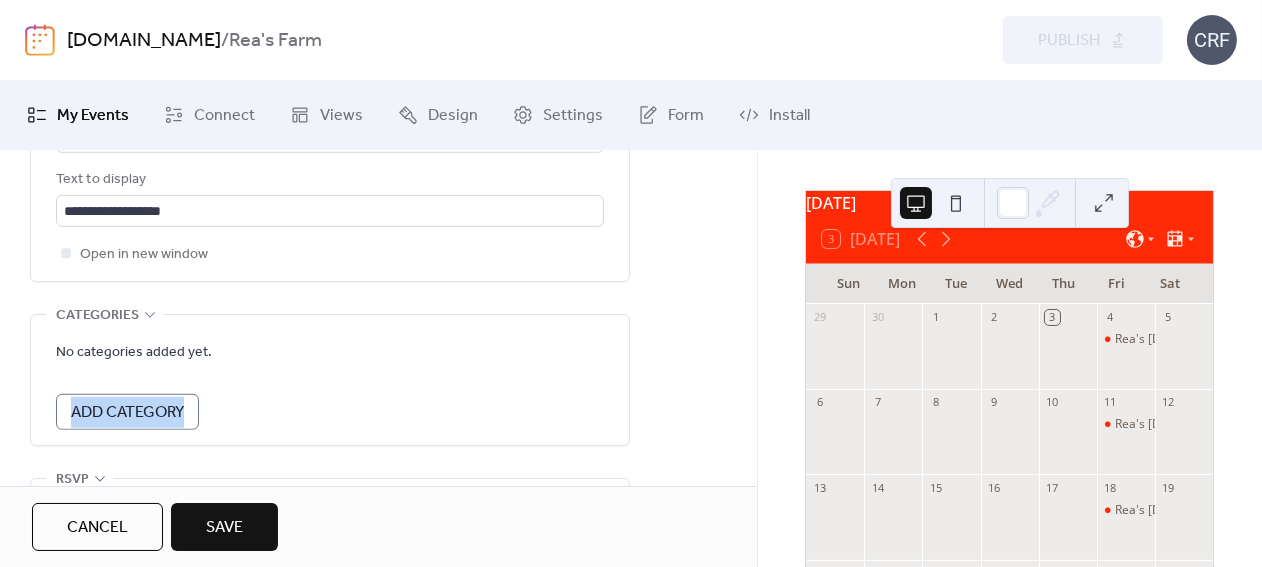 drag, startPoint x: 749, startPoint y: 426, endPoint x: 756, endPoint y: 451, distance: 25.96151 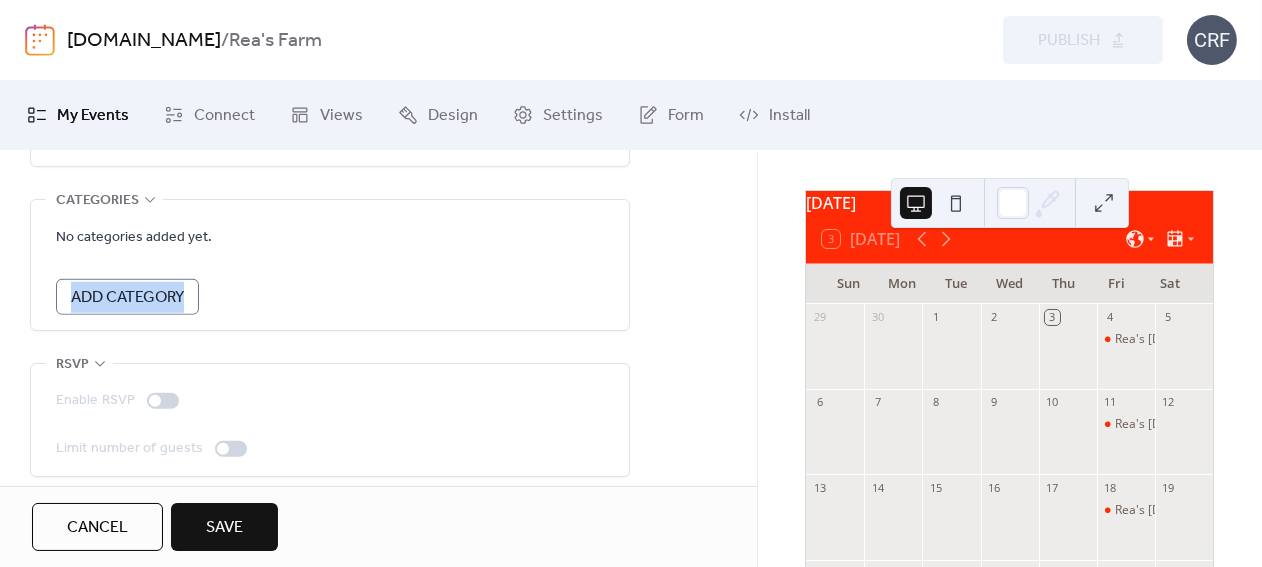 scroll, scrollTop: 1752, scrollLeft: 0, axis: vertical 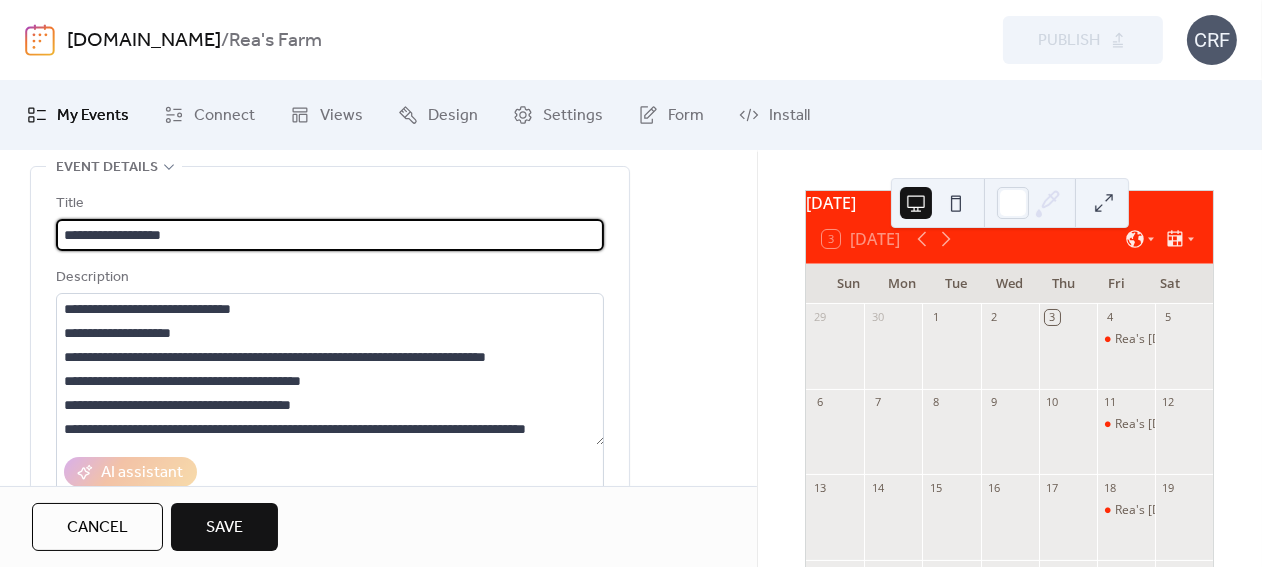 click on "**********" at bounding box center [330, 235] 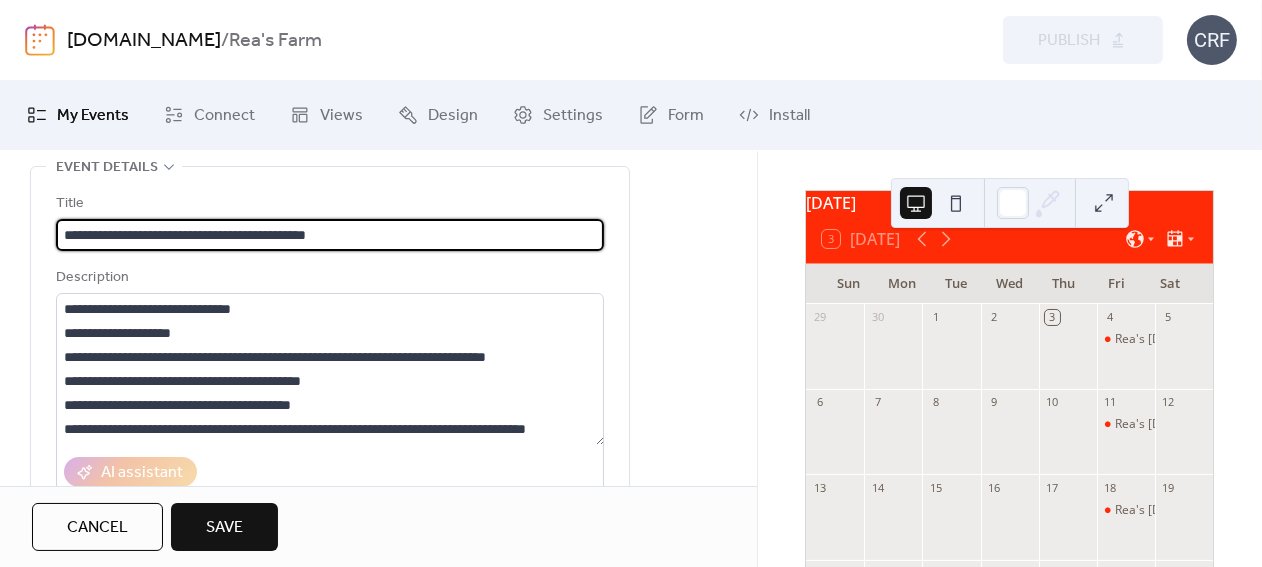 scroll, scrollTop: 0, scrollLeft: 0, axis: both 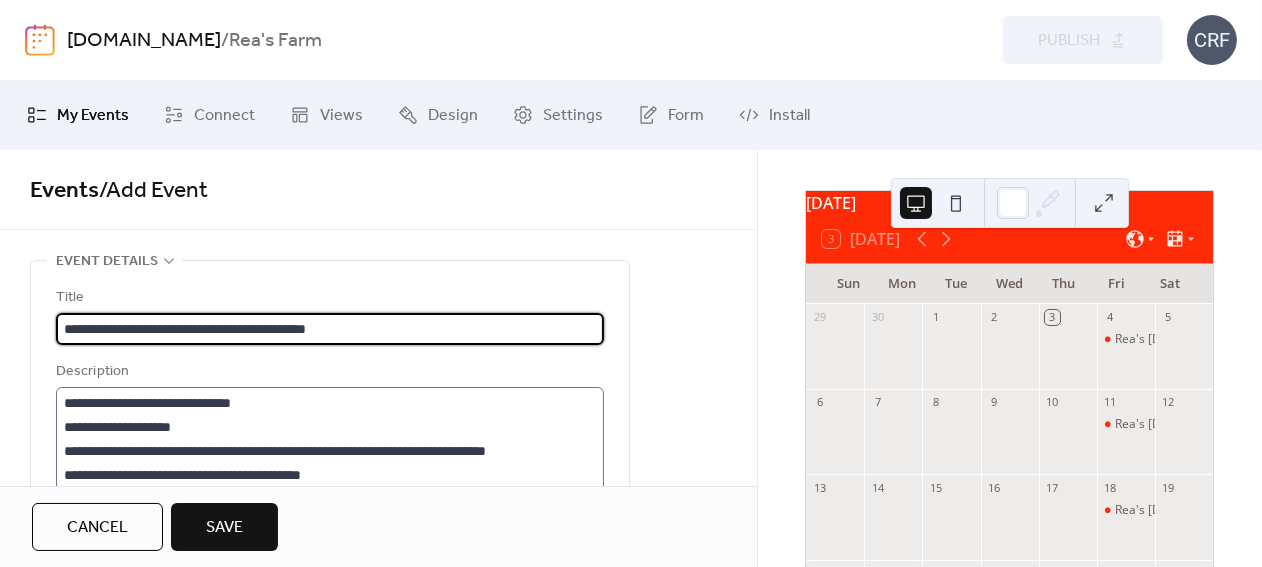type on "**********" 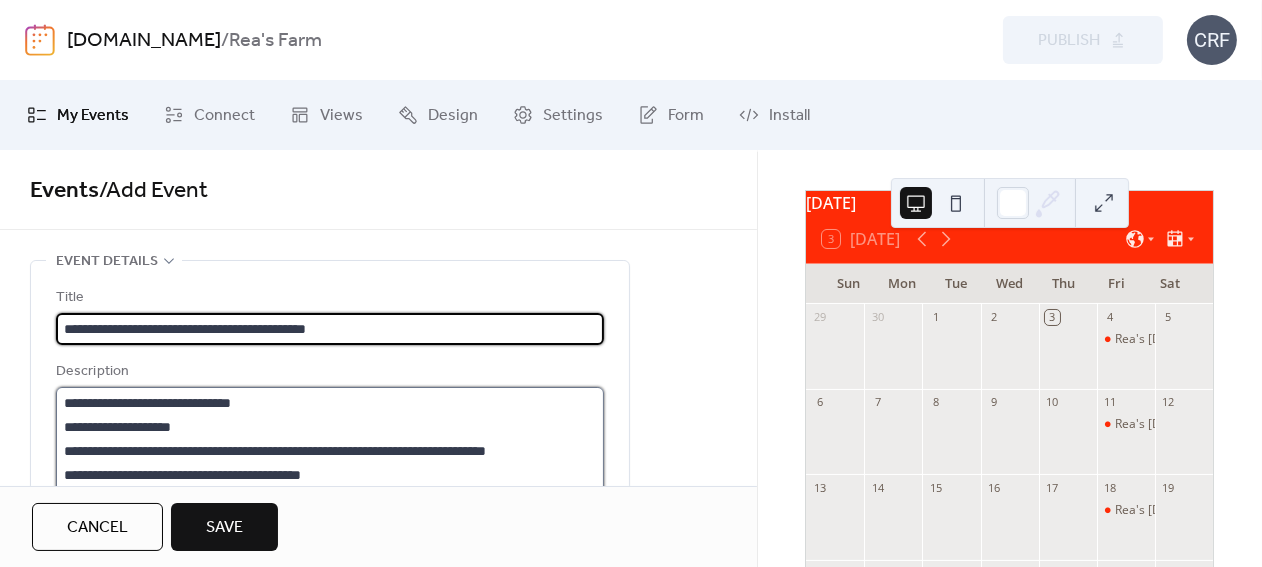 scroll, scrollTop: 0, scrollLeft: 0, axis: both 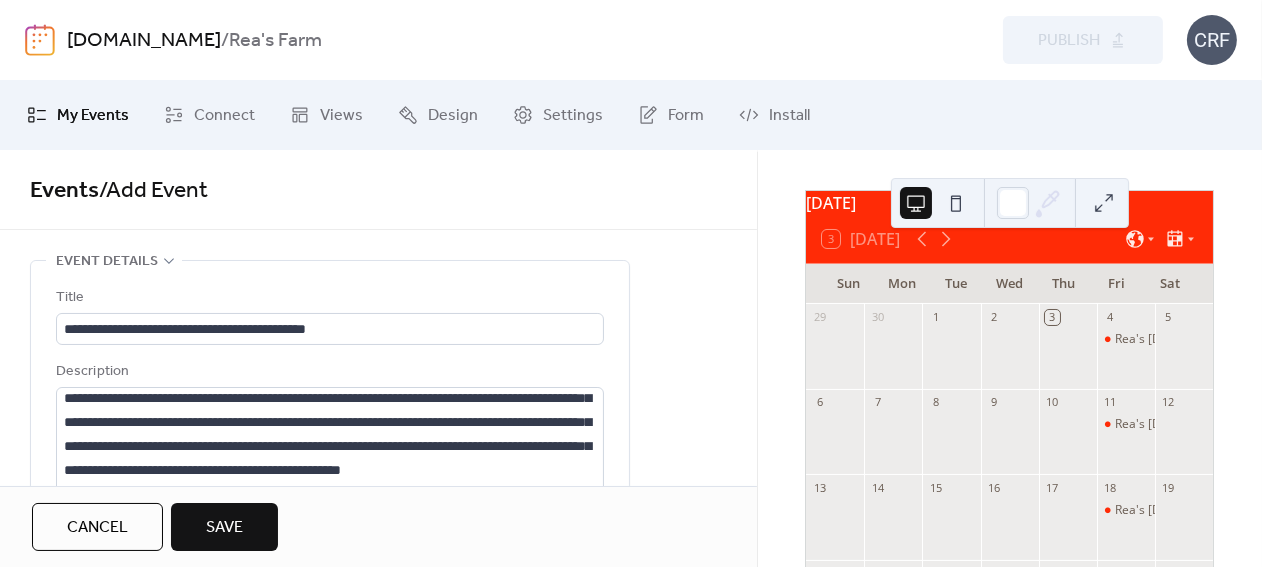 click on "Save" at bounding box center [224, 528] 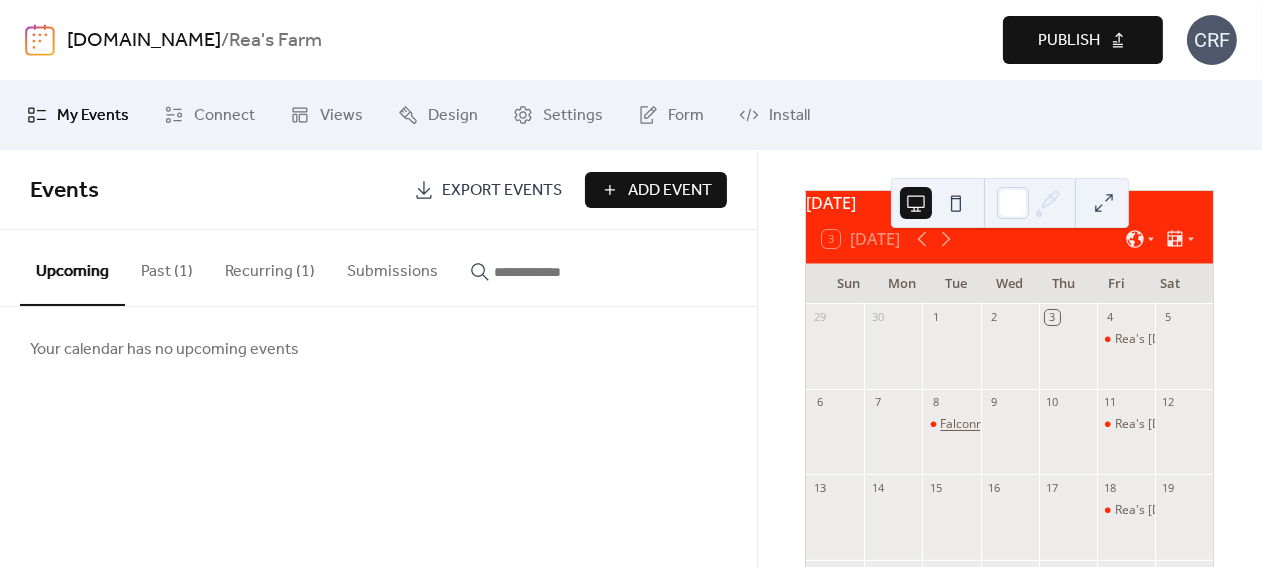 click on "Falconry Experience - Tues Morning at Rea's Farm" at bounding box center [1108, 424] 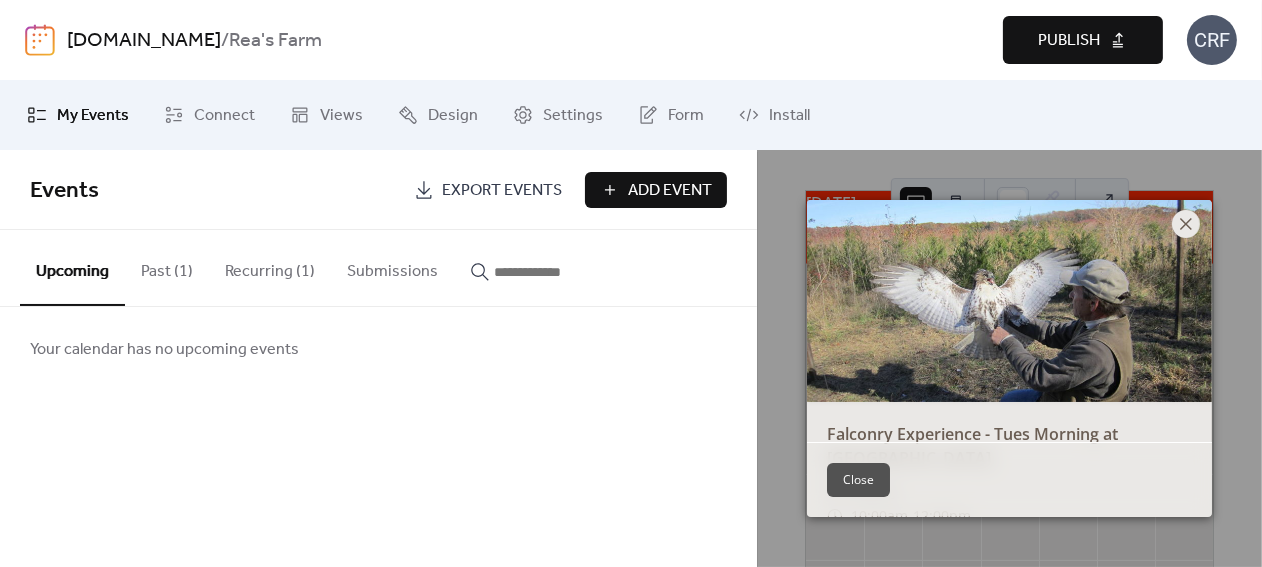 click 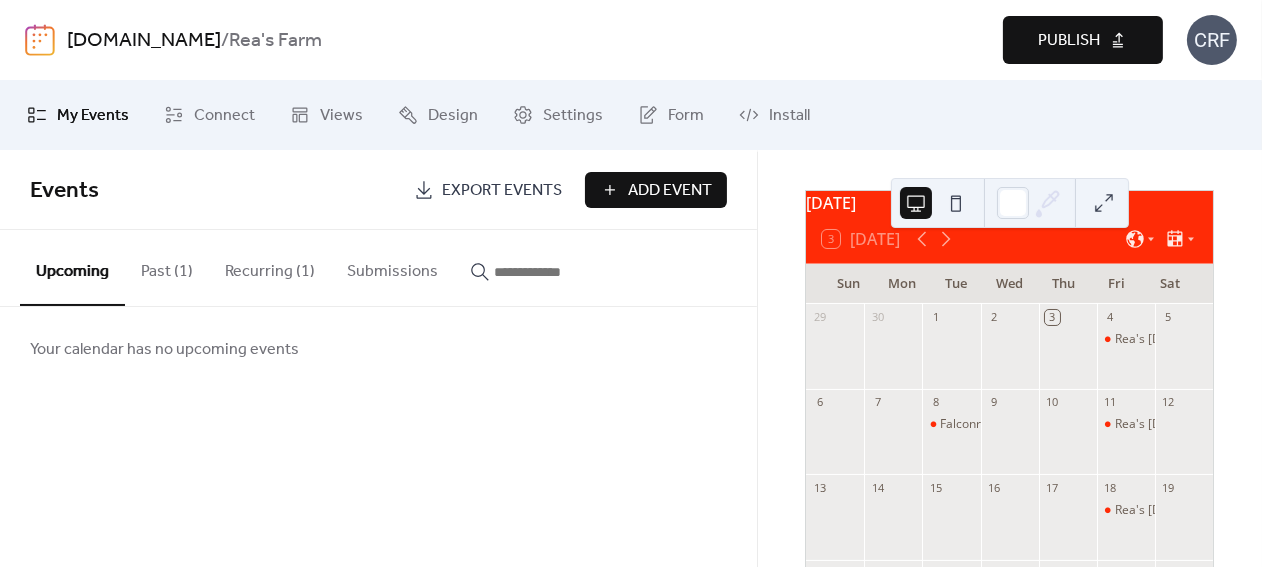 click on "Recurring  (1)" at bounding box center (270, 267) 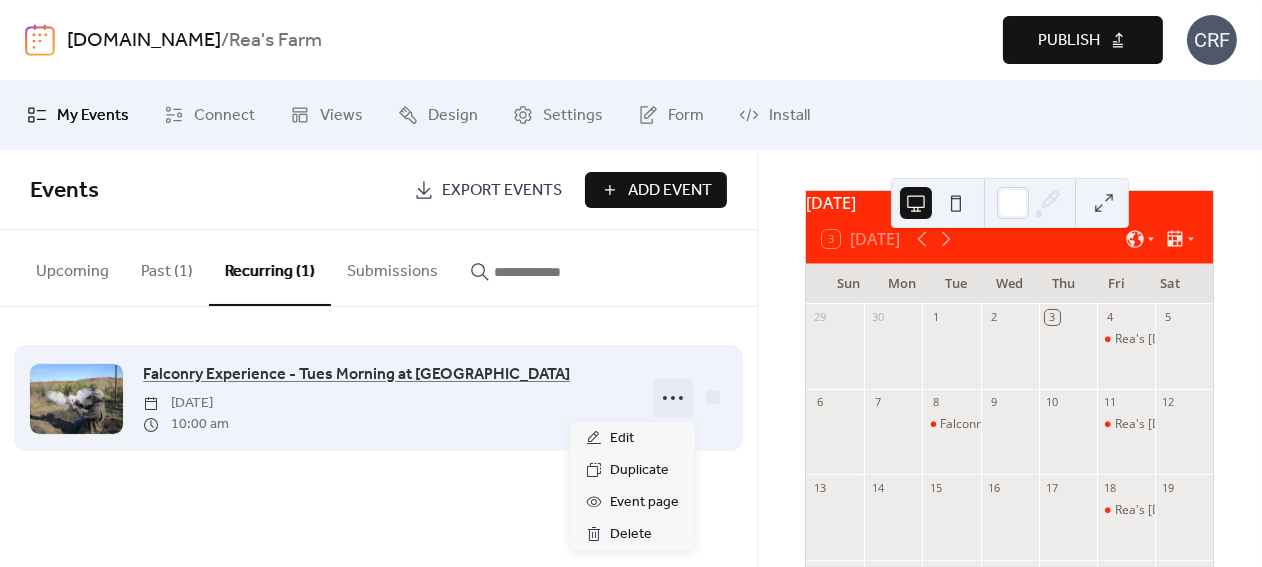 click 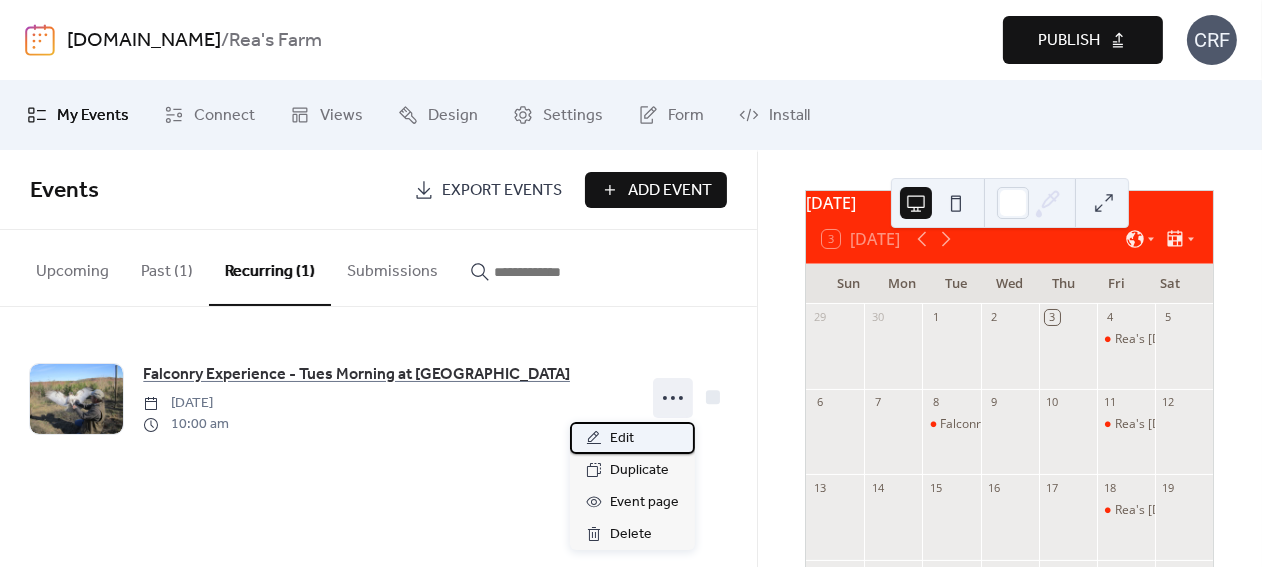 click on "Edit" at bounding box center [622, 439] 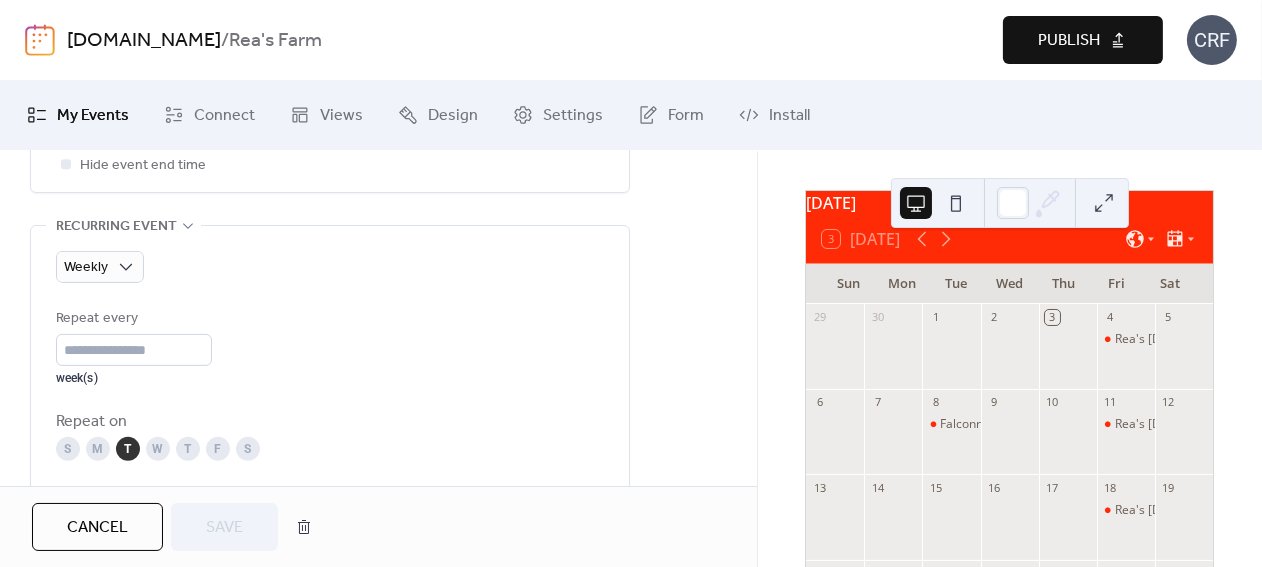 scroll, scrollTop: 878, scrollLeft: 0, axis: vertical 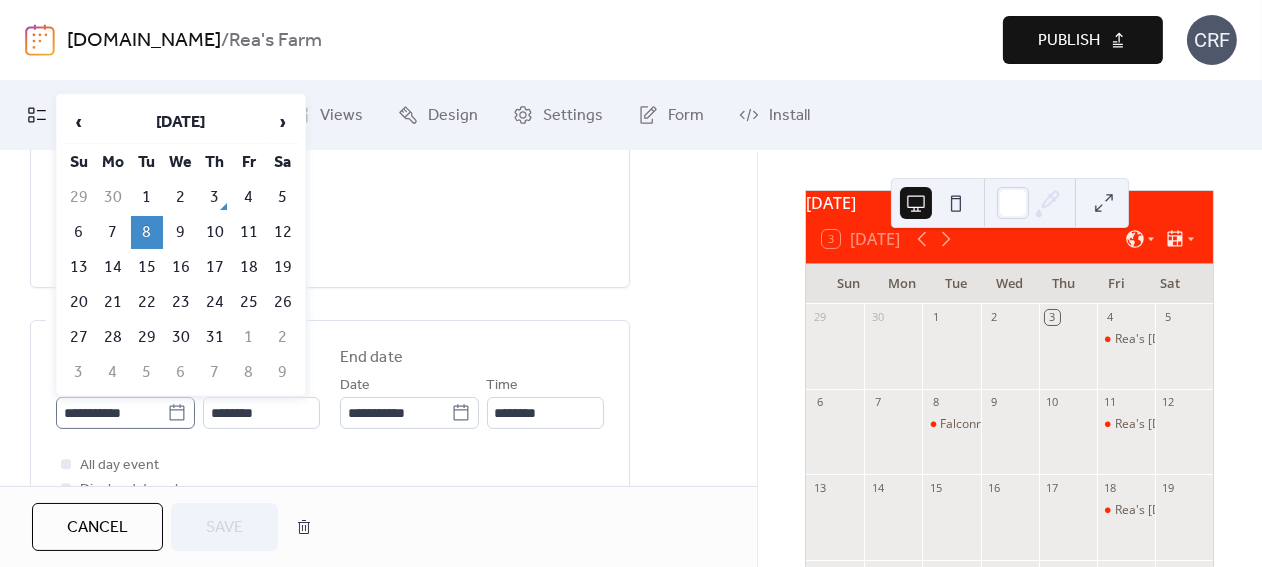 click 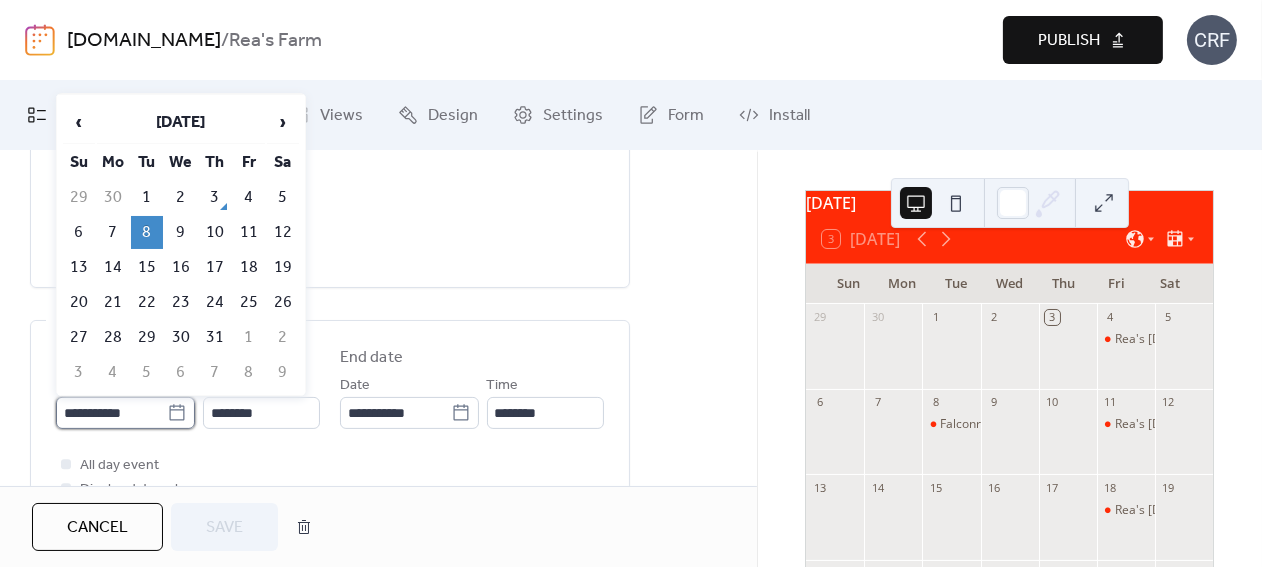click on "**********" at bounding box center [111, 413] 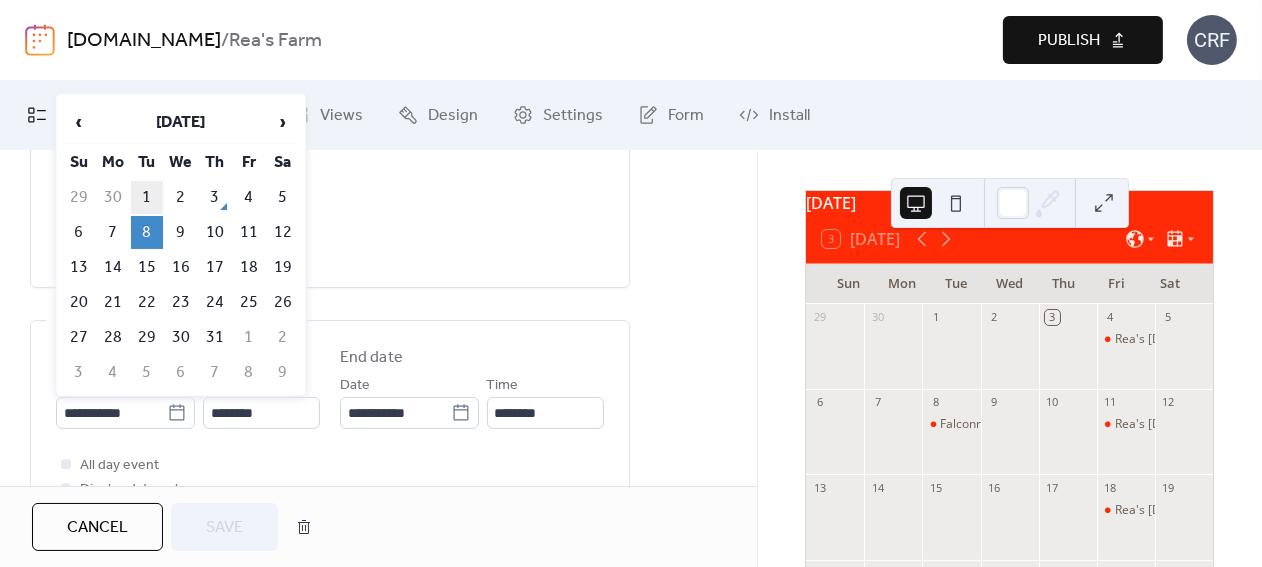 click on "1" at bounding box center [147, 197] 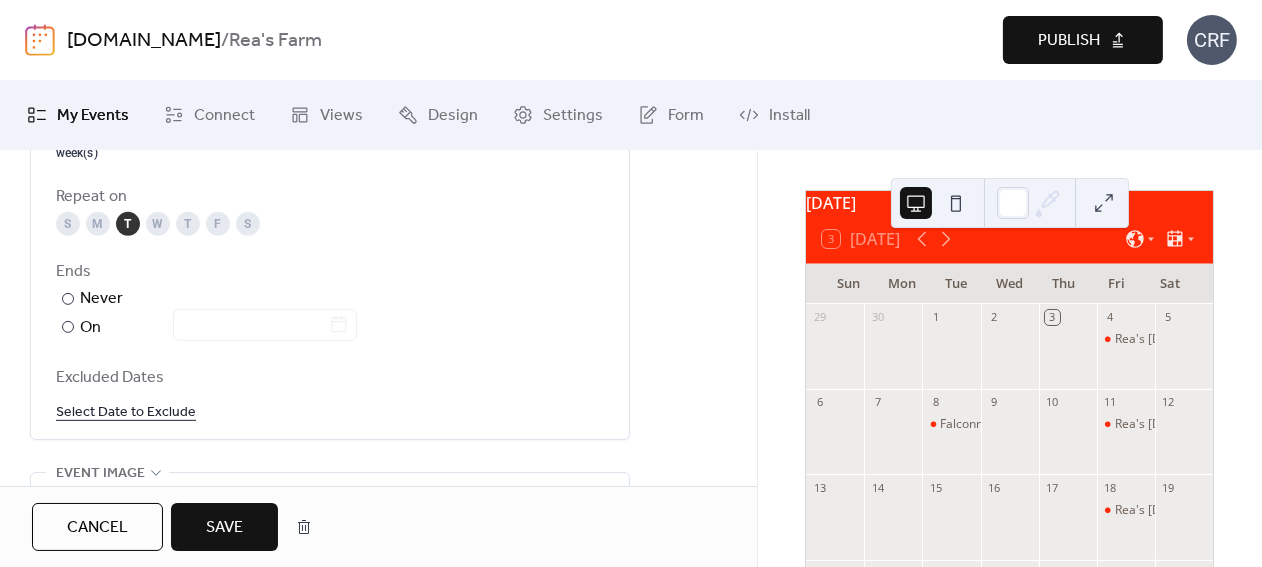 scroll, scrollTop: 1100, scrollLeft: 0, axis: vertical 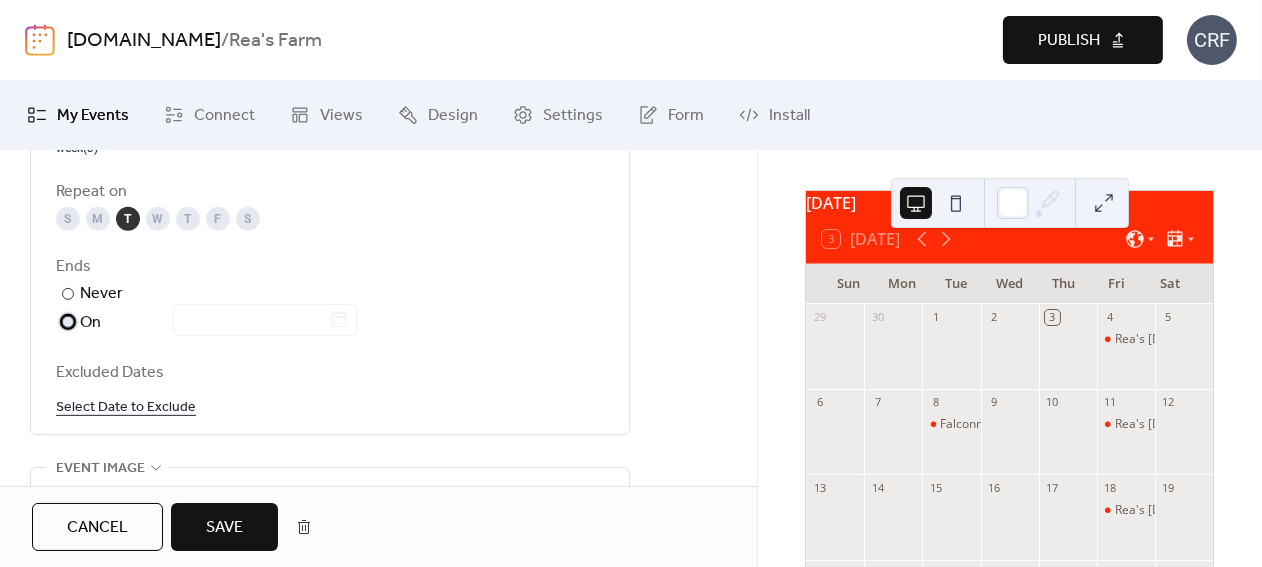 click at bounding box center (68, 322) 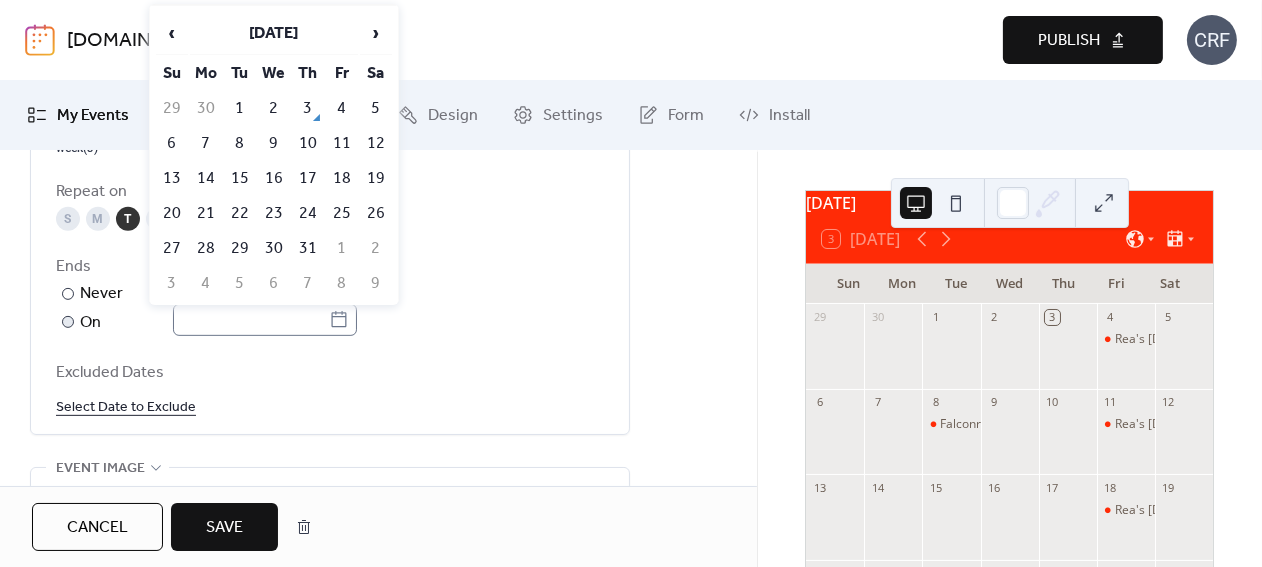 click 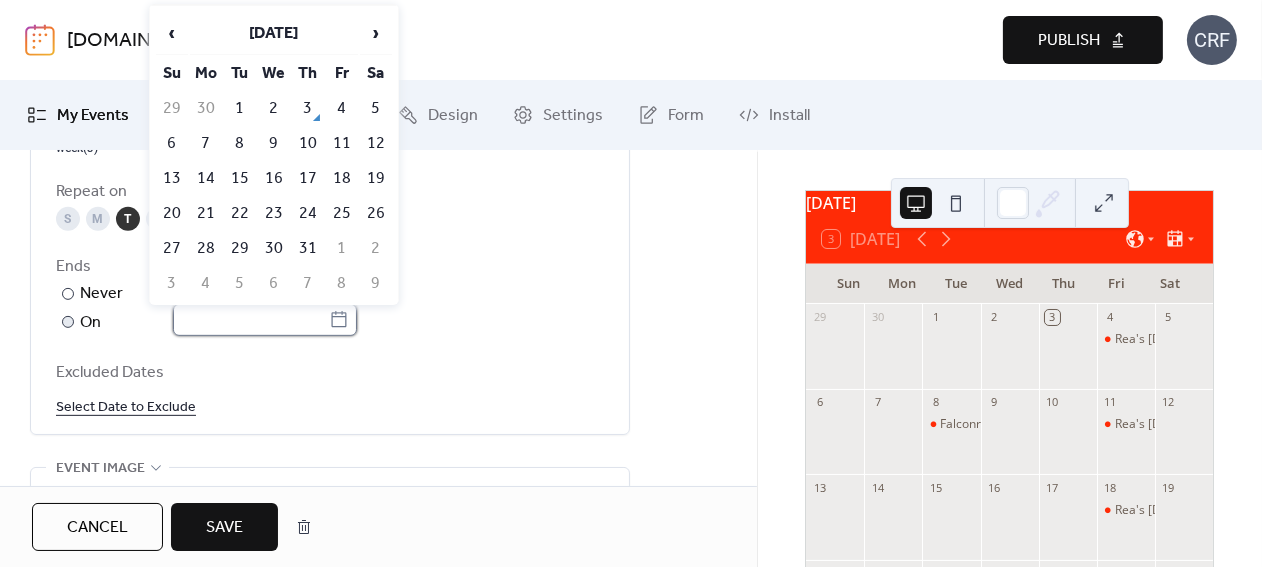 click at bounding box center [251, 320] 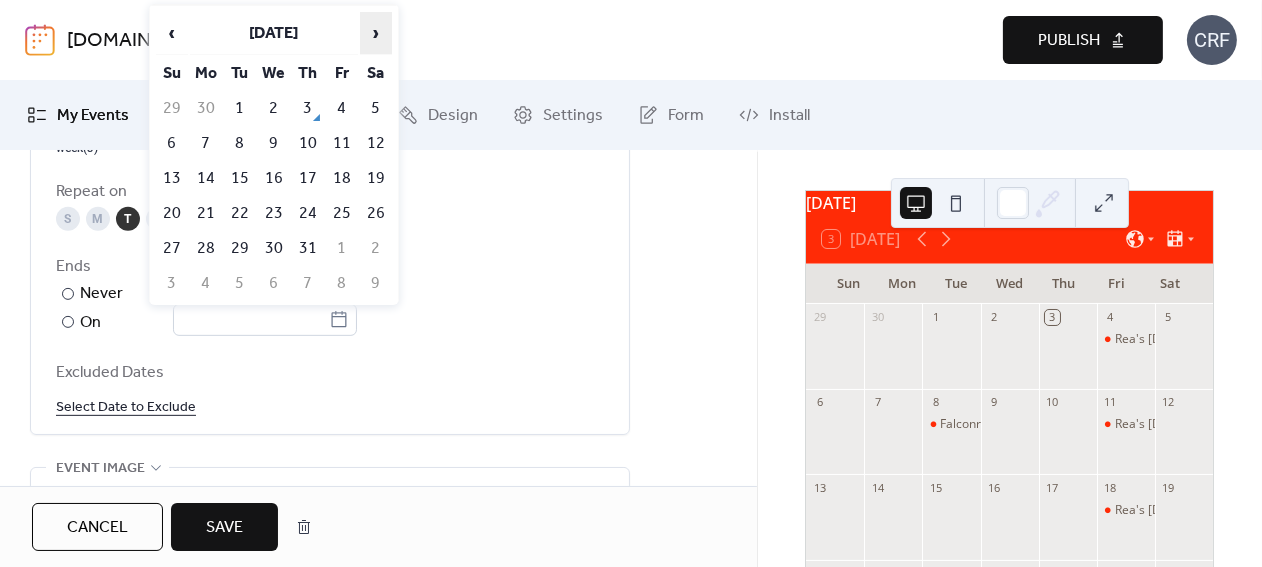 click on "›" at bounding box center [376, 33] 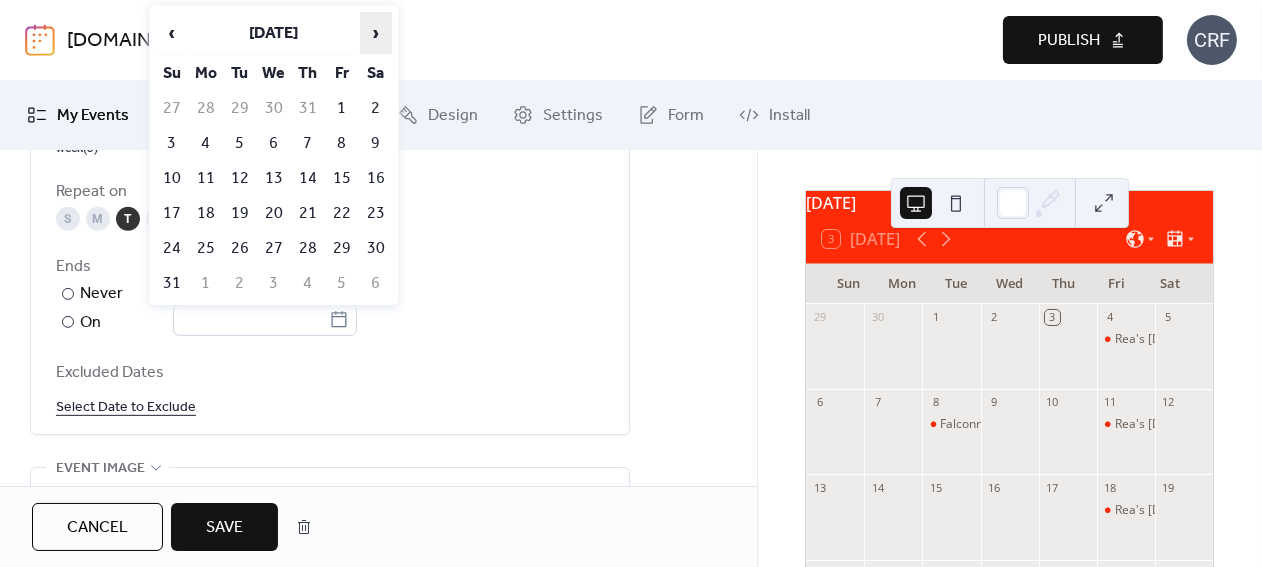 click on "›" at bounding box center (376, 33) 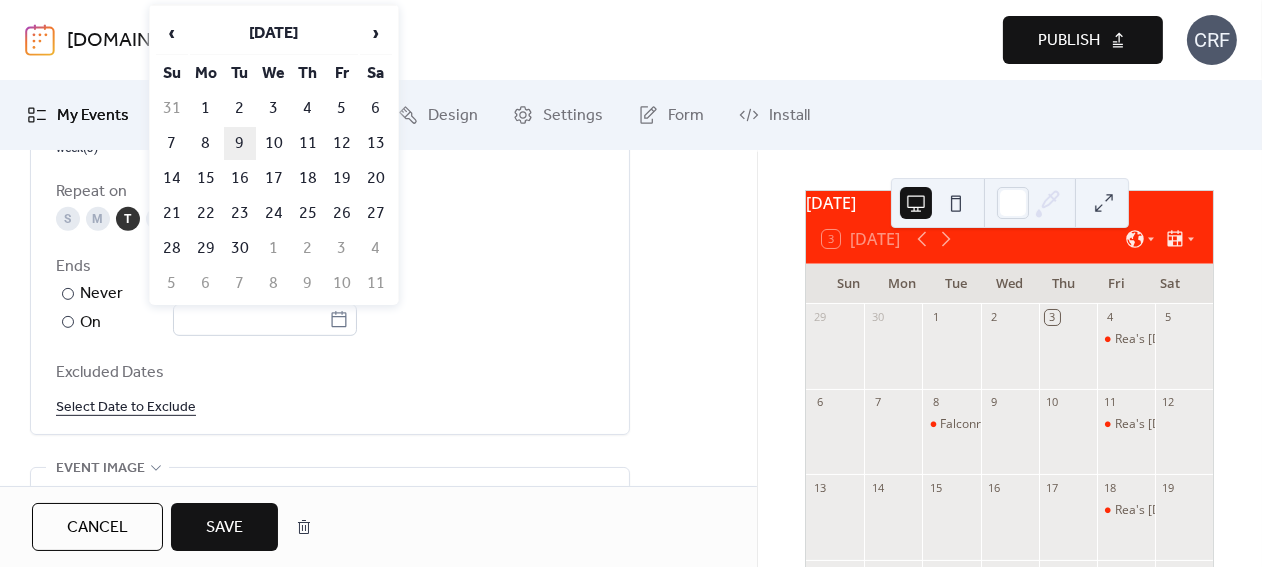 click on "9" at bounding box center (240, 143) 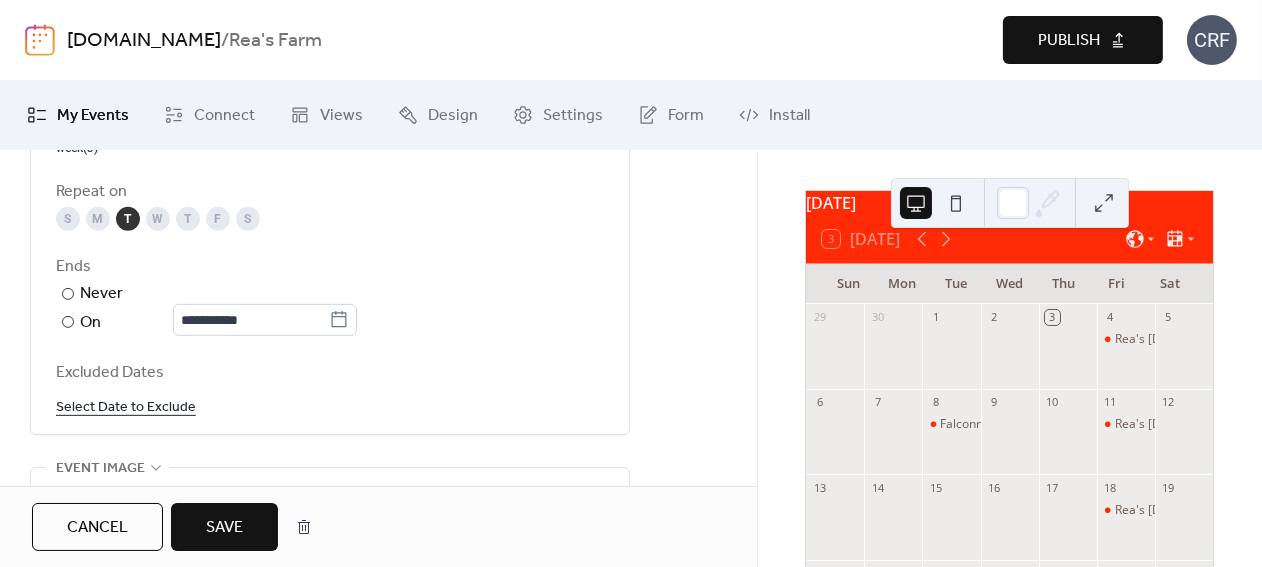 click on "Save" at bounding box center (224, 528) 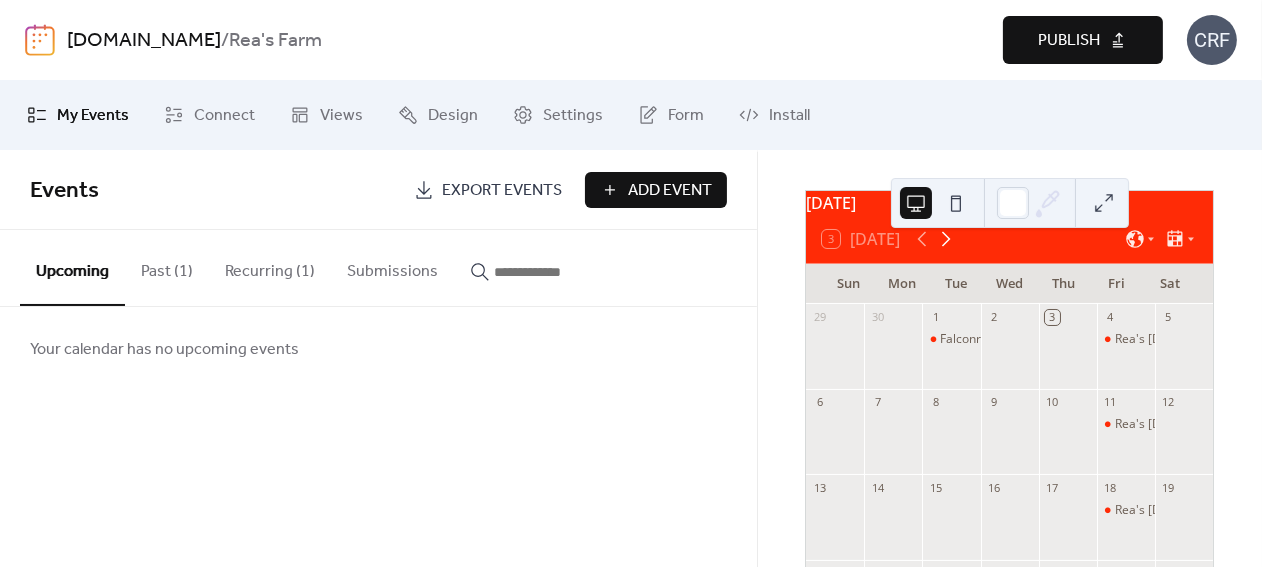 click 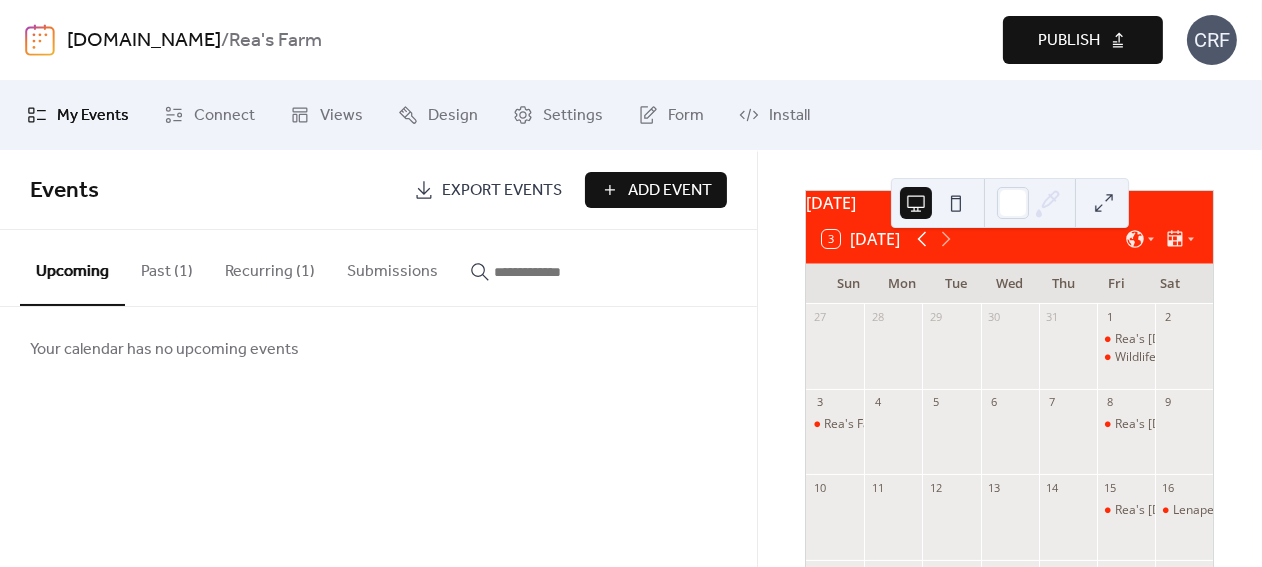 click 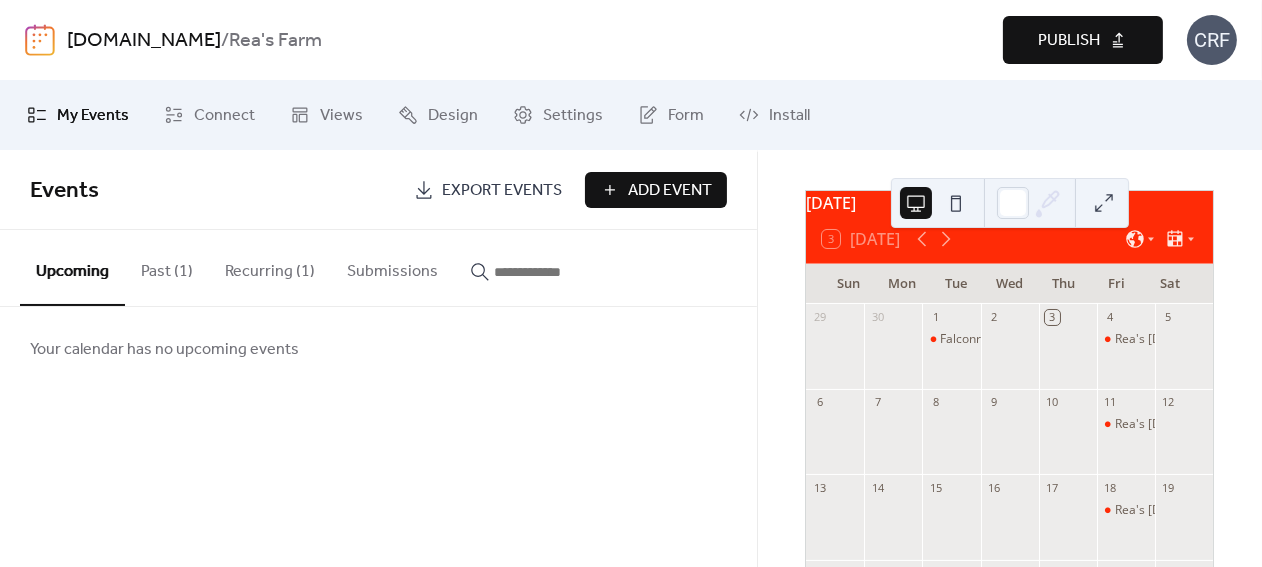 click on "Recurring  (1)" at bounding box center [270, 267] 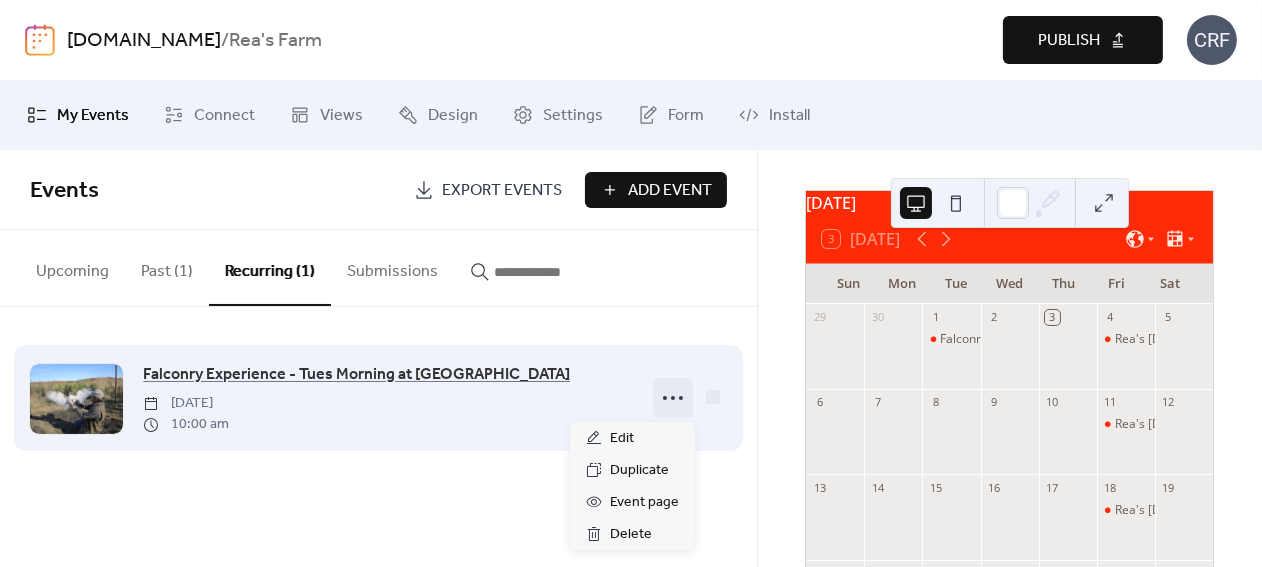 click 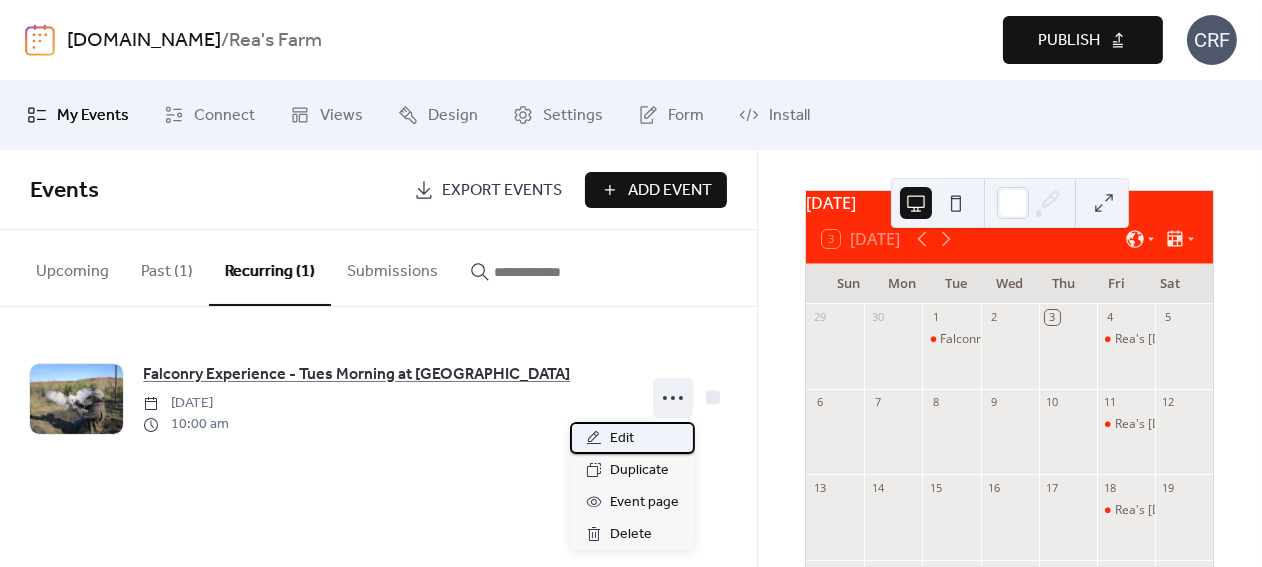 click on "Edit" at bounding box center (622, 439) 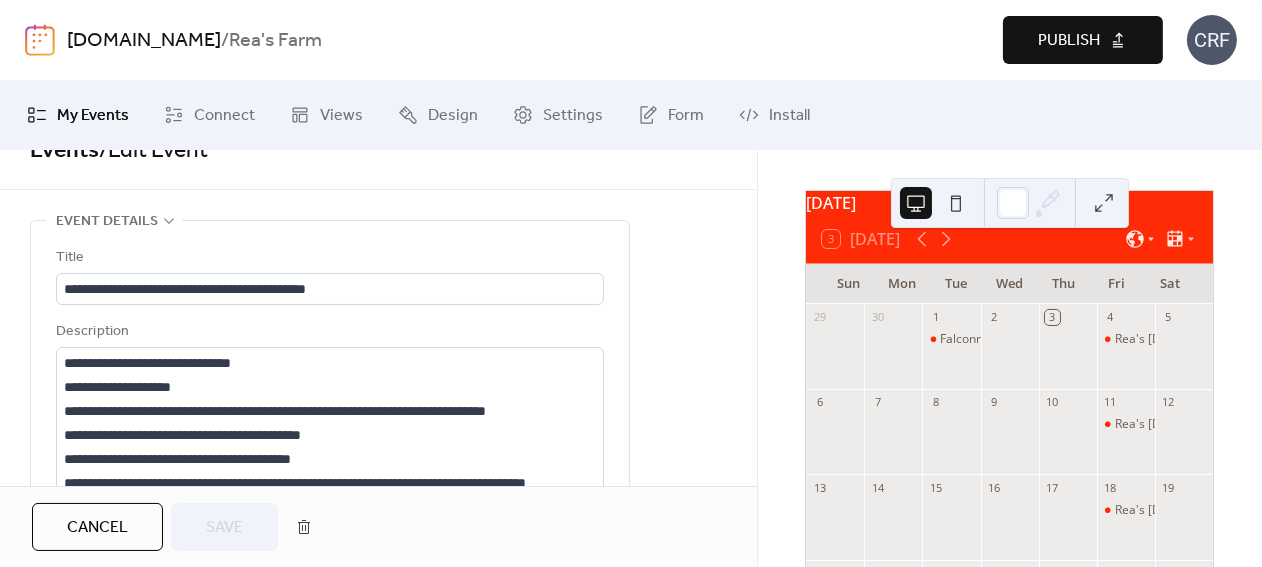 scroll, scrollTop: 0, scrollLeft: 0, axis: both 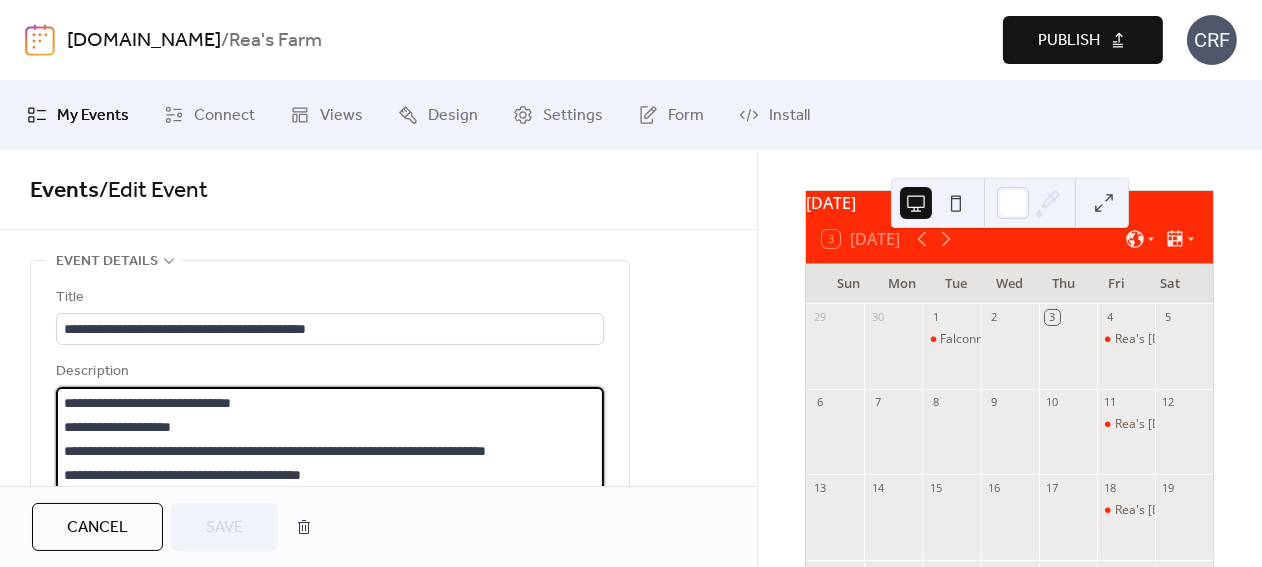 click at bounding box center [330, 463] 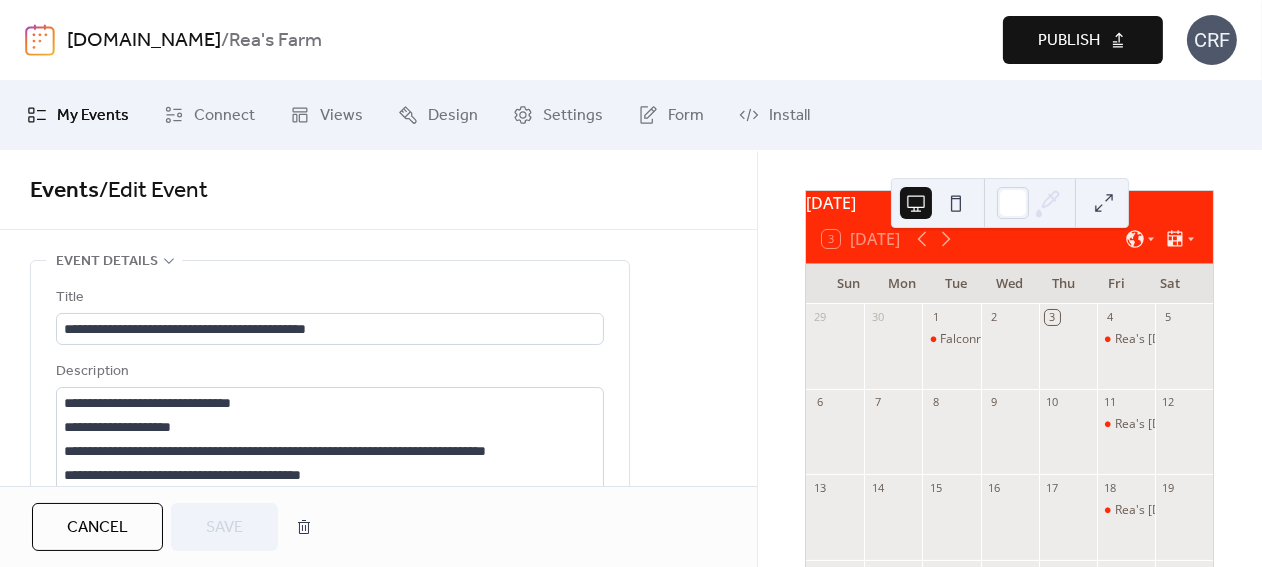 click on "Cancel" at bounding box center (97, 528) 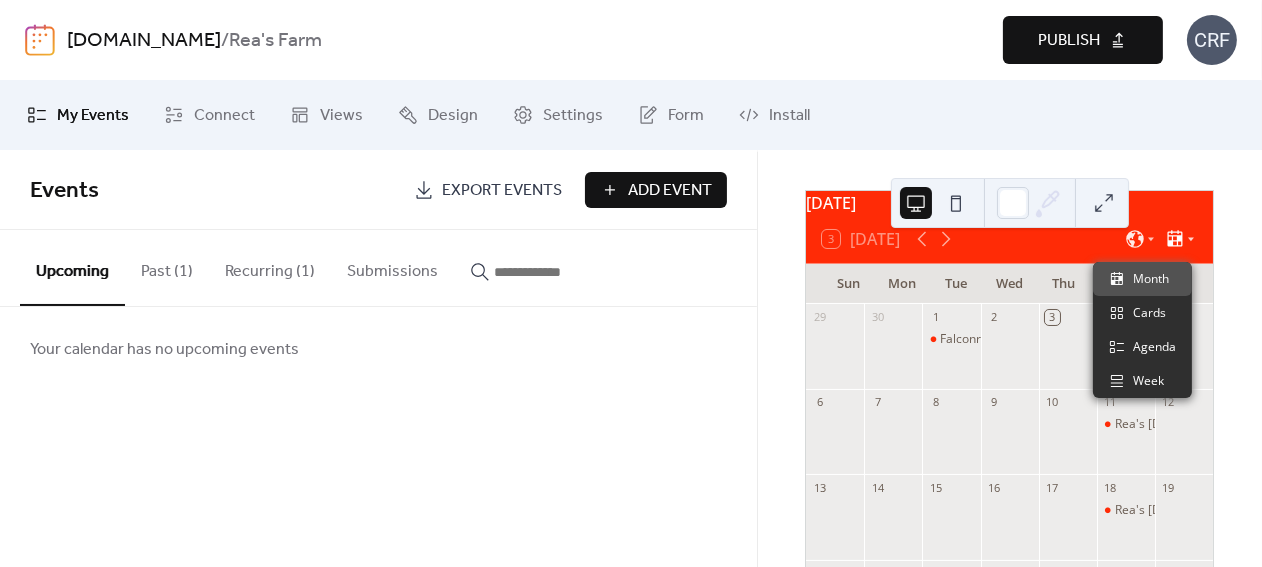 click 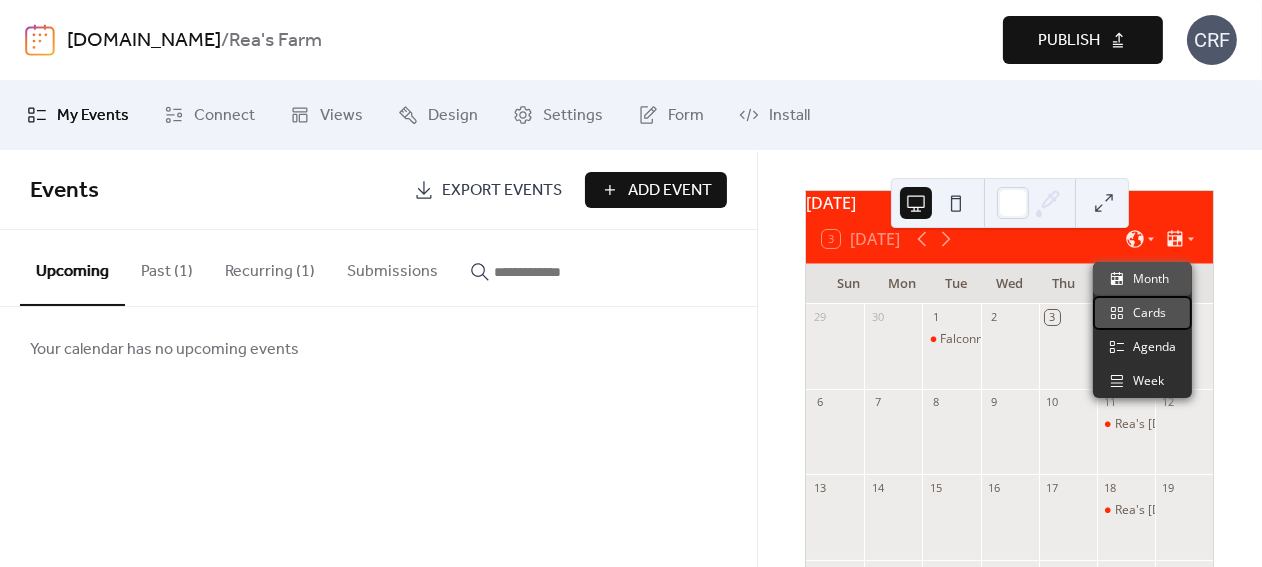 click on "Cards" at bounding box center (1149, 313) 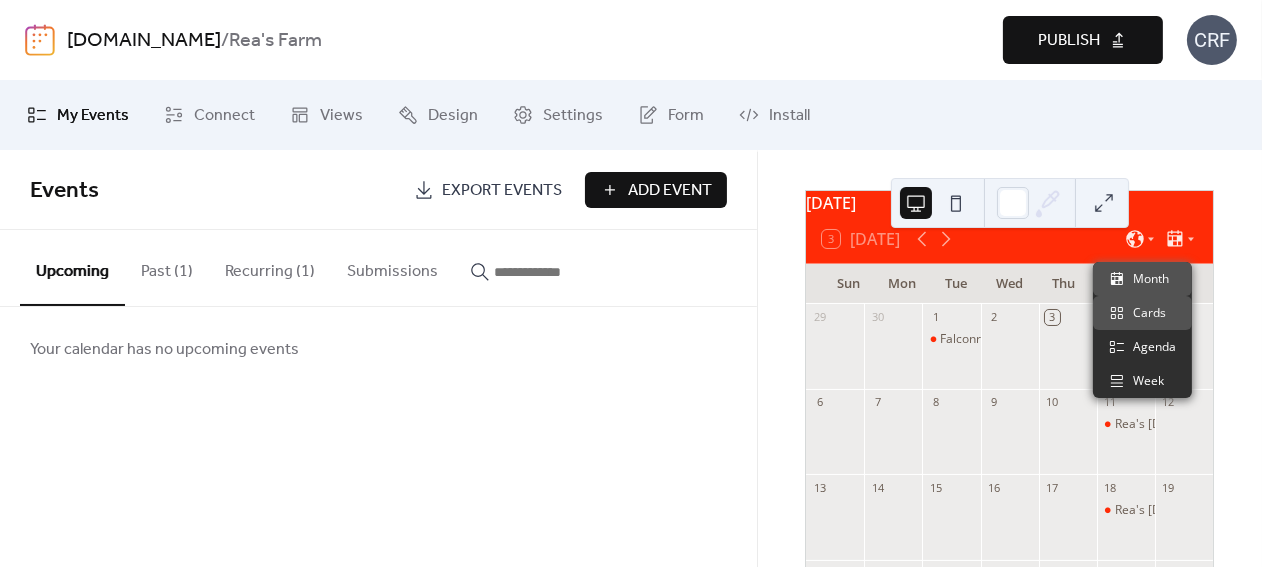 scroll, scrollTop: 0, scrollLeft: 0, axis: both 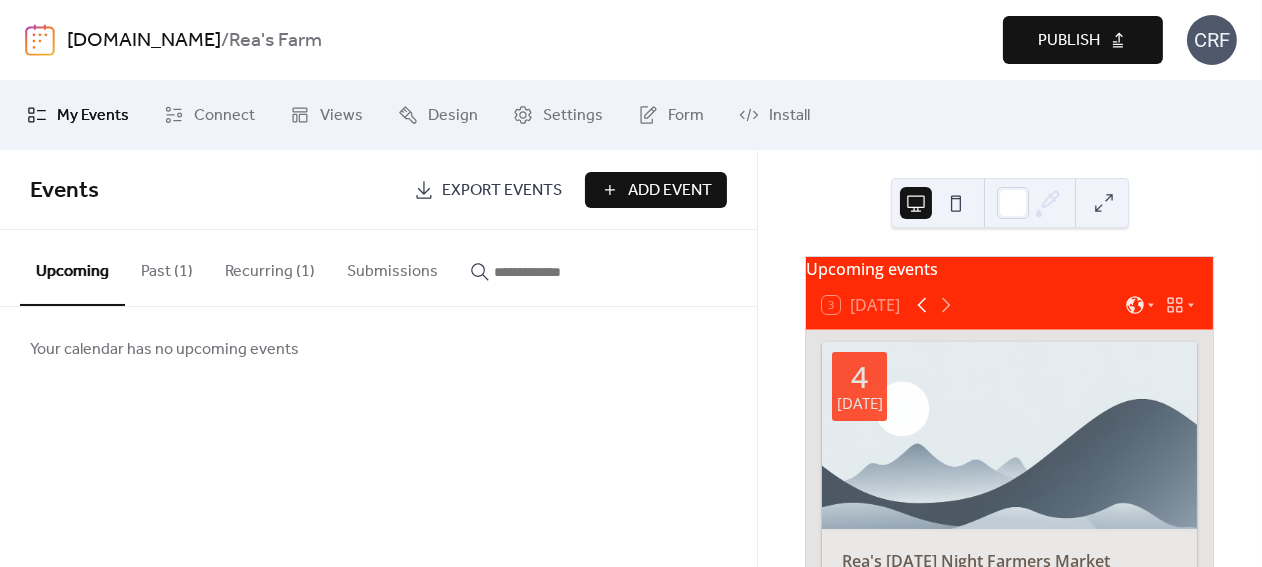 click 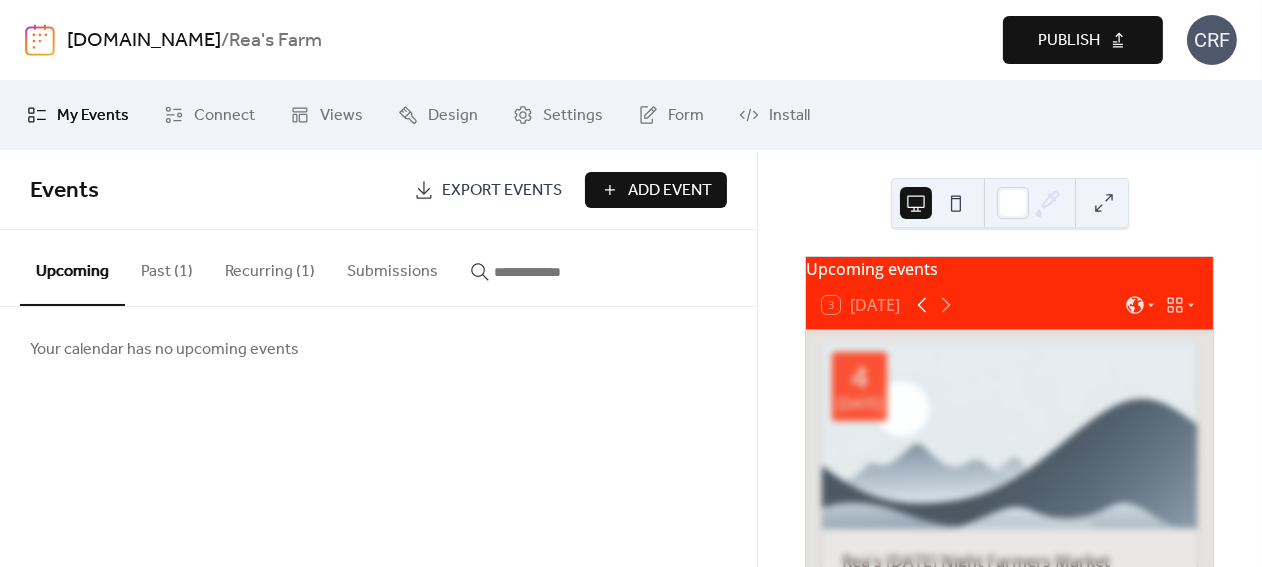click 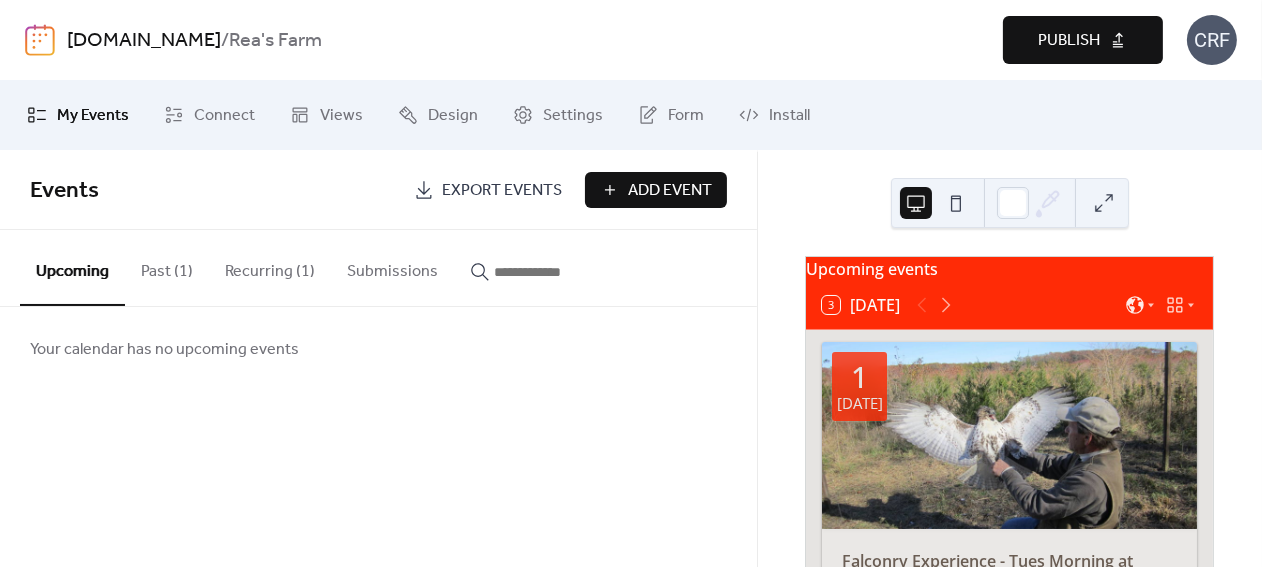 click on "Recurring  (1)" at bounding box center (270, 267) 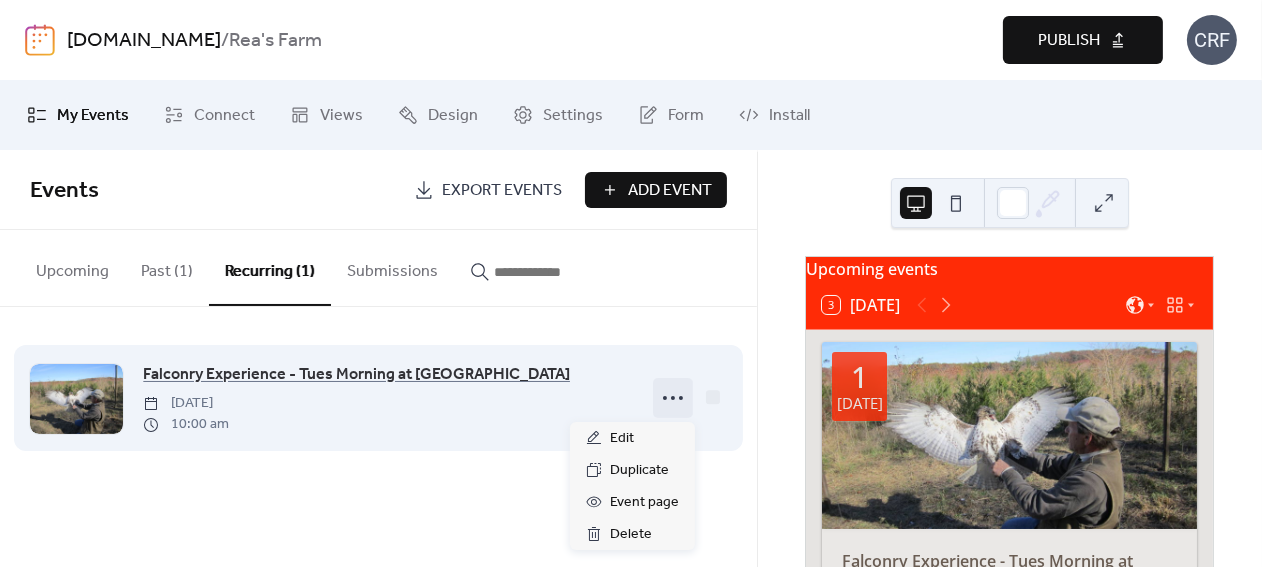 click 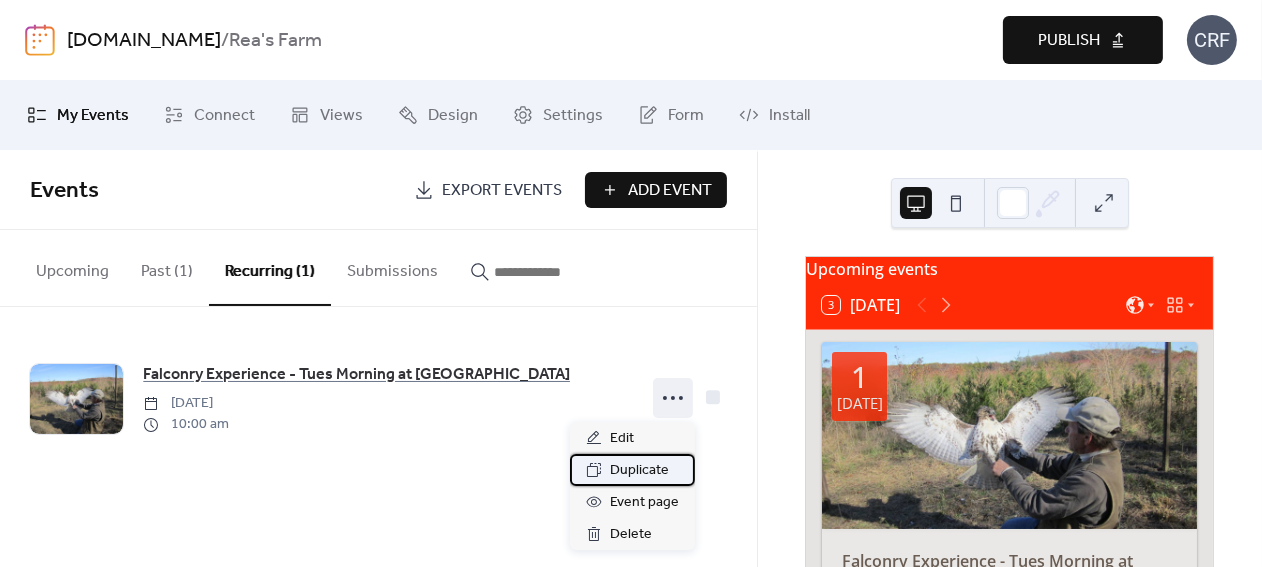 click on "Duplicate" at bounding box center (639, 471) 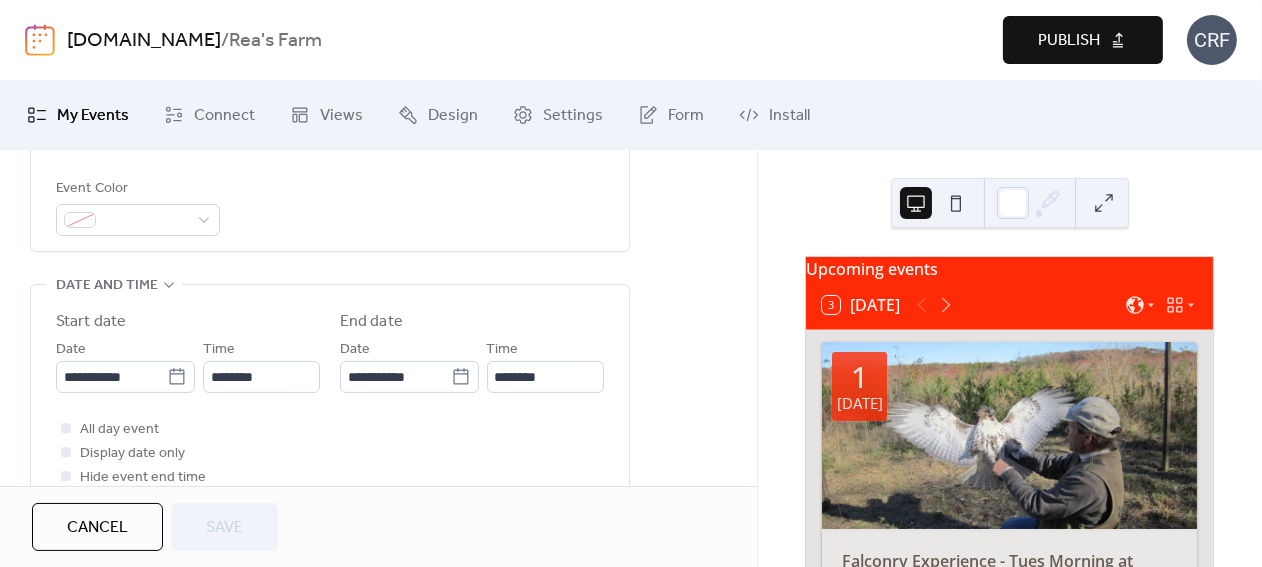 scroll, scrollTop: 570, scrollLeft: 0, axis: vertical 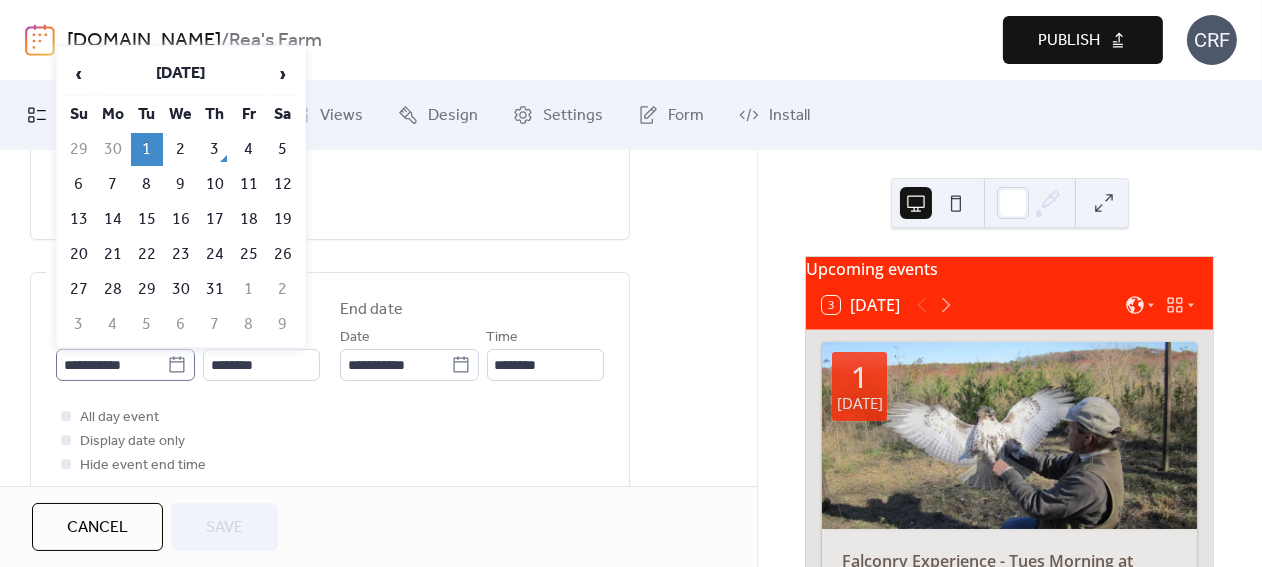 click 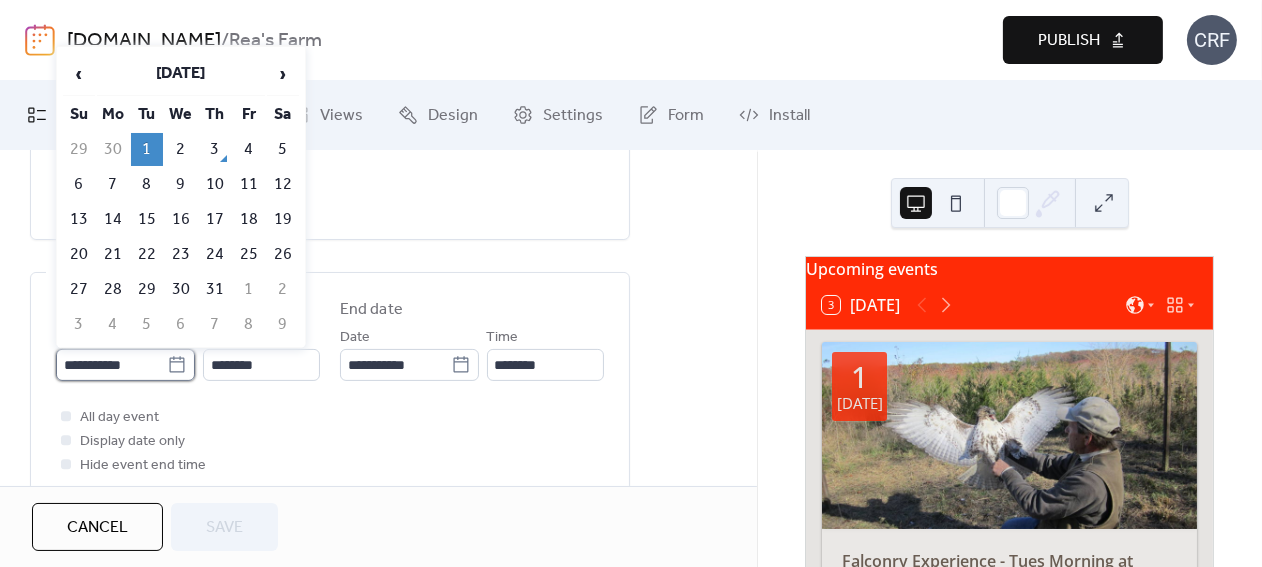 click on "**********" at bounding box center (111, 365) 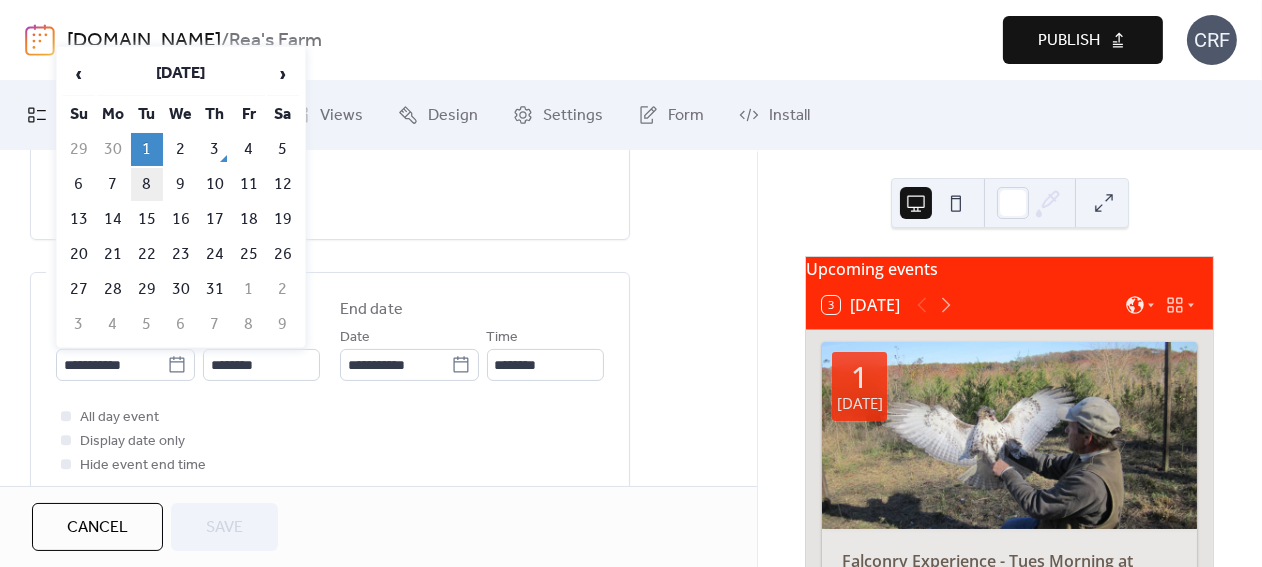 click on "8" at bounding box center (147, 184) 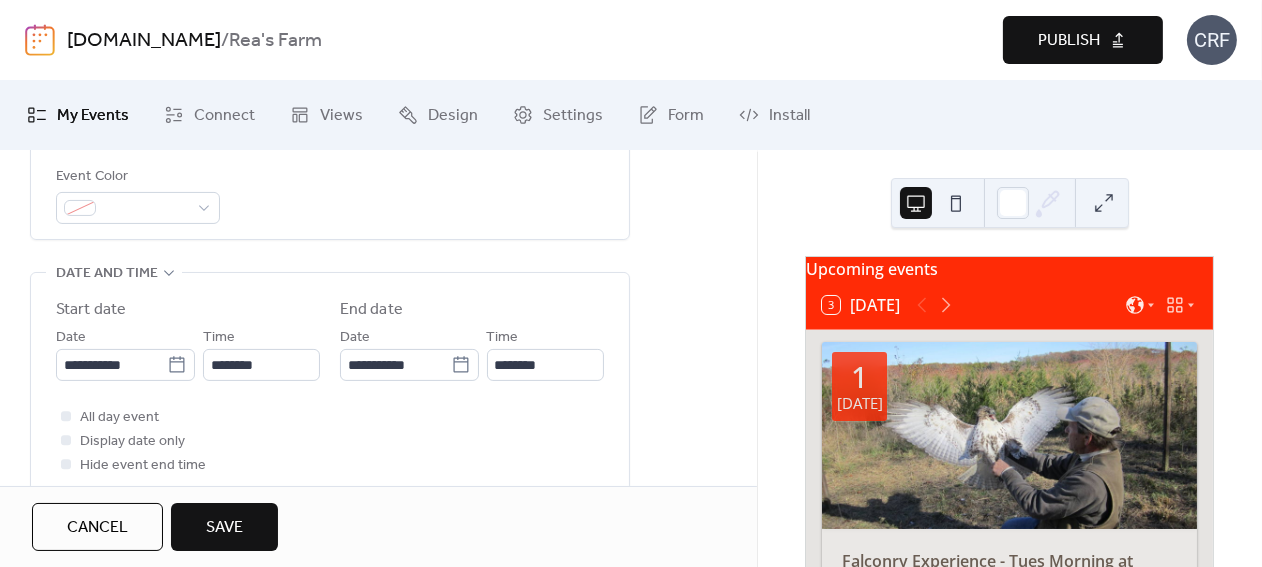 click on "Save" at bounding box center [224, 528] 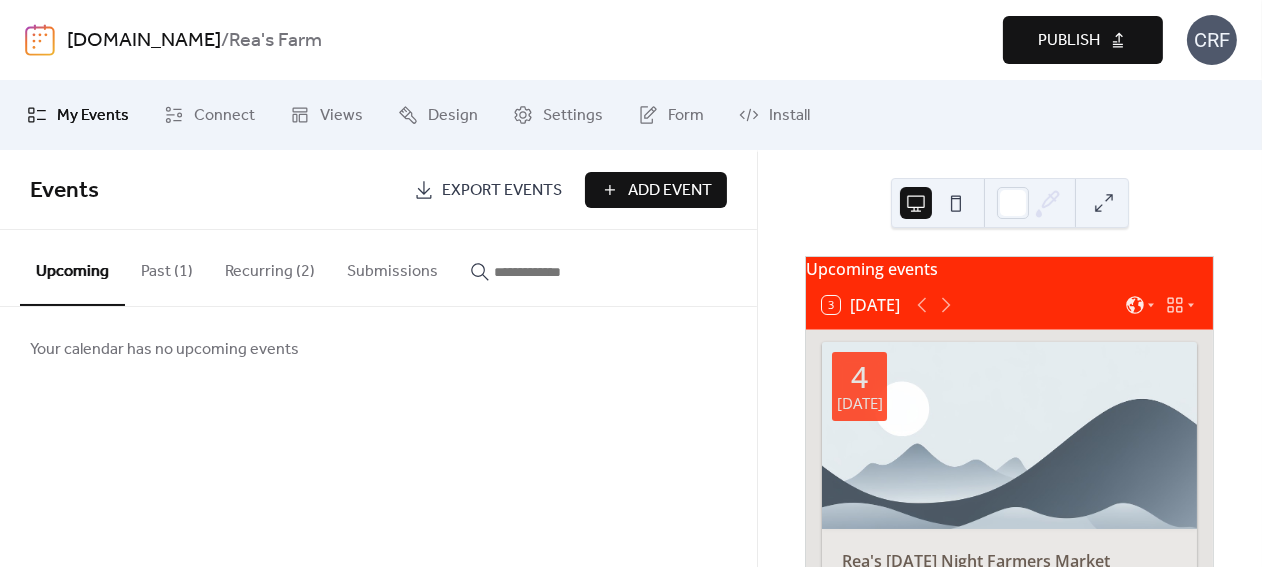 click on "Recurring  (2)" at bounding box center (270, 267) 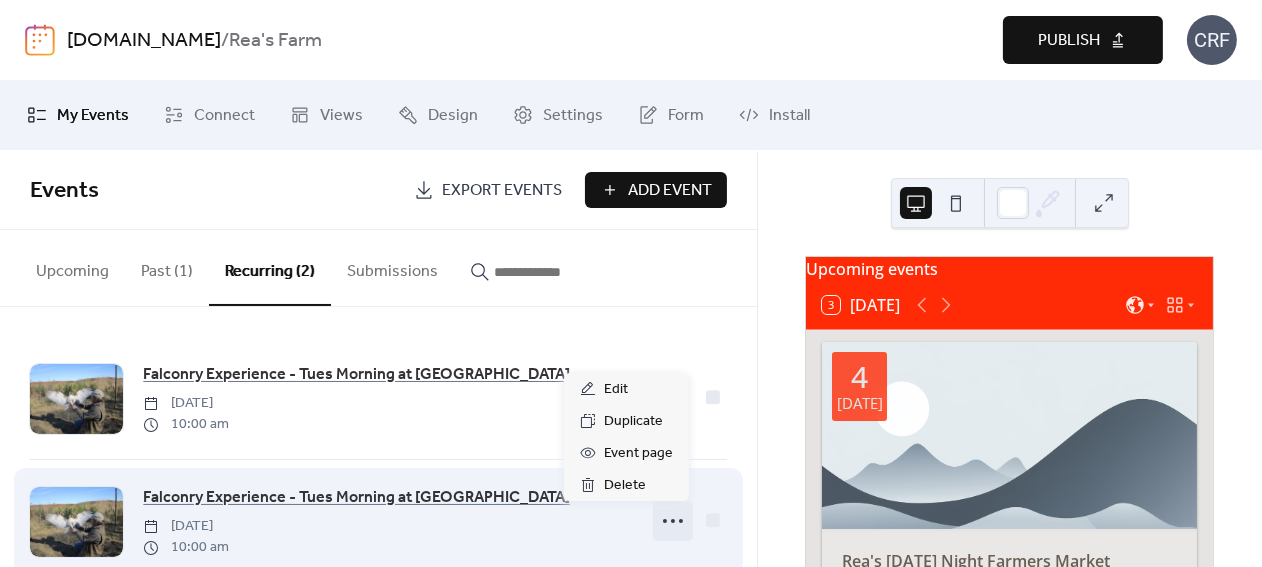 click 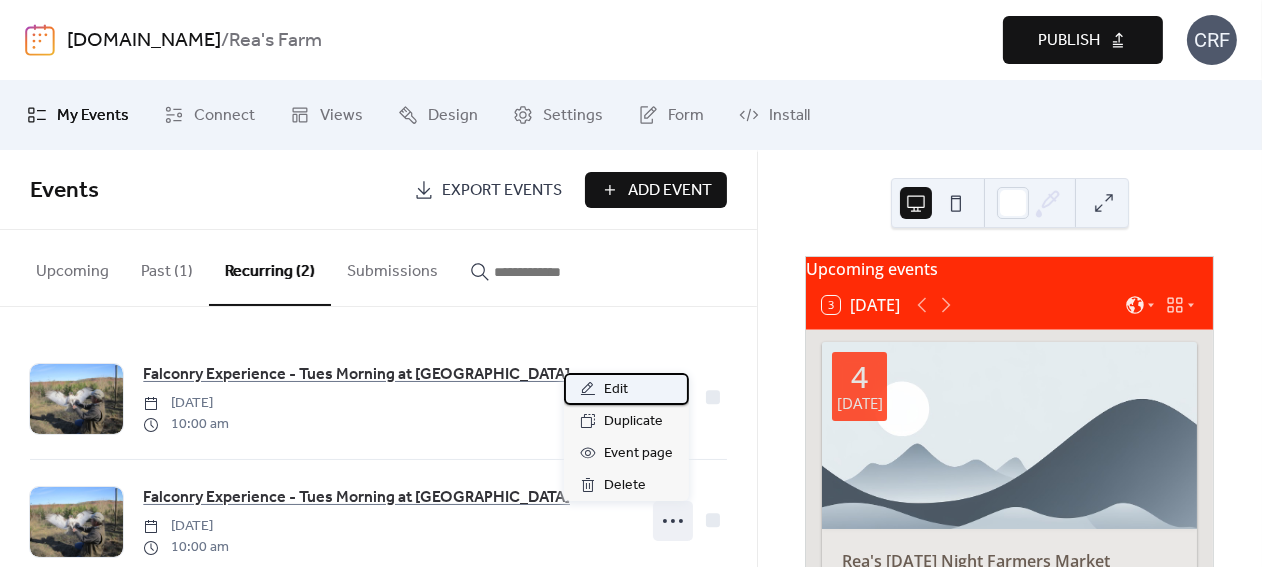 click on "Edit" at bounding box center [616, 390] 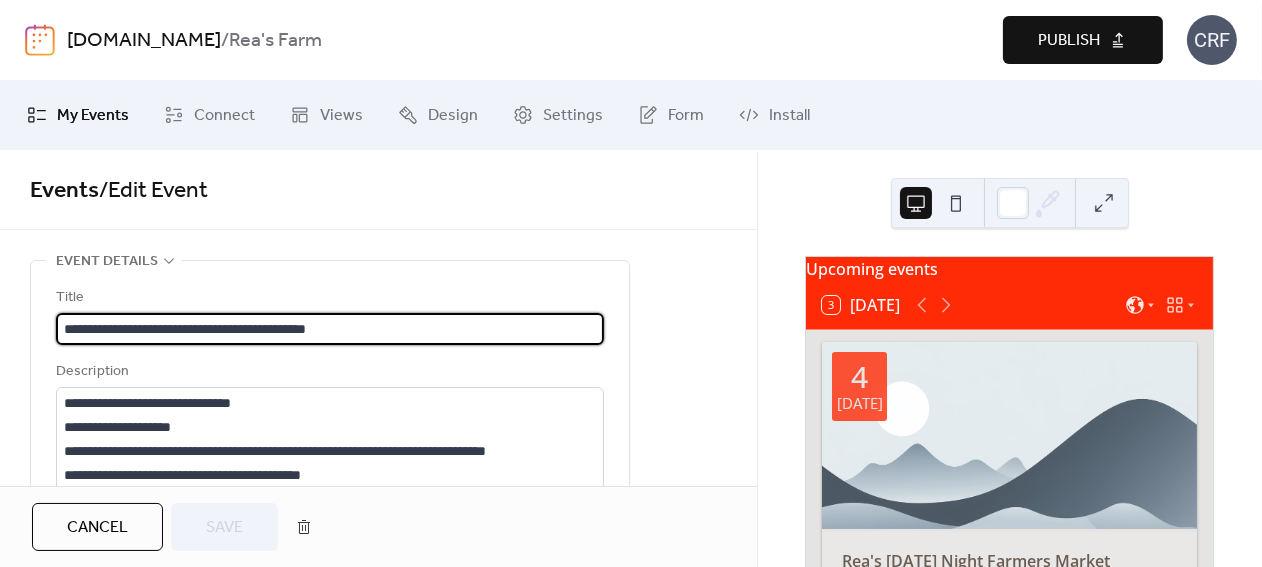 type on "**********" 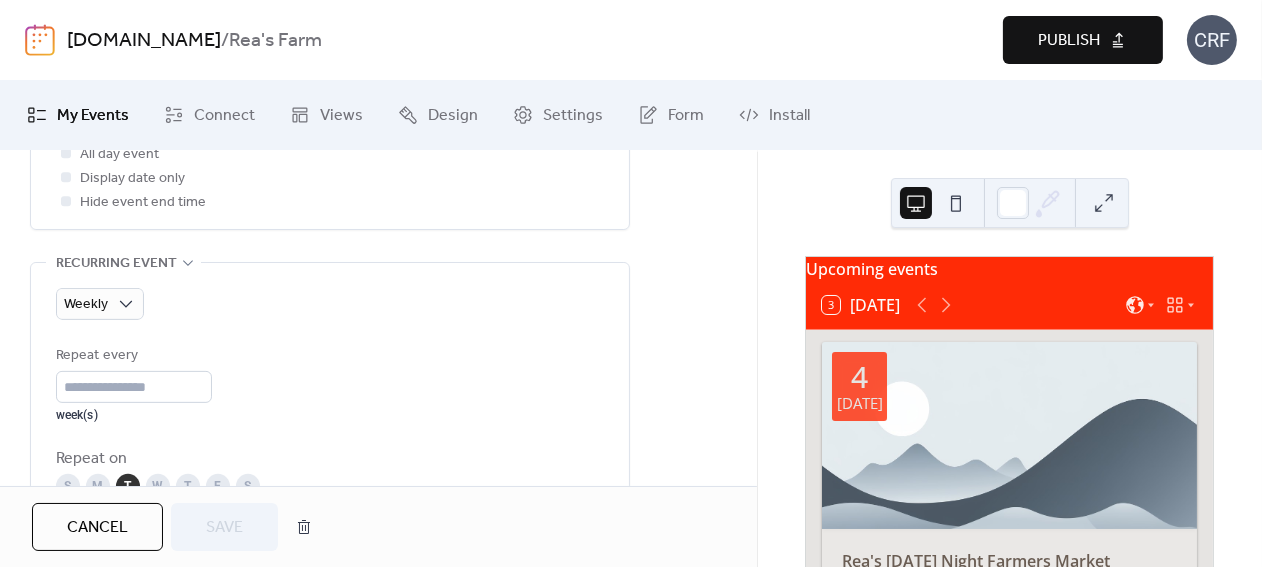 scroll, scrollTop: 837, scrollLeft: 0, axis: vertical 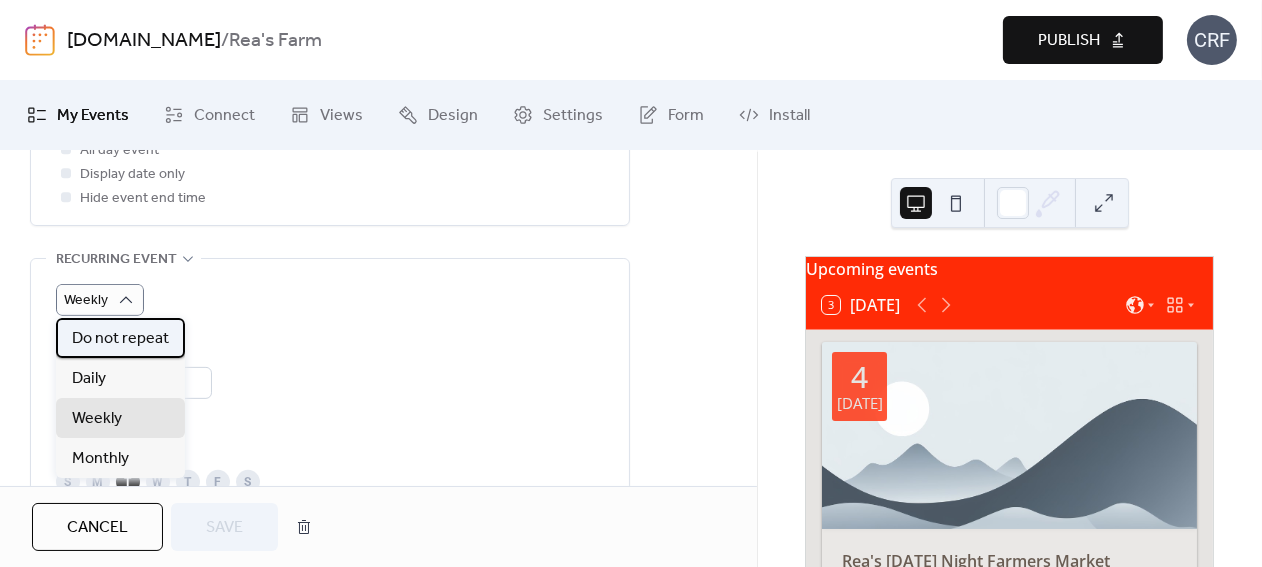click on "Do not repeat" at bounding box center [120, 339] 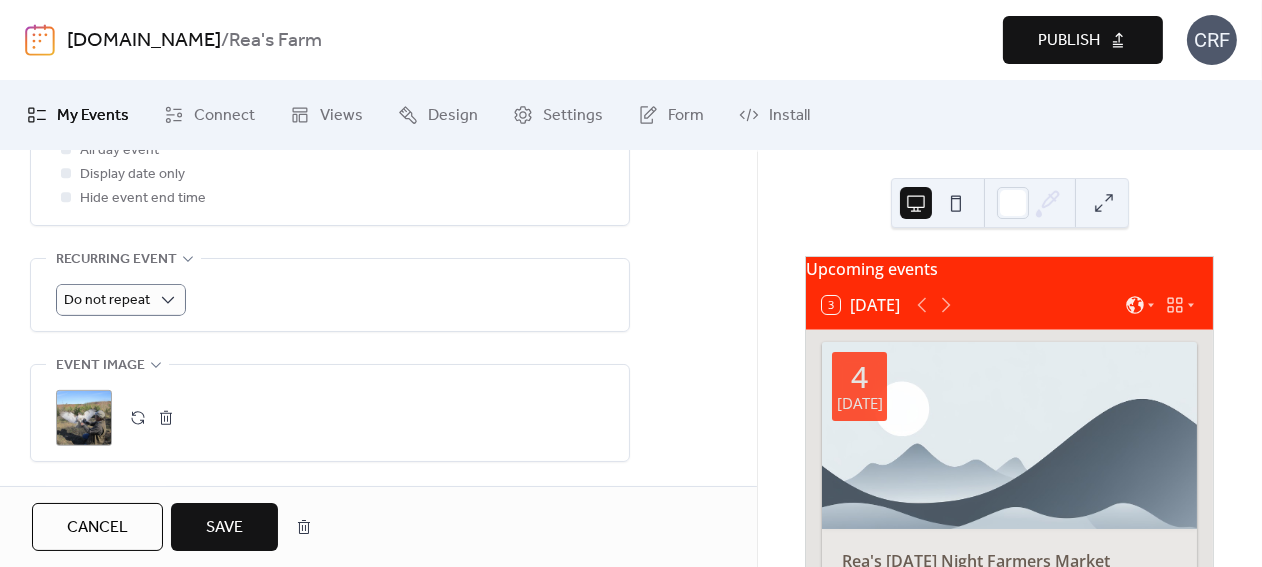 click on "Save" at bounding box center [224, 528] 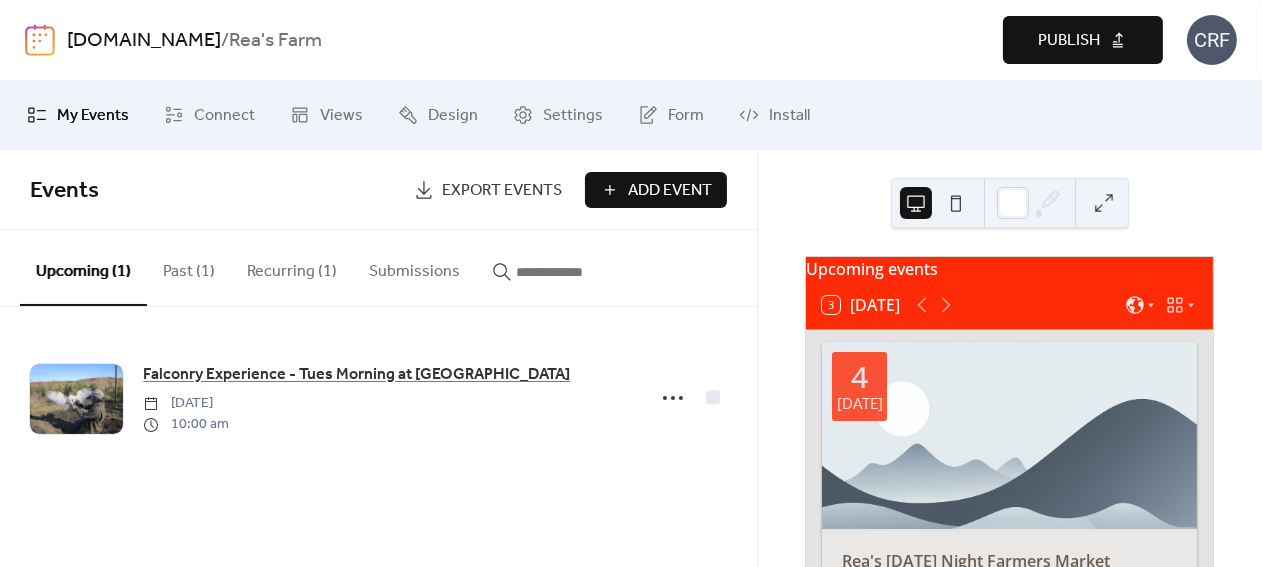 click on "Past  (1)" at bounding box center [189, 267] 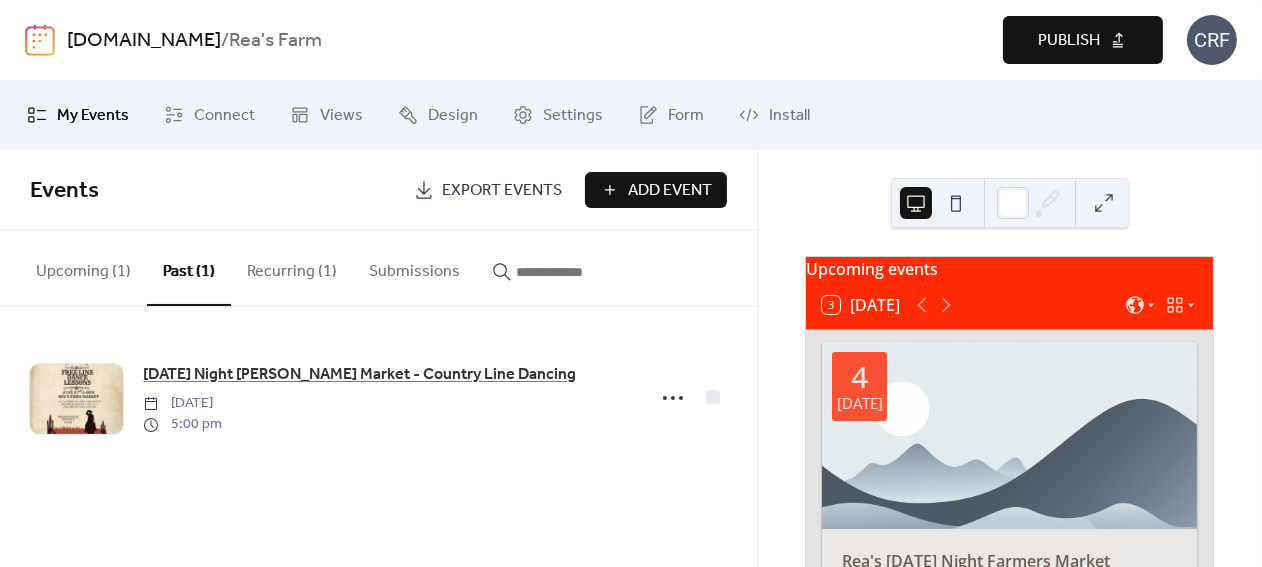 click on "Past  (1)" at bounding box center [189, 268] 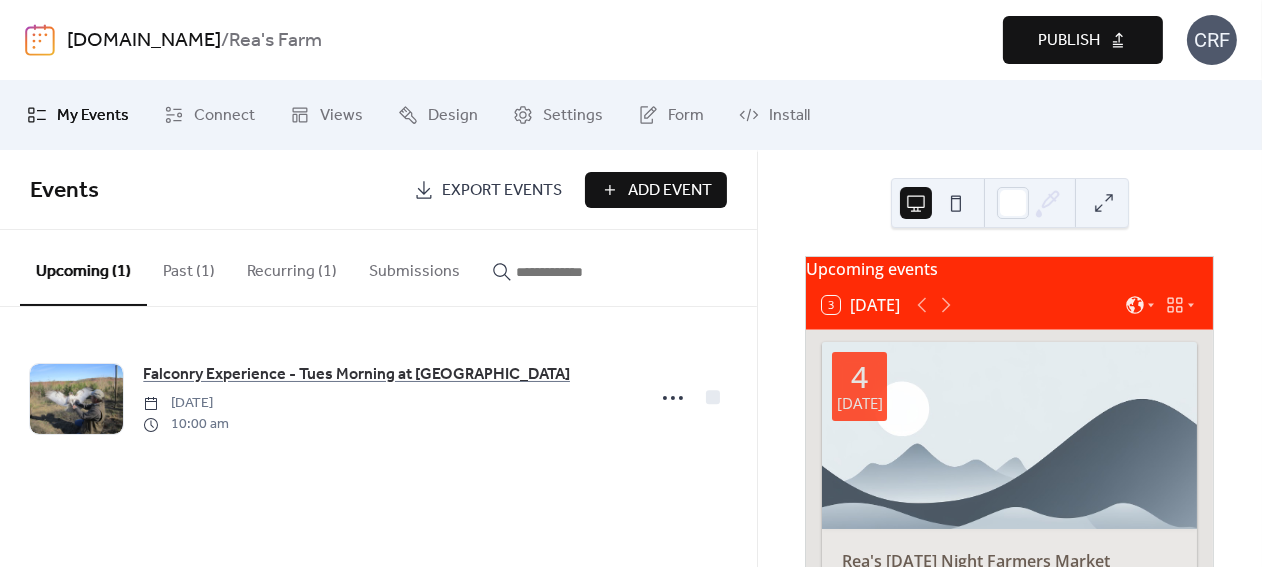 click on "Past  (1)" at bounding box center [189, 267] 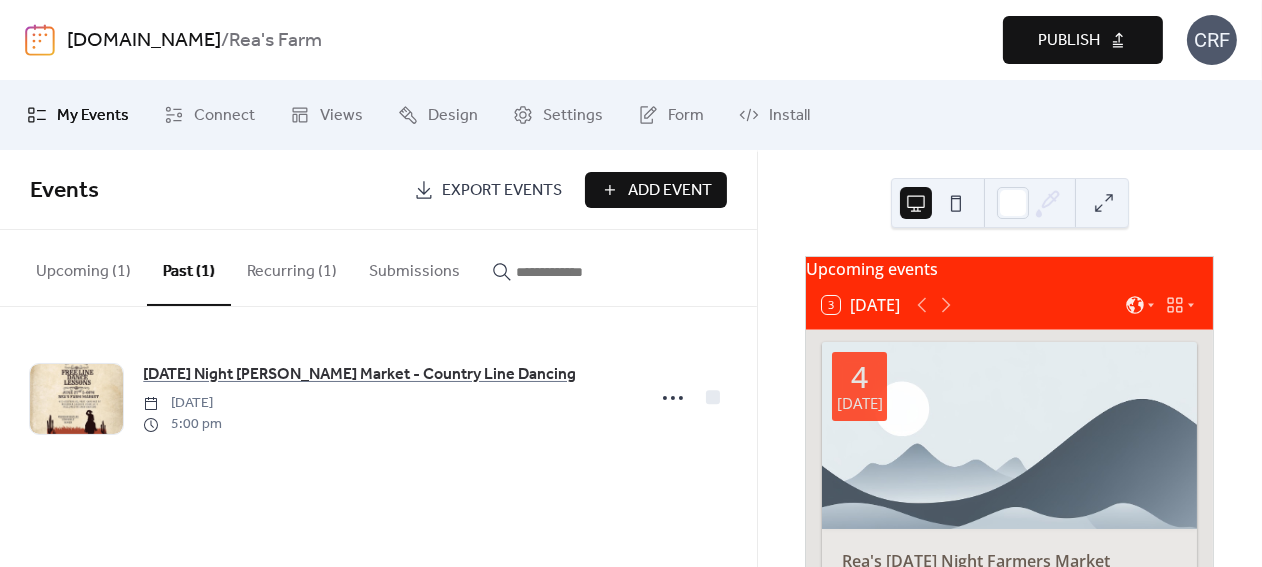 click on "Recurring  (1)" at bounding box center [292, 267] 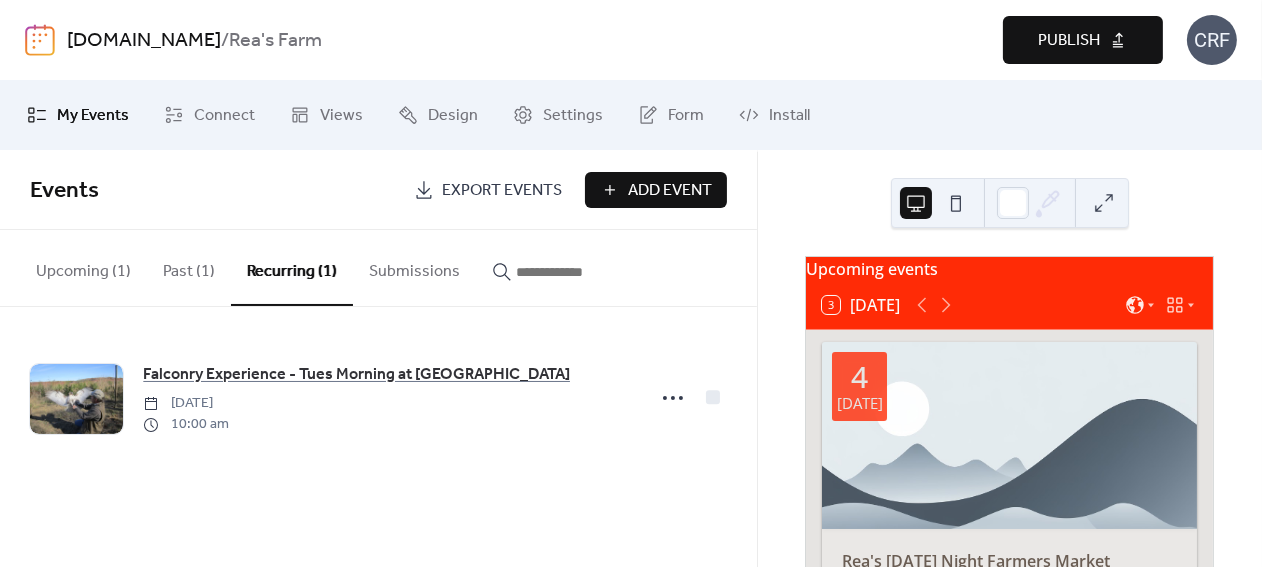 click on "Upcoming  (1)" at bounding box center [83, 267] 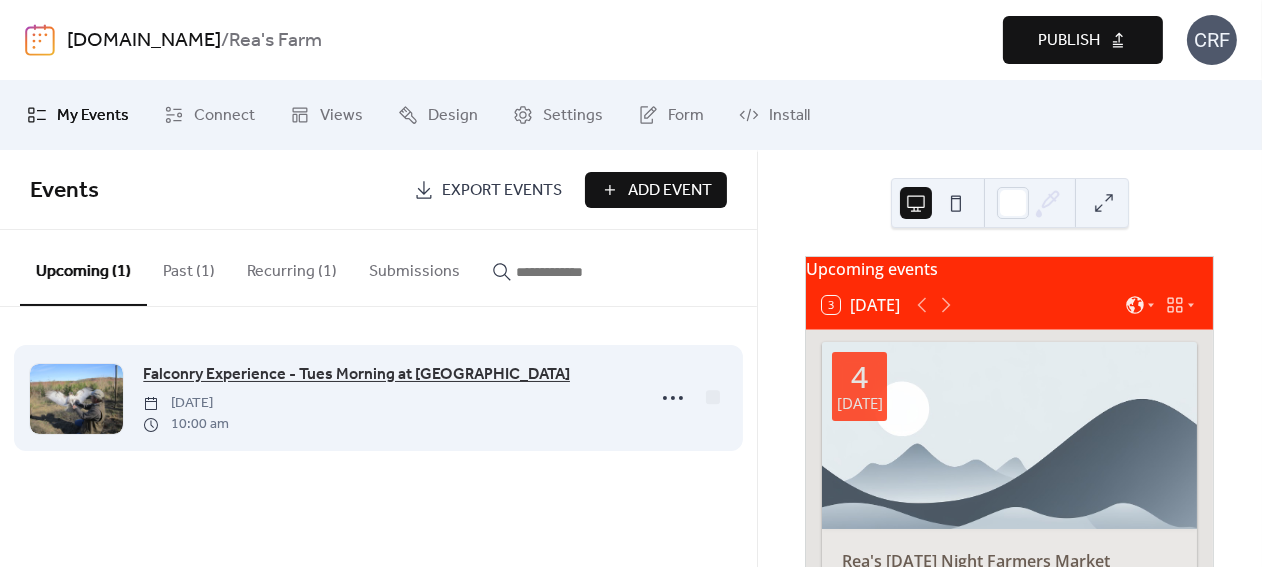 click on "Falconry Experience - Tues Morning at Rea's Farm" at bounding box center [356, 375] 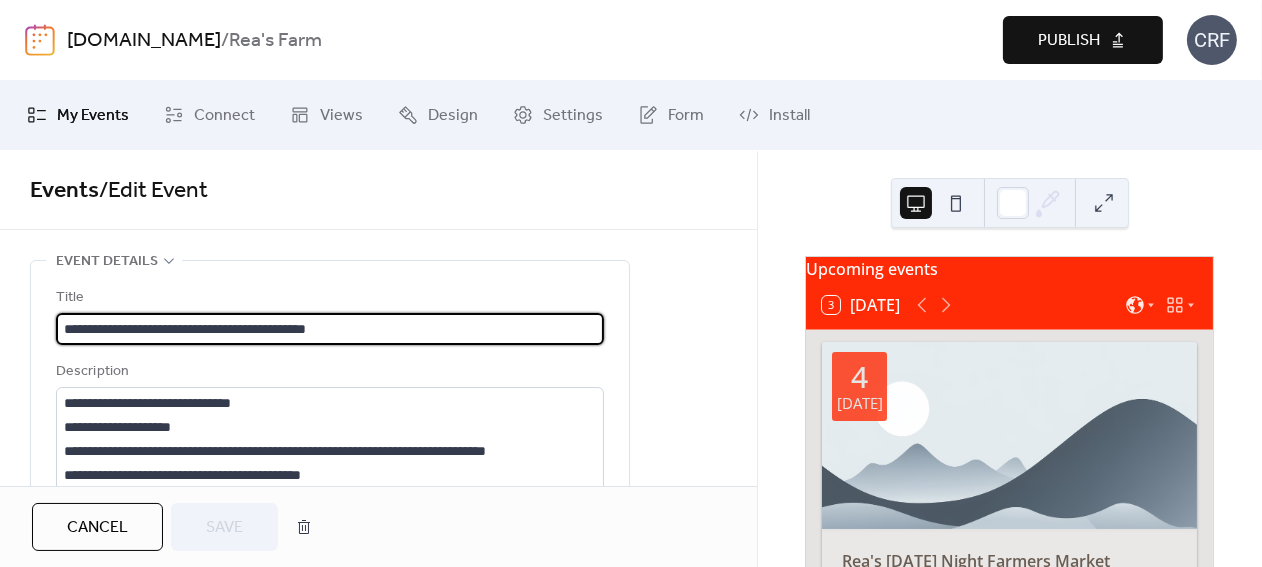drag, startPoint x: 756, startPoint y: 201, endPoint x: 749, endPoint y: 280, distance: 79.30952 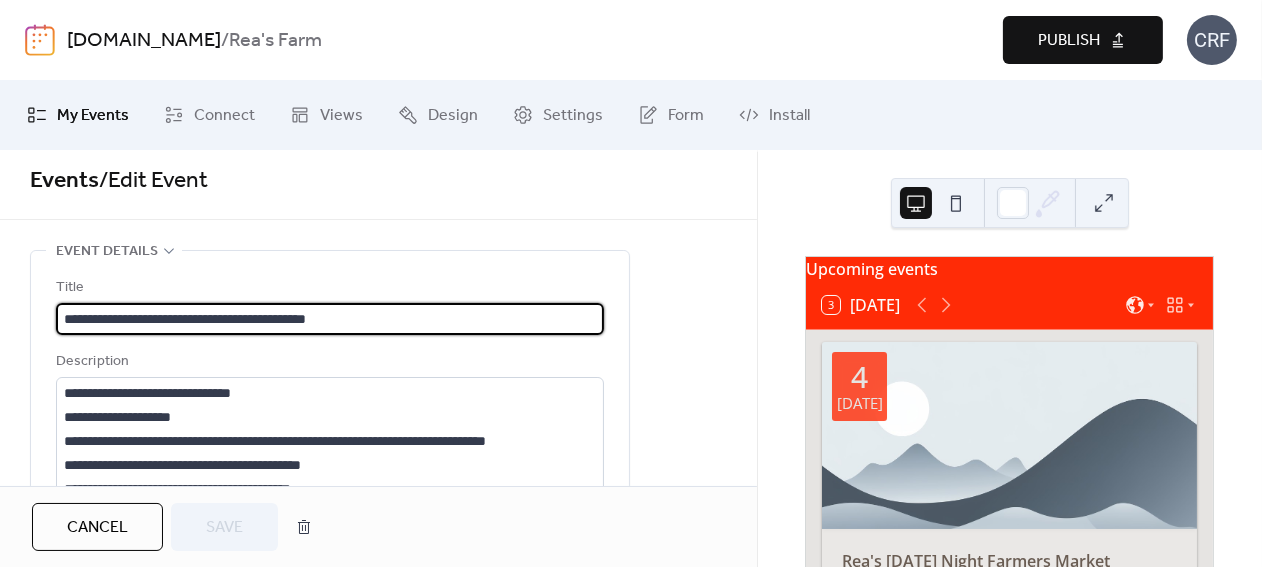 scroll, scrollTop: 0, scrollLeft: 0, axis: both 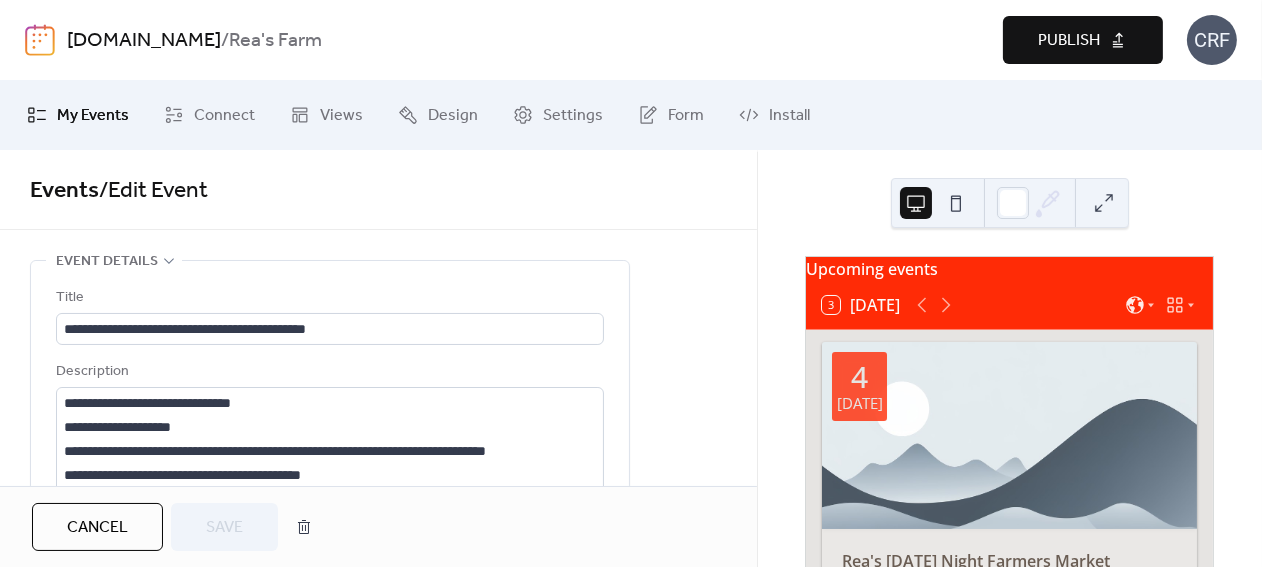 click on "Cancel" at bounding box center [97, 528] 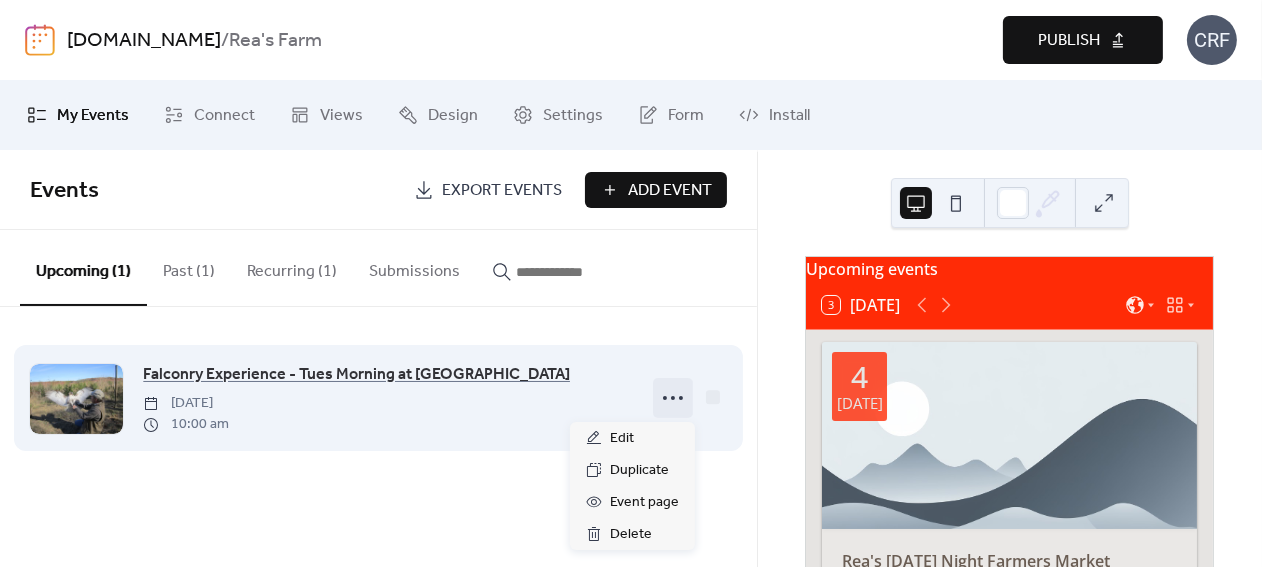 click 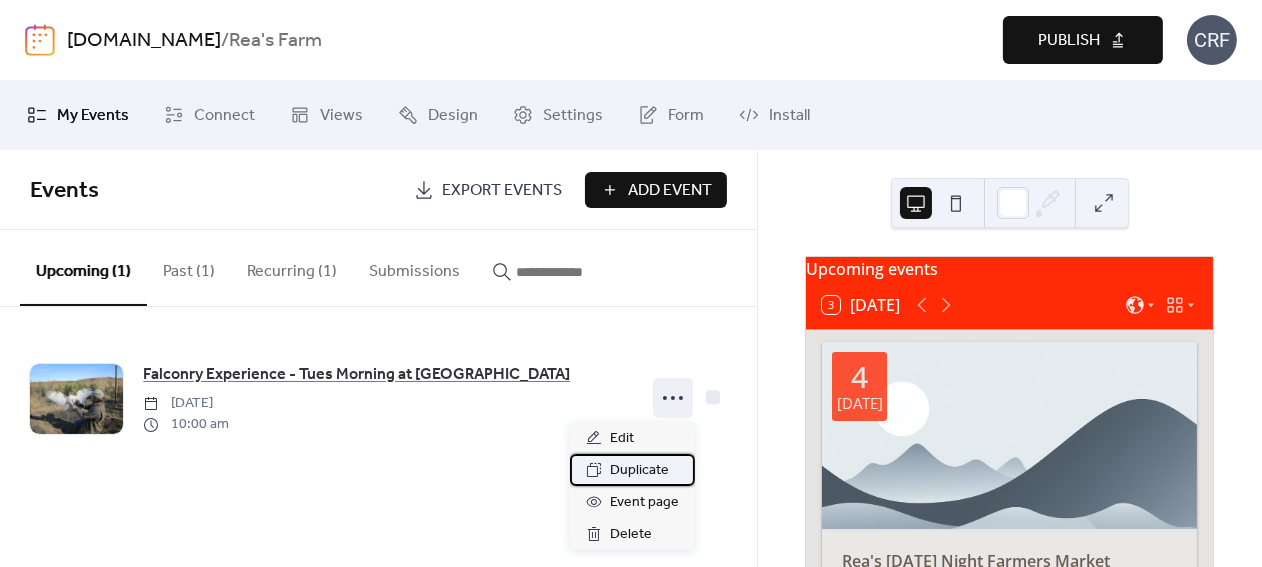 click on "Duplicate" at bounding box center [639, 471] 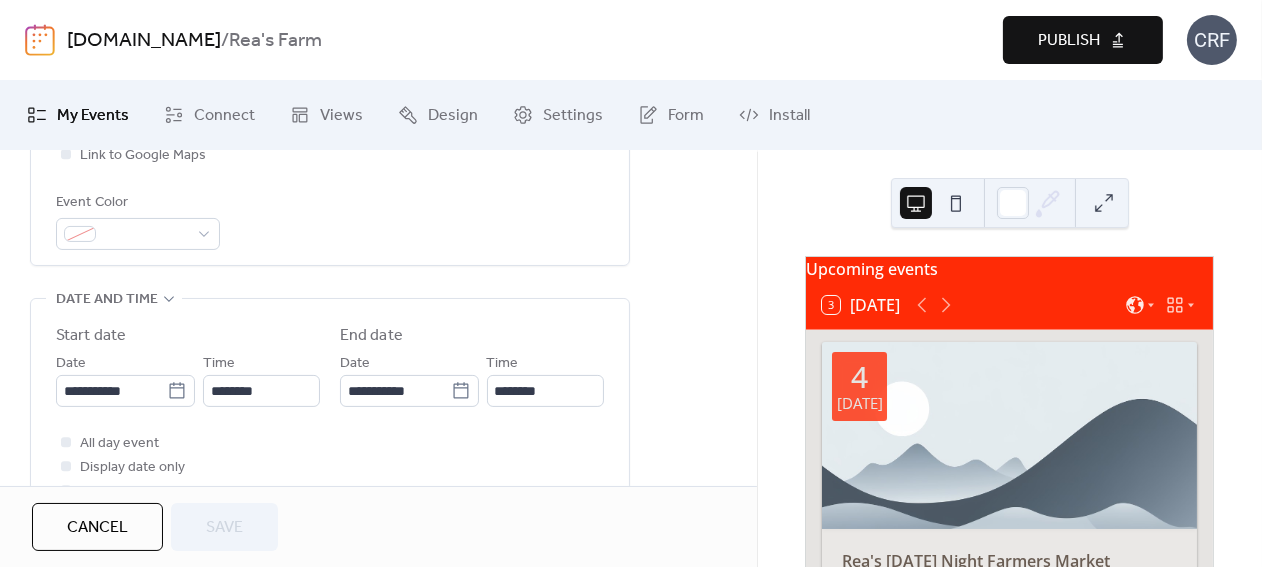 scroll, scrollTop: 551, scrollLeft: 0, axis: vertical 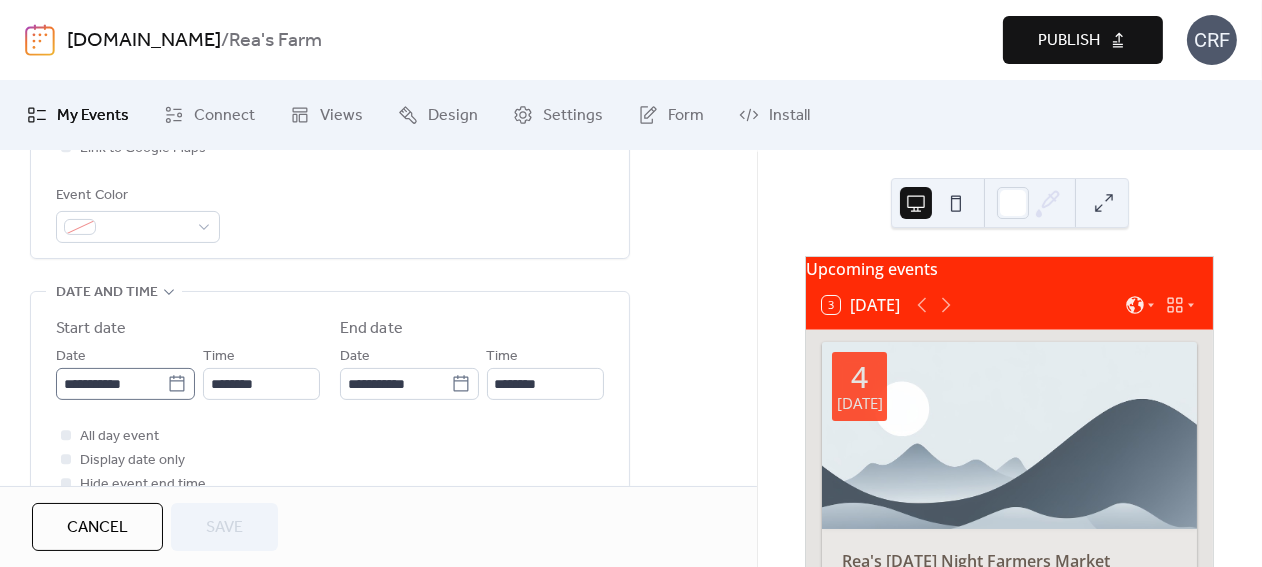 click 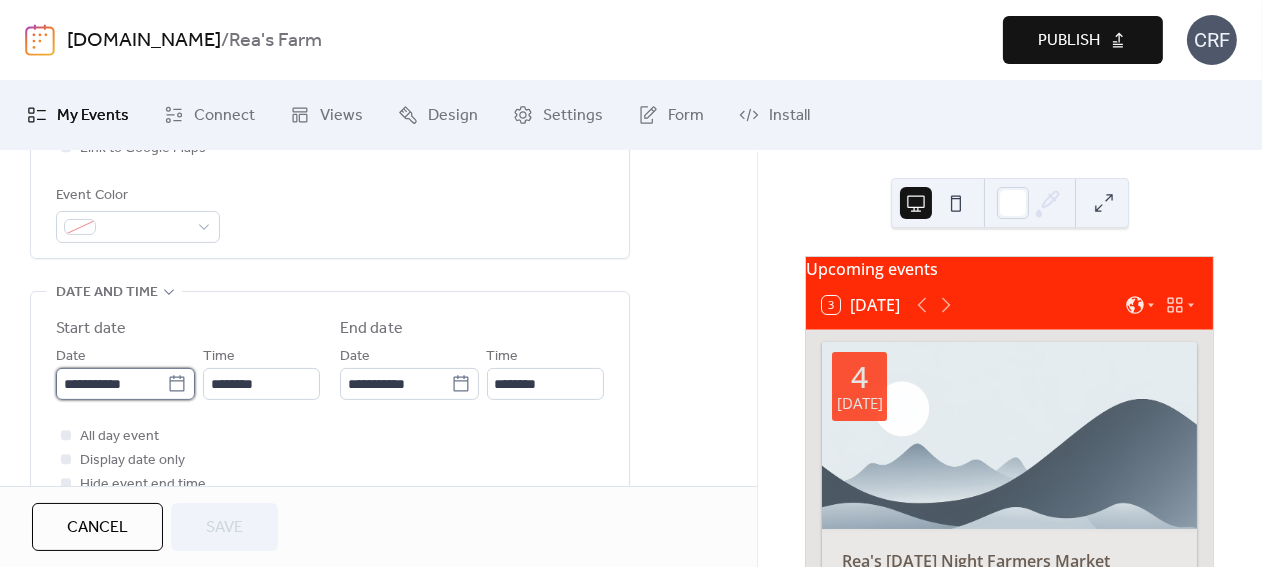 click on "**********" at bounding box center (111, 384) 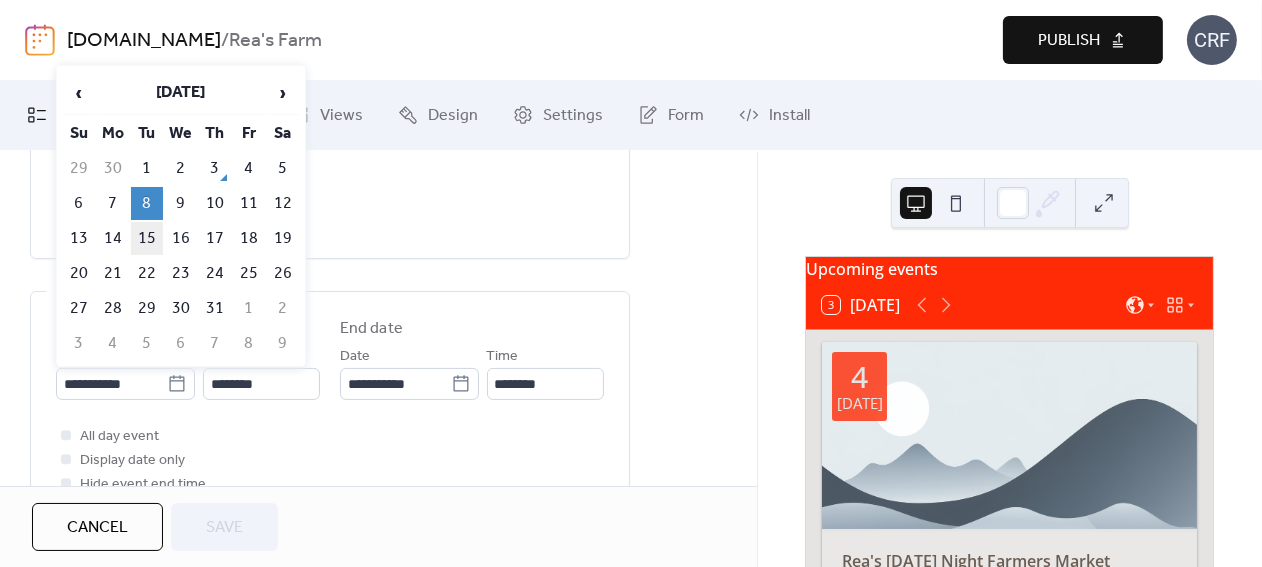 click on "15" at bounding box center [147, 238] 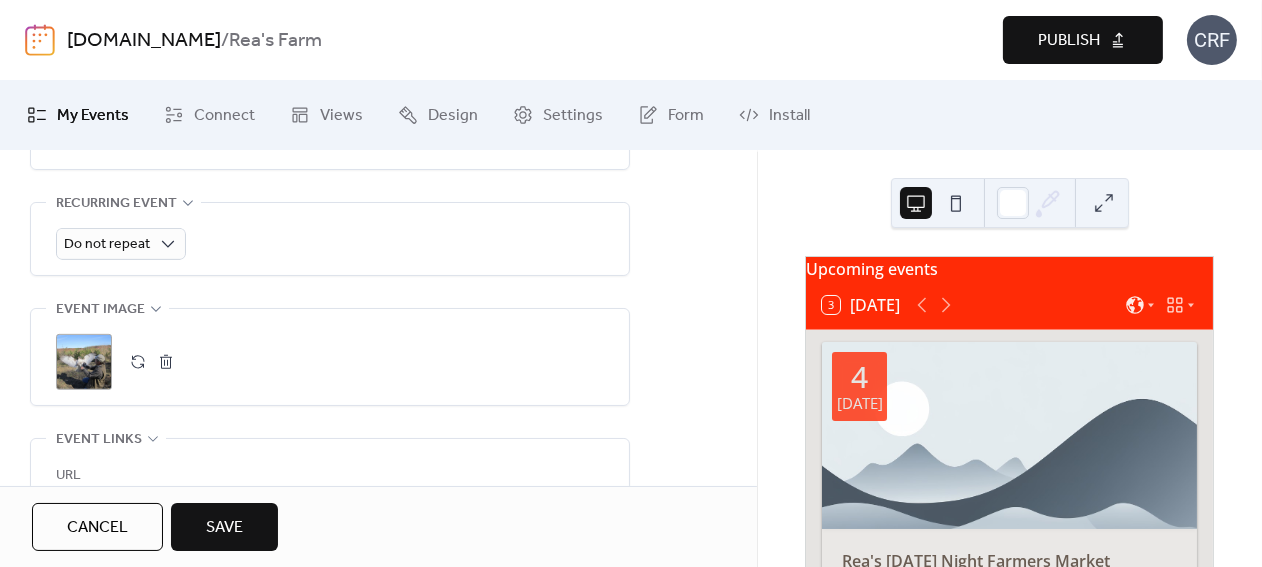 scroll, scrollTop: 903, scrollLeft: 0, axis: vertical 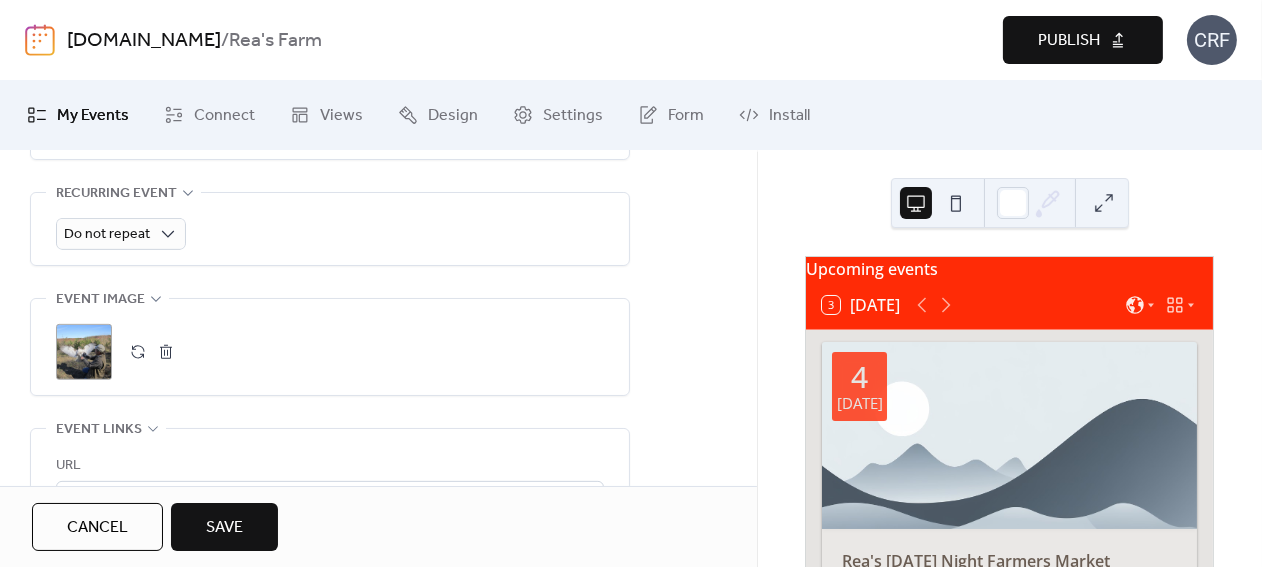 click on "Save" at bounding box center [224, 528] 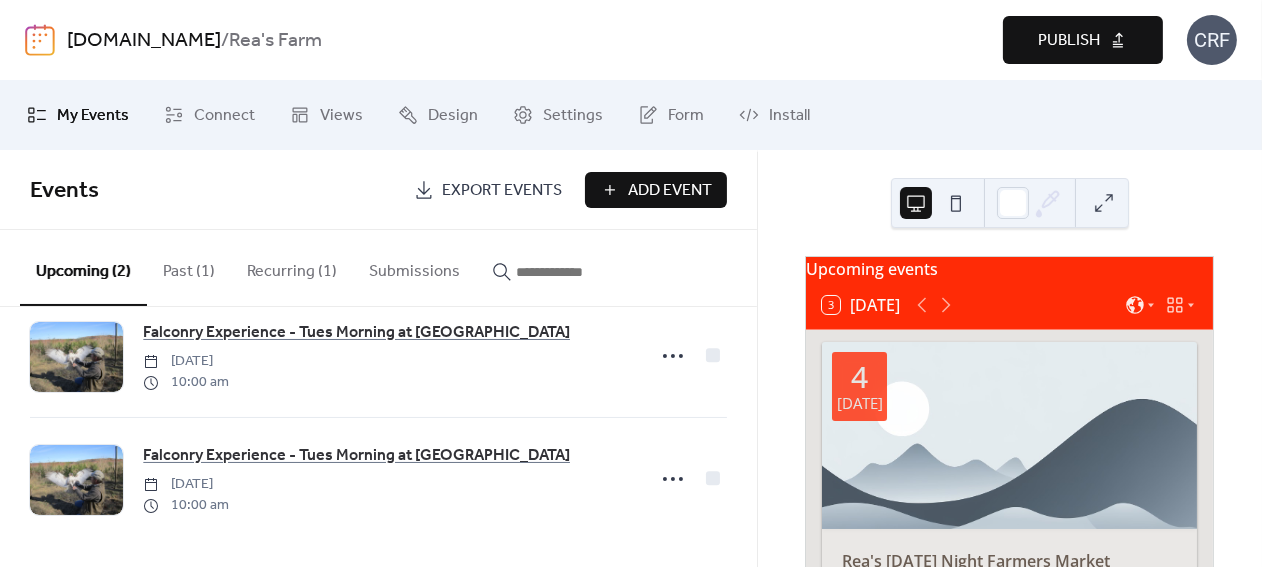scroll, scrollTop: 44, scrollLeft: 0, axis: vertical 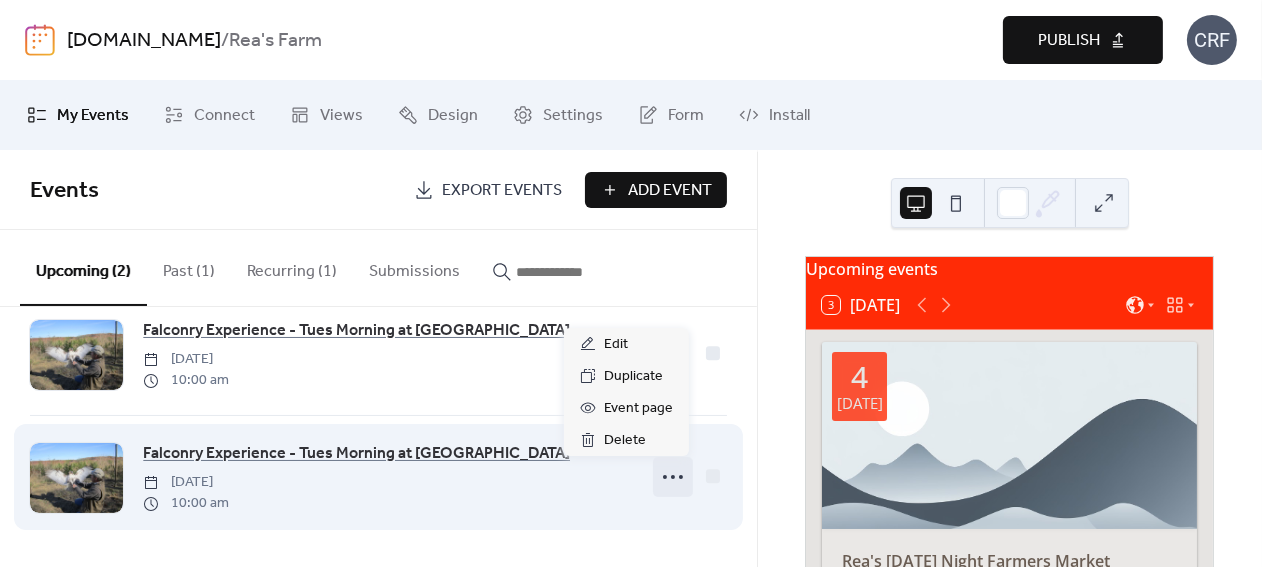 click 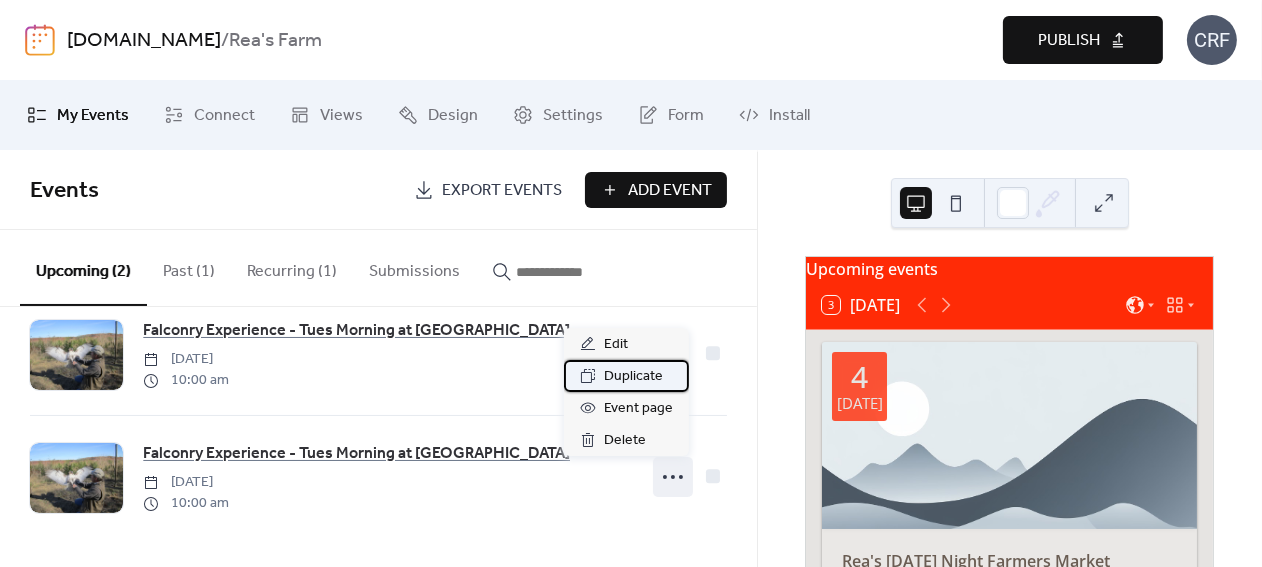 click on "Duplicate" at bounding box center (633, 377) 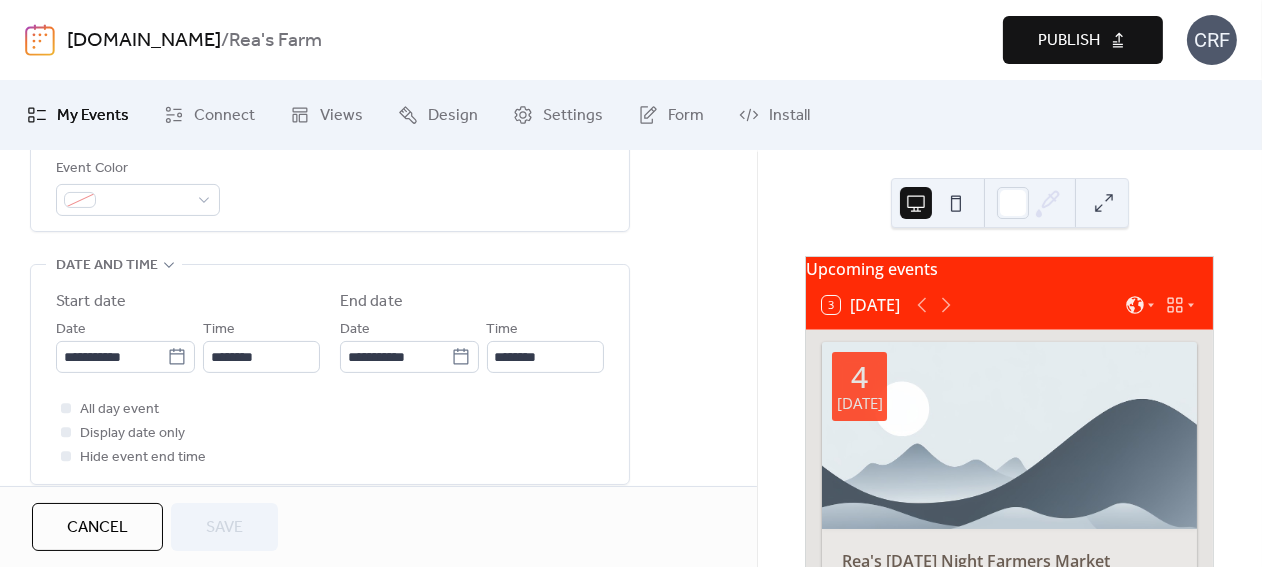scroll, scrollTop: 585, scrollLeft: 0, axis: vertical 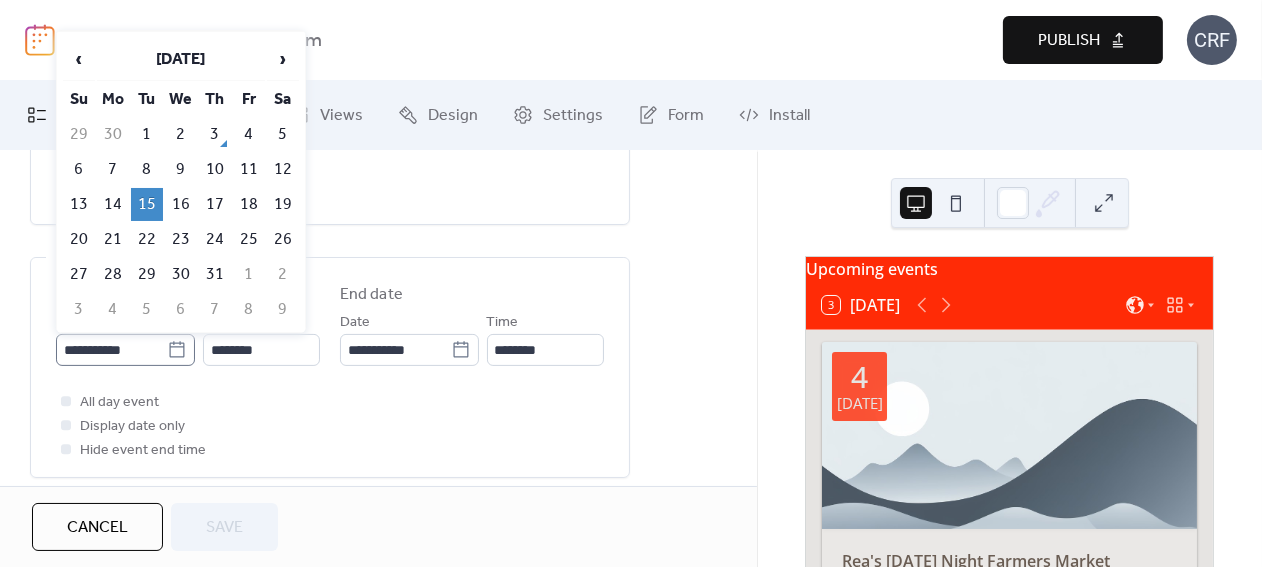 click 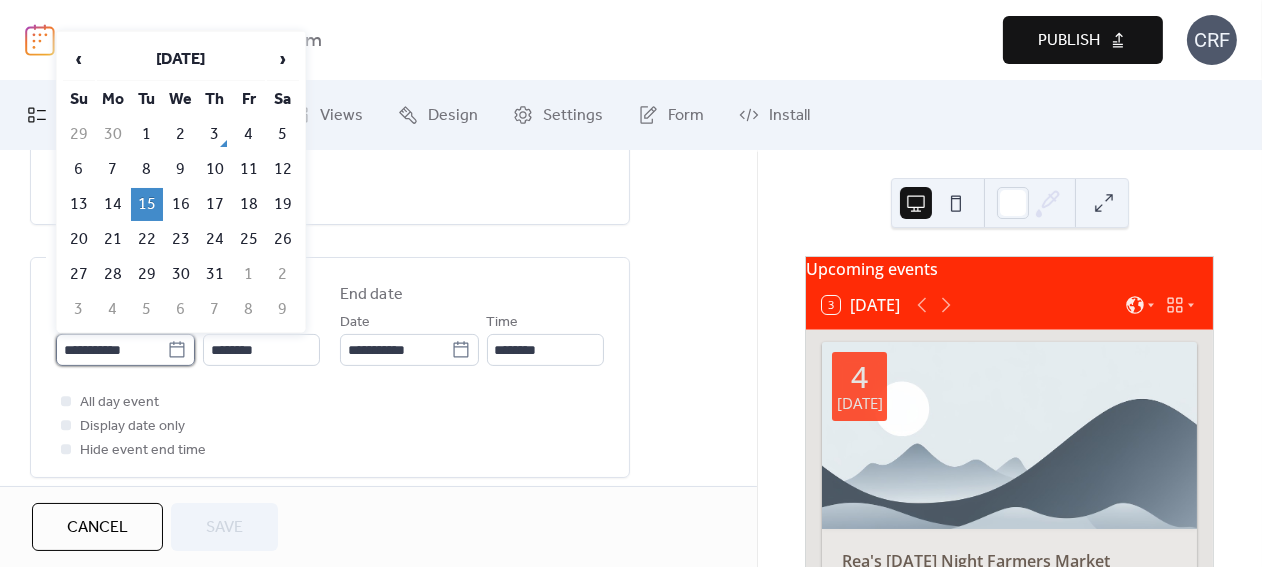 click on "**********" at bounding box center [111, 350] 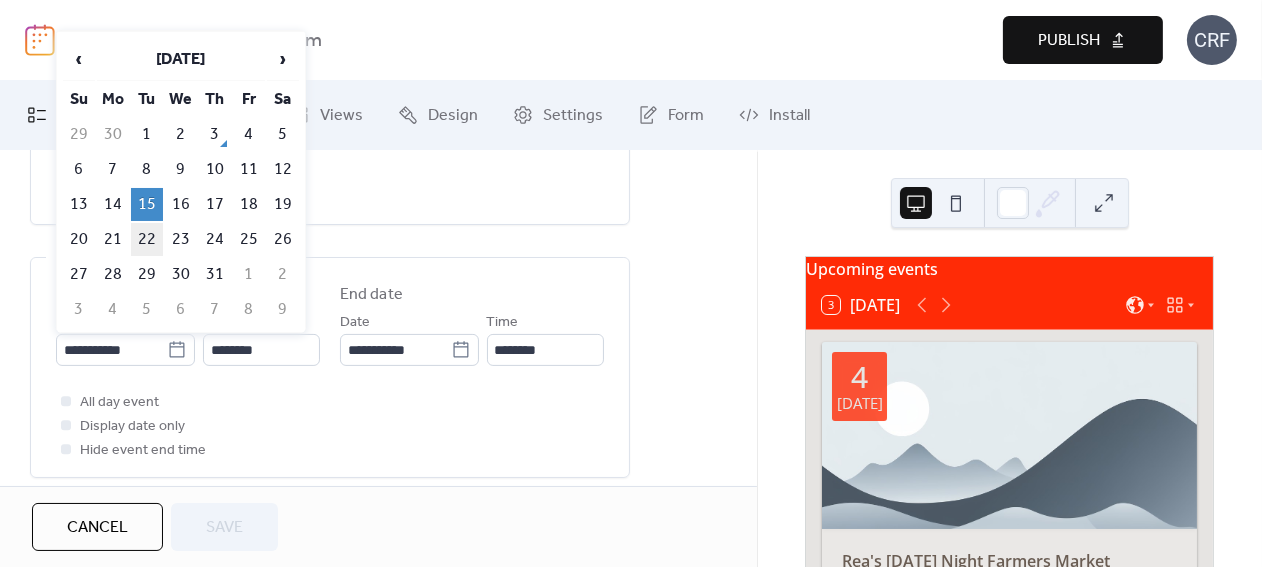 click on "22" at bounding box center (147, 239) 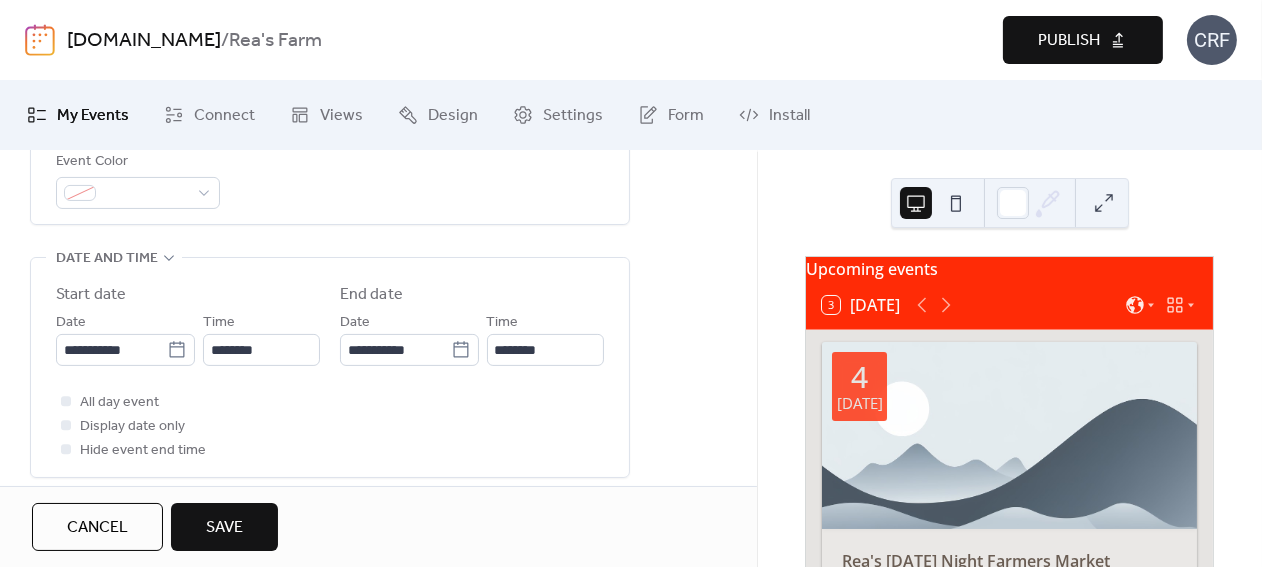 click on "Save" at bounding box center [224, 528] 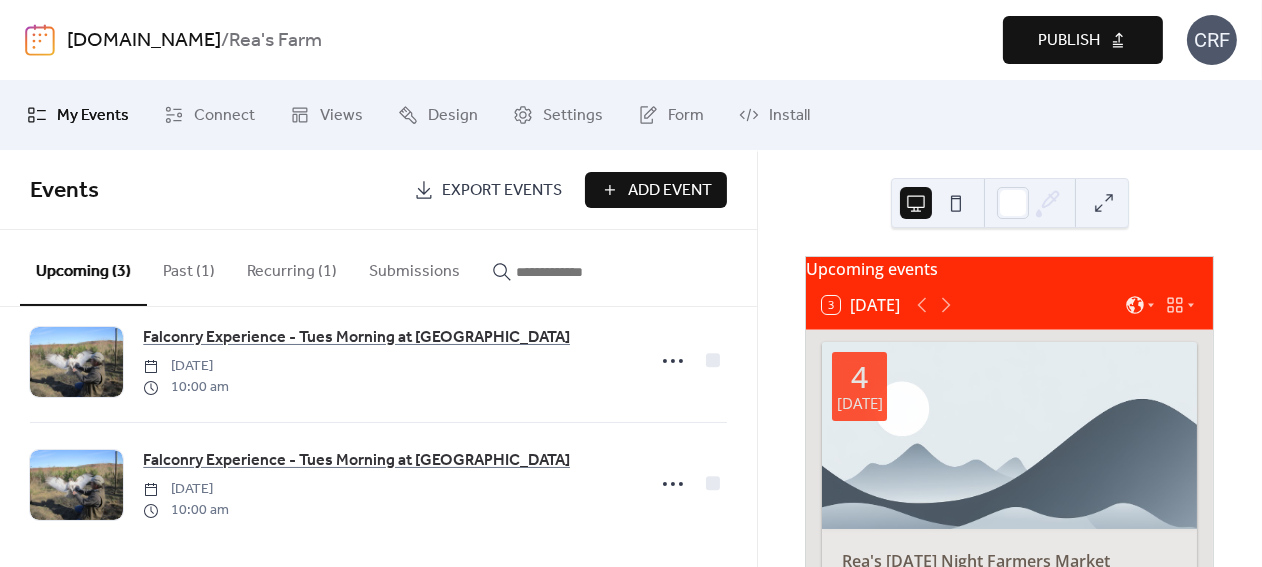 scroll, scrollTop: 168, scrollLeft: 0, axis: vertical 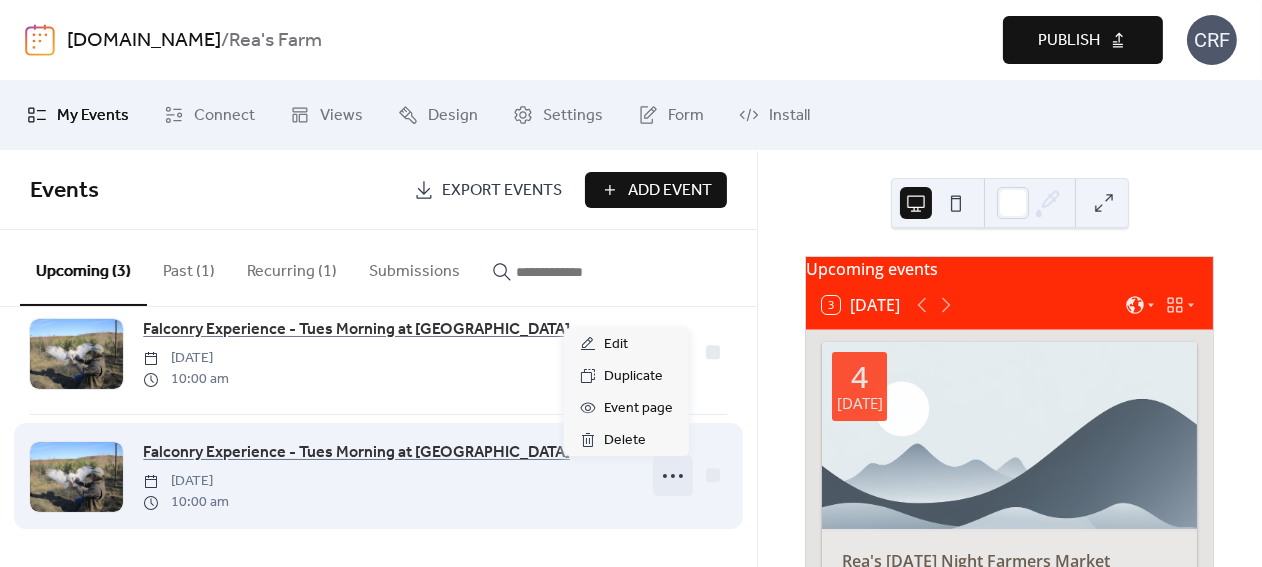 click 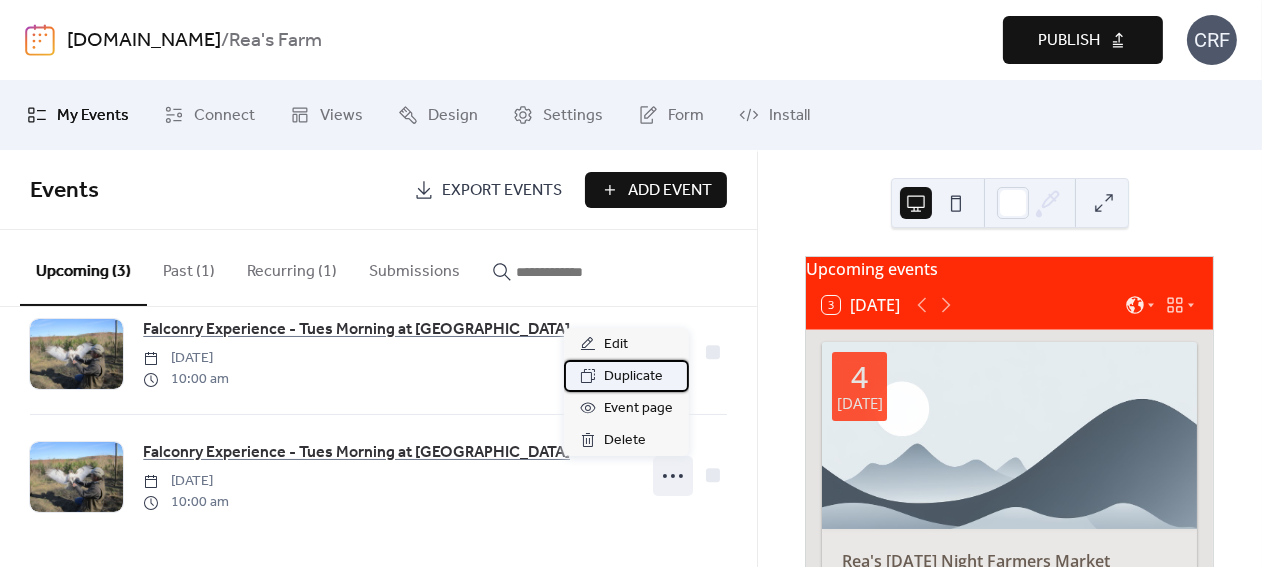 click on "Duplicate" at bounding box center (633, 377) 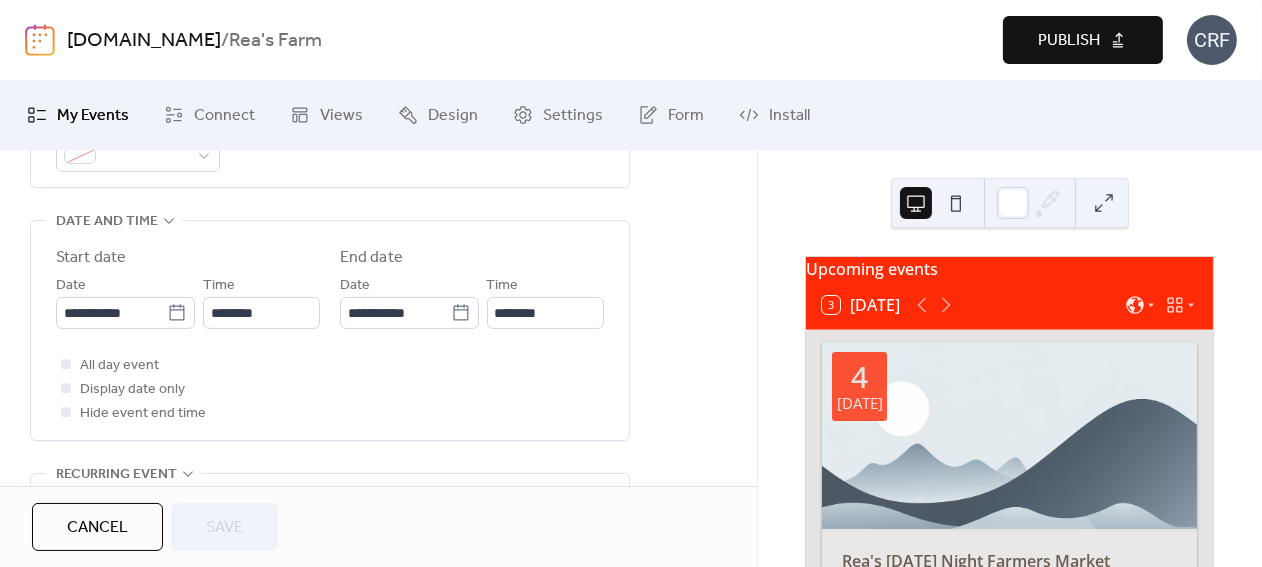scroll, scrollTop: 642, scrollLeft: 0, axis: vertical 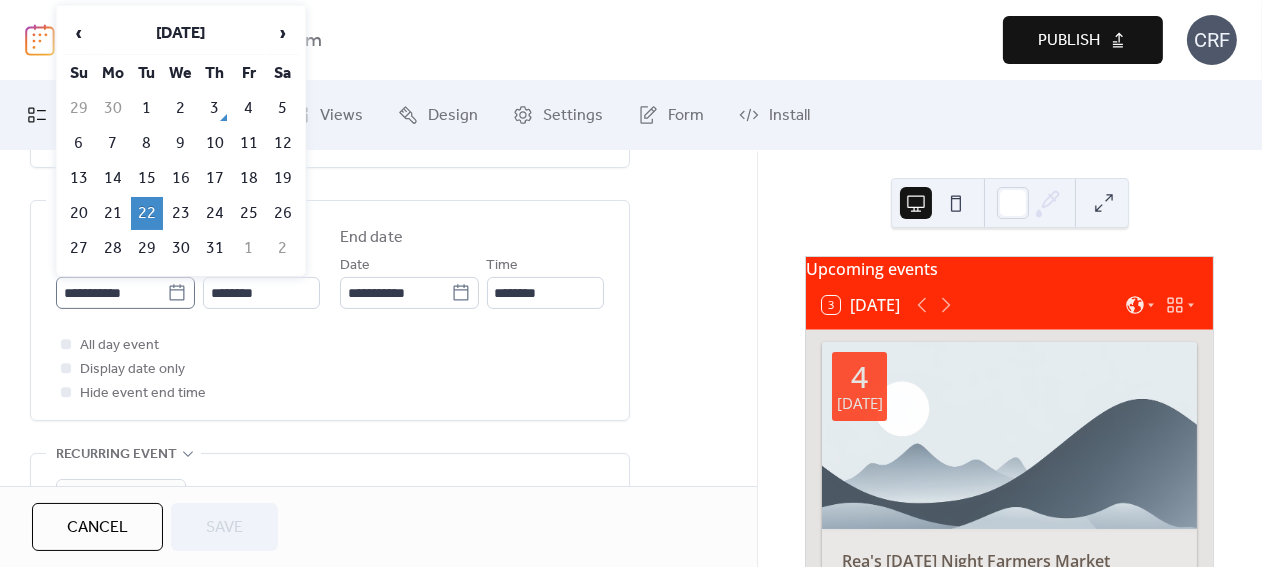 click 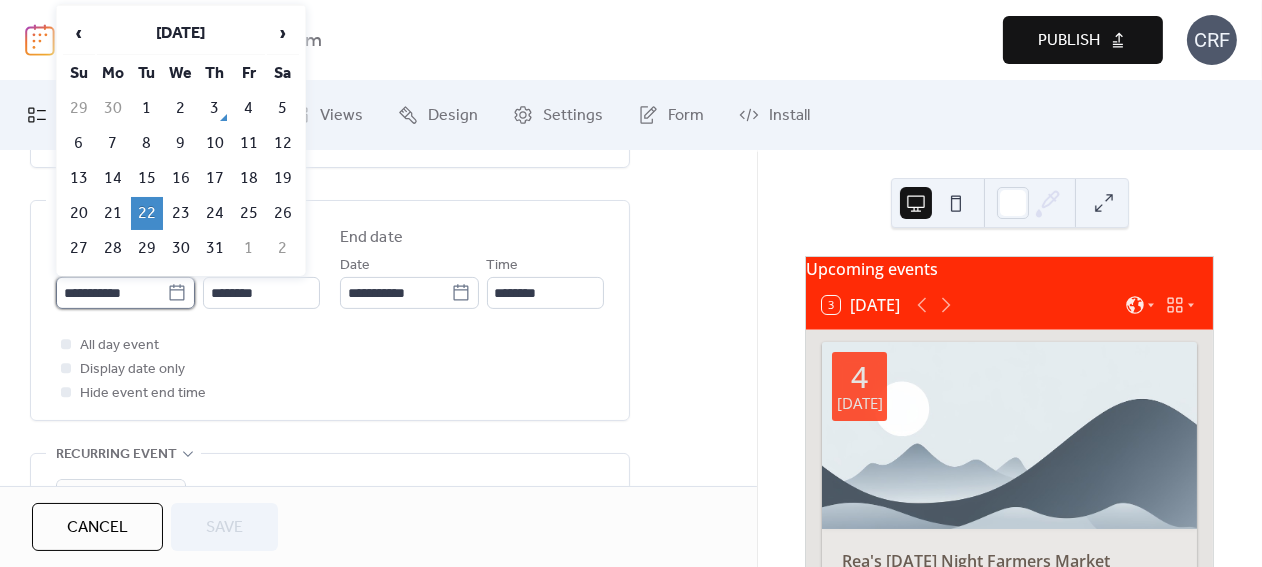 click on "**********" at bounding box center [111, 293] 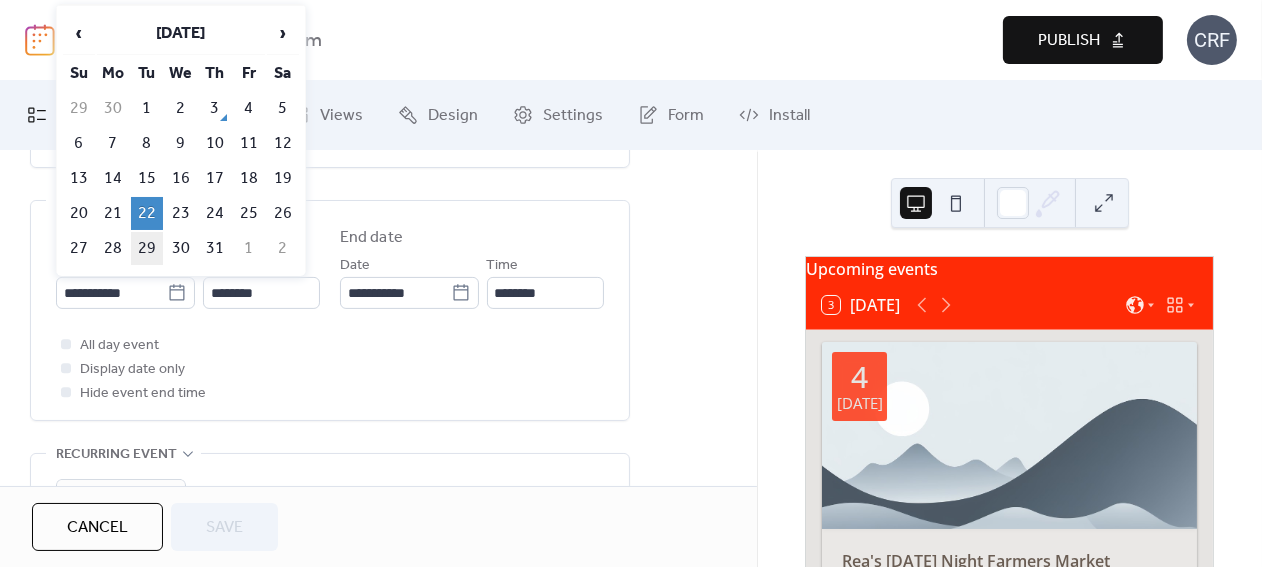 click on "29" at bounding box center [147, 248] 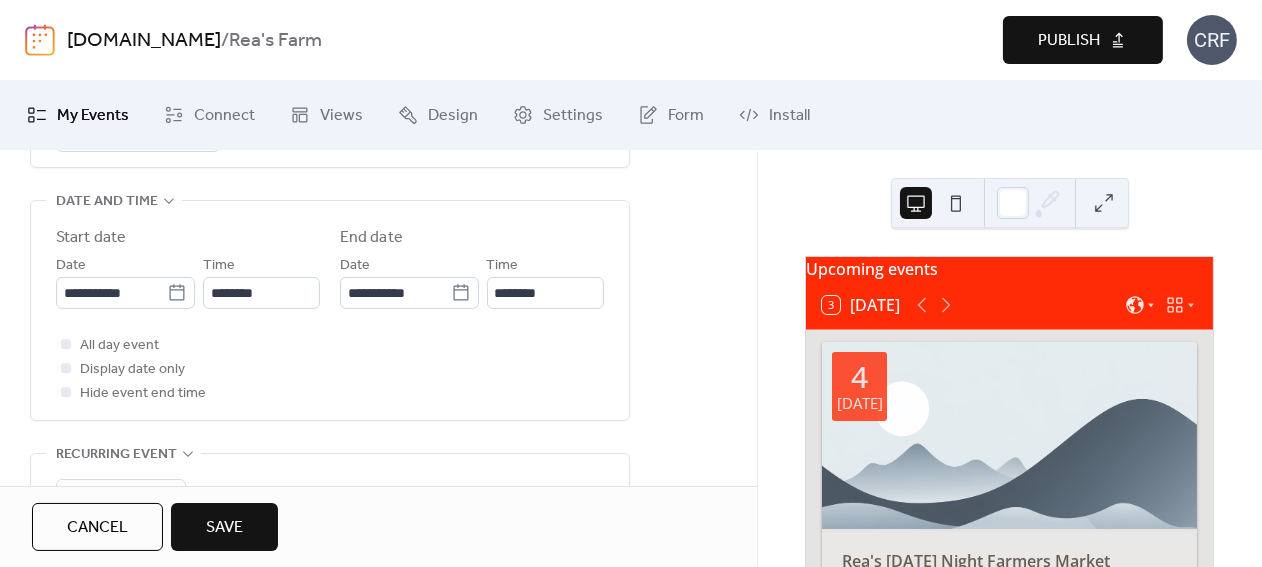 click on "Save" at bounding box center (224, 528) 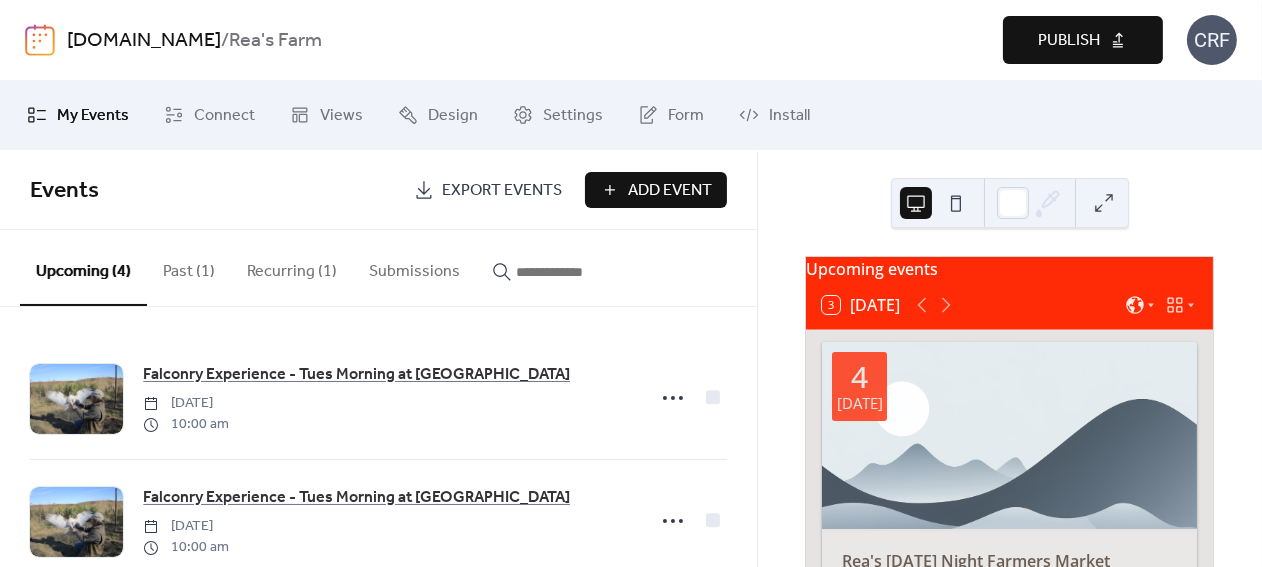click on "Add Event" at bounding box center [670, 191] 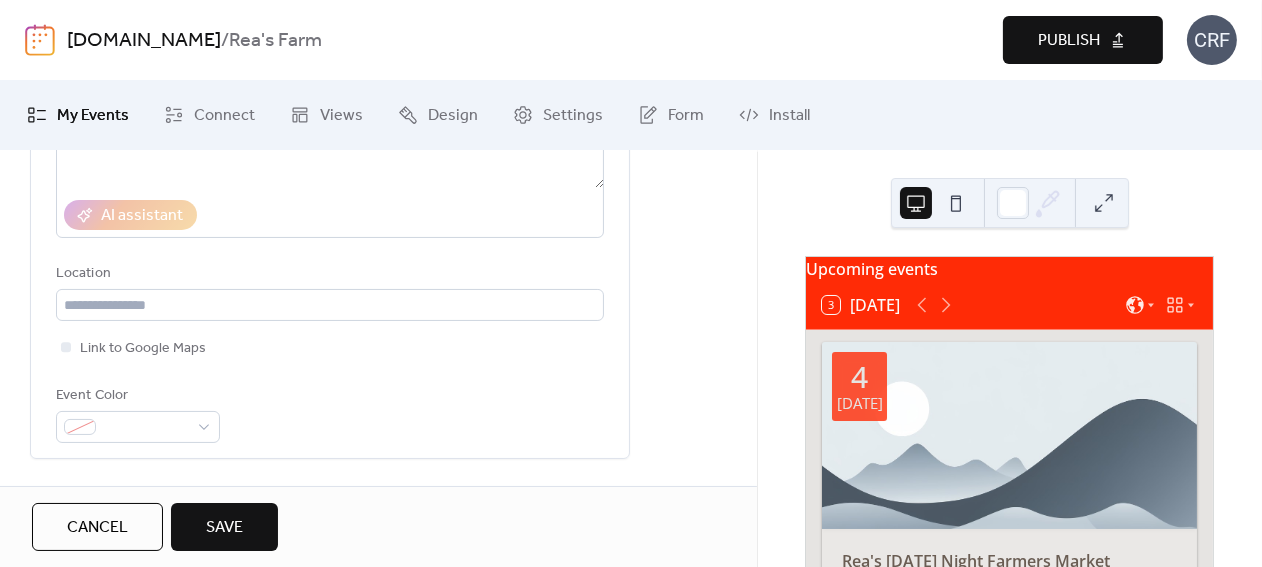 scroll, scrollTop: 378, scrollLeft: 0, axis: vertical 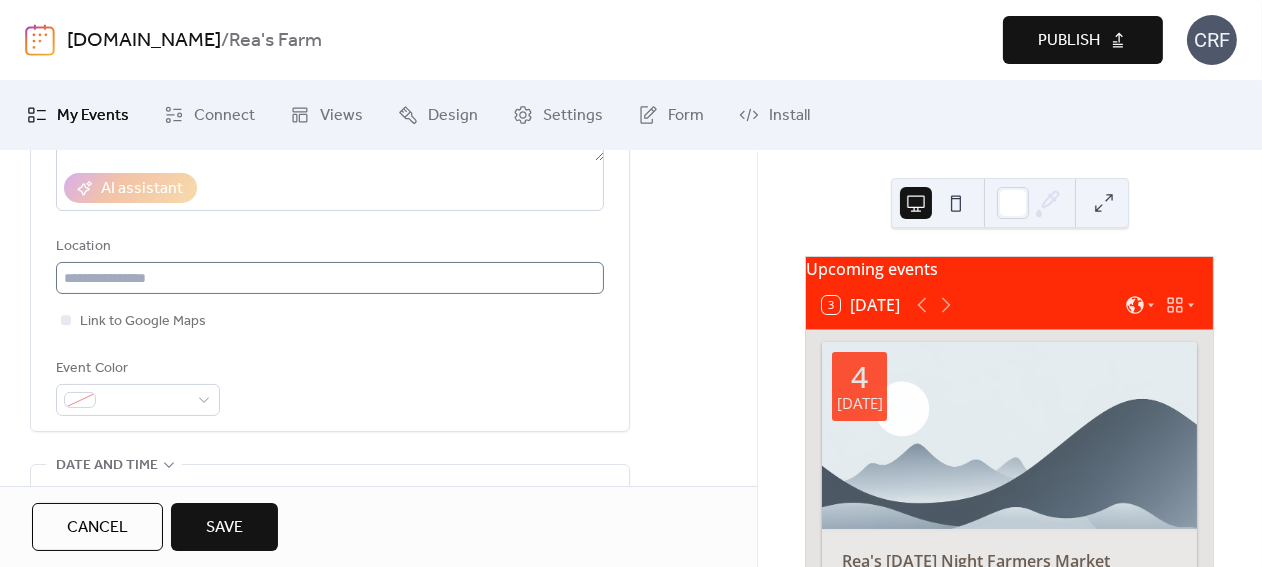 type on "**********" 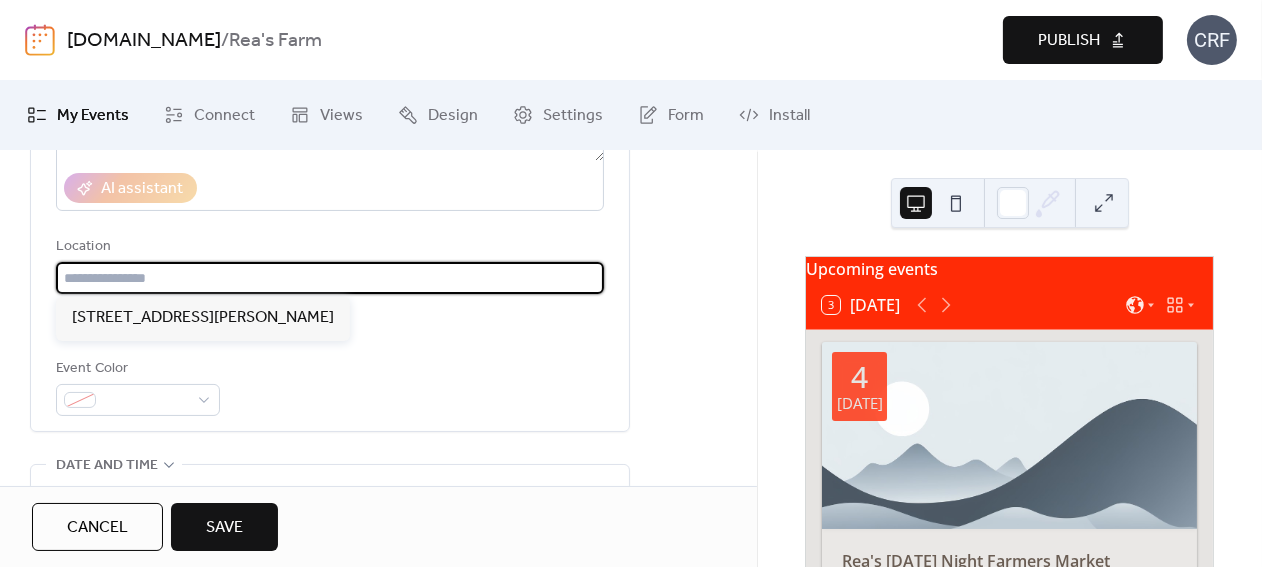 click at bounding box center [330, 278] 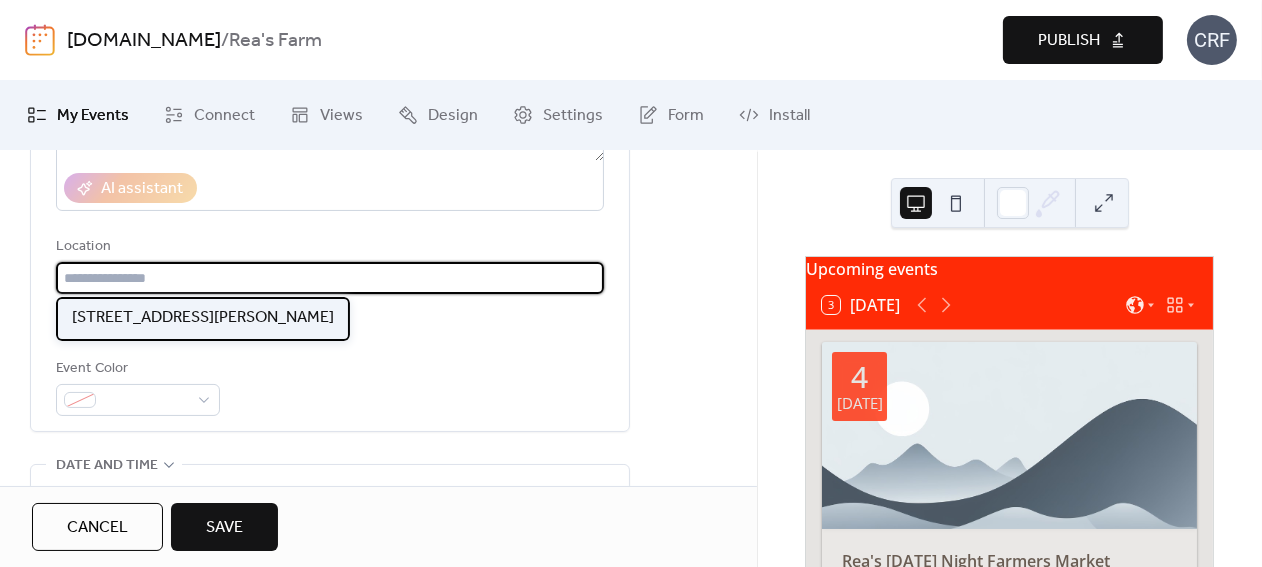 click on "400 Stevens St. West Cape May, NJ 08204" at bounding box center [203, 318] 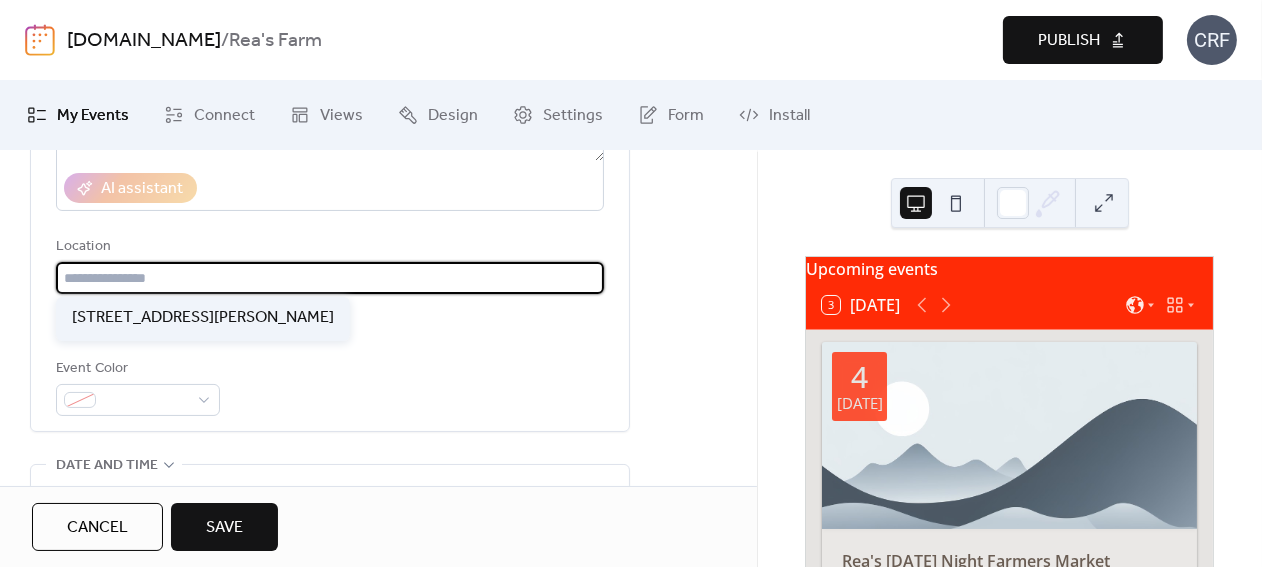 type on "**********" 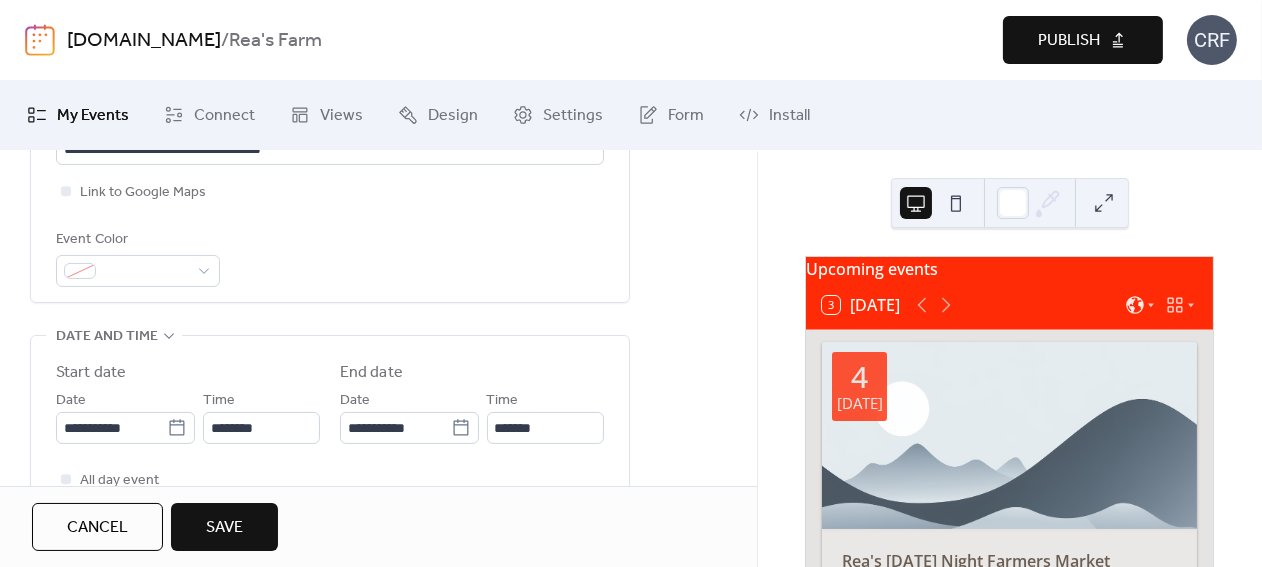 scroll, scrollTop: 524, scrollLeft: 0, axis: vertical 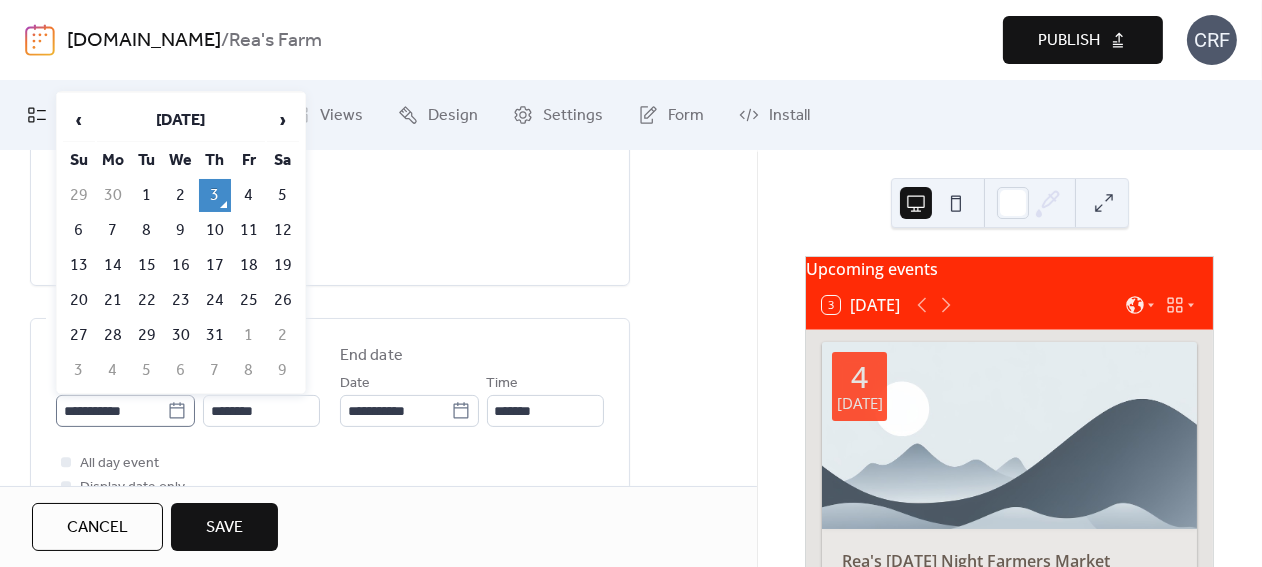 click 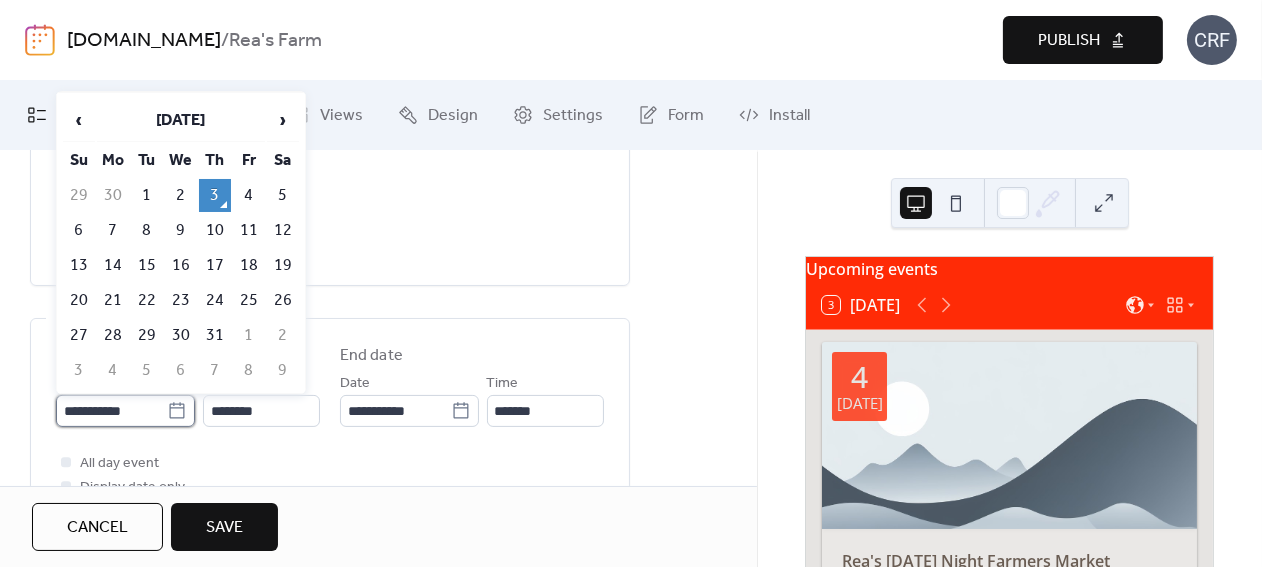 click on "**********" at bounding box center [111, 411] 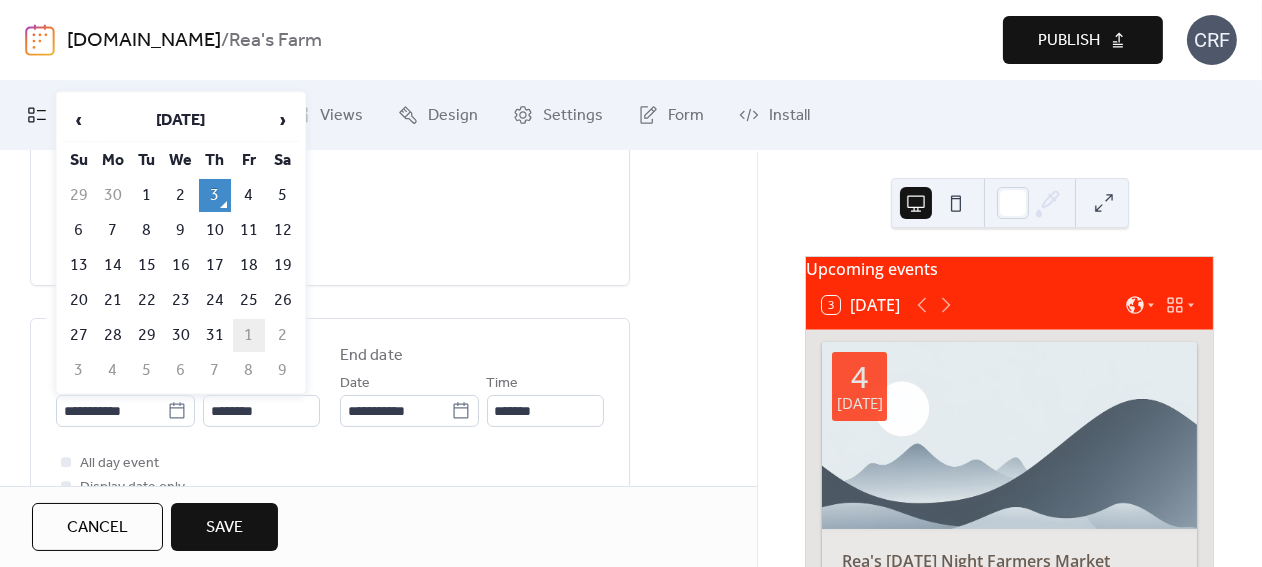 click on "1" at bounding box center [249, 335] 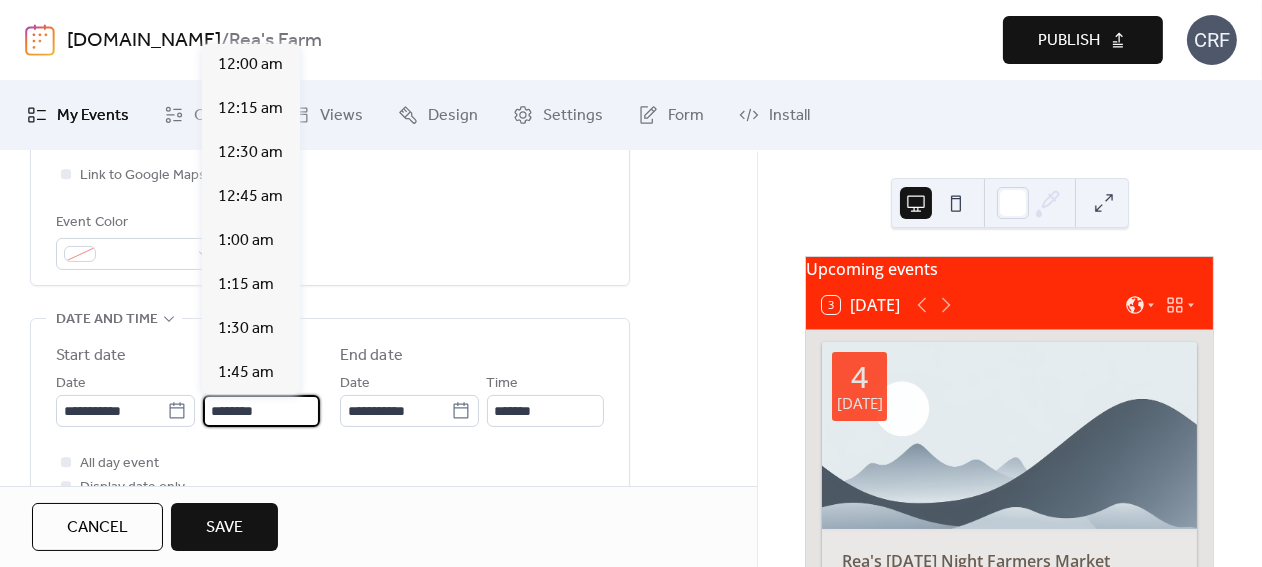 scroll, scrollTop: 2109, scrollLeft: 0, axis: vertical 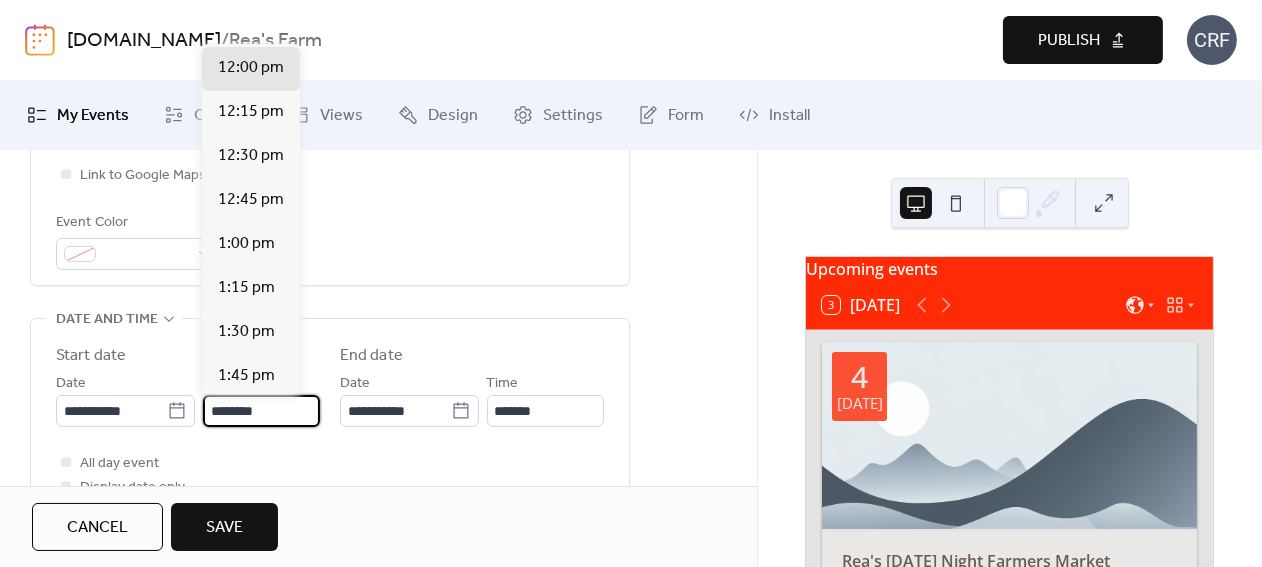 click on "********" at bounding box center [261, 411] 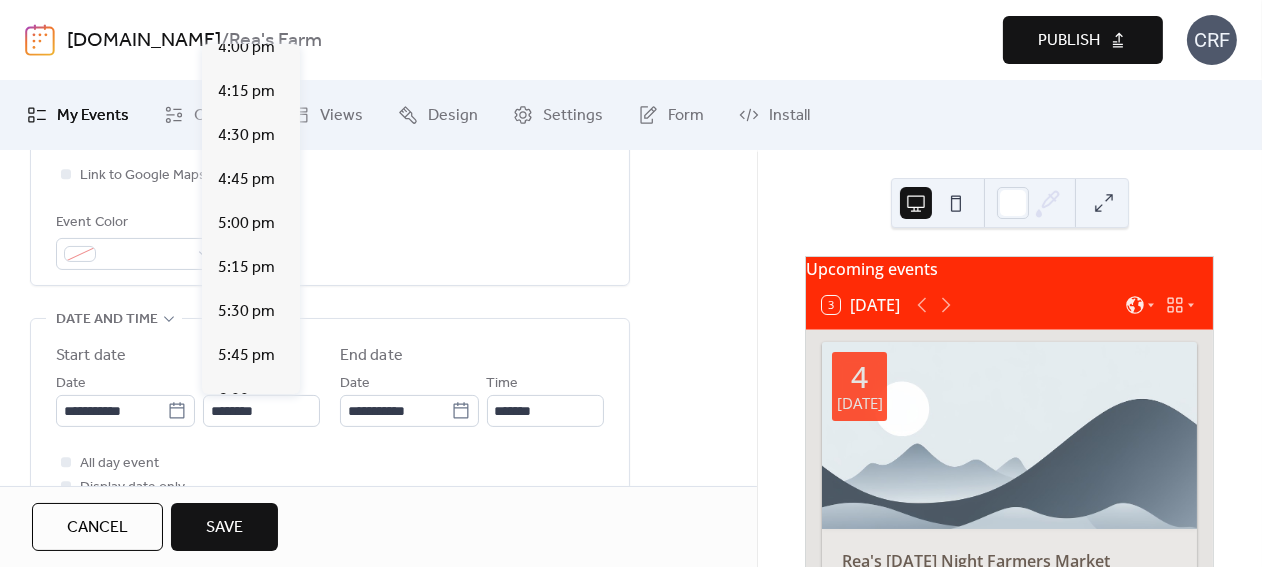 scroll, scrollTop: 2840, scrollLeft: 0, axis: vertical 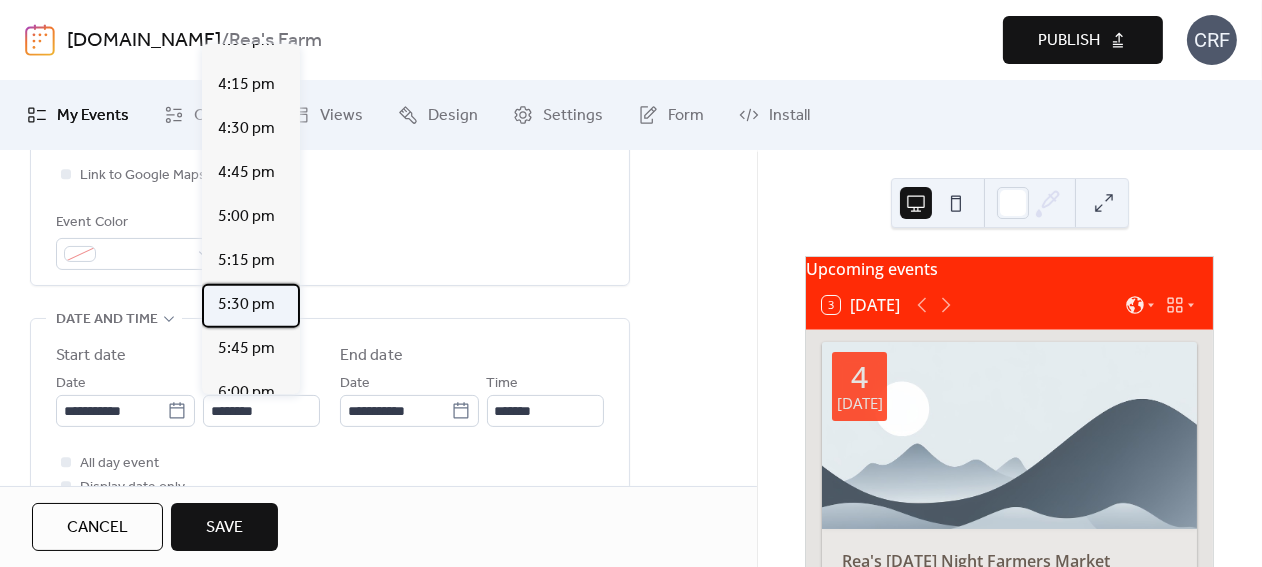 click on "5:30 pm" at bounding box center (246, 305) 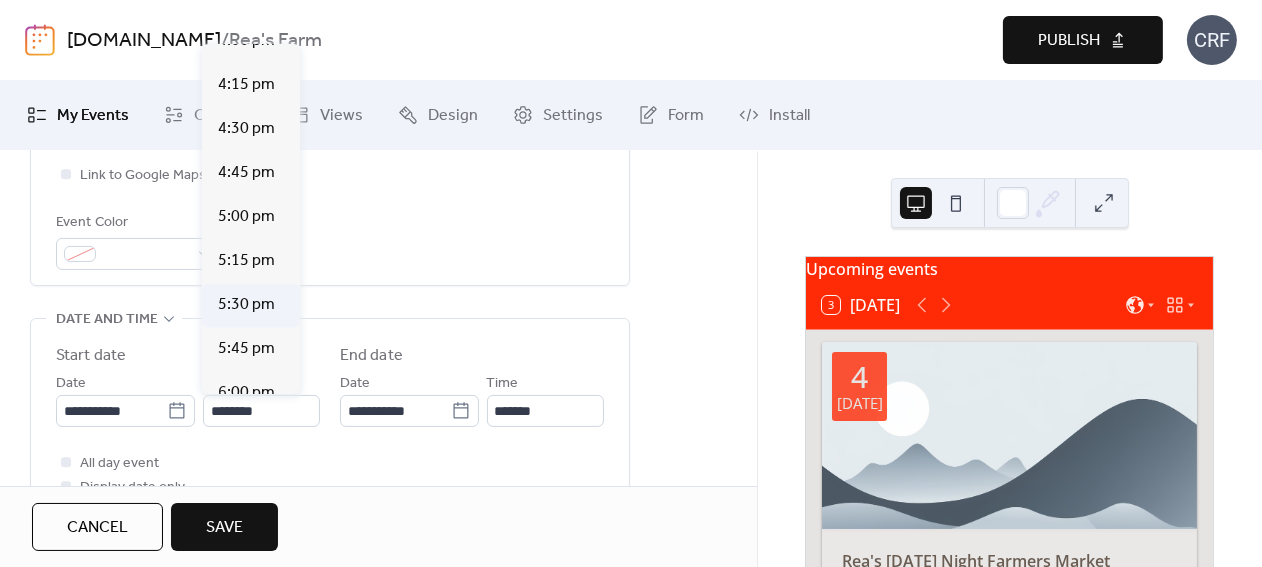 type on "*******" 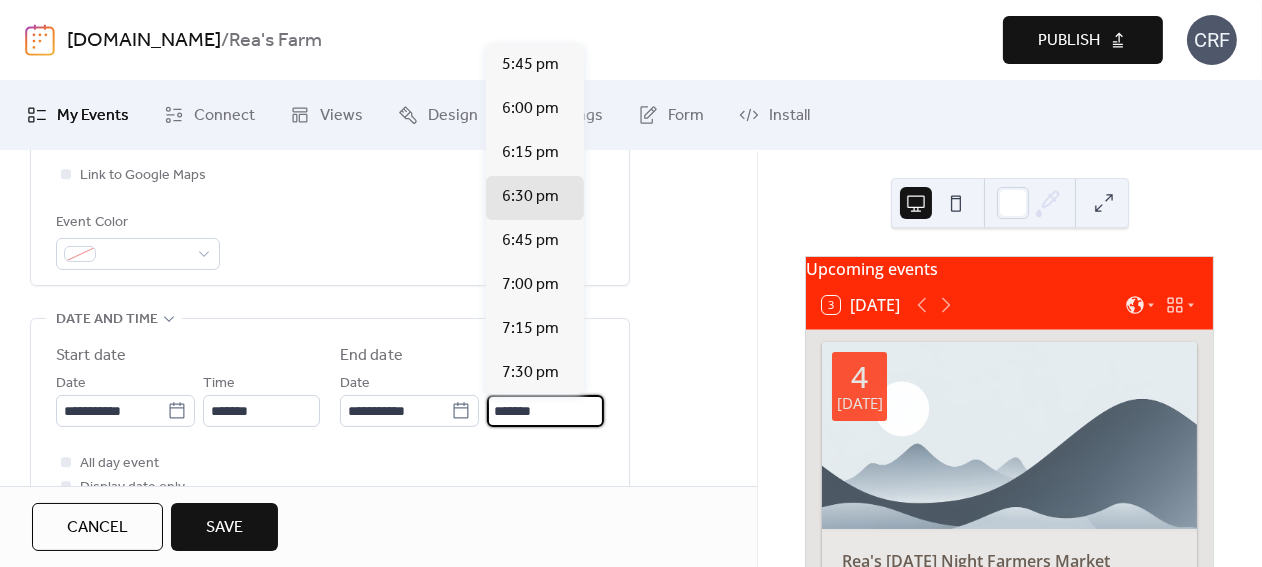 click on "*******" at bounding box center (545, 411) 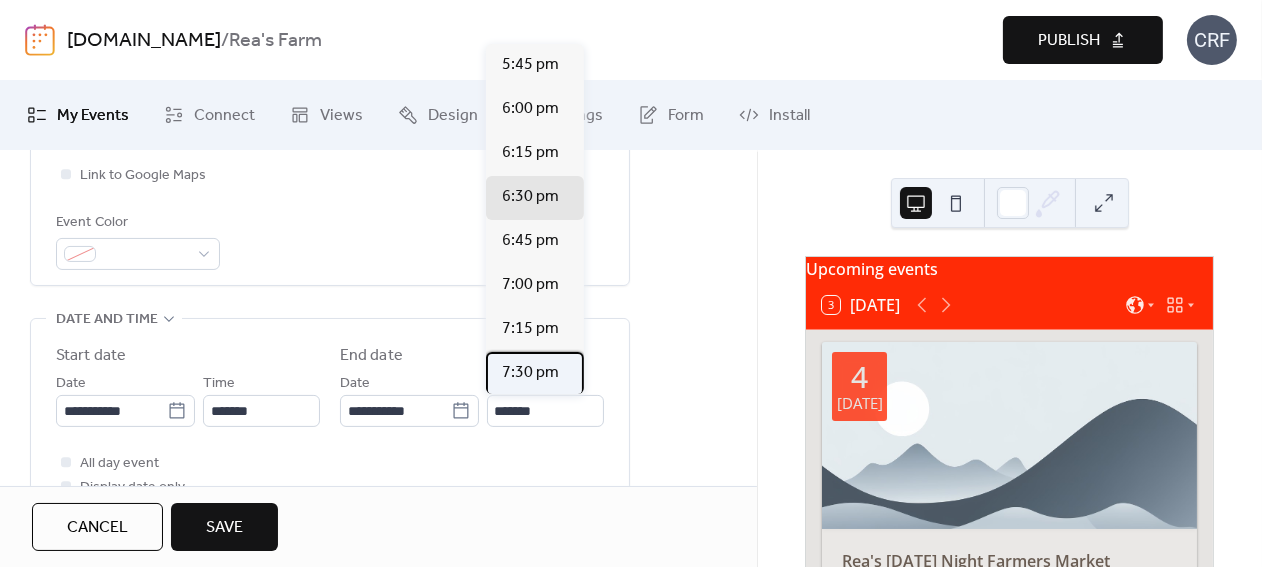 click on "7:30 pm" at bounding box center (530, 373) 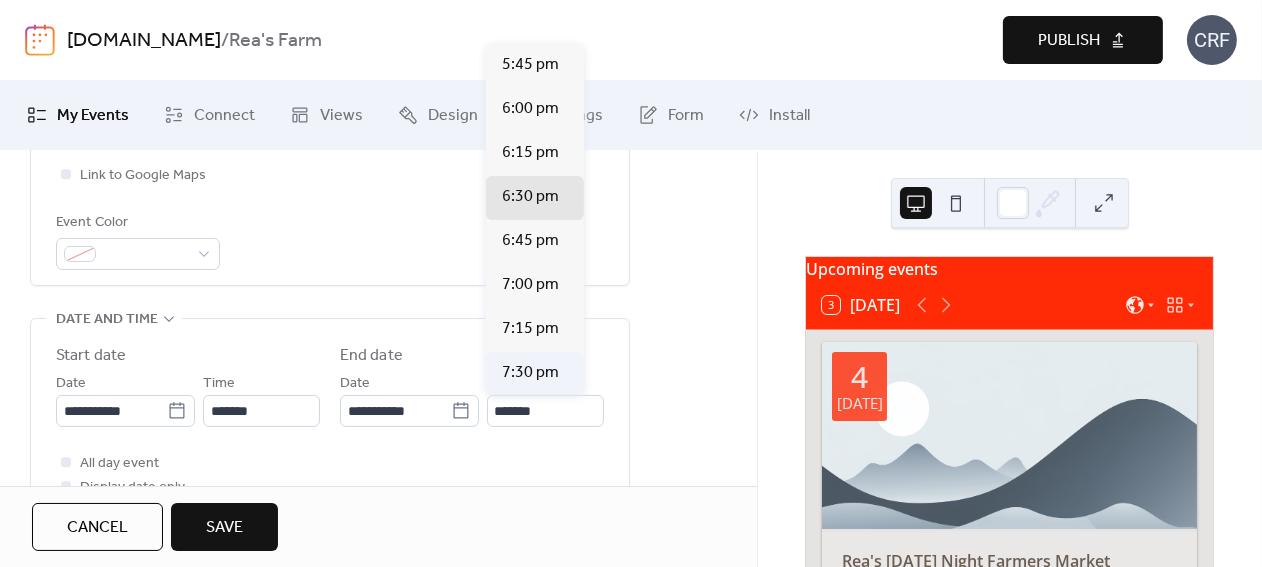type on "*******" 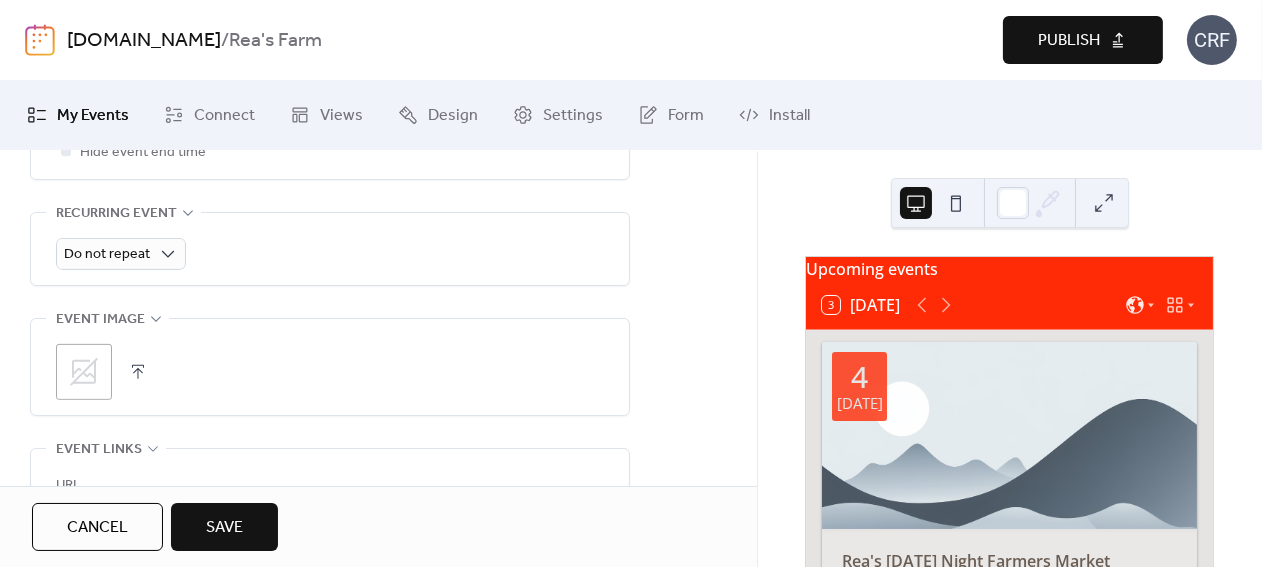 scroll, scrollTop: 886, scrollLeft: 0, axis: vertical 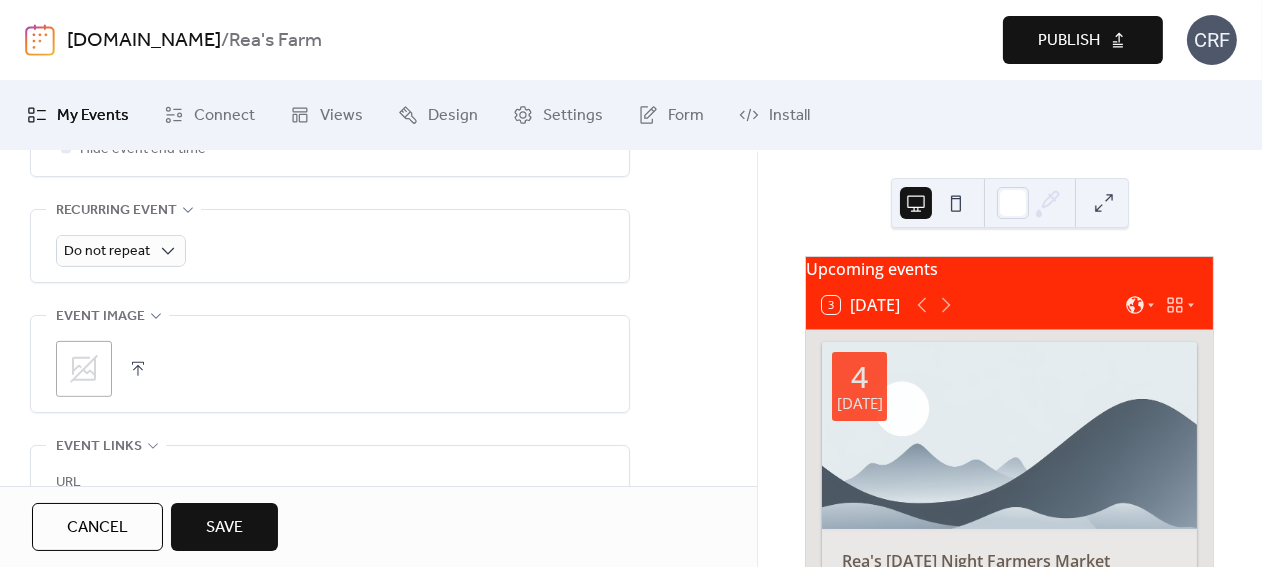 click 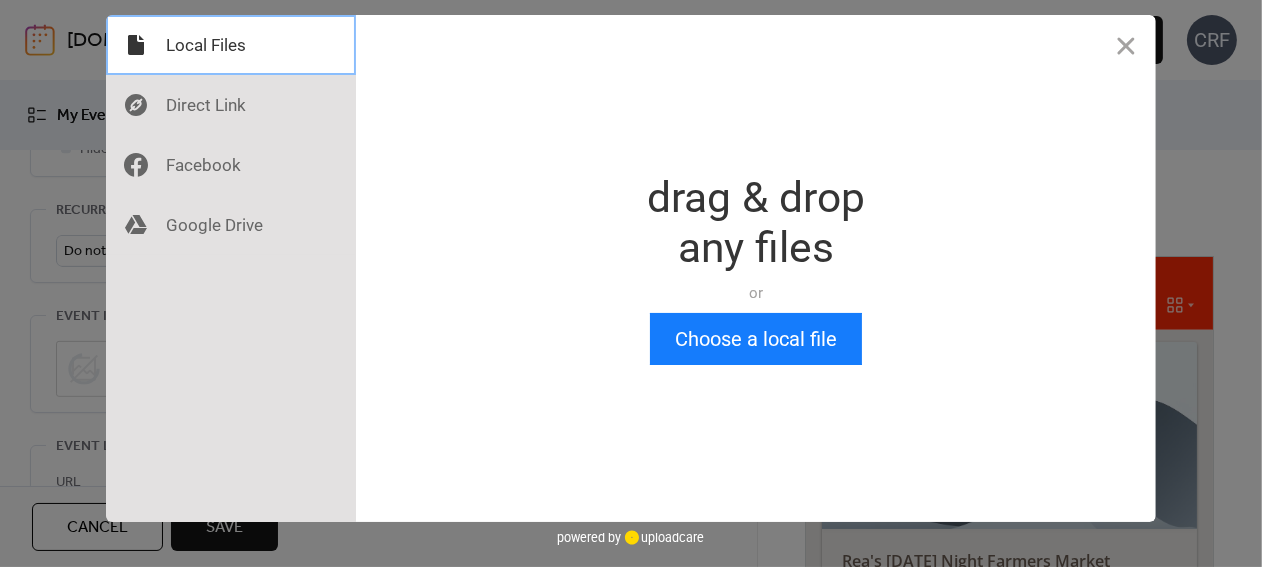 click at bounding box center [231, 45] 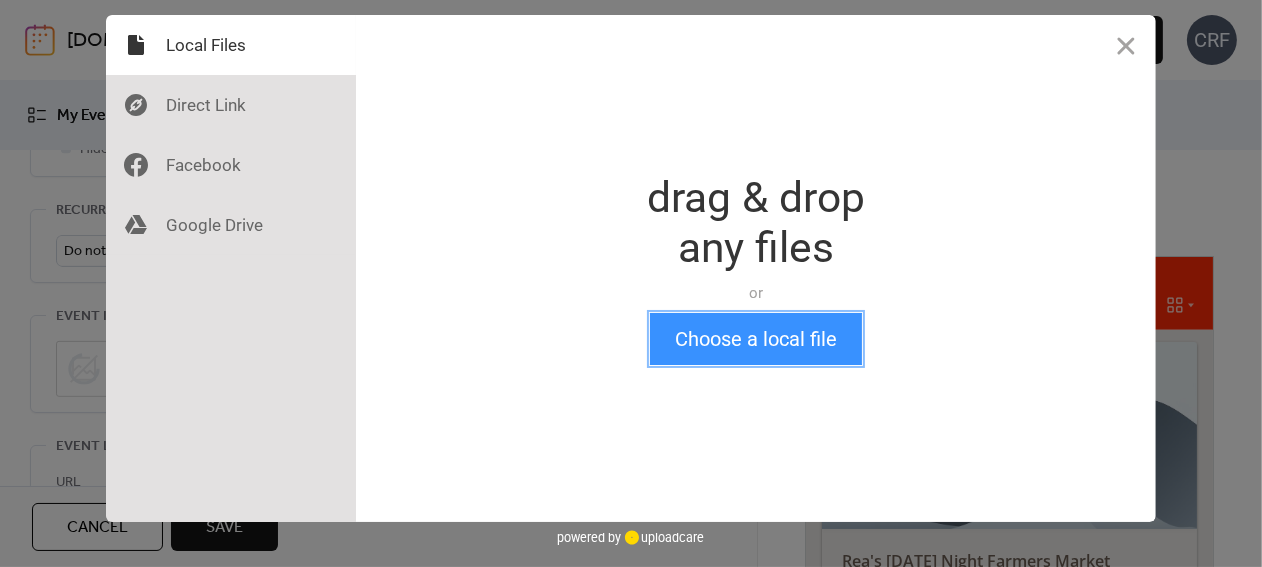 click on "Choose a local file" at bounding box center (756, 339) 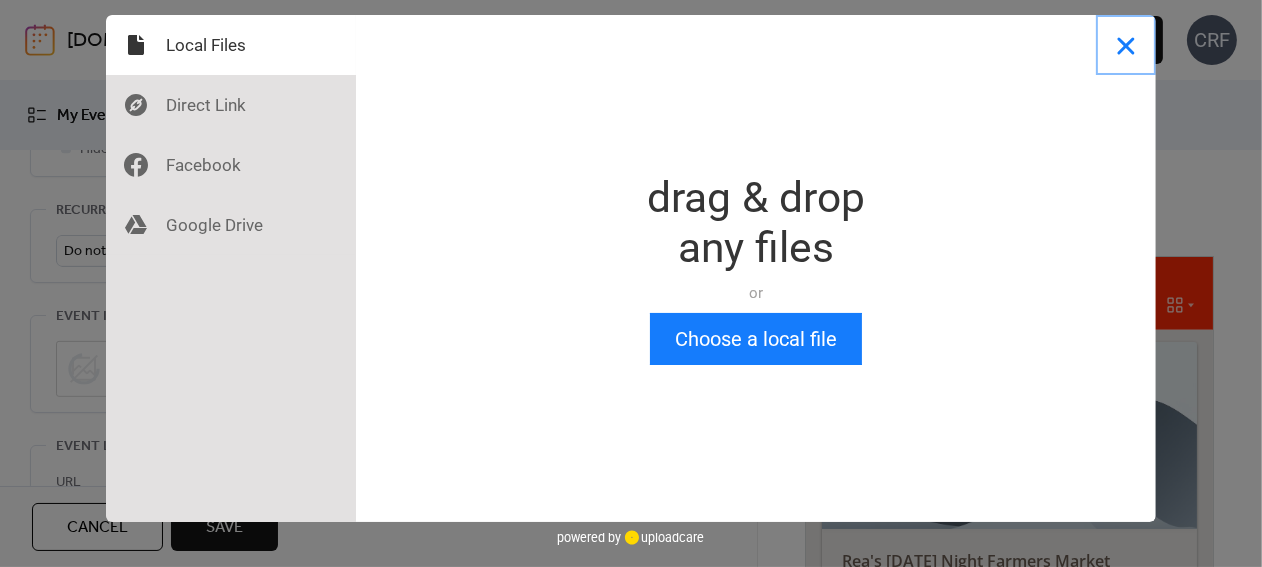 click at bounding box center (1126, 45) 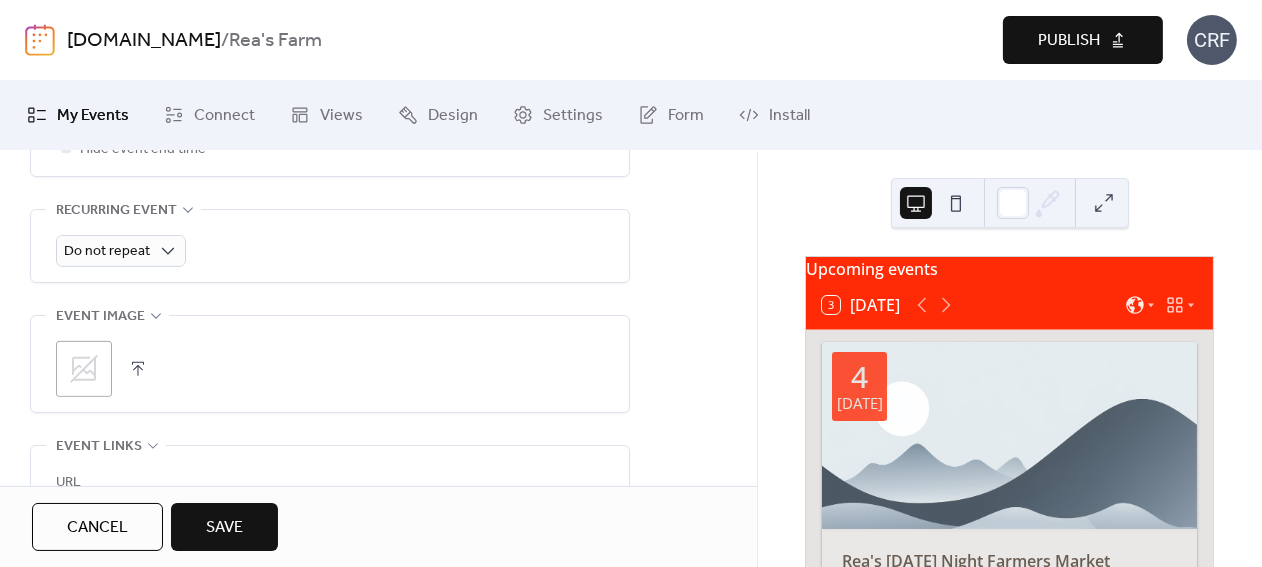 scroll, scrollTop: 591, scrollLeft: 0, axis: vertical 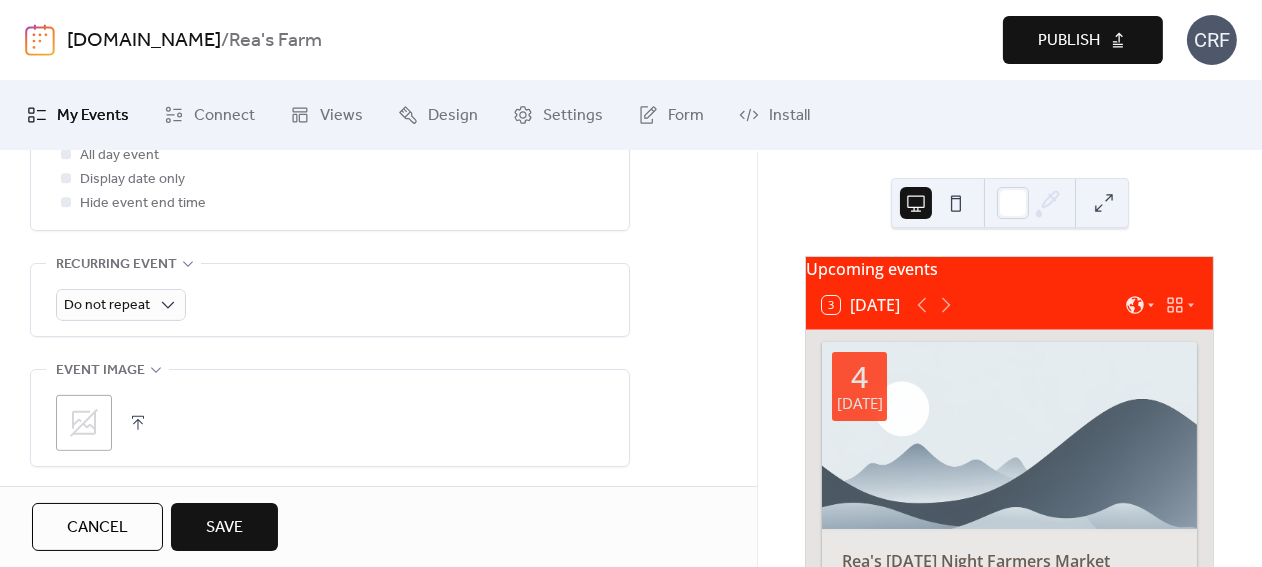 click 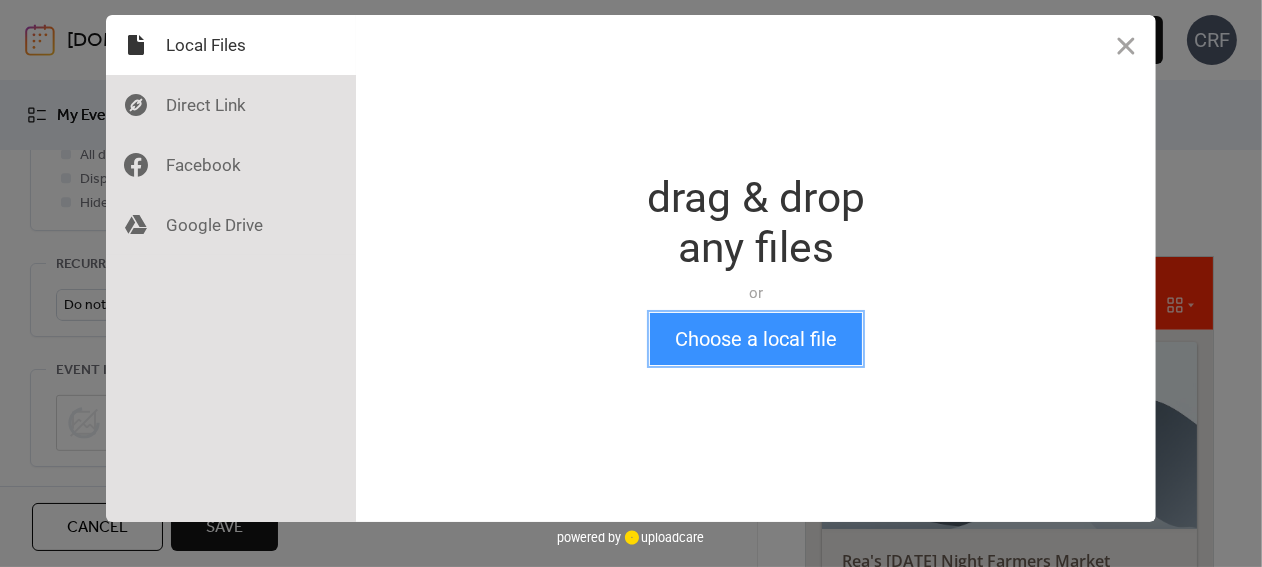 click on "Choose a local file" at bounding box center [756, 339] 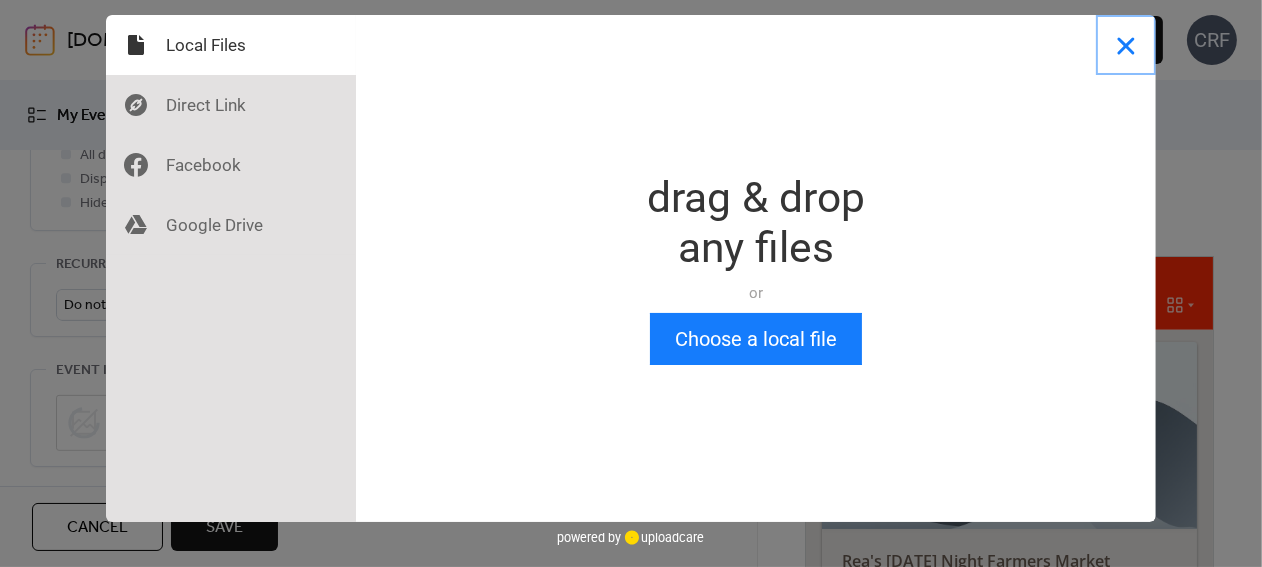 click at bounding box center [1126, 45] 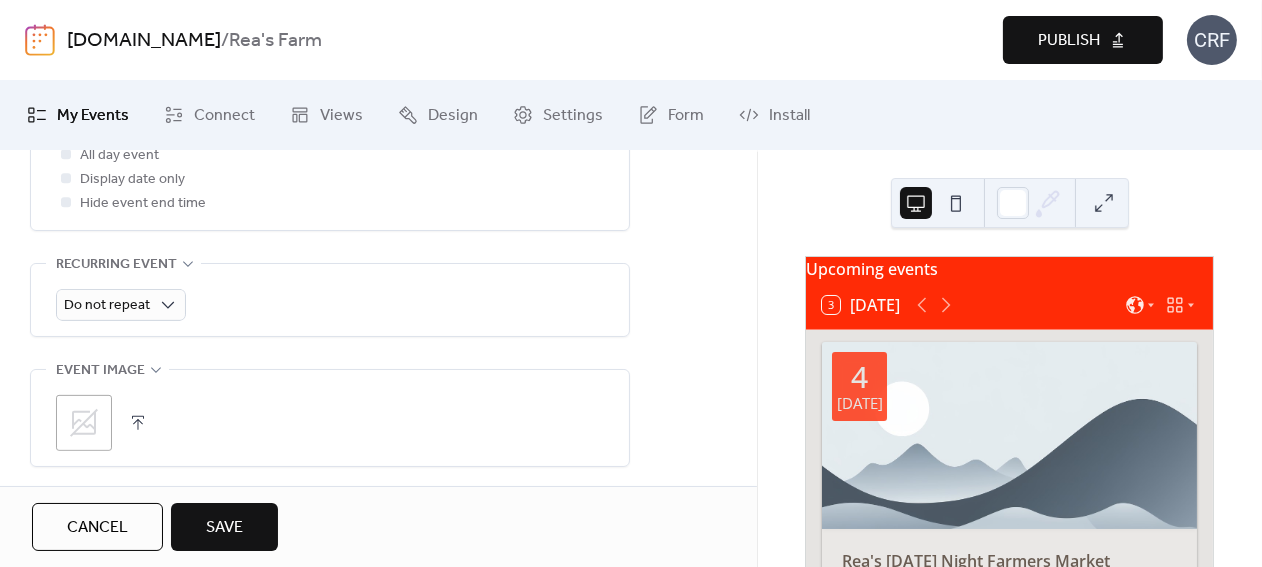 click 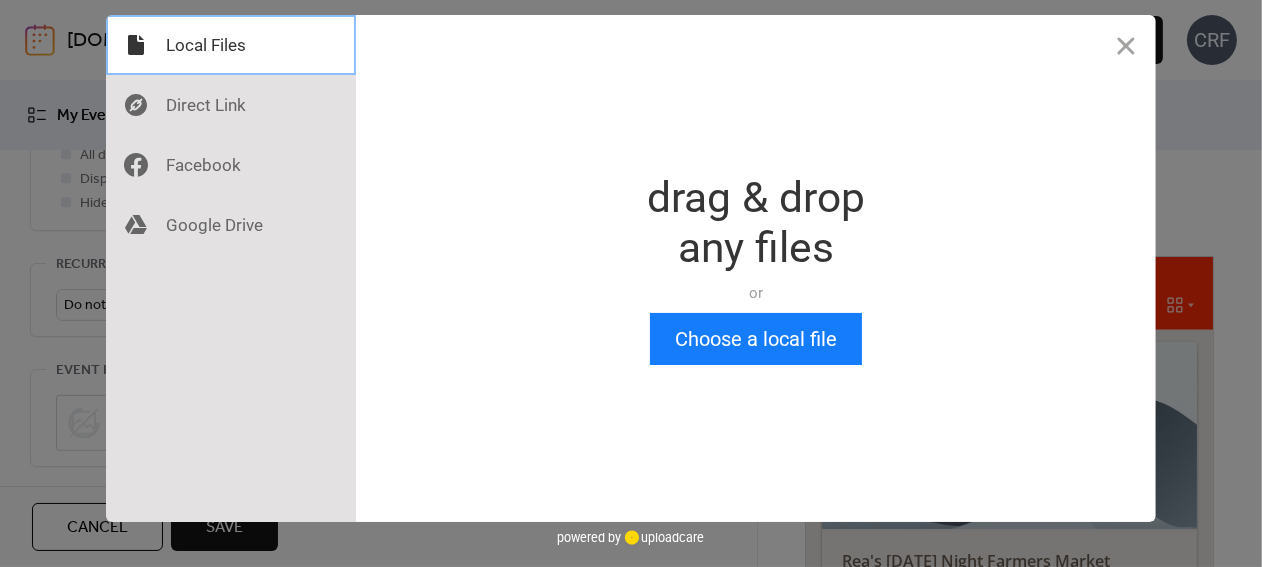 click at bounding box center (231, 45) 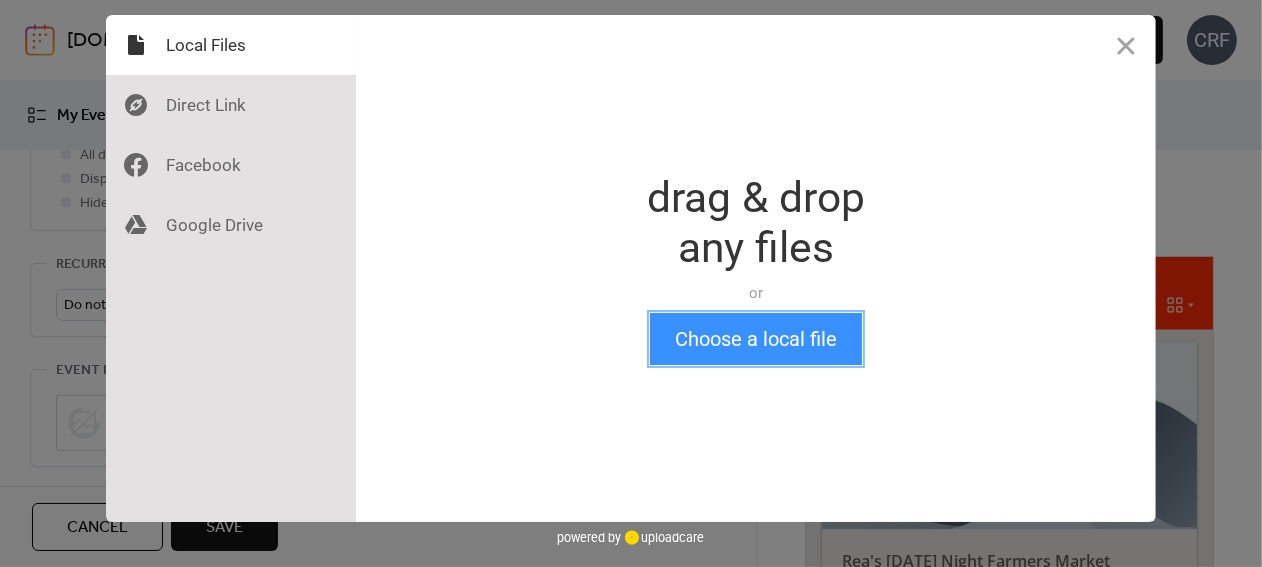 click on "Choose a local file" at bounding box center (756, 339) 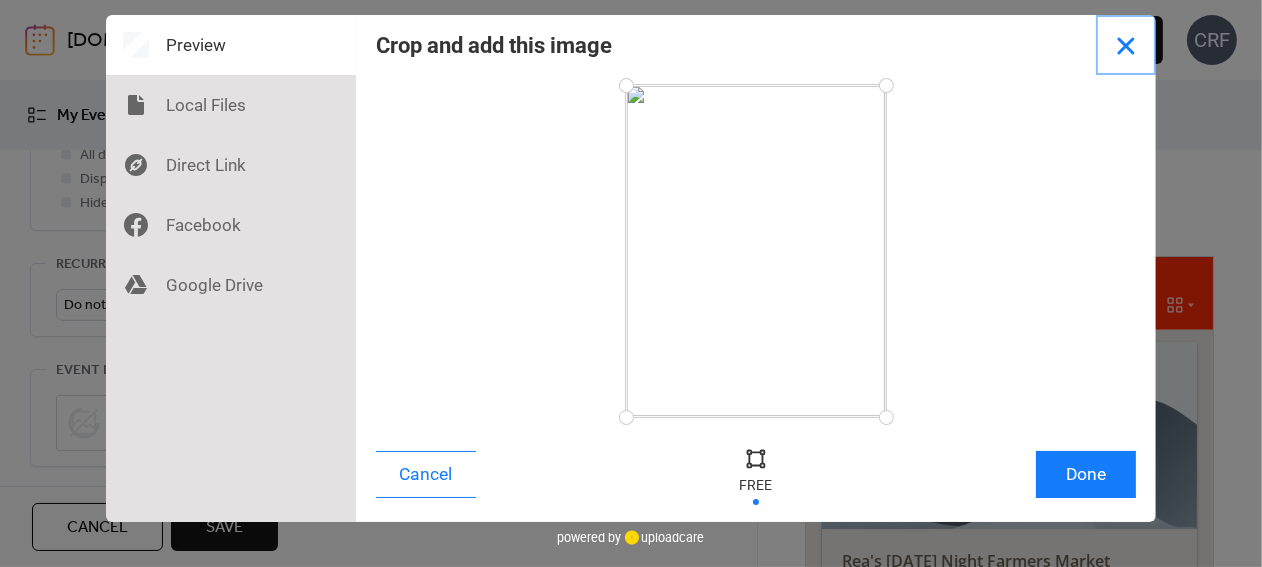click at bounding box center [1126, 45] 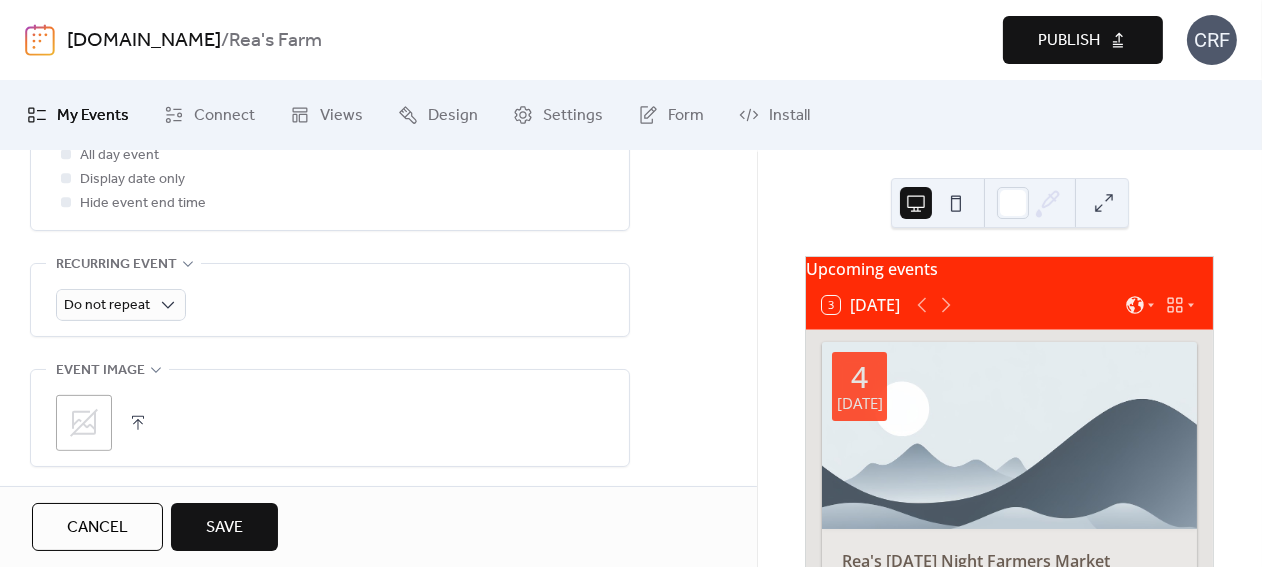 click 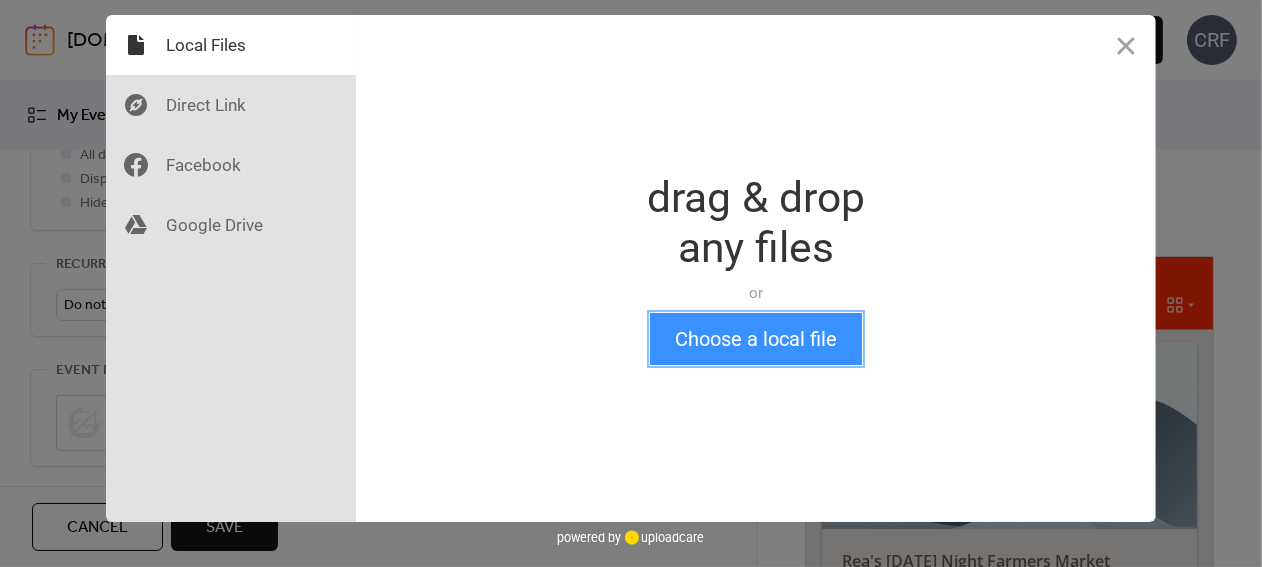click on "Choose a local file" at bounding box center (756, 339) 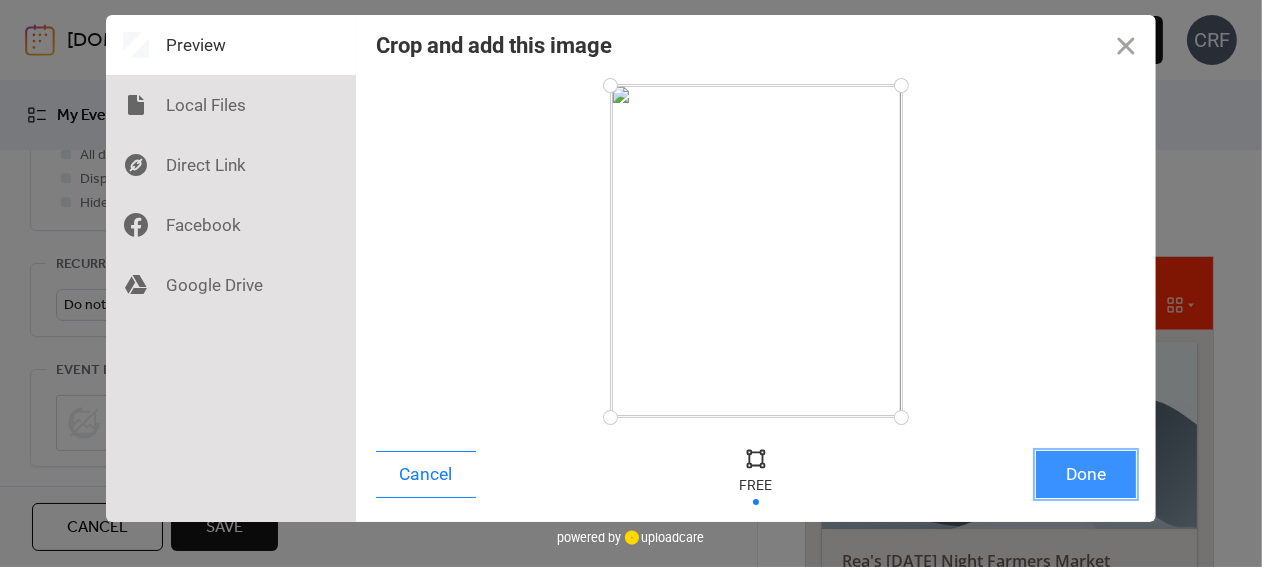 click on "Done" at bounding box center (1086, 474) 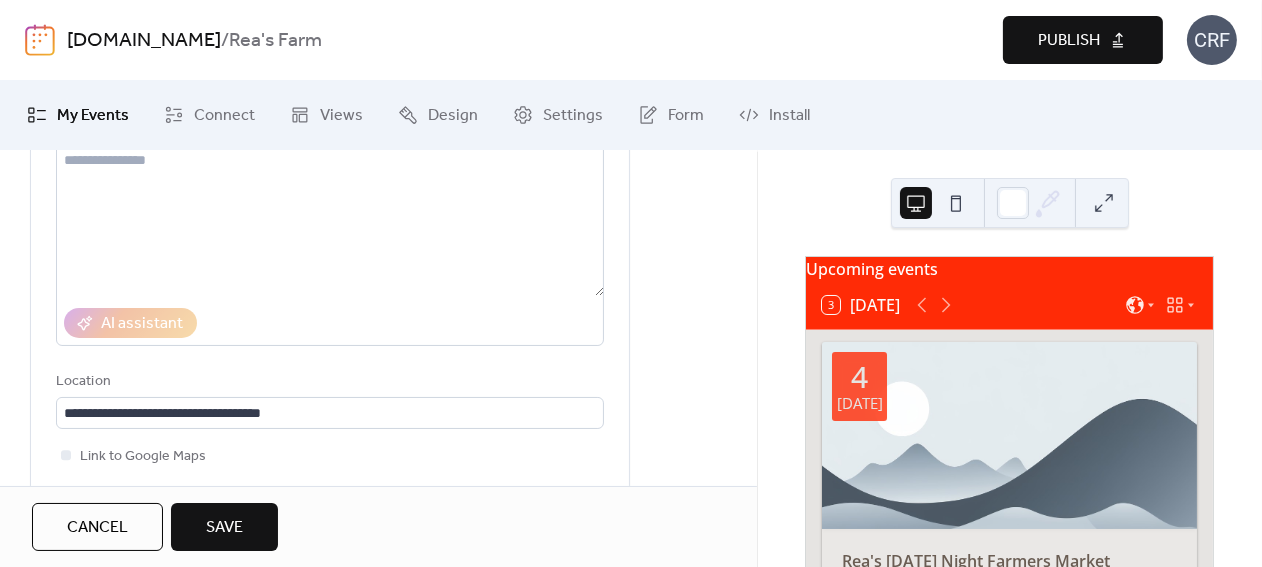 scroll, scrollTop: 5, scrollLeft: 0, axis: vertical 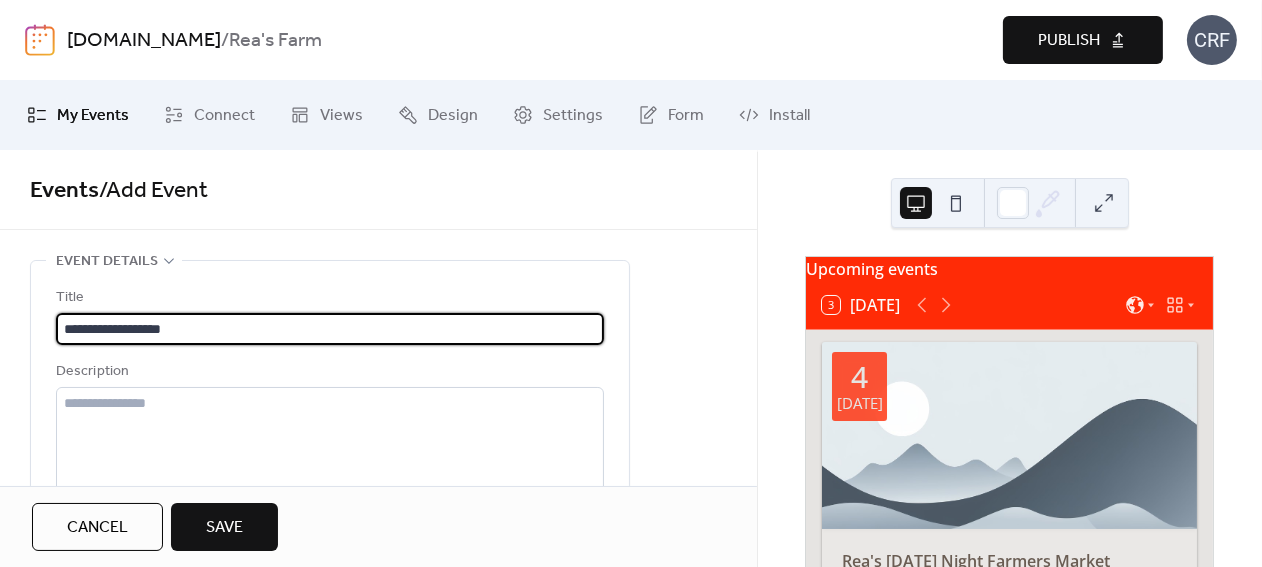 click on "**********" at bounding box center (330, 329) 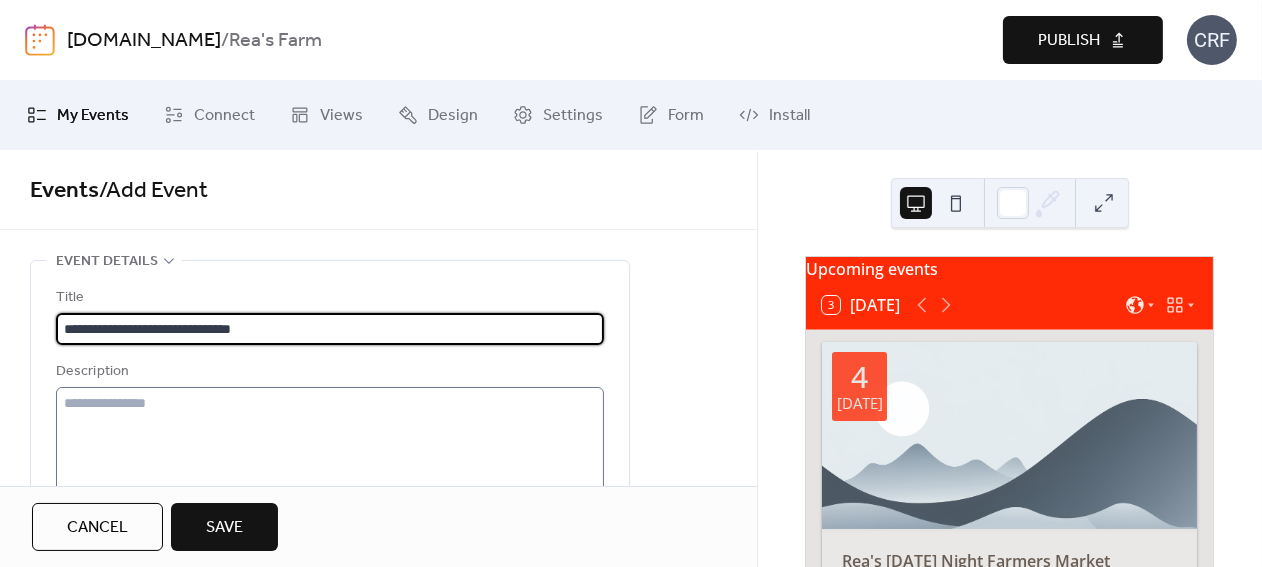 type on "**********" 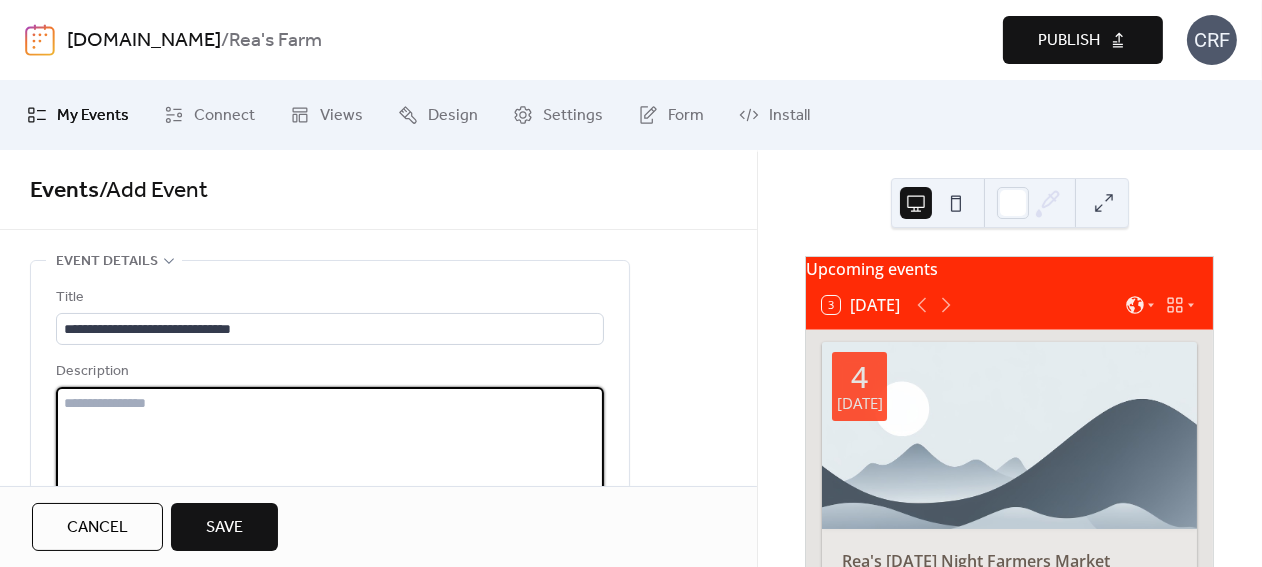 click at bounding box center (330, 463) 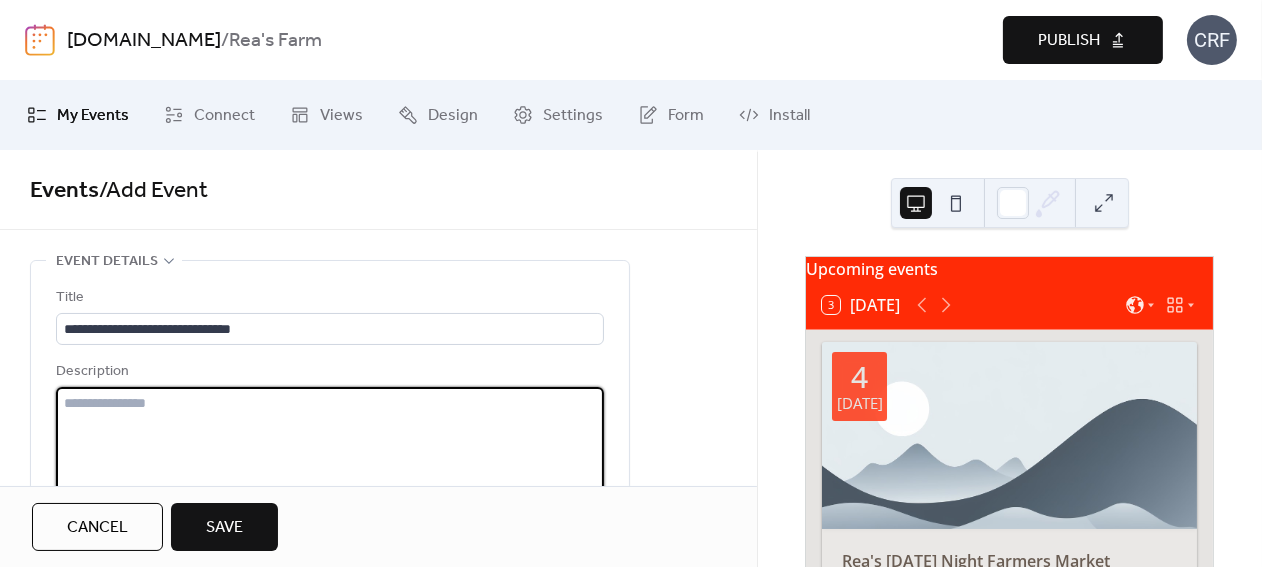 type on "*" 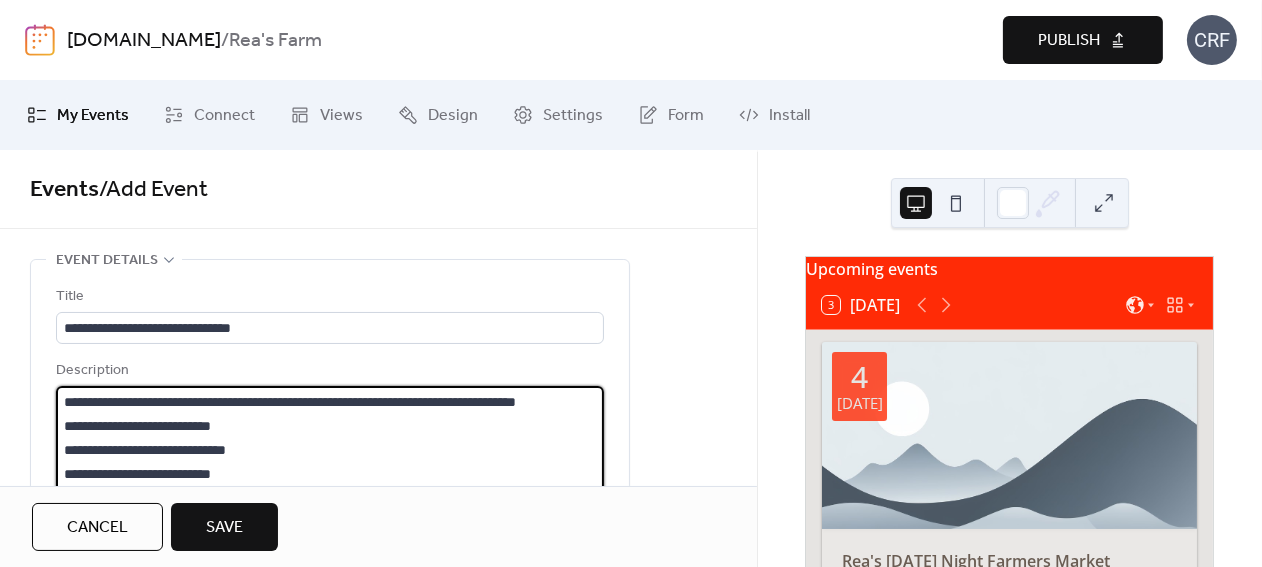 scroll, scrollTop: 25, scrollLeft: 0, axis: vertical 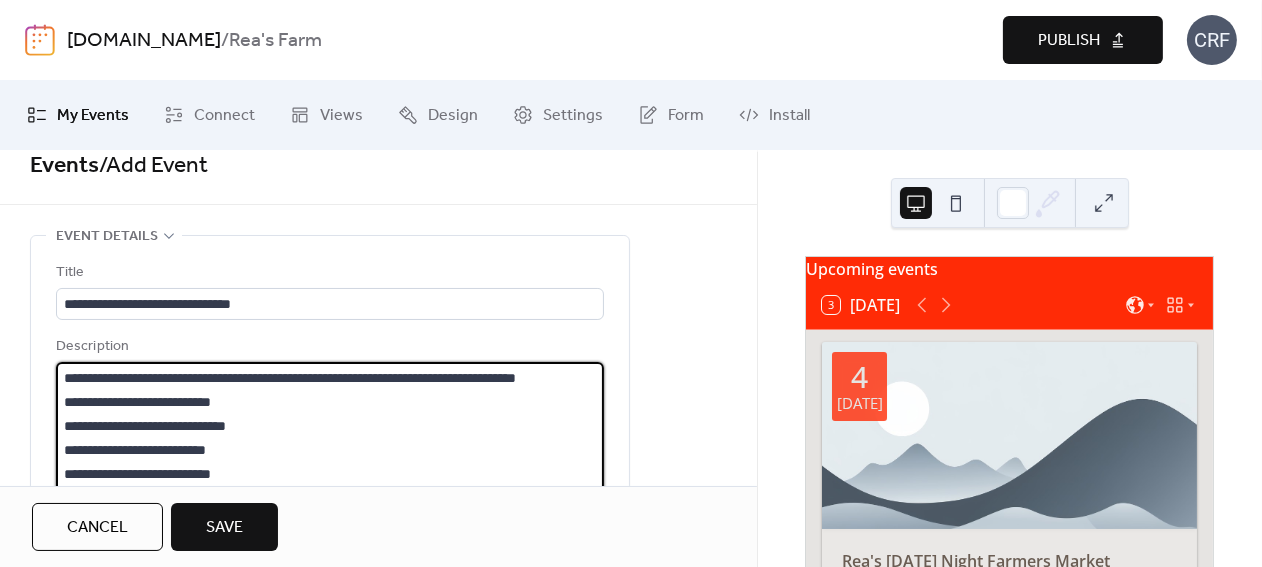 type on "**********" 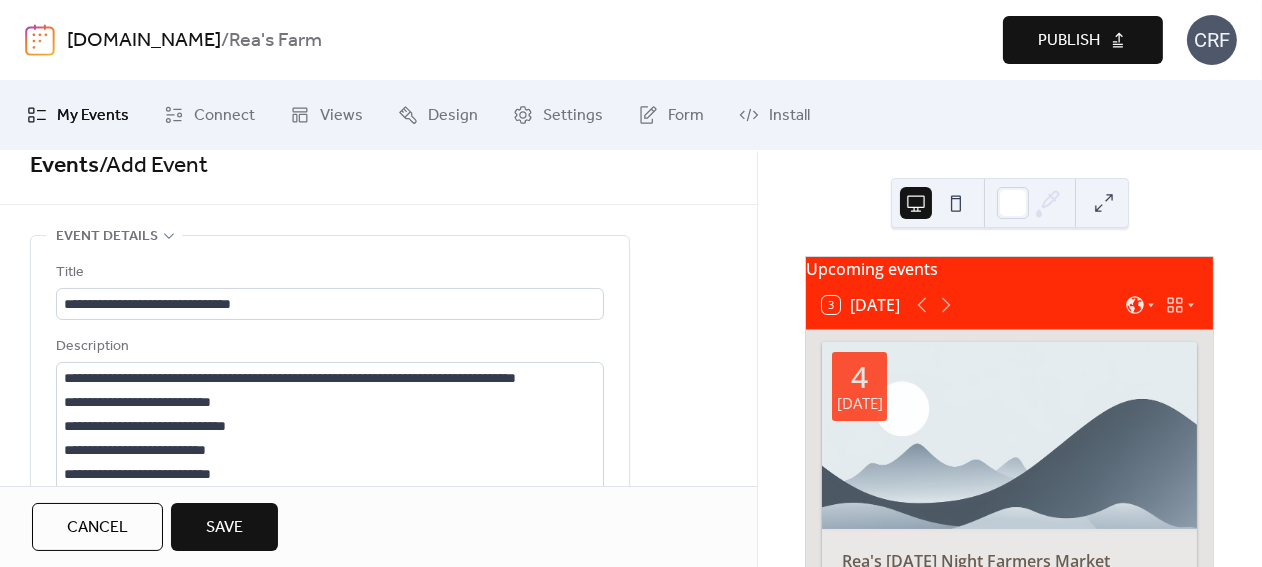 click on "Save" at bounding box center (224, 528) 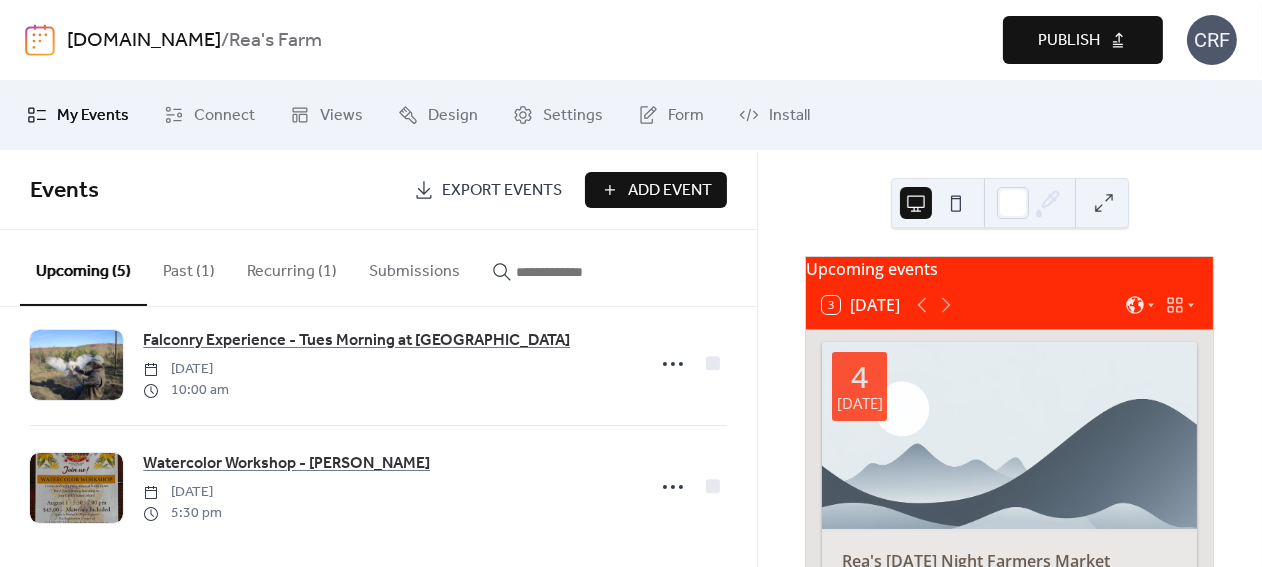 scroll, scrollTop: 415, scrollLeft: 0, axis: vertical 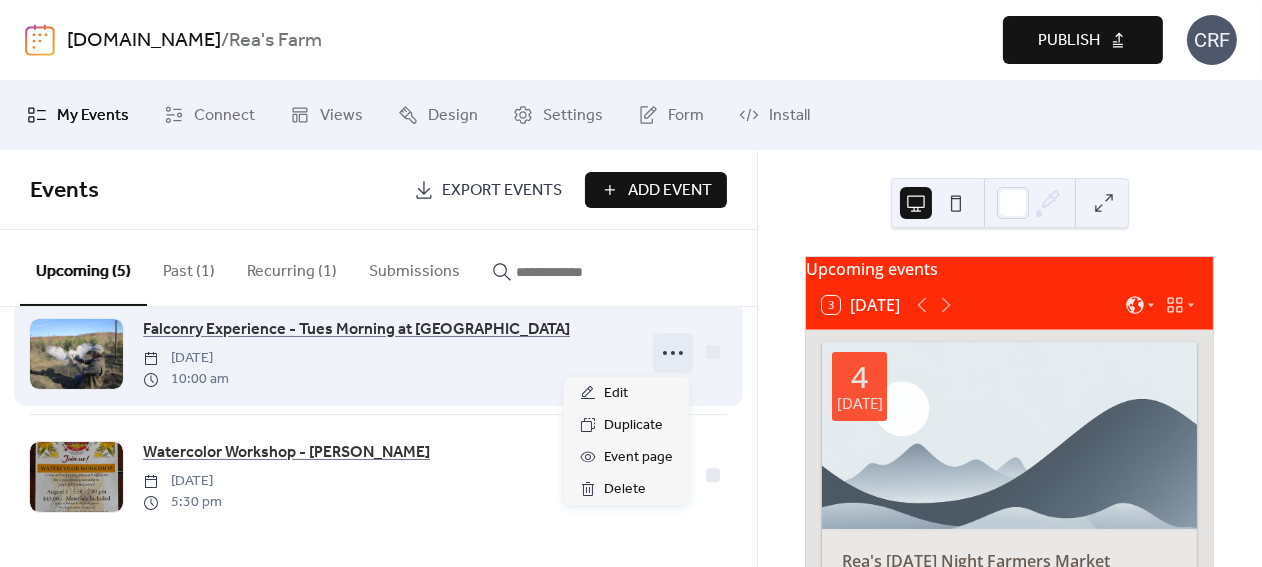 click 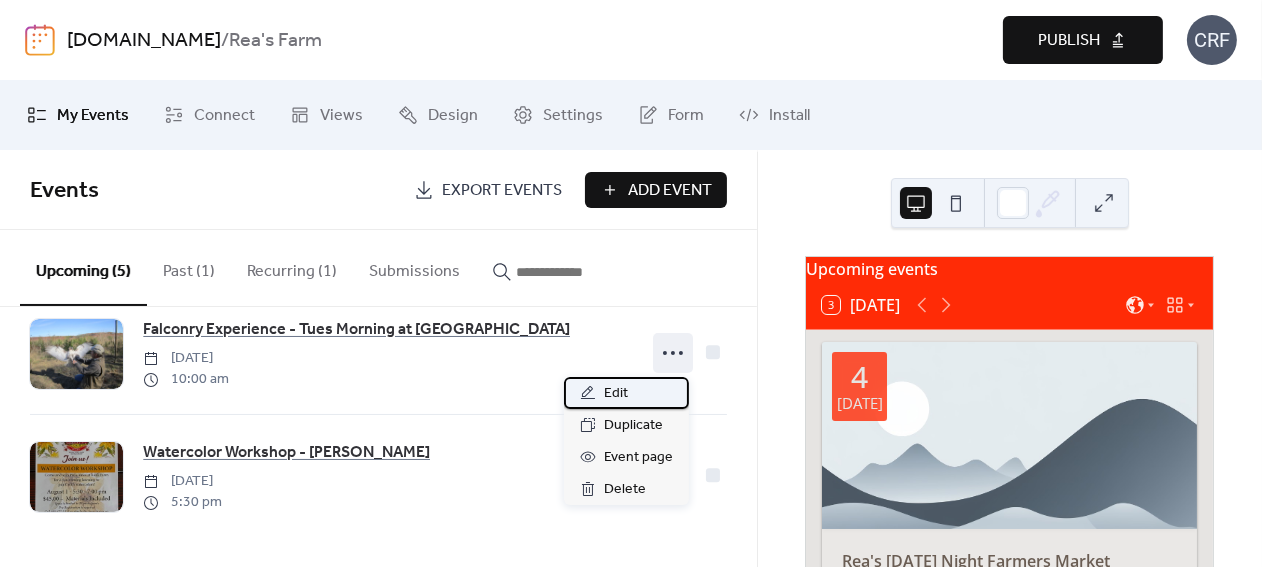 click on "Edit" at bounding box center (616, 394) 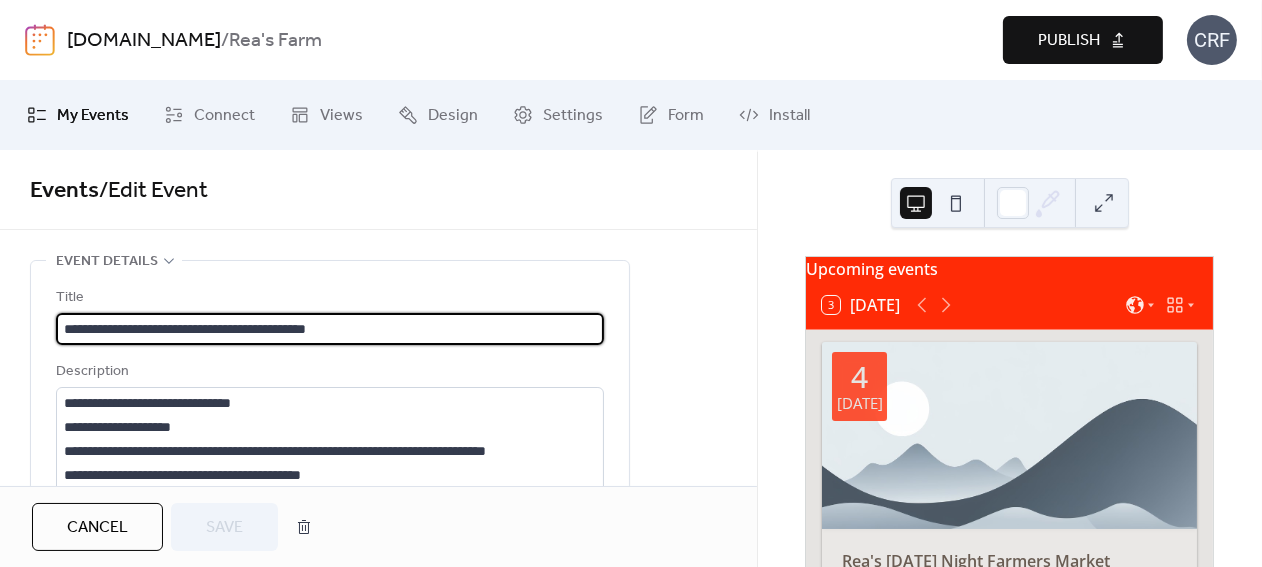 scroll, scrollTop: 1, scrollLeft: 0, axis: vertical 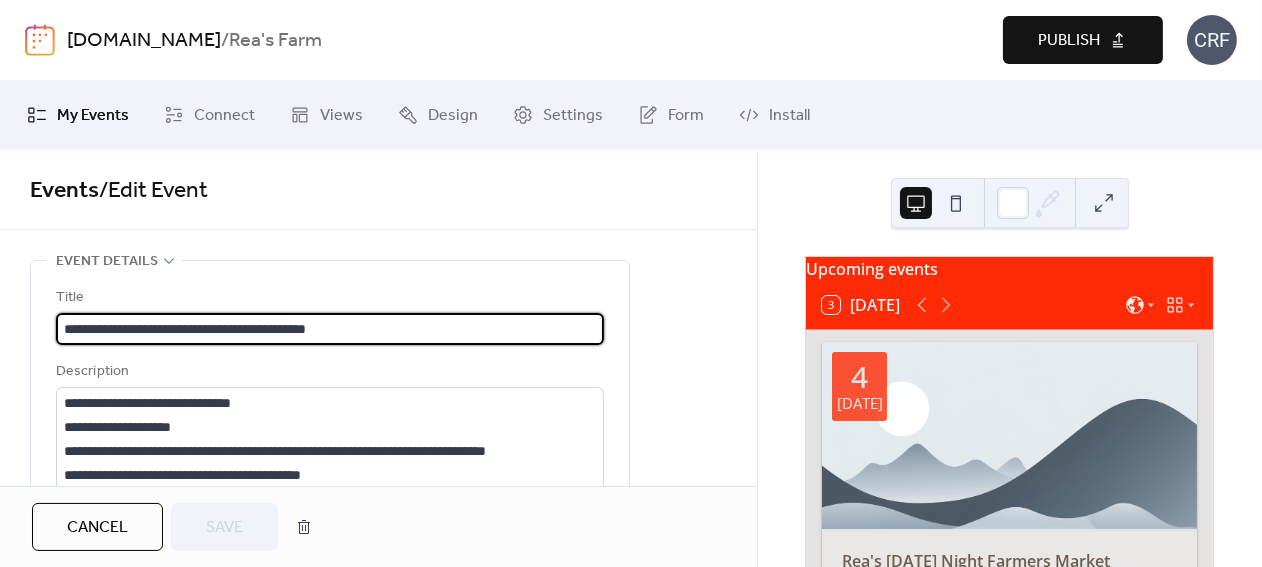 drag, startPoint x: 364, startPoint y: 334, endPoint x: 61, endPoint y: 331, distance: 303.01486 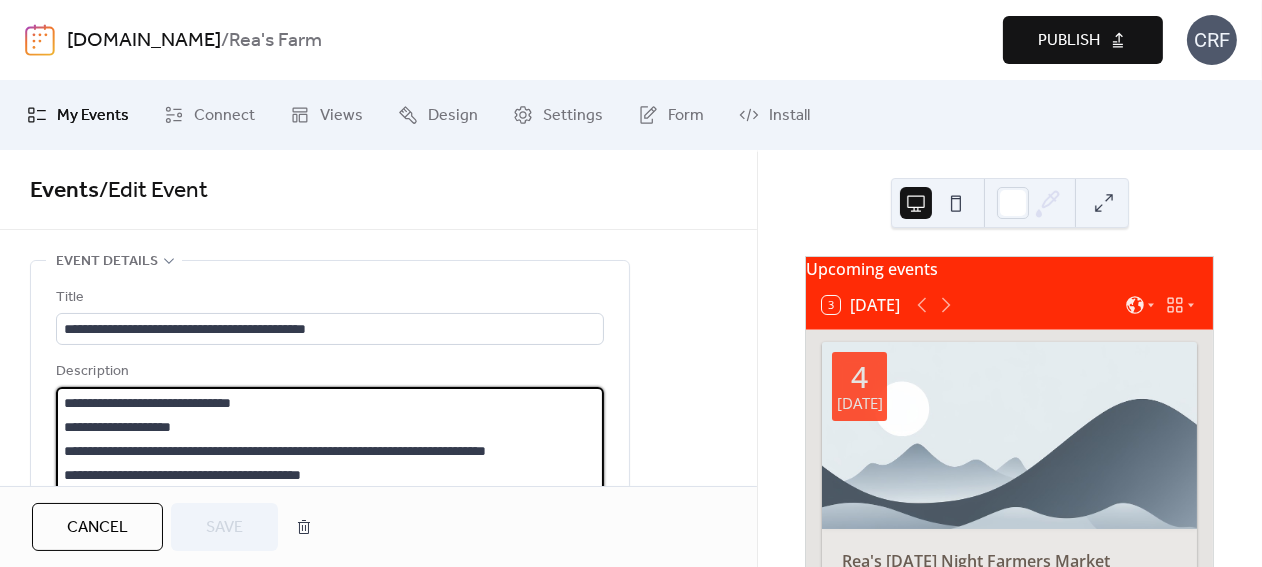 scroll, scrollTop: 52, scrollLeft: 0, axis: vertical 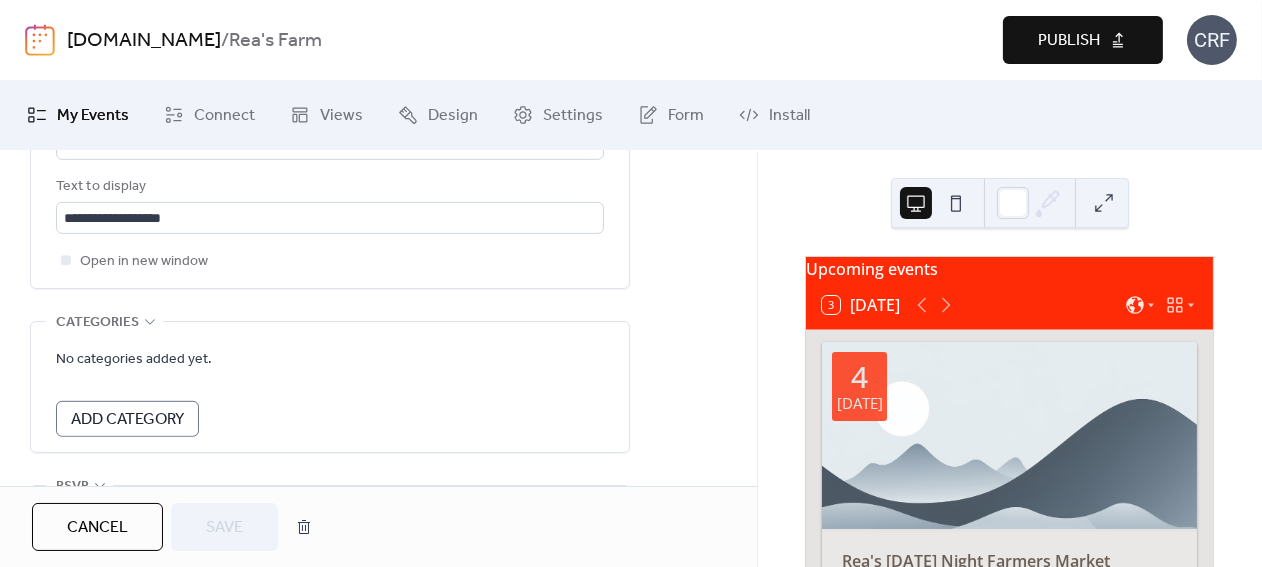 drag, startPoint x: 64, startPoint y: 402, endPoint x: 313, endPoint y: 144, distance: 358.55963 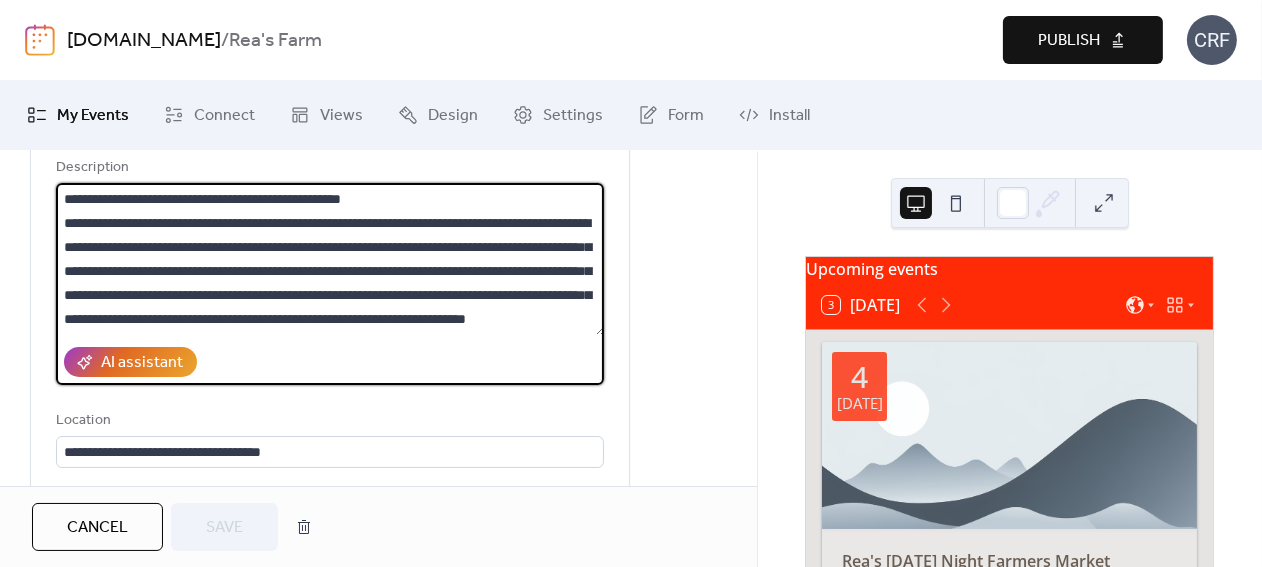 scroll, scrollTop: 156, scrollLeft: 0, axis: vertical 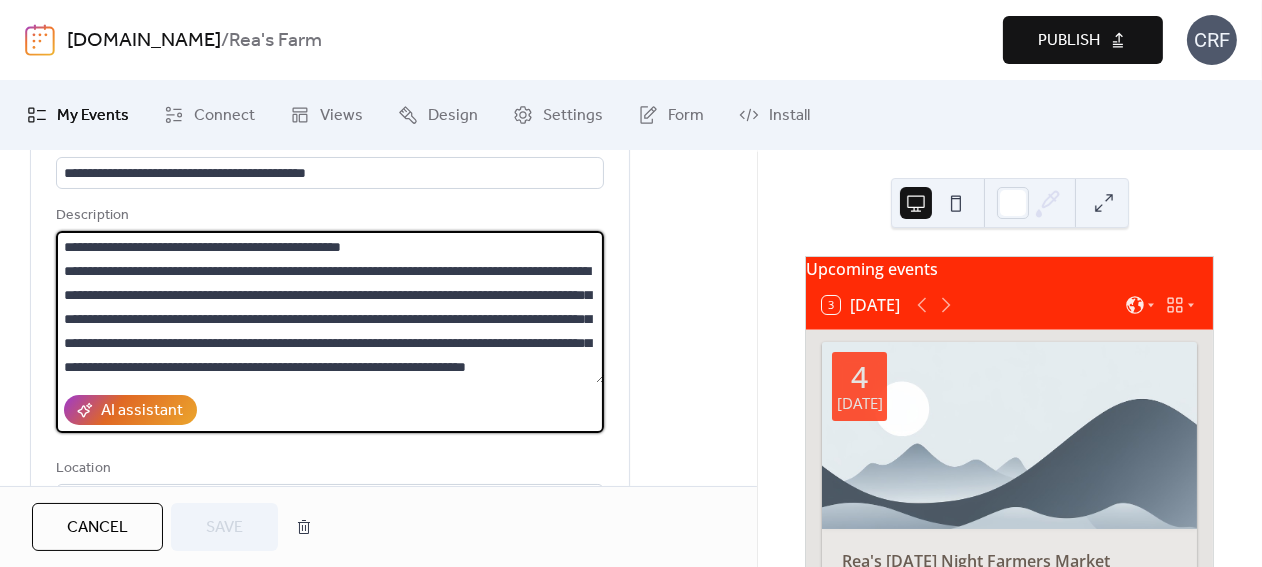 click at bounding box center [330, 307] 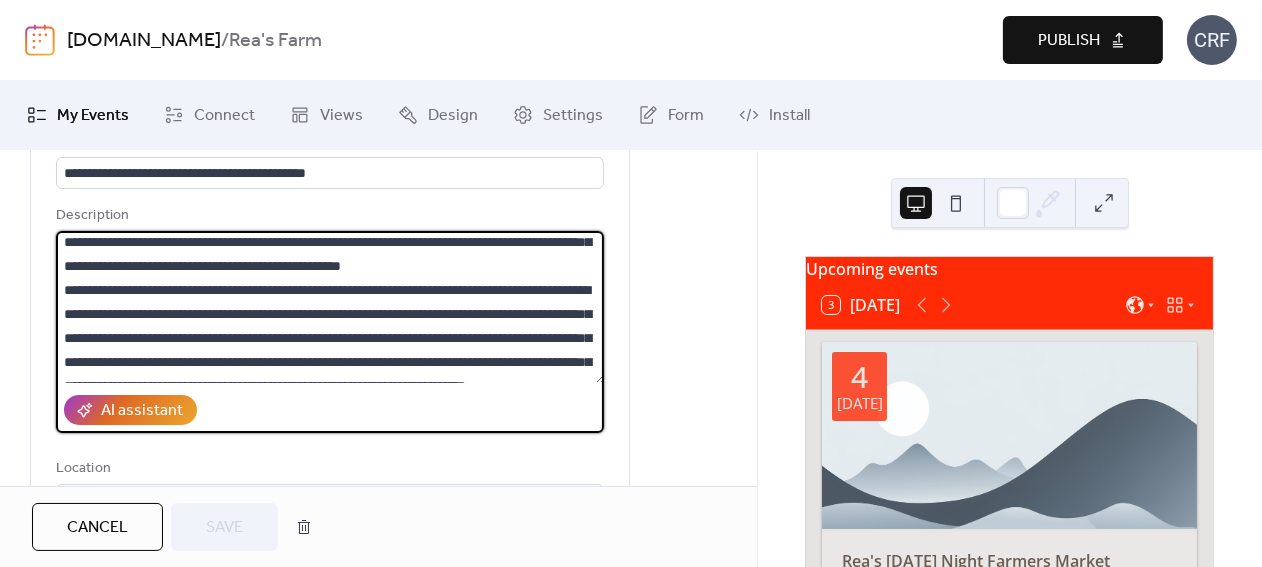 scroll, scrollTop: 0, scrollLeft: 0, axis: both 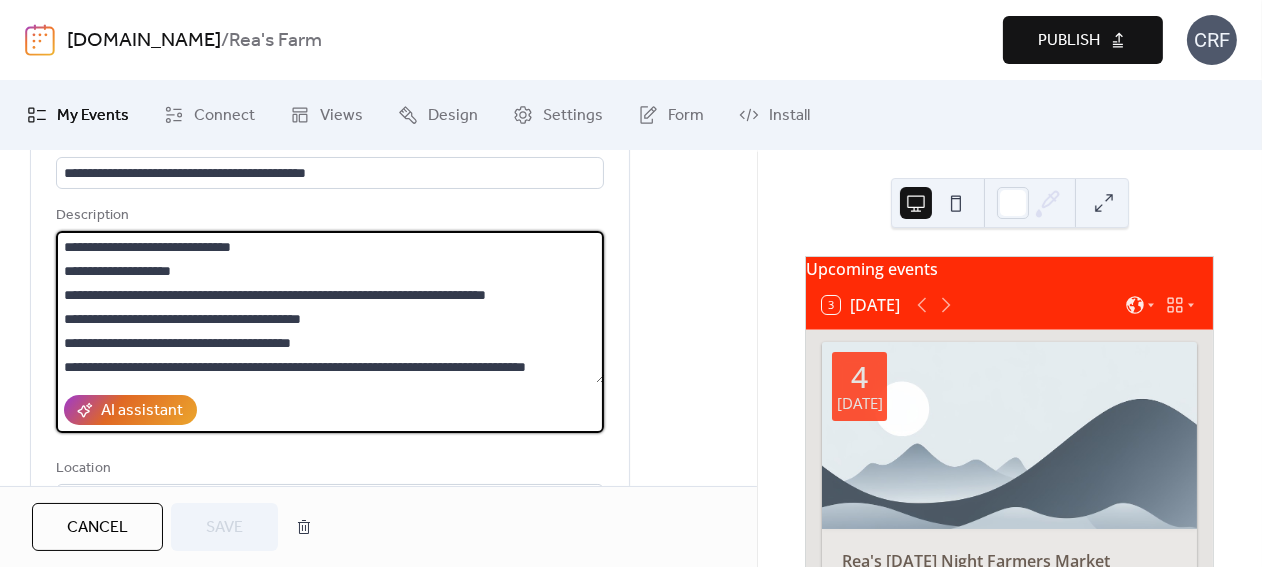 drag, startPoint x: 443, startPoint y: 366, endPoint x: 62, endPoint y: 220, distance: 408.01593 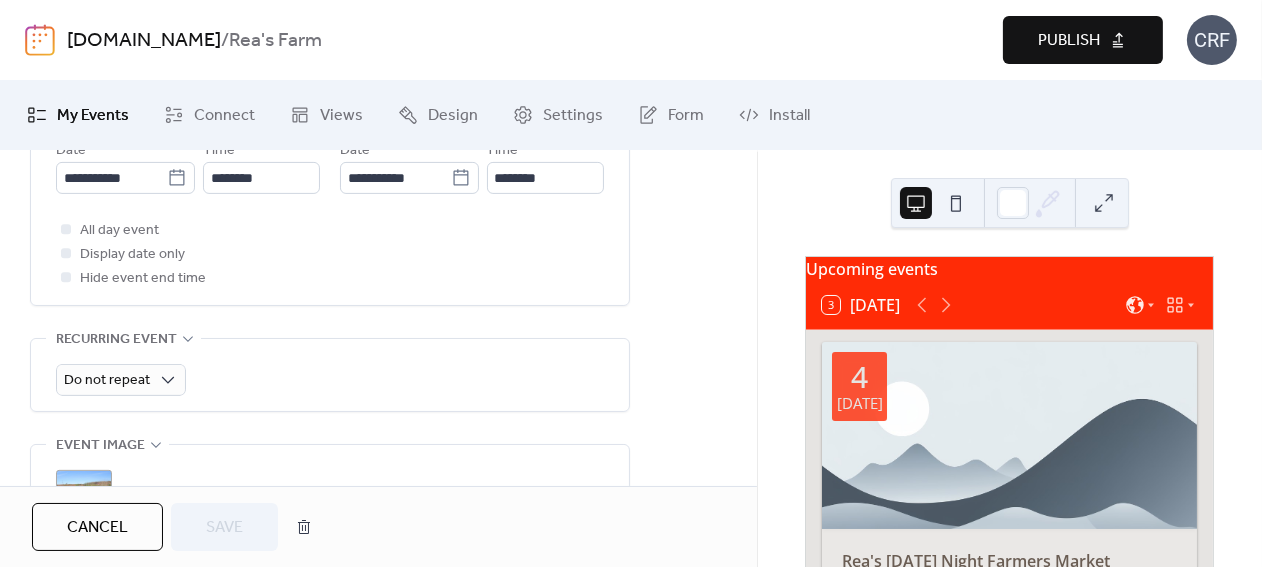 scroll, scrollTop: 956, scrollLeft: 0, axis: vertical 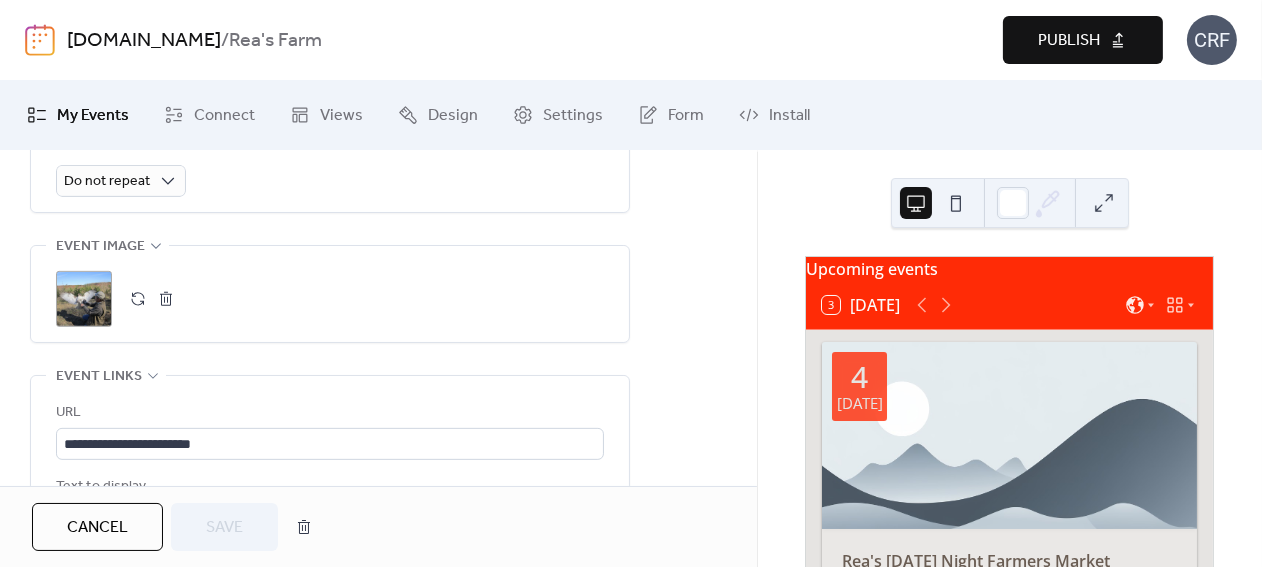 click on ";" at bounding box center (84, 299) 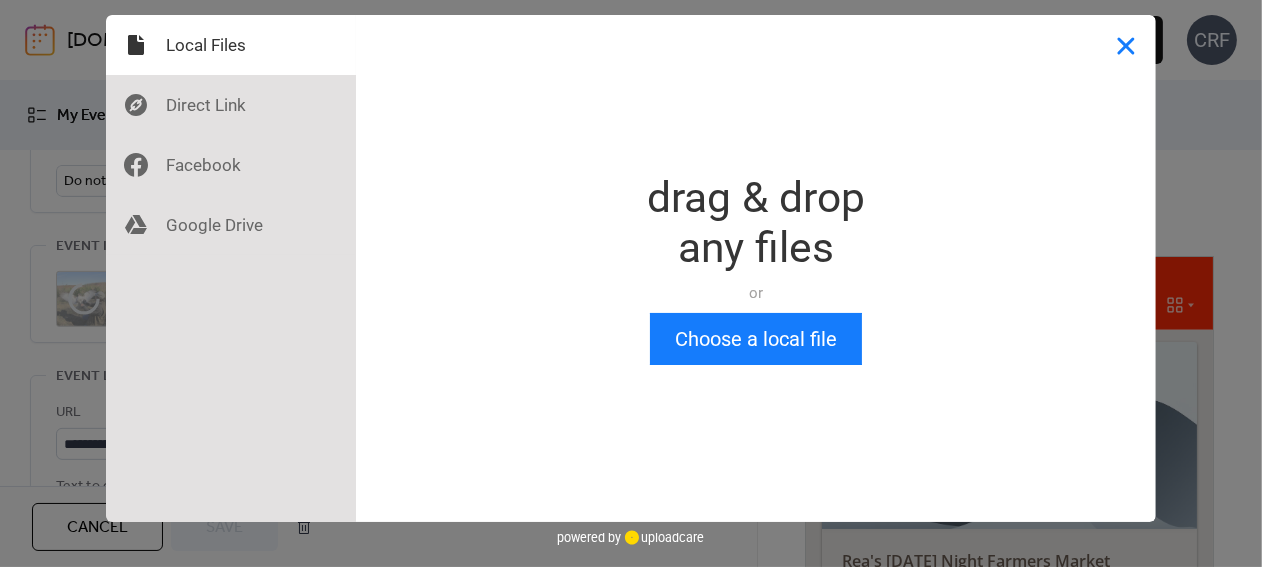 click at bounding box center [1126, 45] 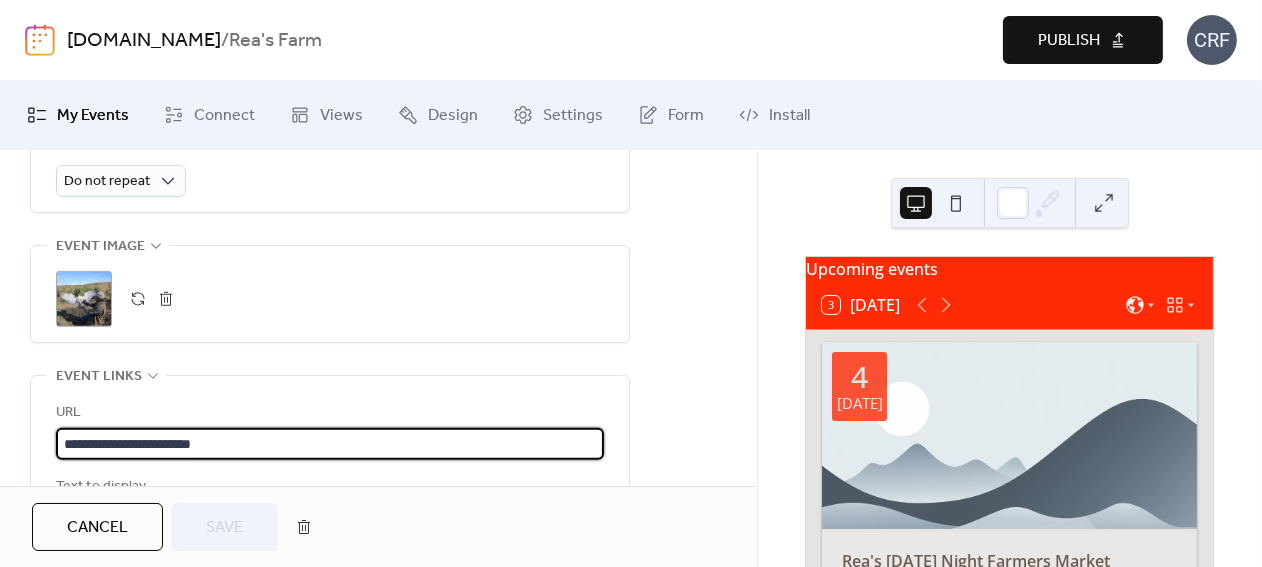 click on "**********" at bounding box center (330, 444) 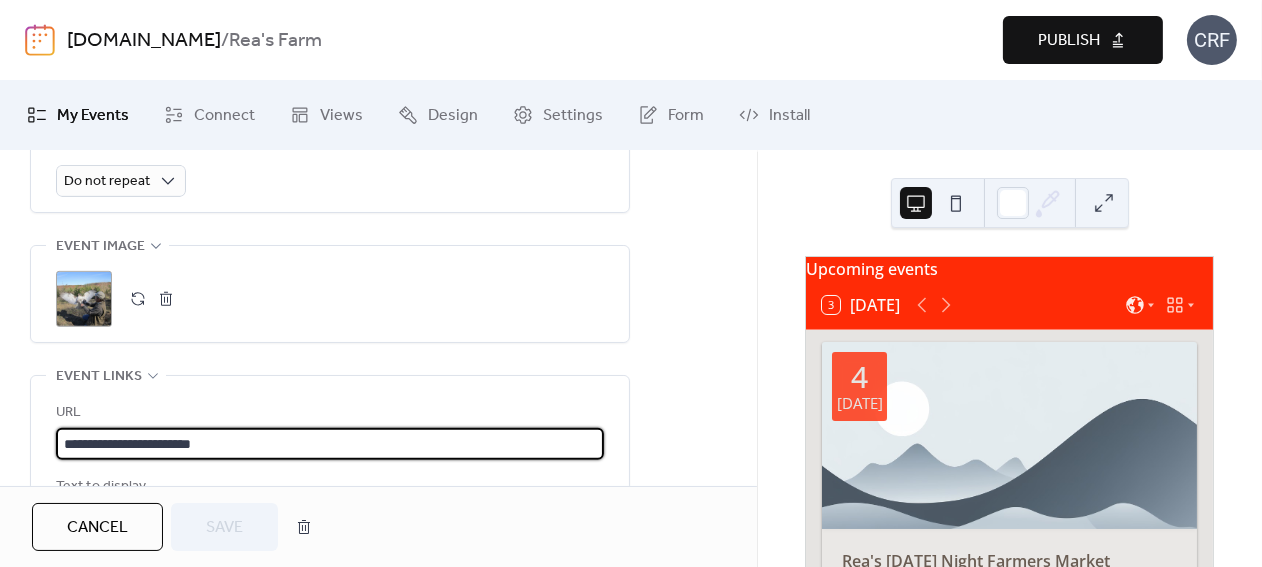 drag, startPoint x: 236, startPoint y: 443, endPoint x: 40, endPoint y: 422, distance: 197.1218 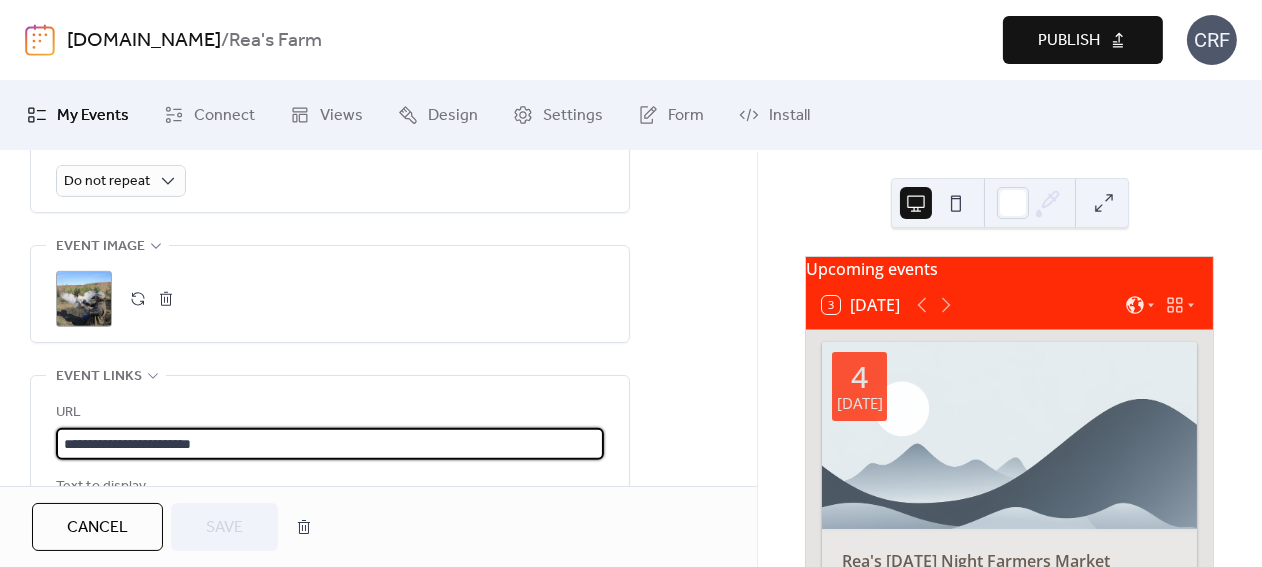 click on "**********" at bounding box center (330, 482) 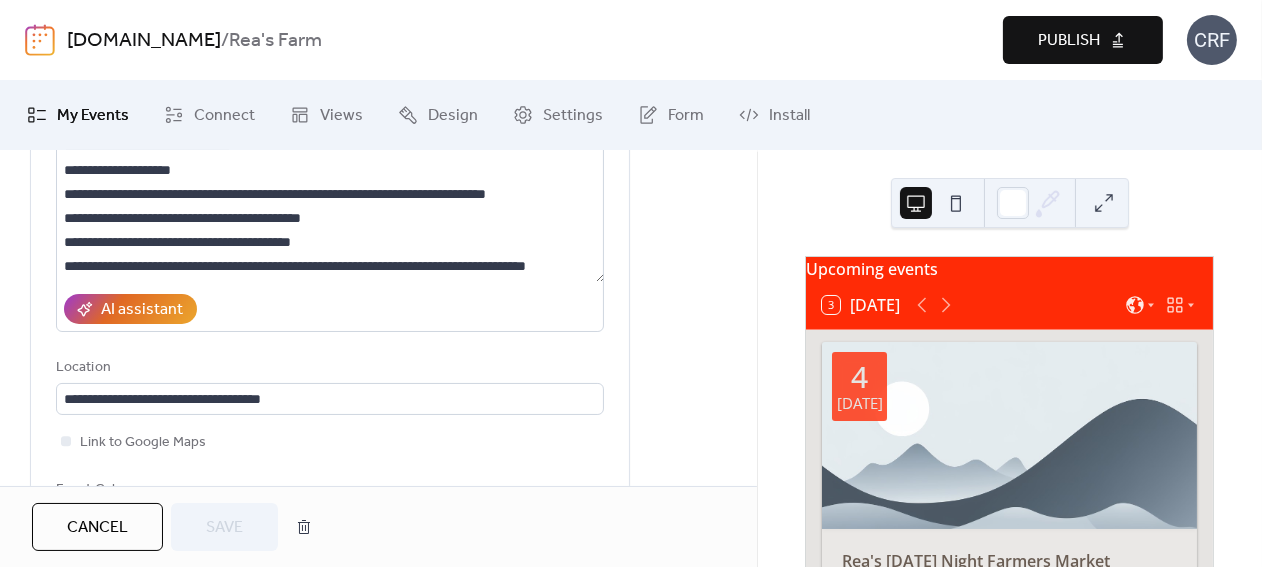 scroll, scrollTop: 0, scrollLeft: 0, axis: both 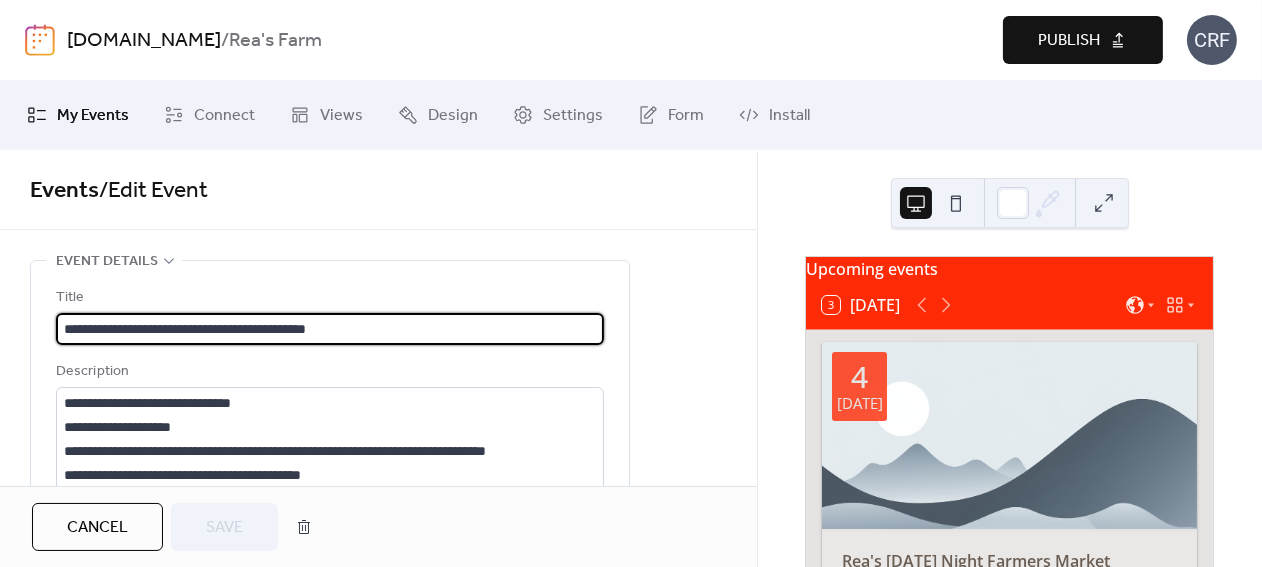 click on "**********" at bounding box center (330, 329) 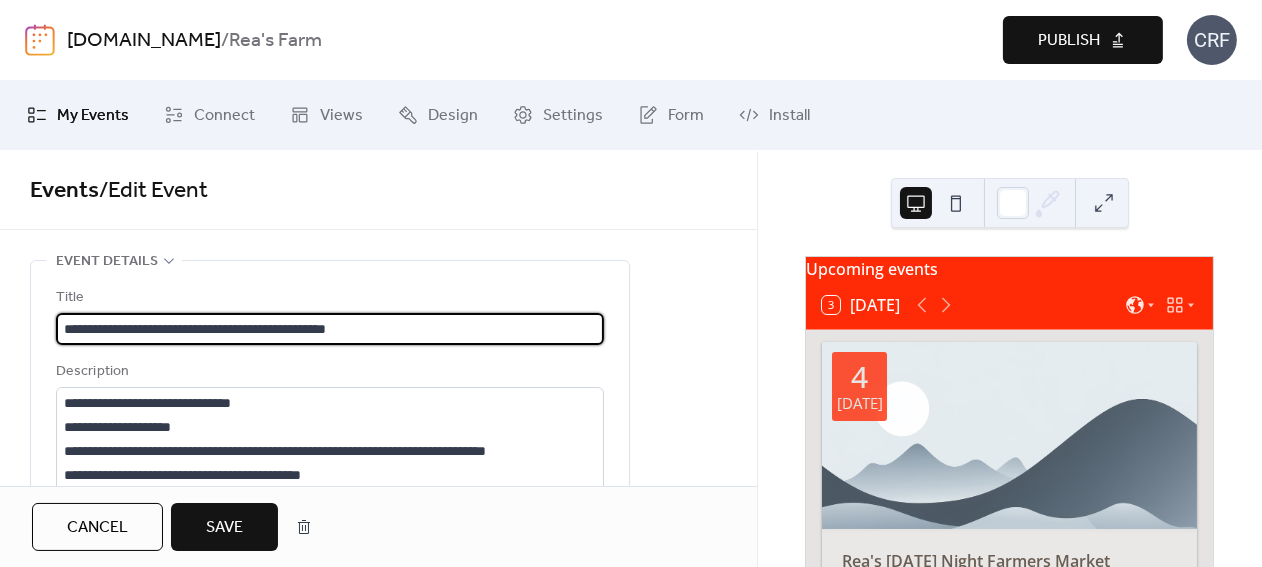 type on "**********" 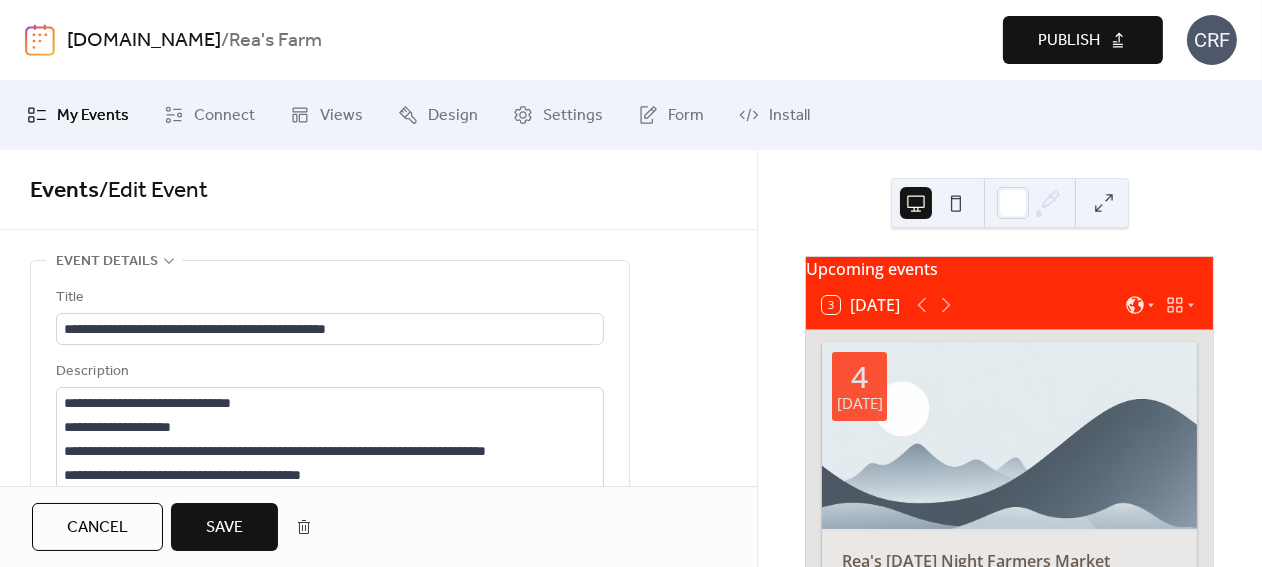 click on "Save" at bounding box center (224, 528) 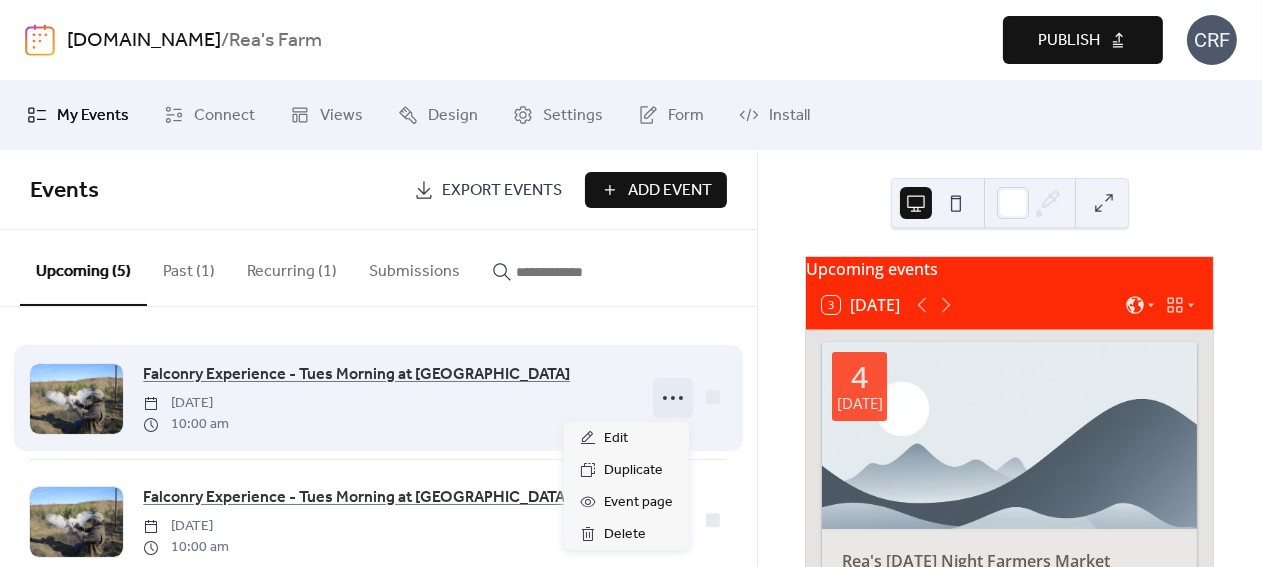 click 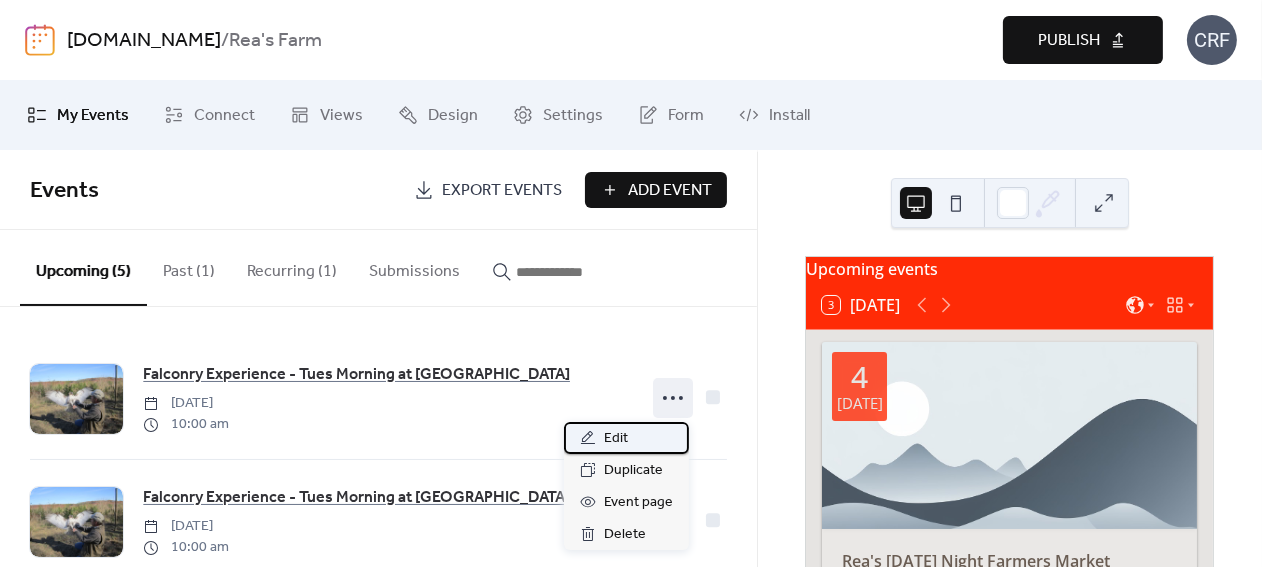 click on "Edit" at bounding box center (616, 439) 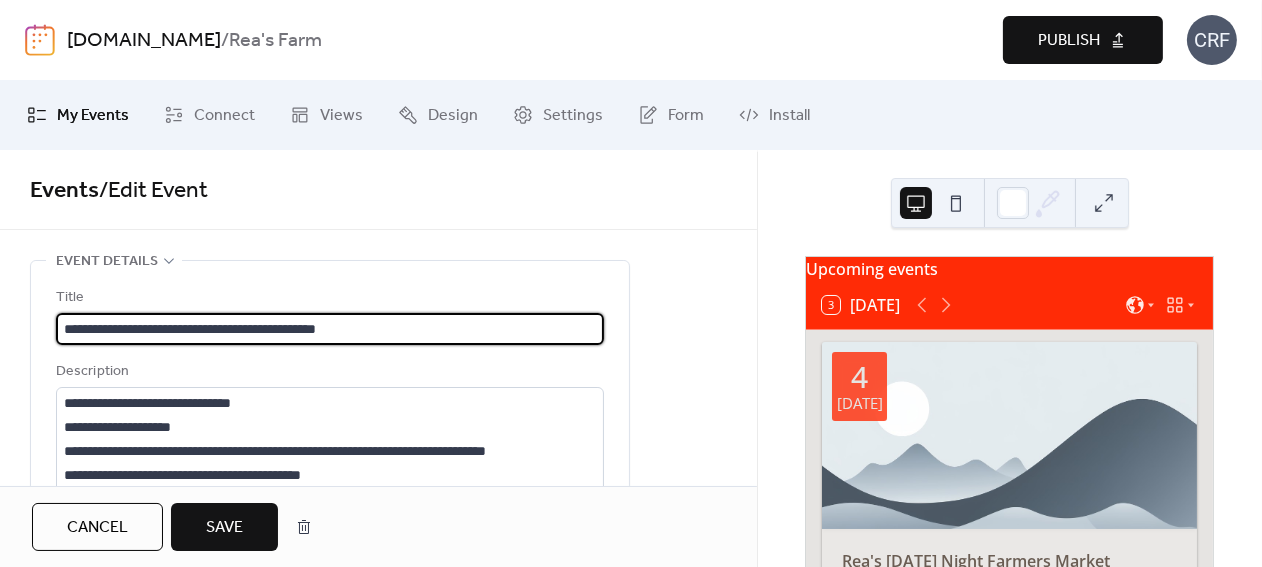 click on "**********" at bounding box center [330, 329] 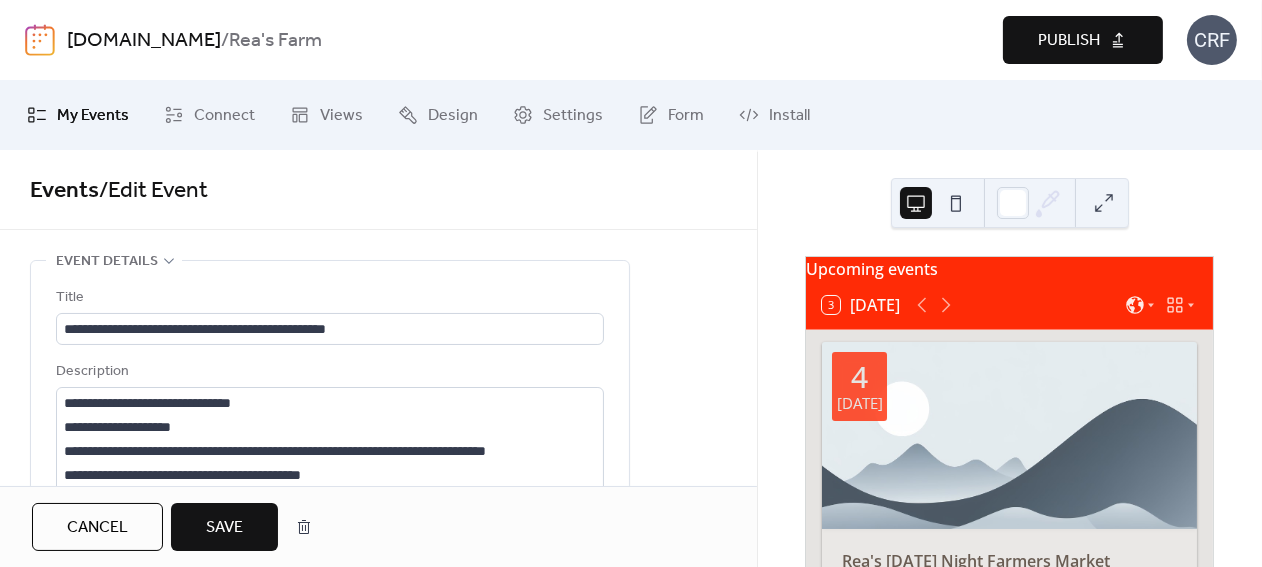 click on "Save" at bounding box center [224, 527] 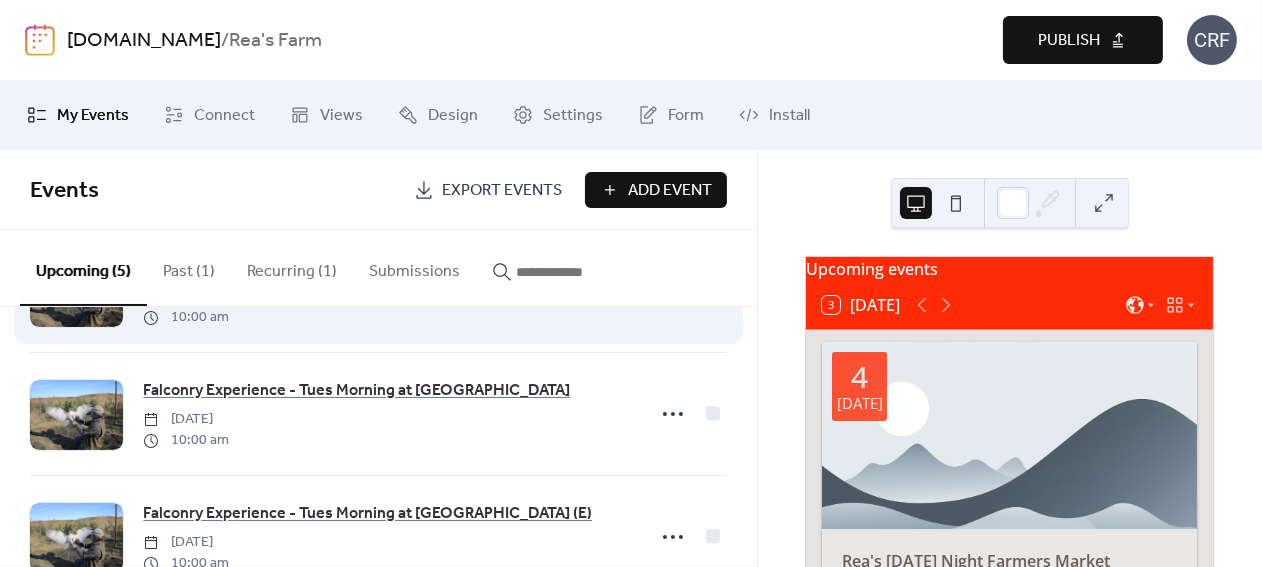 scroll, scrollTop: 200, scrollLeft: 0, axis: vertical 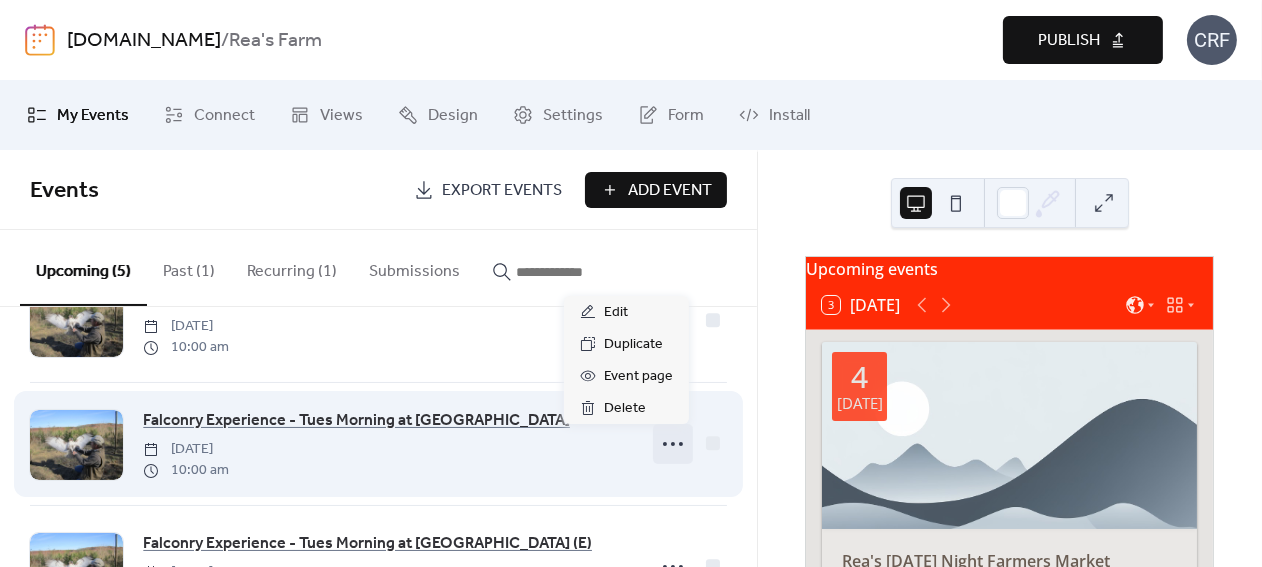 click 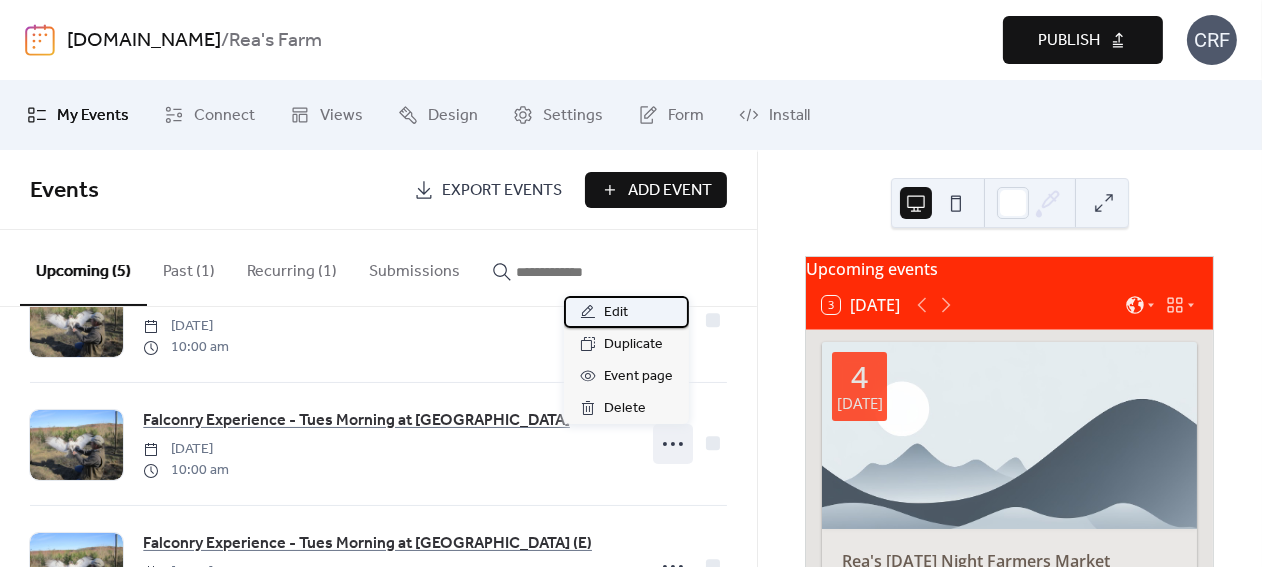 click on "Edit" at bounding box center [616, 313] 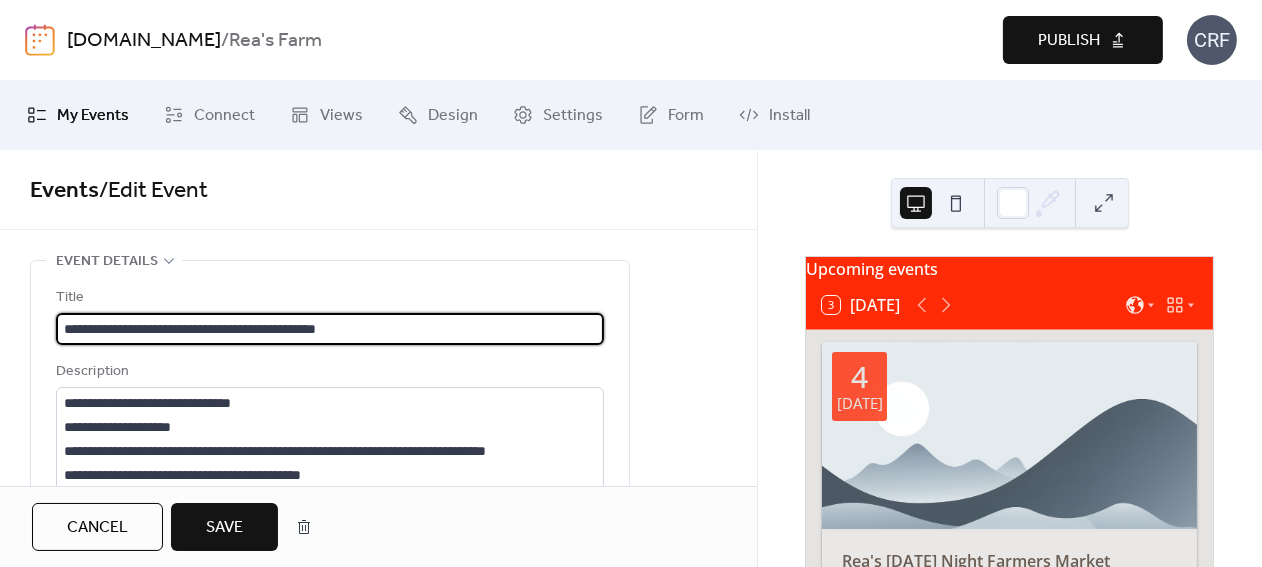 type on "**********" 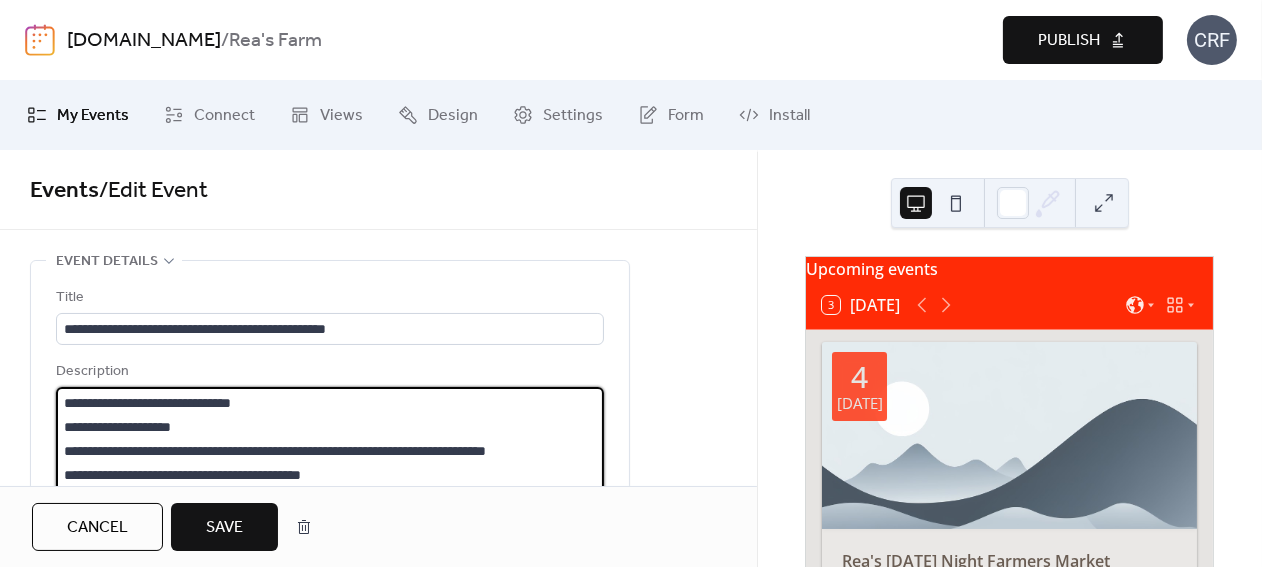 click on "Save" at bounding box center [224, 528] 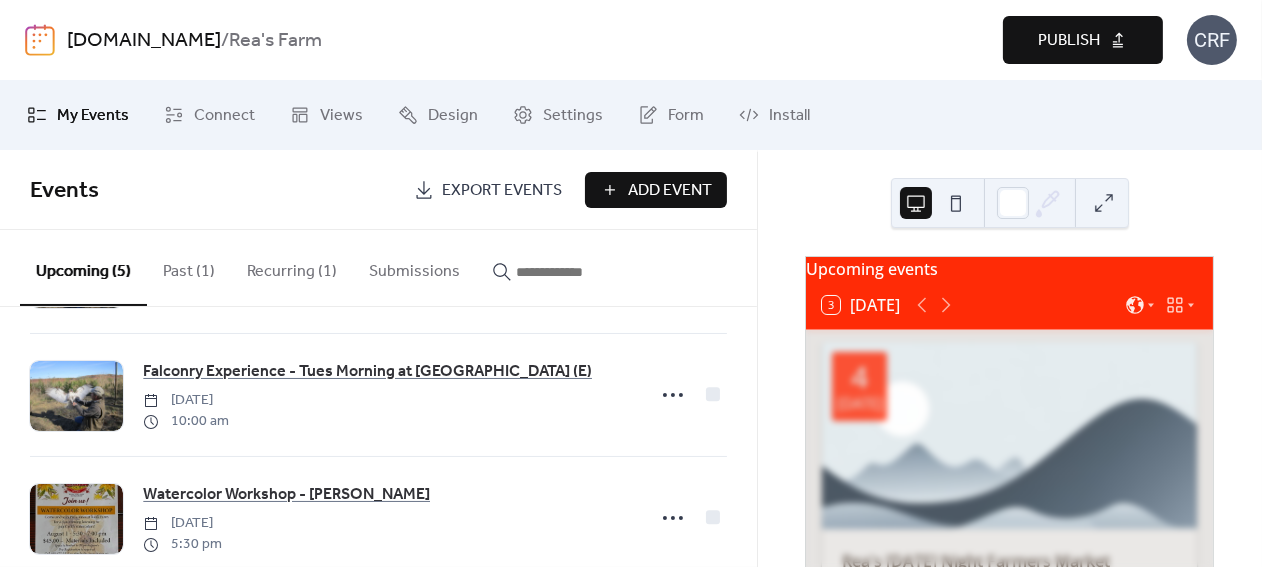 scroll, scrollTop: 400, scrollLeft: 0, axis: vertical 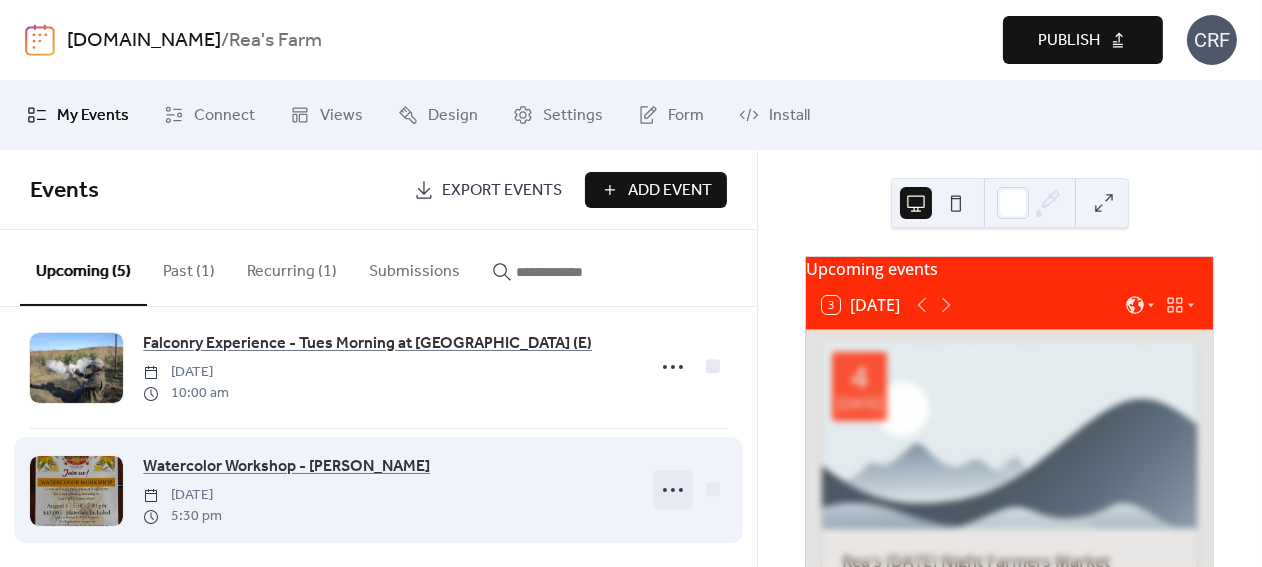 click 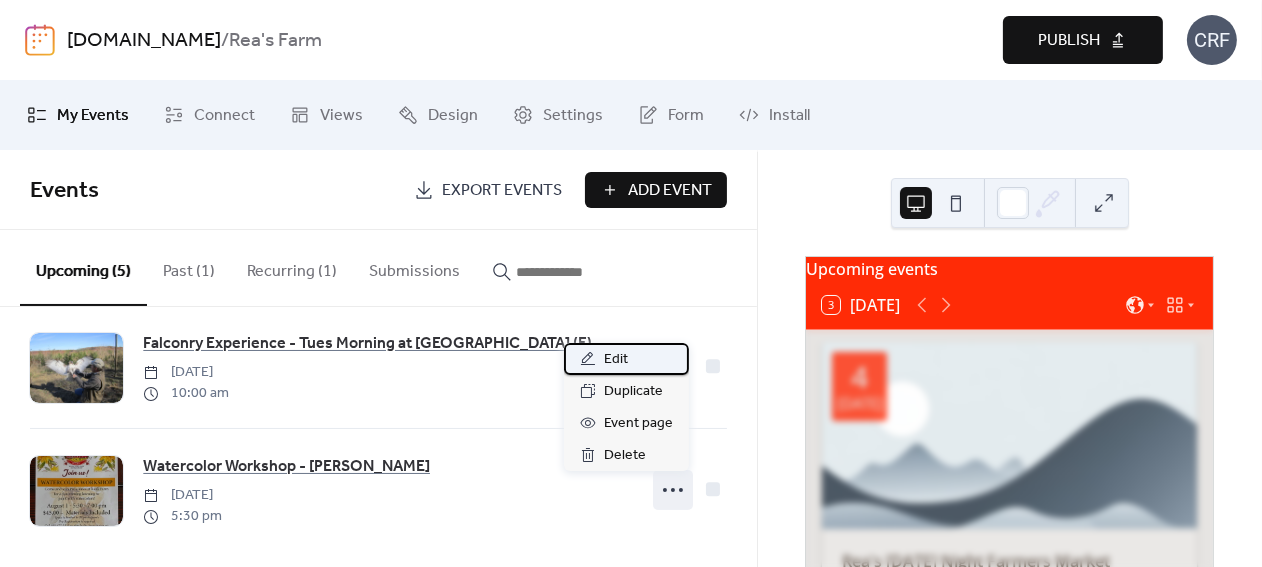 click on "Edit" at bounding box center [616, 360] 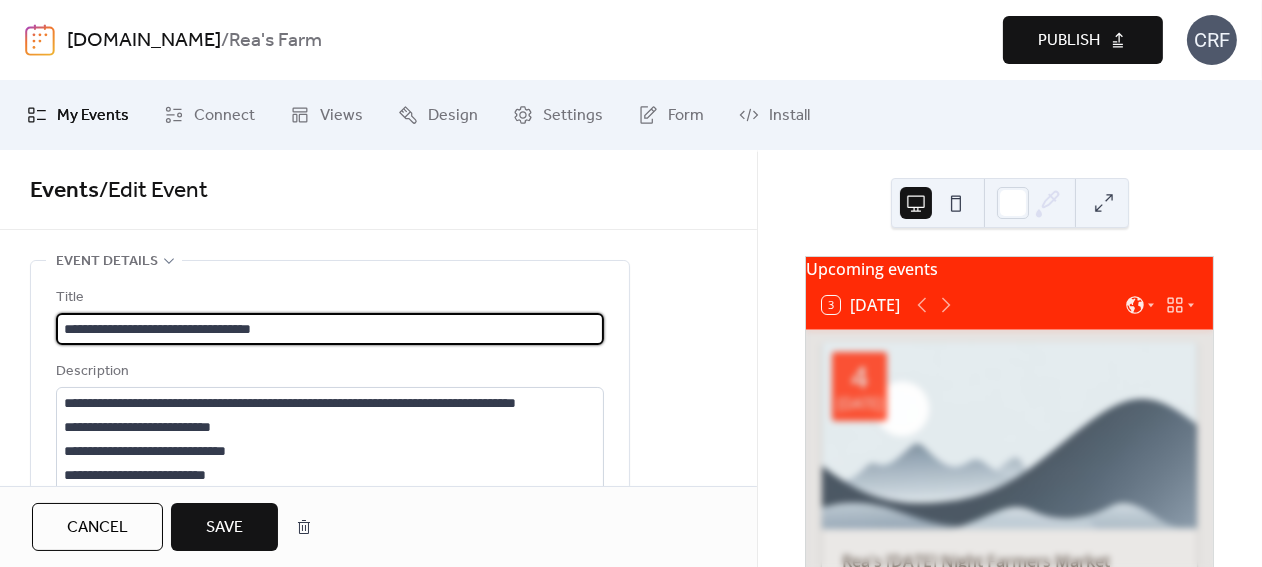 type on "**********" 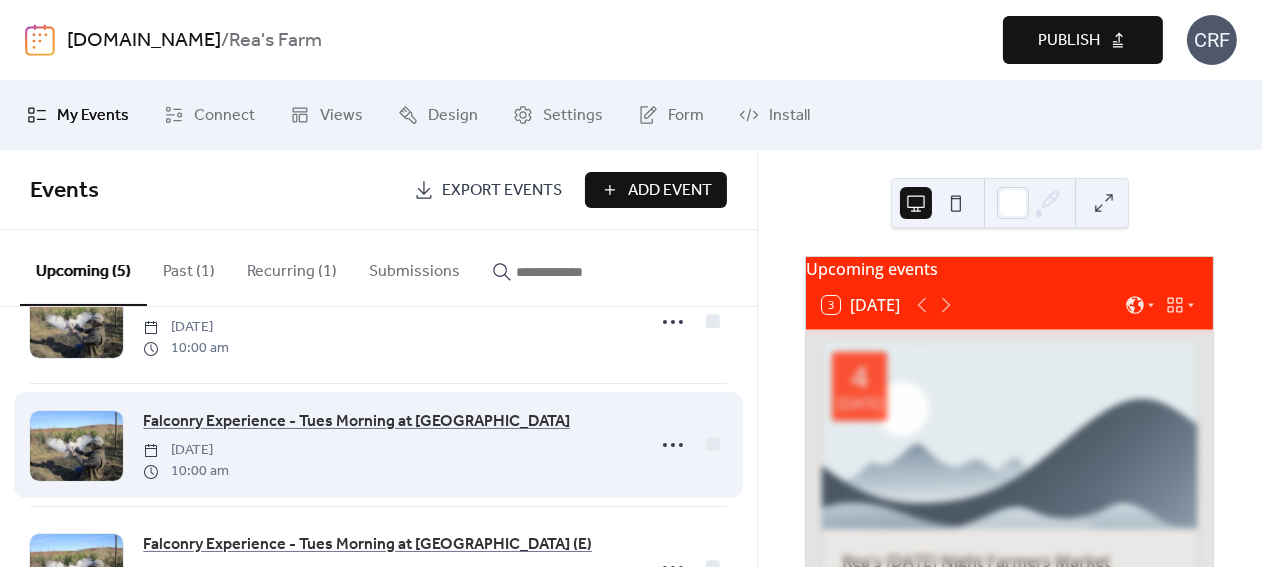 scroll, scrollTop: 99, scrollLeft: 0, axis: vertical 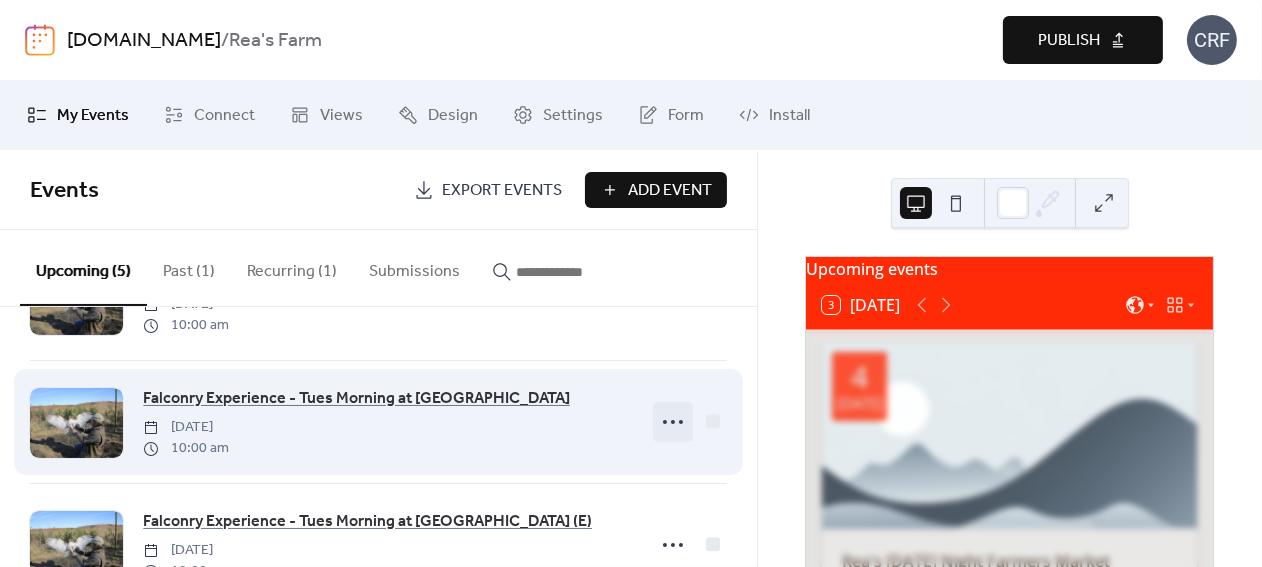 click 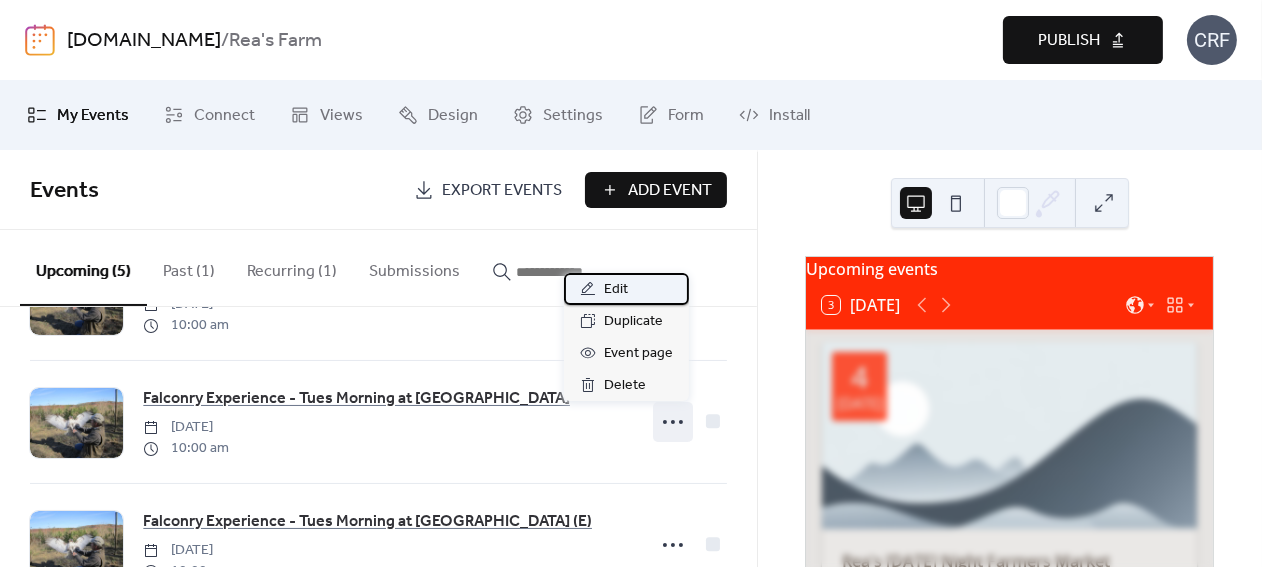 click on "Edit" at bounding box center [626, 289] 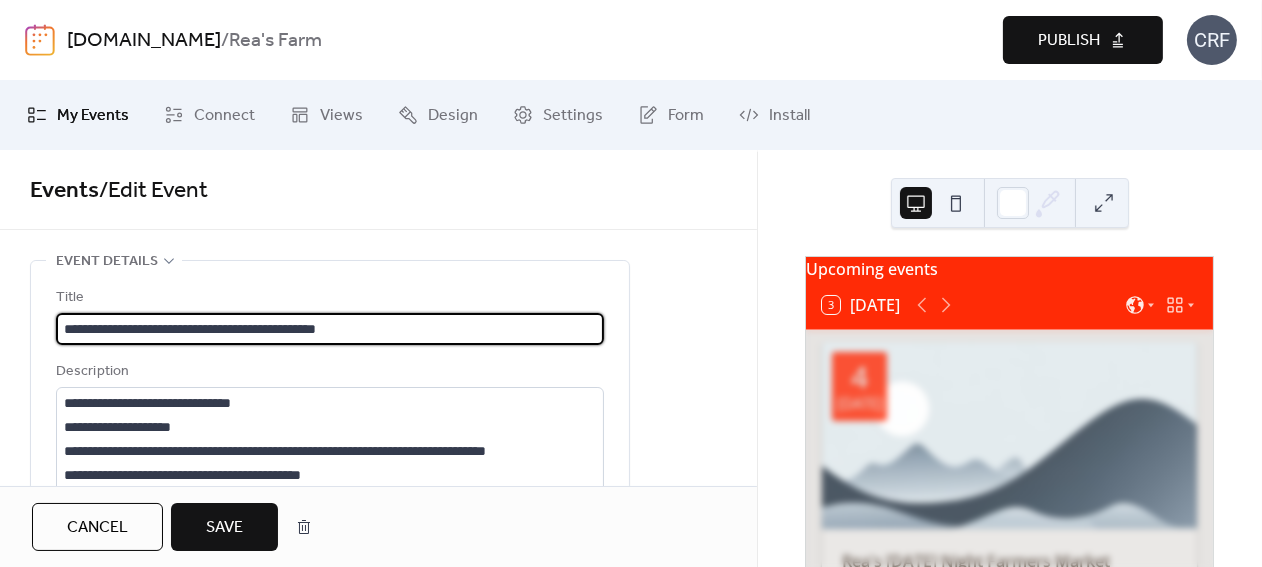 type on "**********" 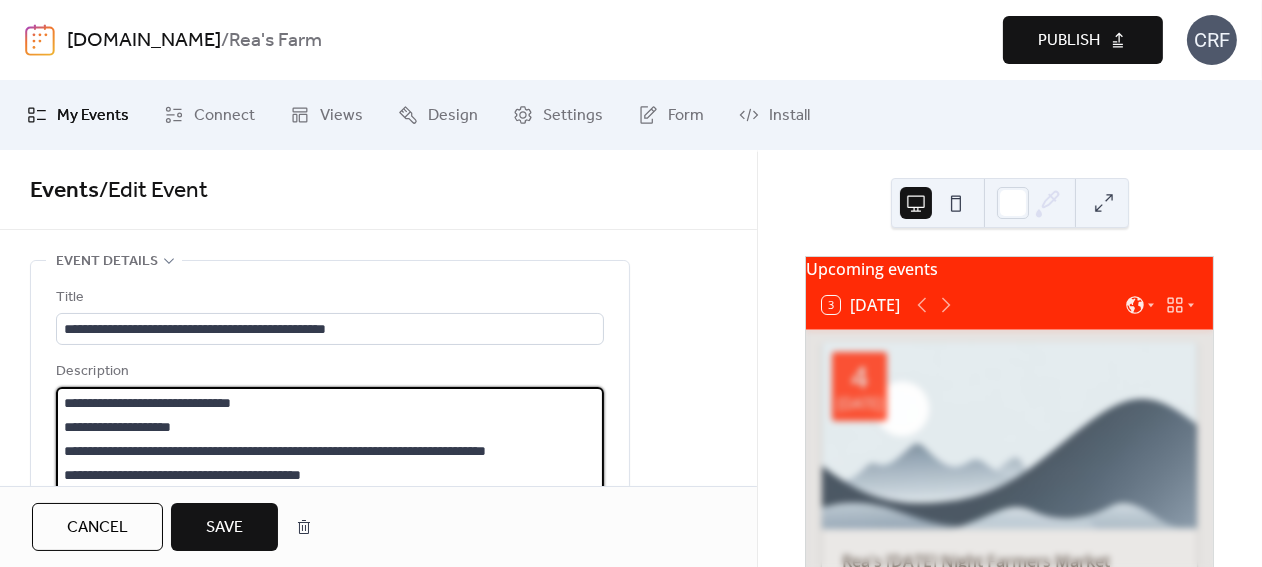 click on "Save" at bounding box center [224, 528] 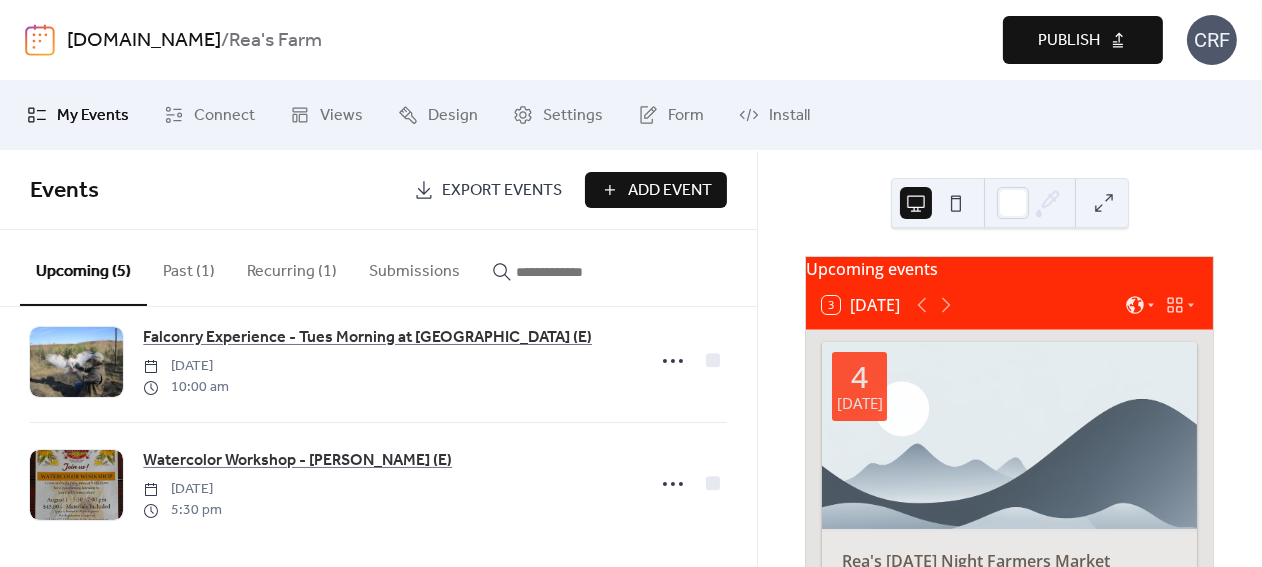 scroll, scrollTop: 415, scrollLeft: 0, axis: vertical 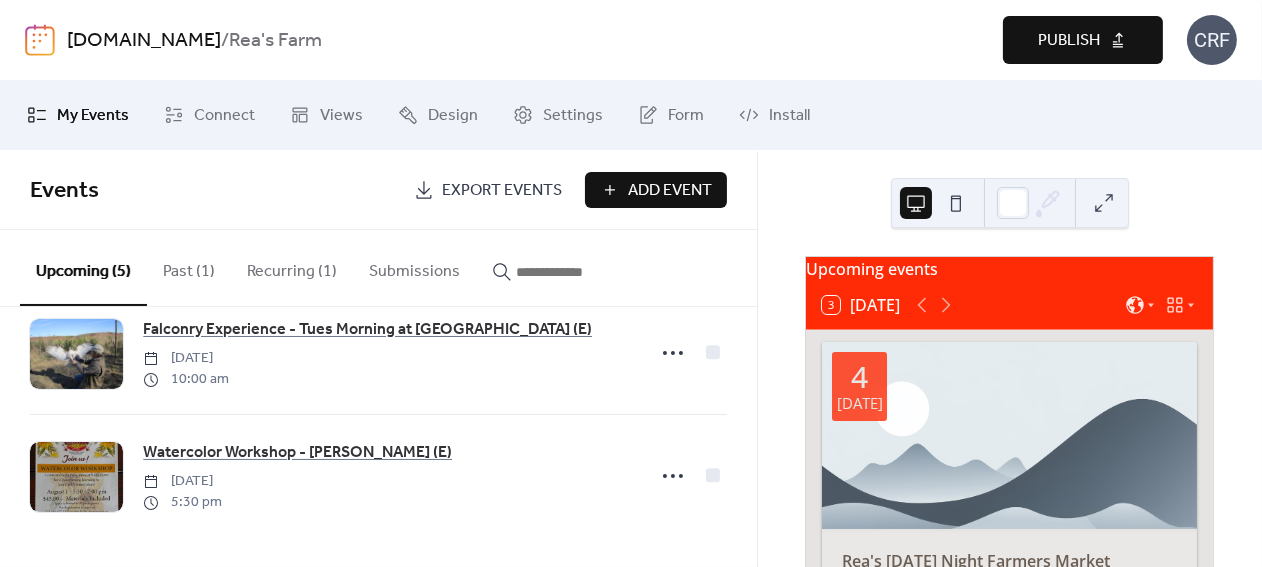 click on "Add Event" at bounding box center (670, 191) 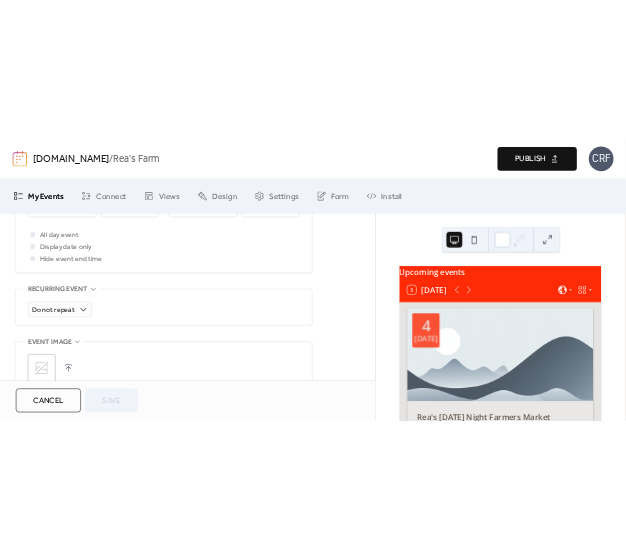 scroll, scrollTop: 800, scrollLeft: 0, axis: vertical 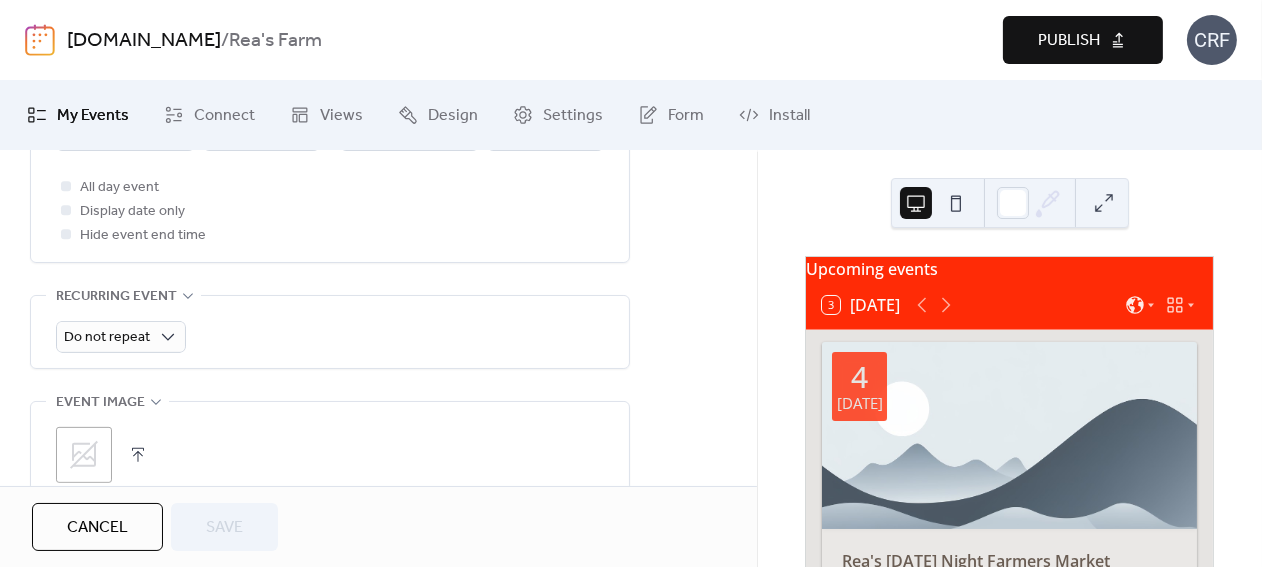 click 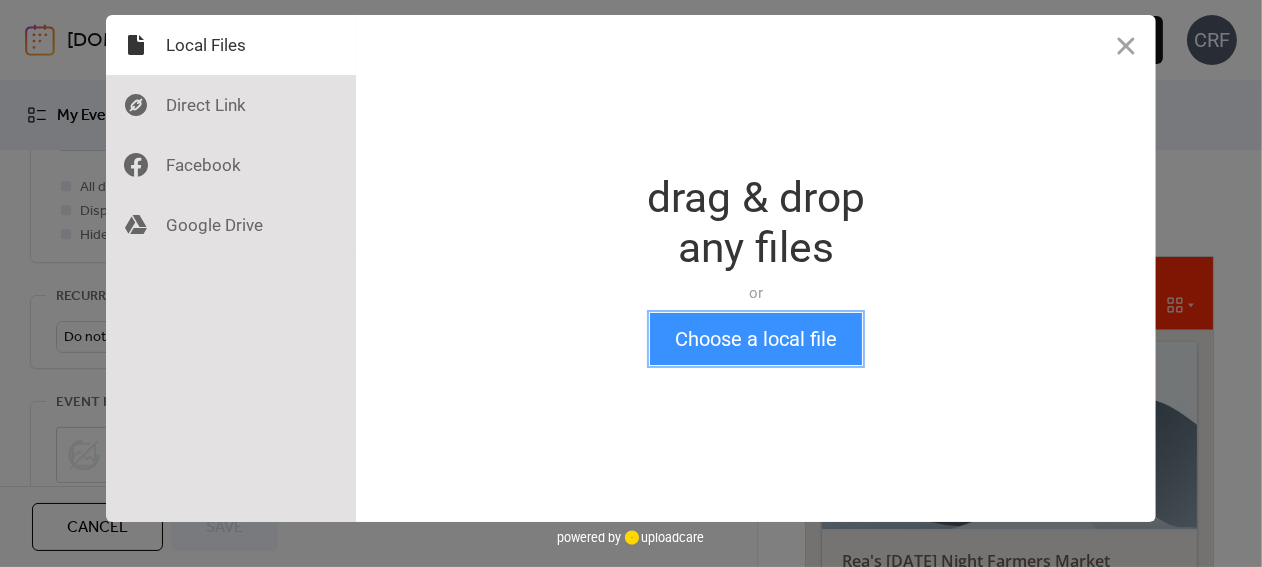 click on "Choose a local file" at bounding box center (756, 339) 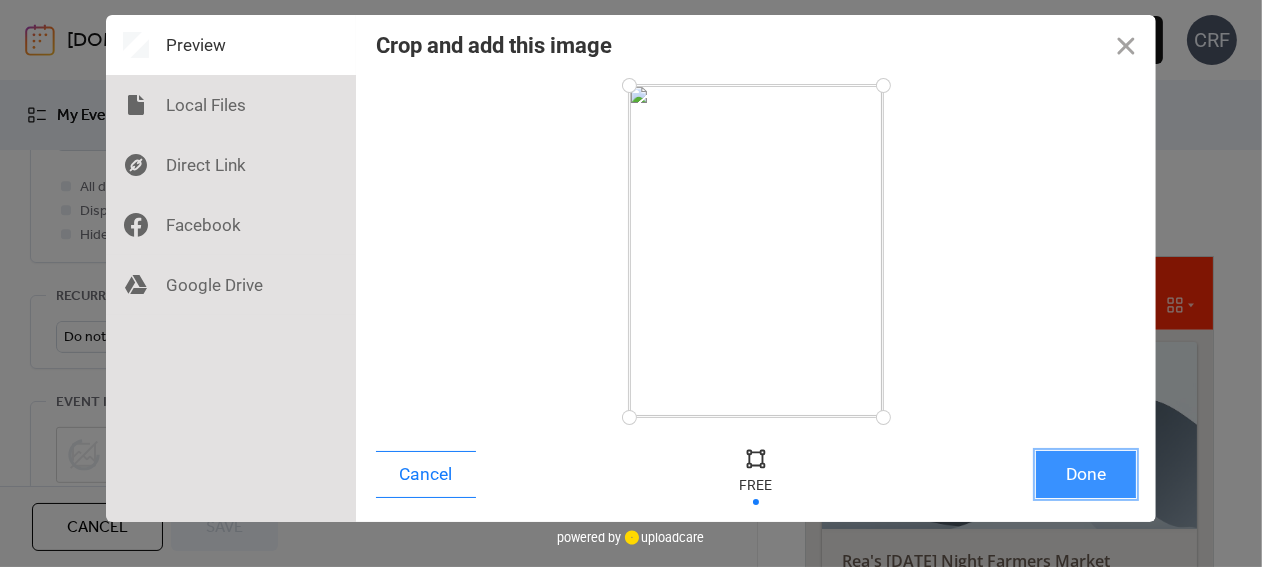 click on "Done" at bounding box center [1086, 474] 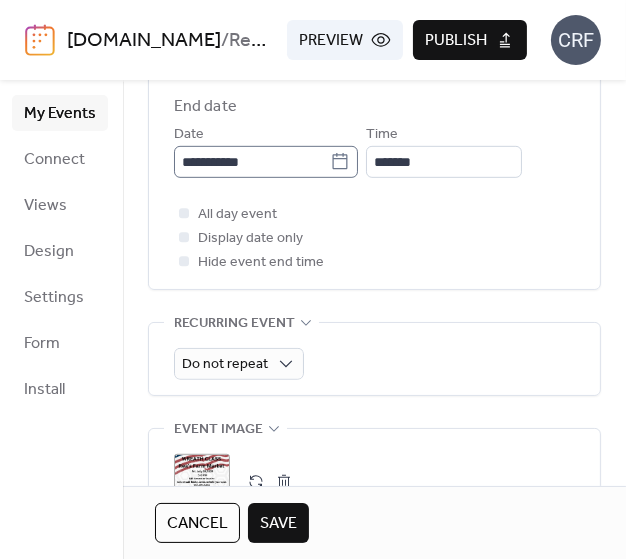 click 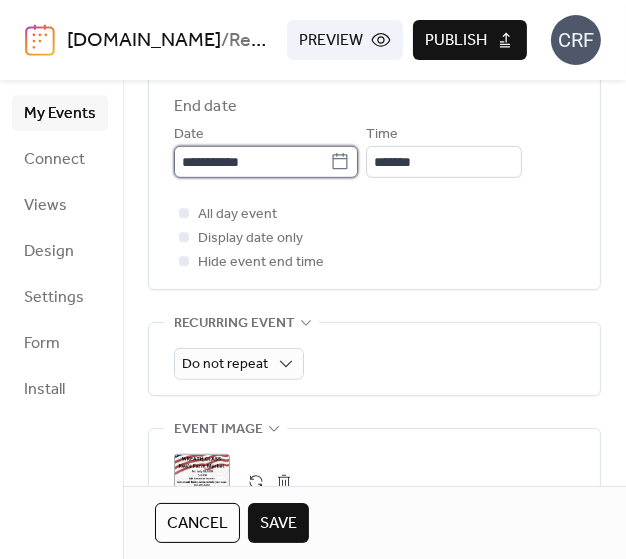 click on "**********" at bounding box center (252, 162) 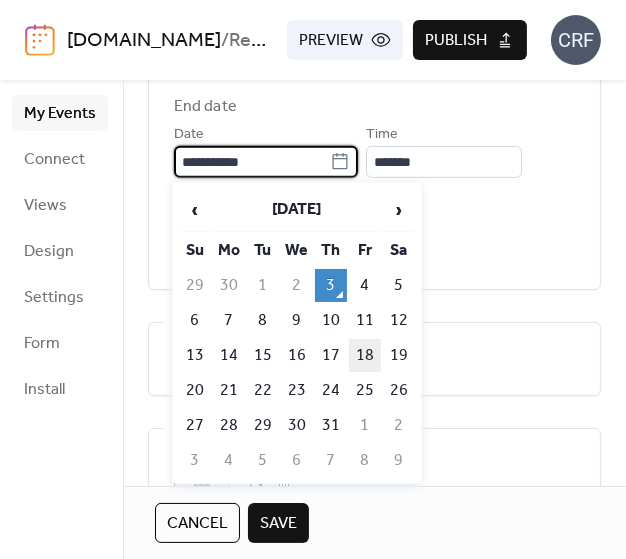 click on "18" at bounding box center [365, 355] 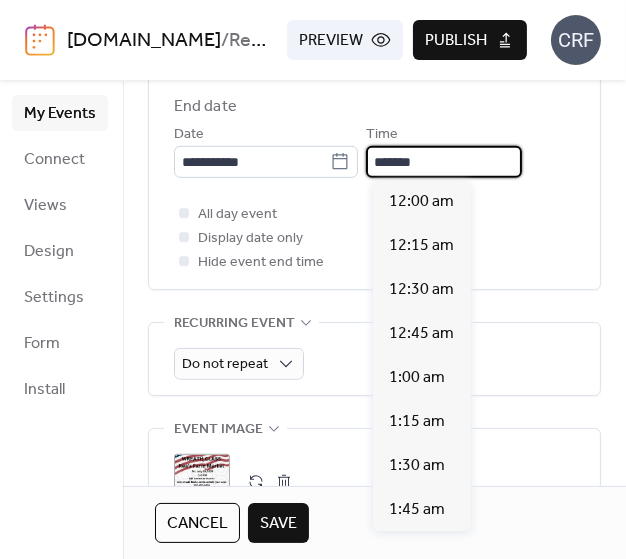 click on "*******" at bounding box center (444, 162) 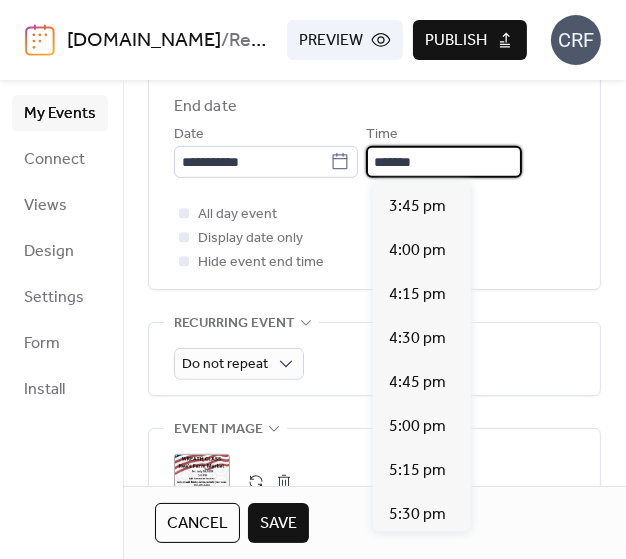 scroll, scrollTop: 2785, scrollLeft: 0, axis: vertical 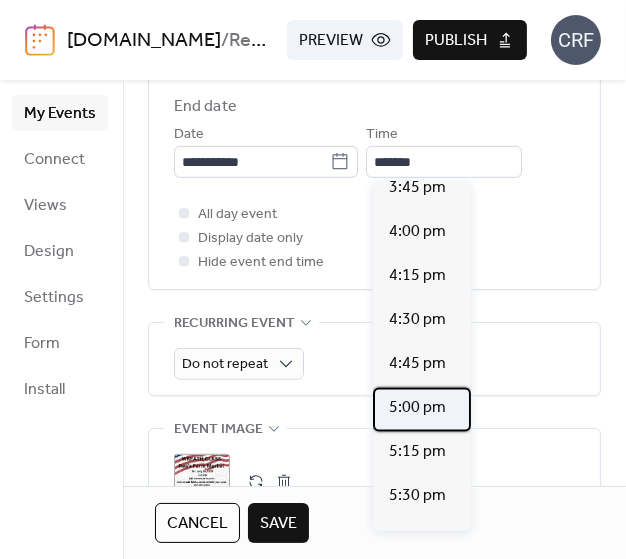 click on "5:00 pm" at bounding box center [417, 409] 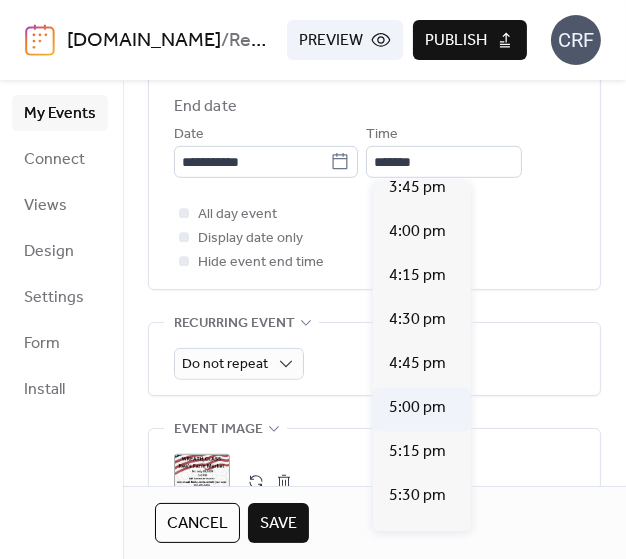 type on "*******" 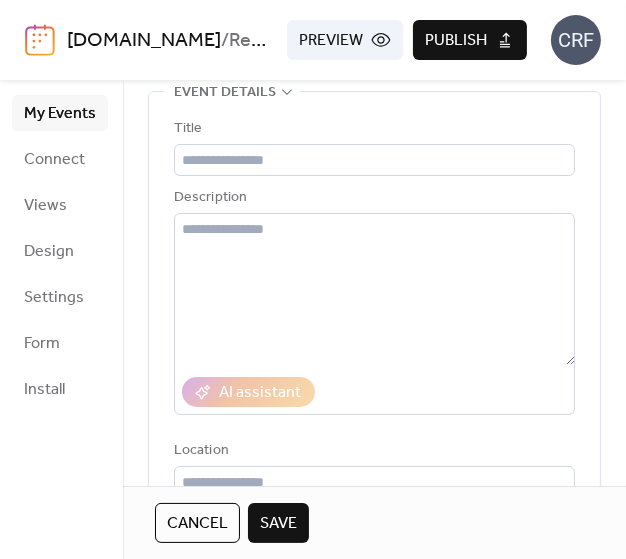 scroll, scrollTop: 0, scrollLeft: 0, axis: both 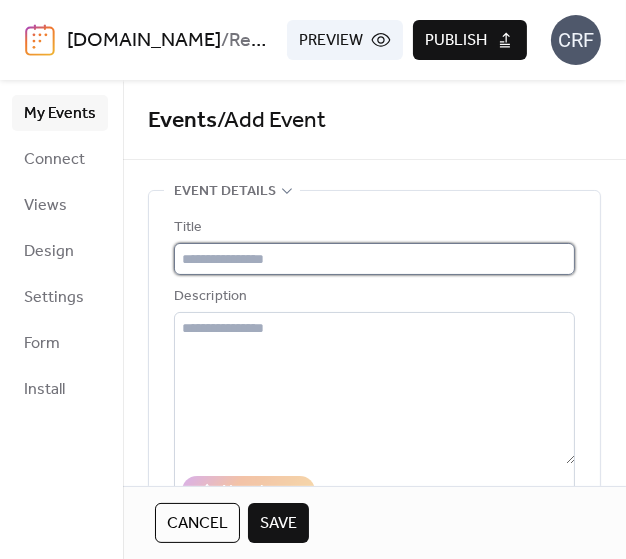 click at bounding box center (374, 259) 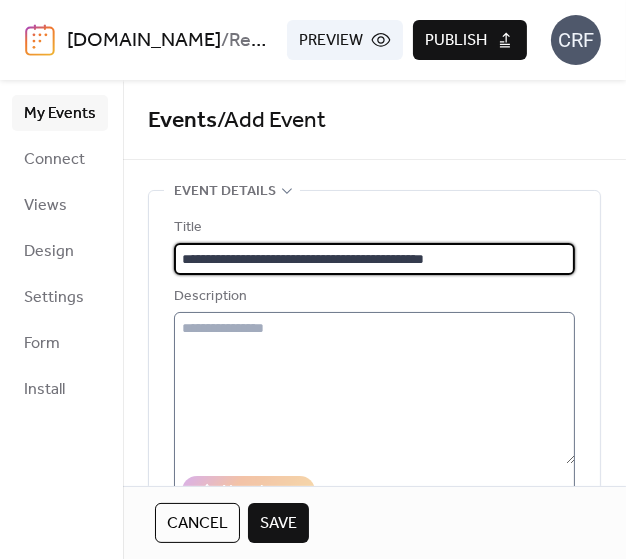type on "**********" 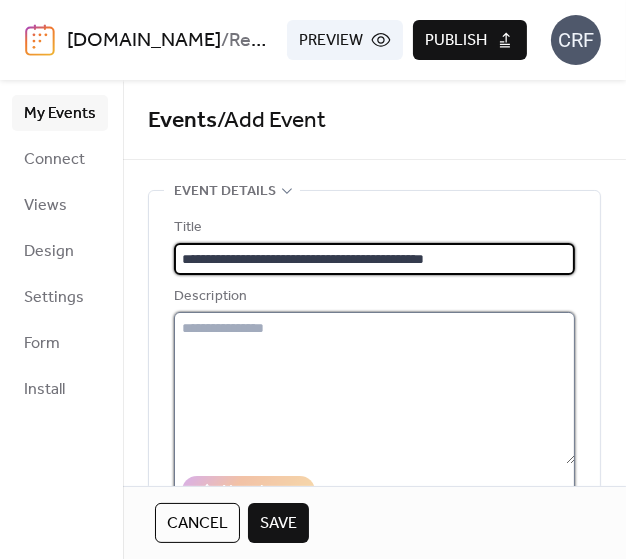 click at bounding box center (374, 388) 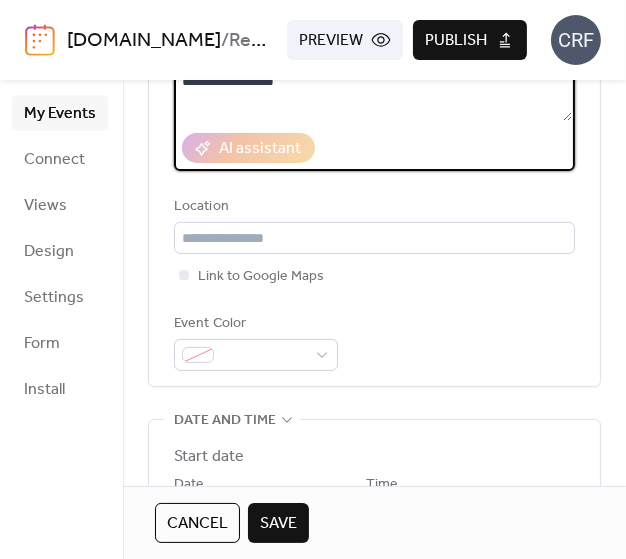 scroll, scrollTop: 400, scrollLeft: 0, axis: vertical 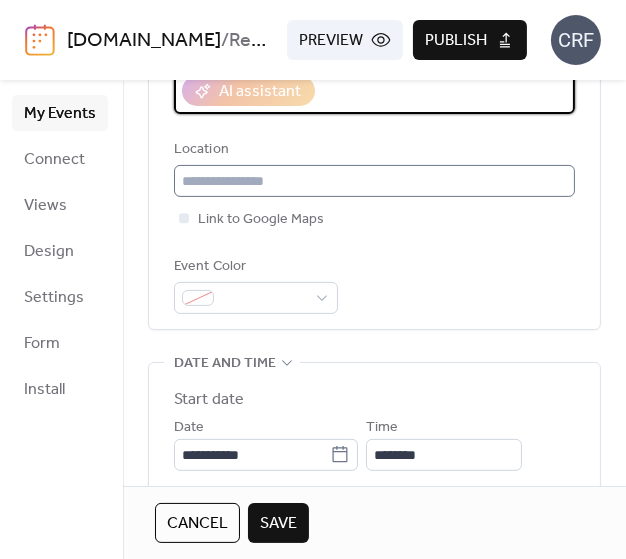 type on "**********" 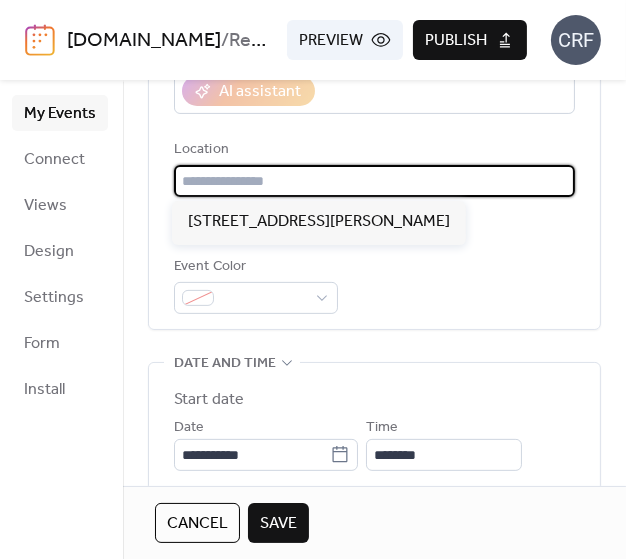 click at bounding box center [374, 181] 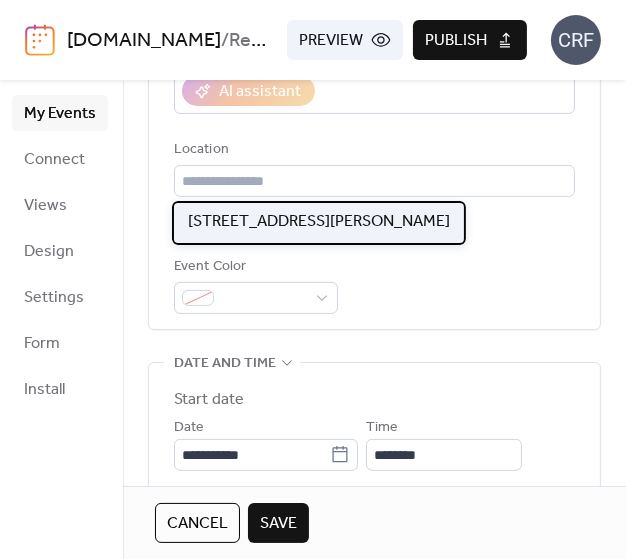 click on "400 Stevens St. West Cape May, NJ 08204" at bounding box center (319, 222) 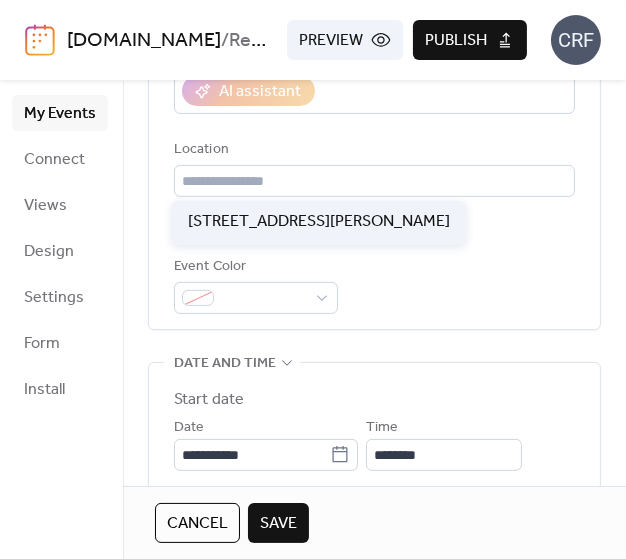 type on "**********" 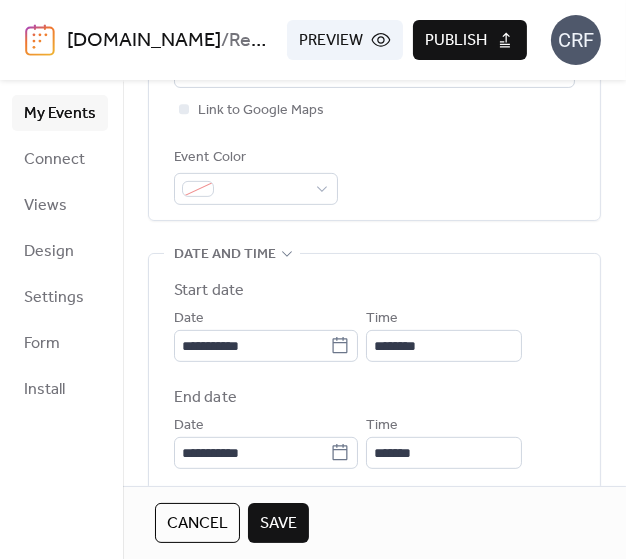 scroll, scrollTop: 600, scrollLeft: 0, axis: vertical 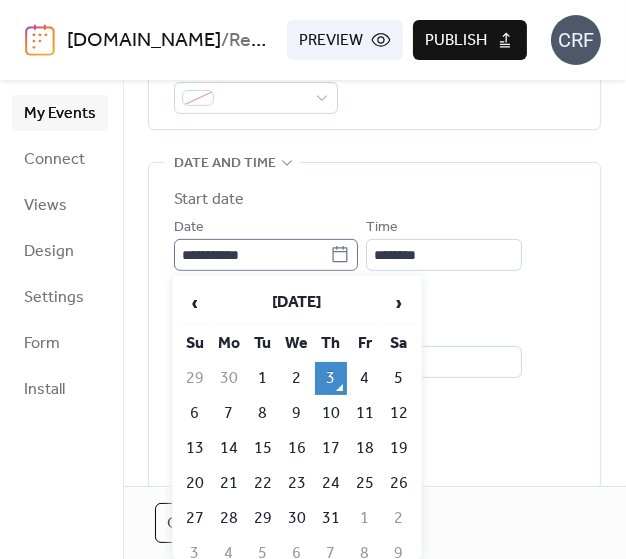 click 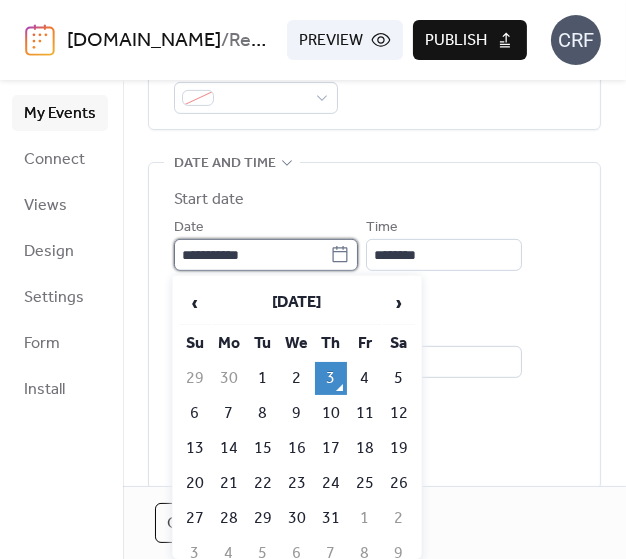 click on "**********" at bounding box center (252, 255) 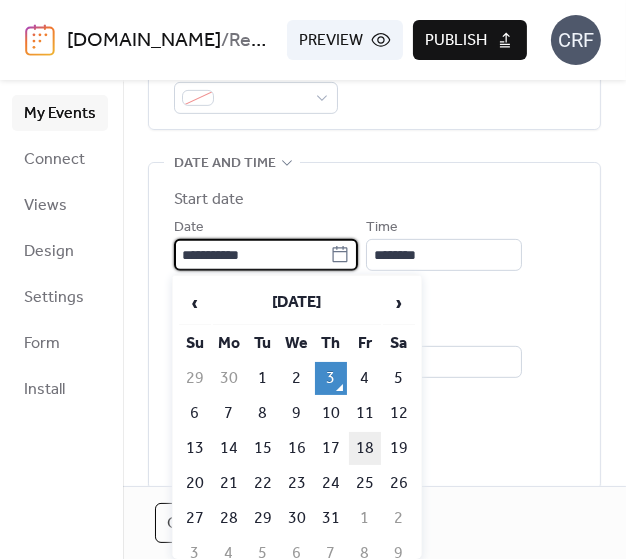 click on "18" at bounding box center [365, 448] 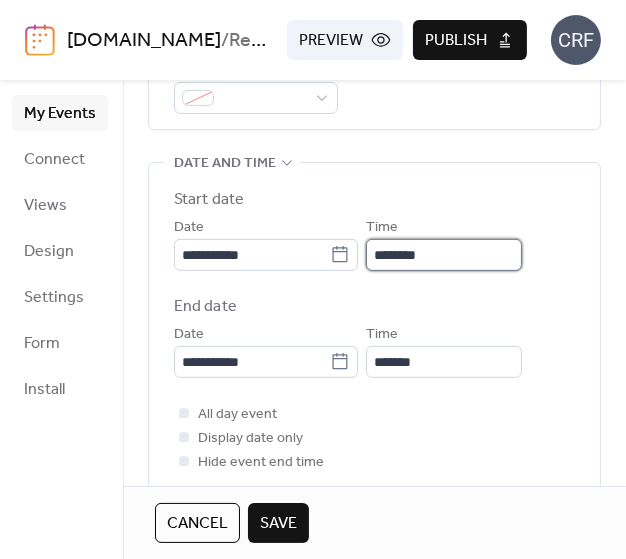 click on "********" at bounding box center [444, 255] 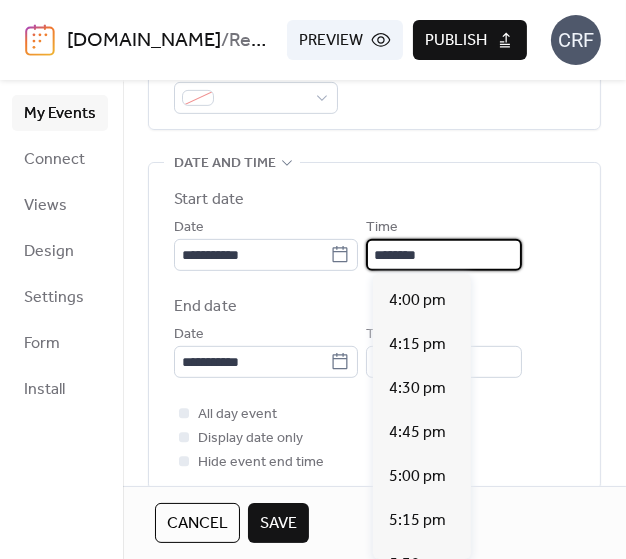 scroll, scrollTop: 2909, scrollLeft: 0, axis: vertical 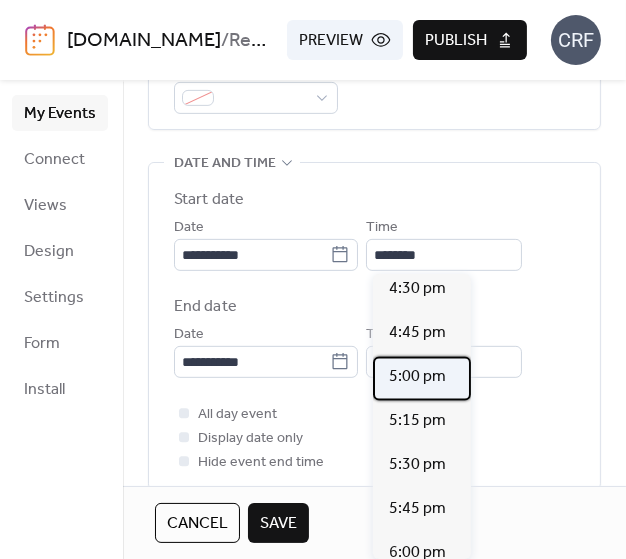 click on "5:00 pm" at bounding box center [417, 378] 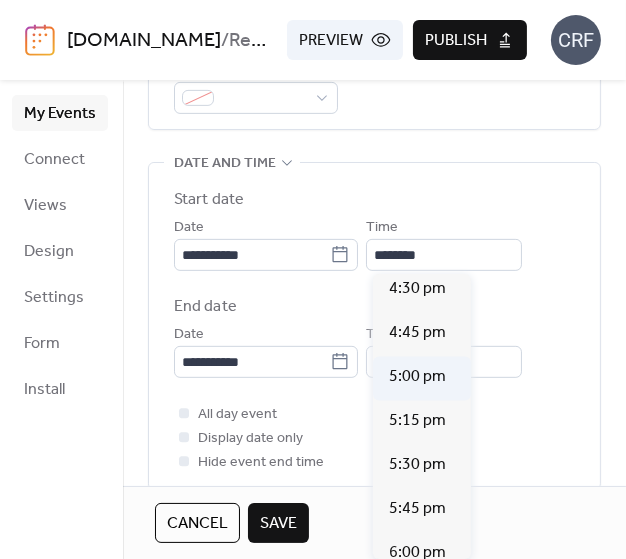type on "*******" 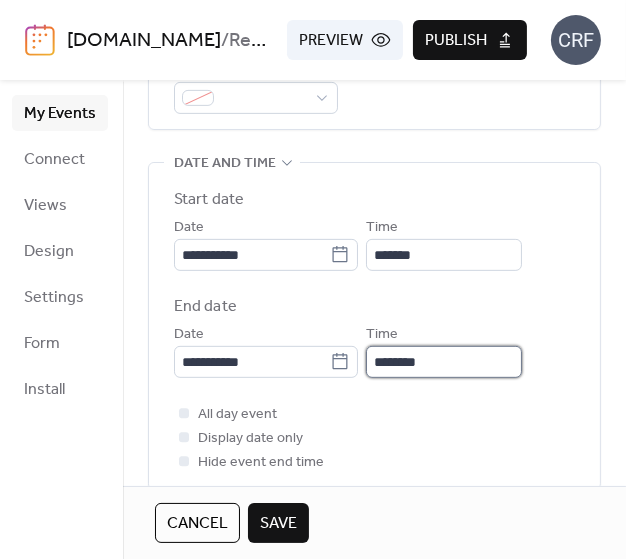 click on "********" at bounding box center (444, 362) 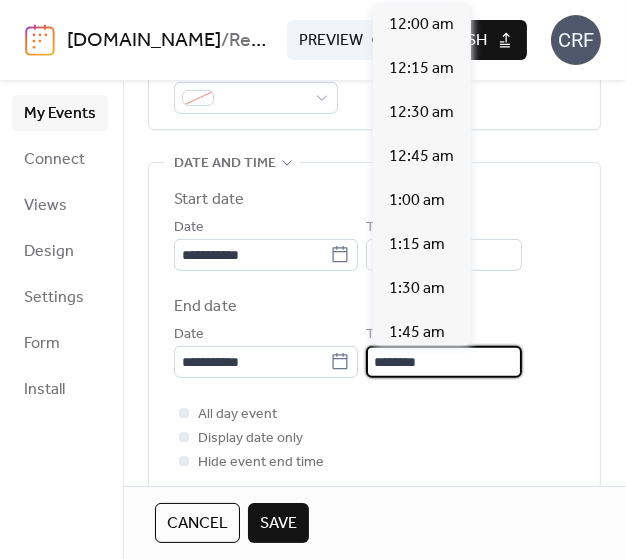 scroll, scrollTop: 3868, scrollLeft: 0, axis: vertical 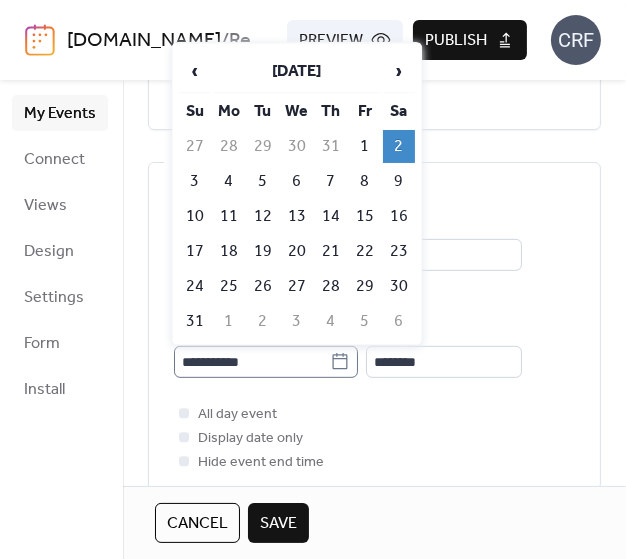click 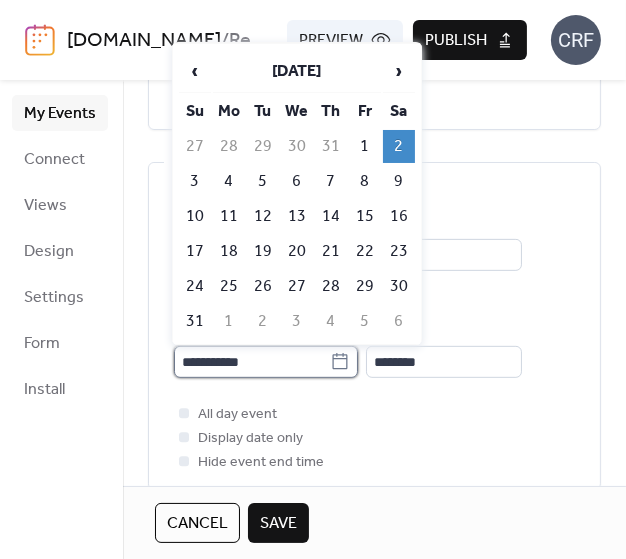 click on "**********" at bounding box center (252, 362) 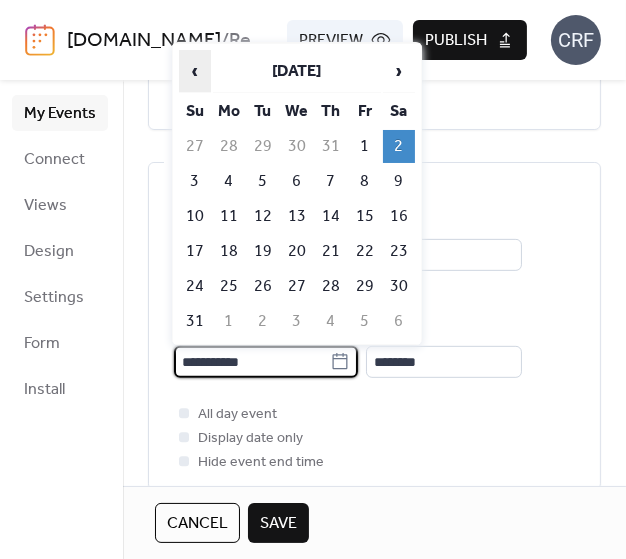 click on "‹" at bounding box center [195, 71] 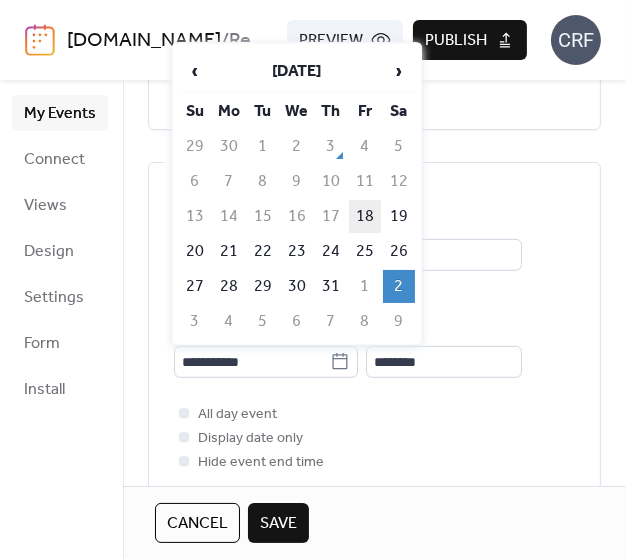click on "18" at bounding box center (365, 216) 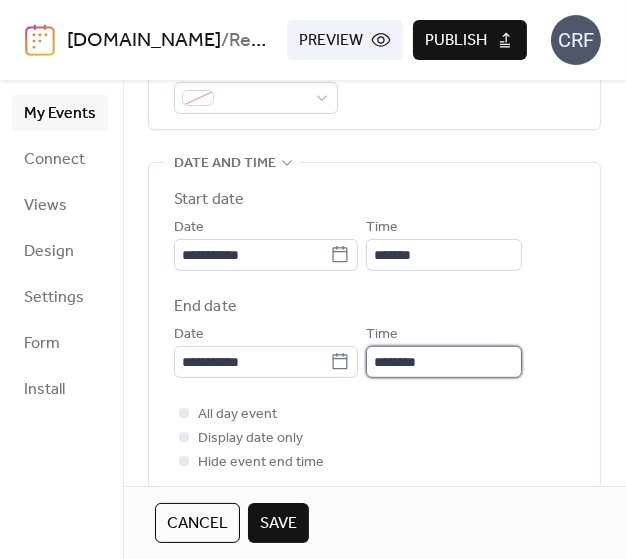 click on "********" at bounding box center (444, 362) 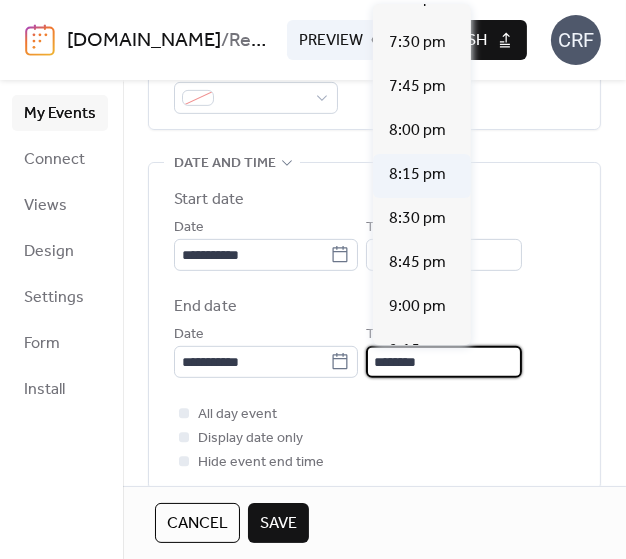 scroll, scrollTop: 335, scrollLeft: 0, axis: vertical 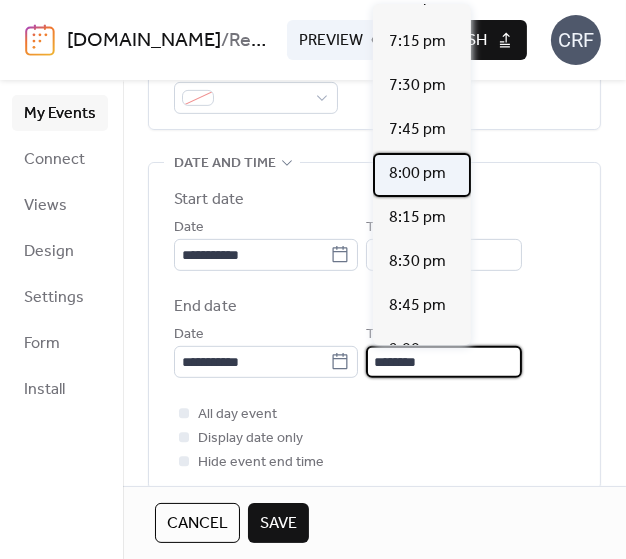 click on "8:00 pm" at bounding box center (417, 174) 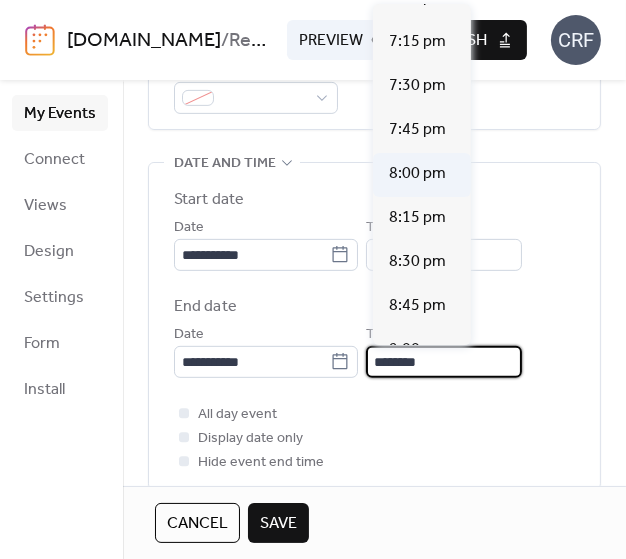 type on "*******" 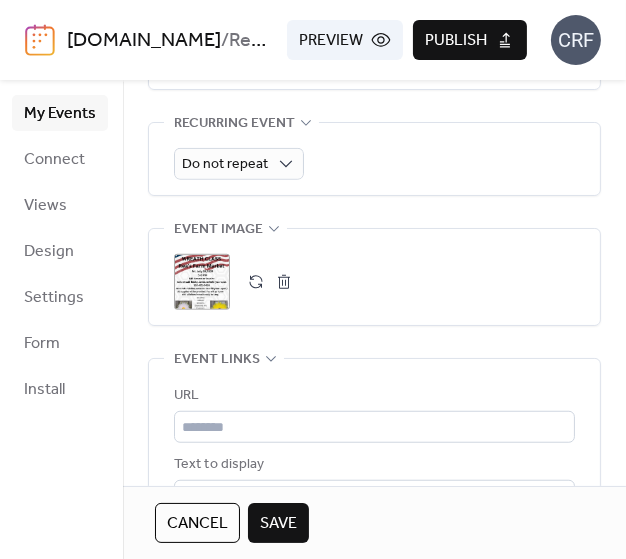 scroll, scrollTop: 1100, scrollLeft: 0, axis: vertical 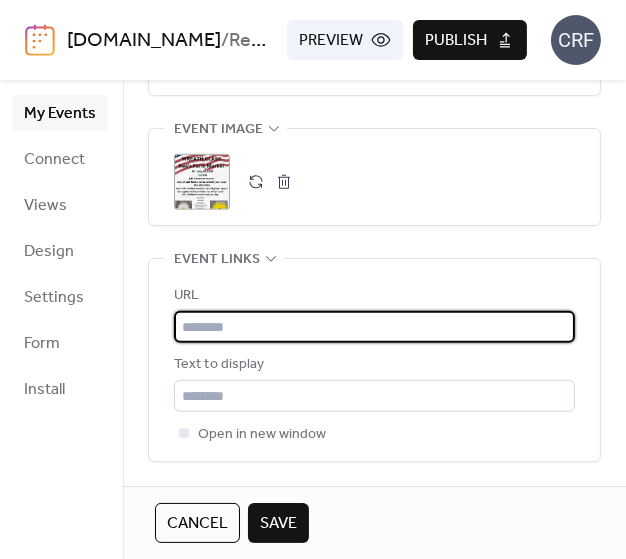 click at bounding box center [374, 327] 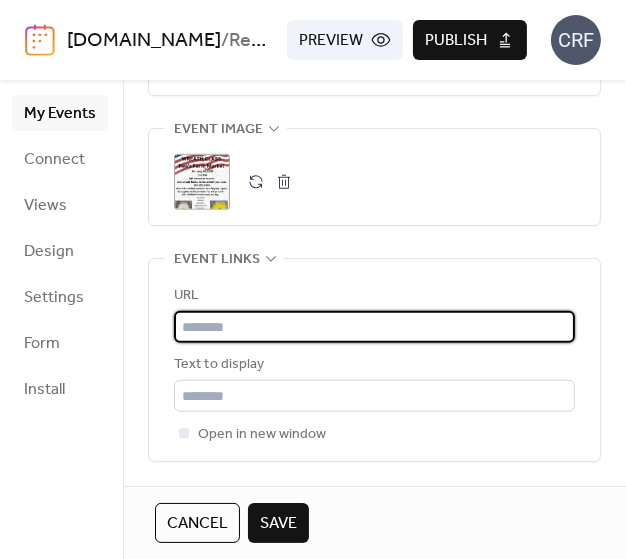 paste on "**********" 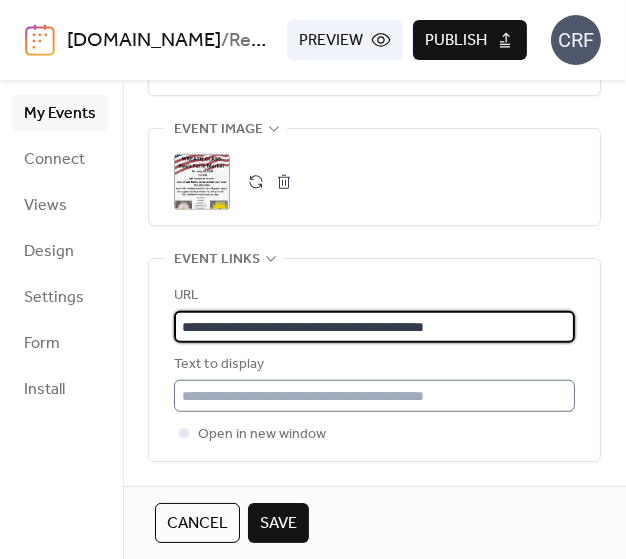 type on "**********" 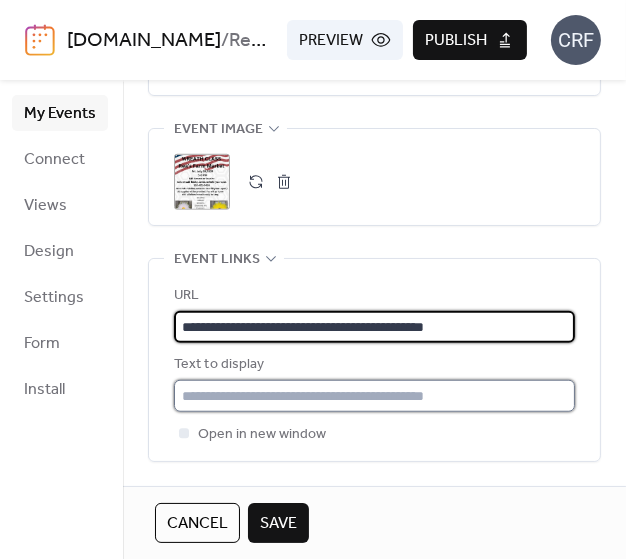 click at bounding box center (374, 396) 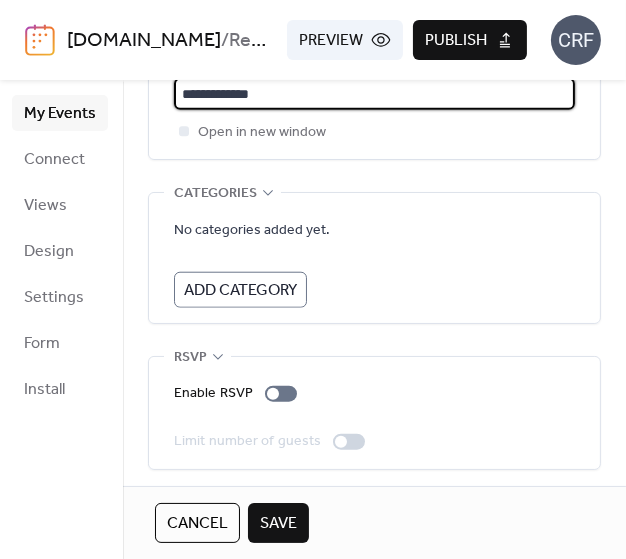 scroll, scrollTop: 1404, scrollLeft: 0, axis: vertical 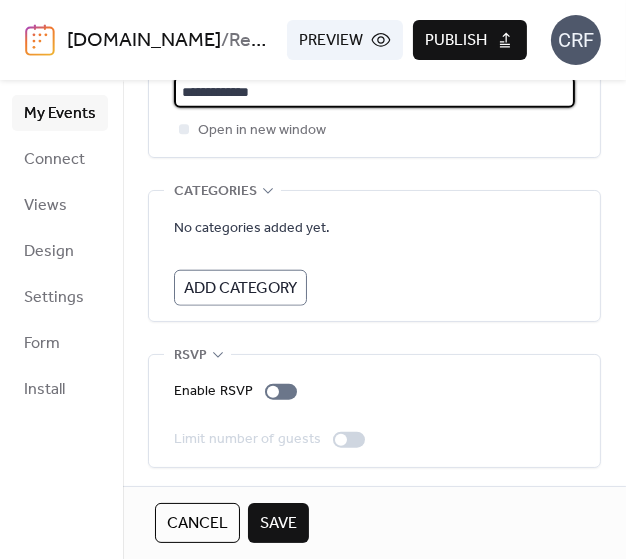 type on "**********" 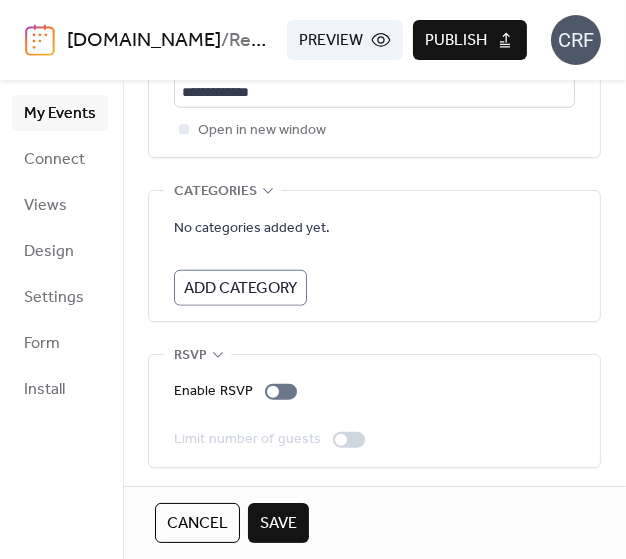 click on "Save" at bounding box center [278, 524] 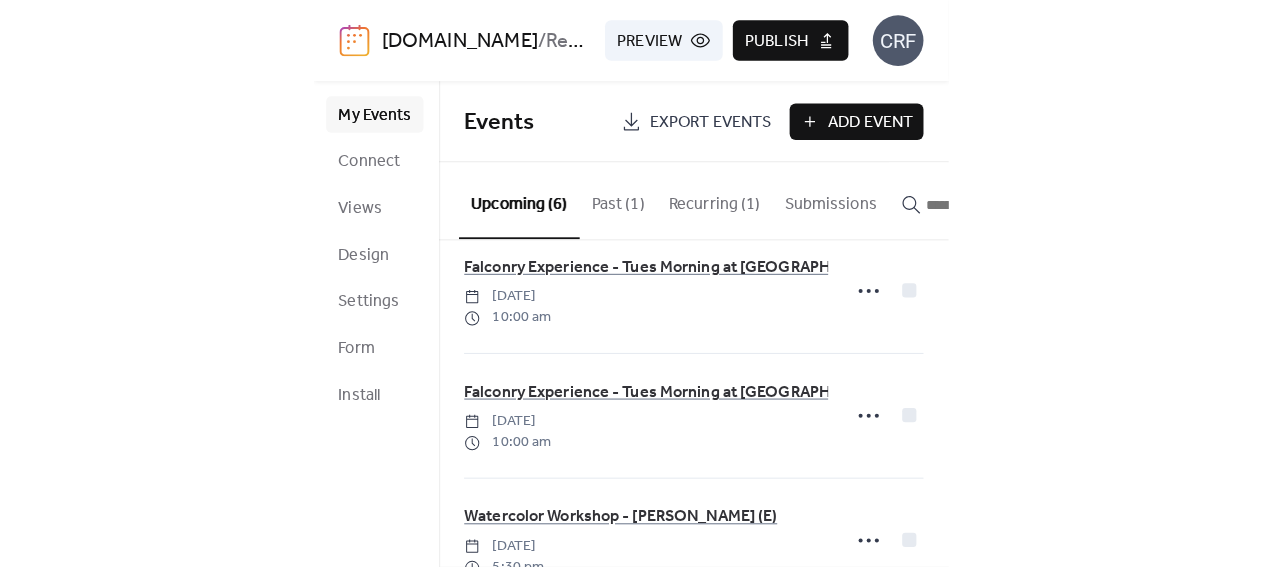scroll, scrollTop: 462, scrollLeft: 0, axis: vertical 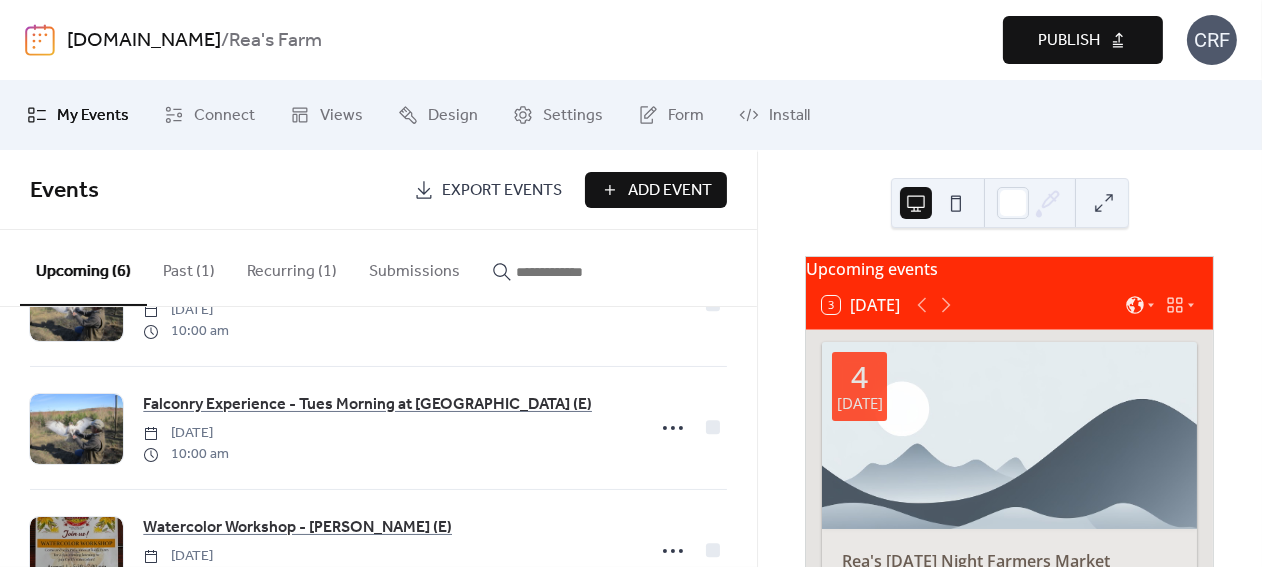 click on "Add Event" at bounding box center (670, 191) 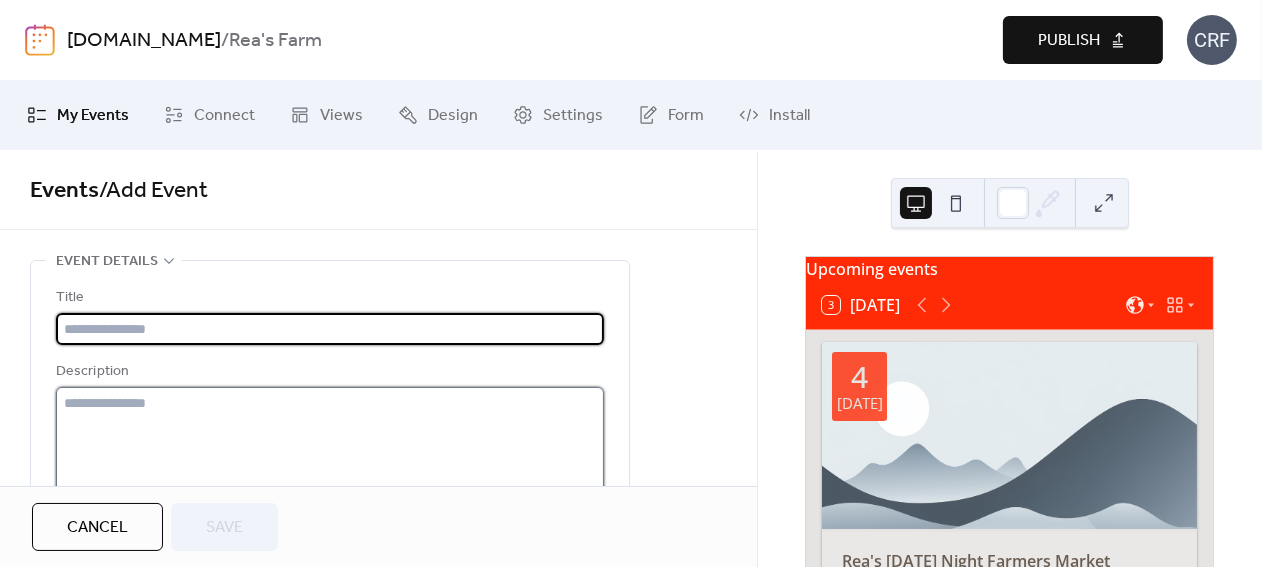 click at bounding box center [330, 463] 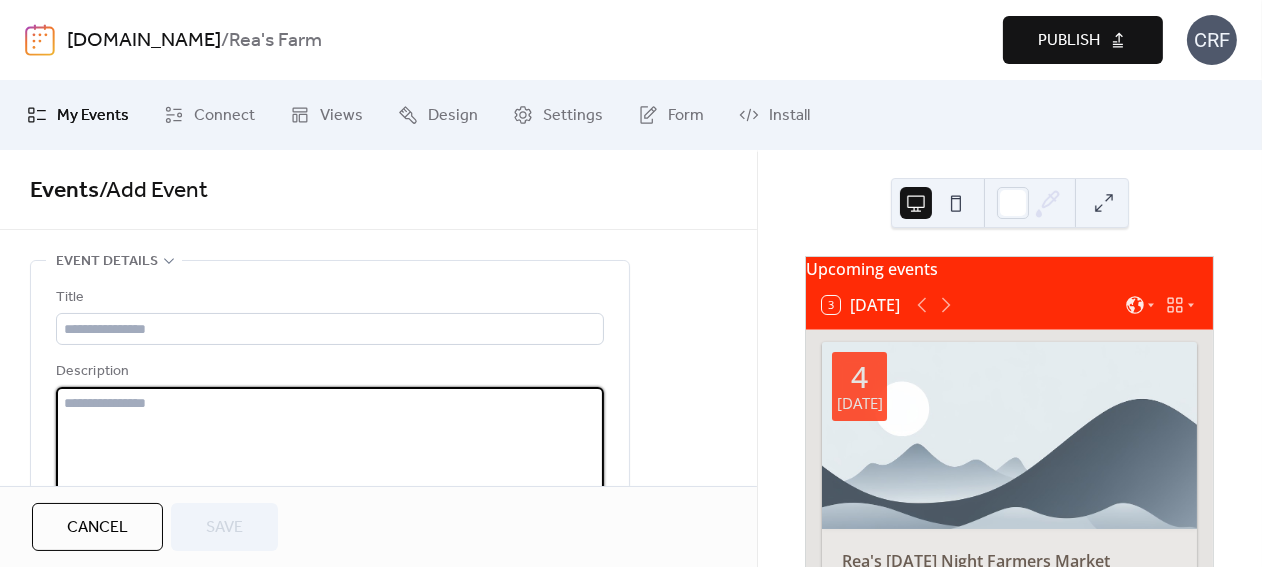 paste on "**********" 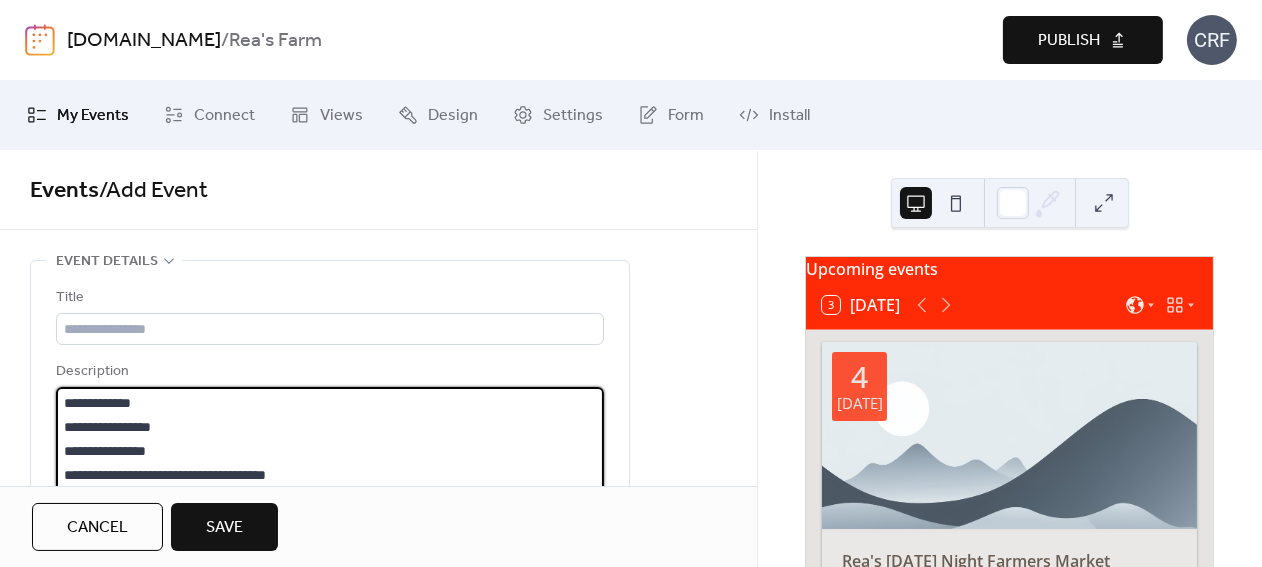 scroll, scrollTop: 549, scrollLeft: 0, axis: vertical 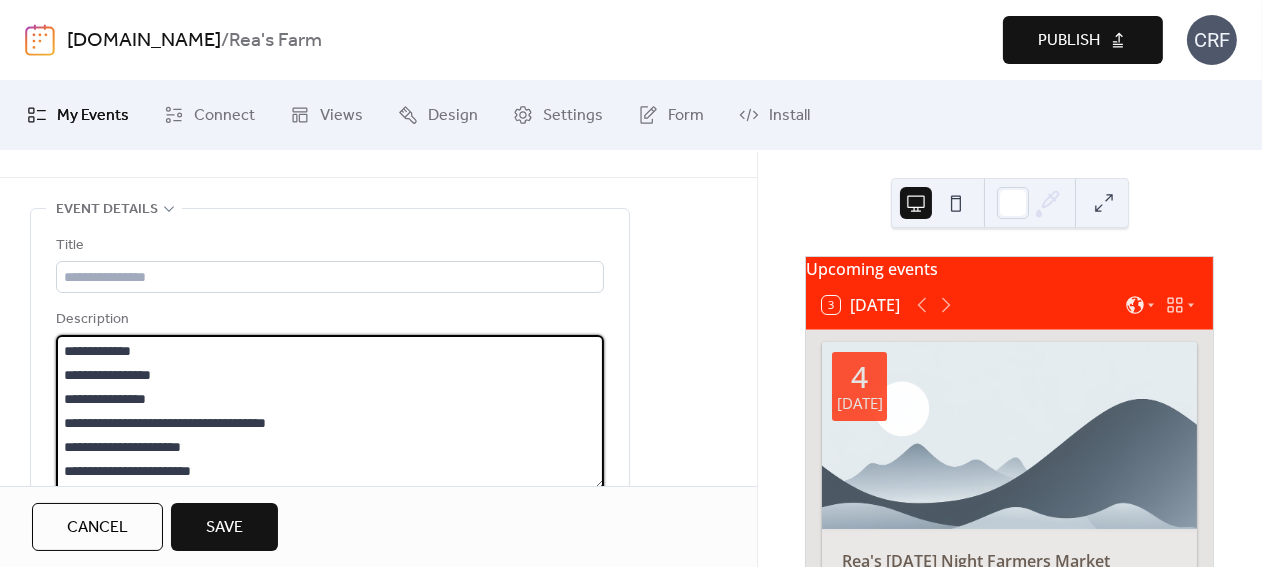 drag, startPoint x: 64, startPoint y: 372, endPoint x: 187, endPoint y: 378, distance: 123.146255 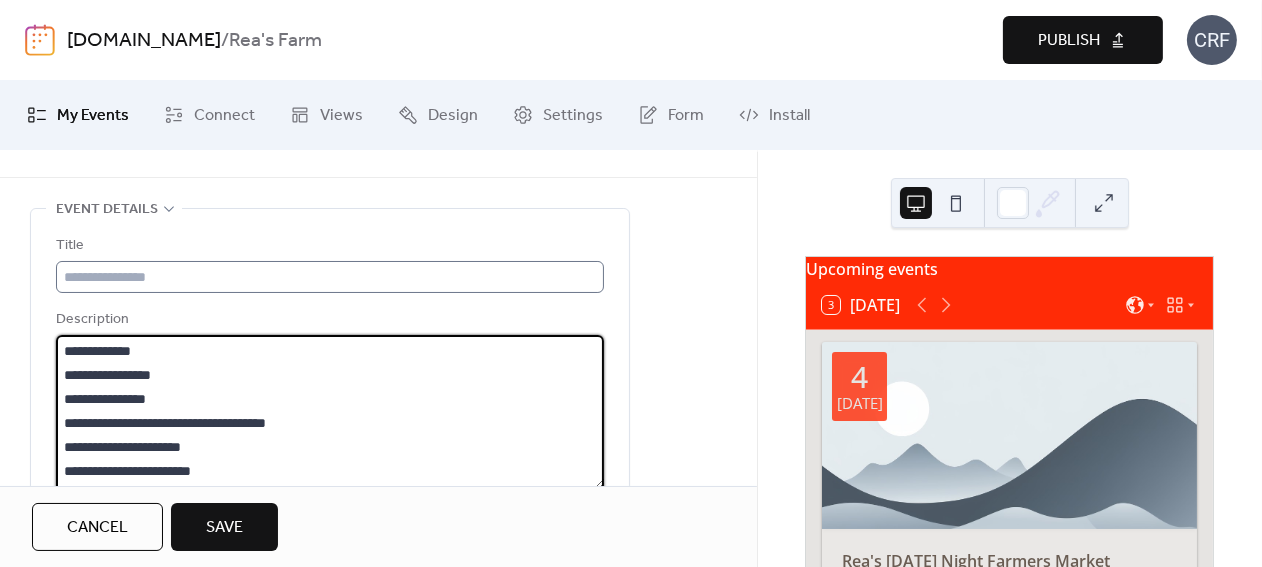 type on "**********" 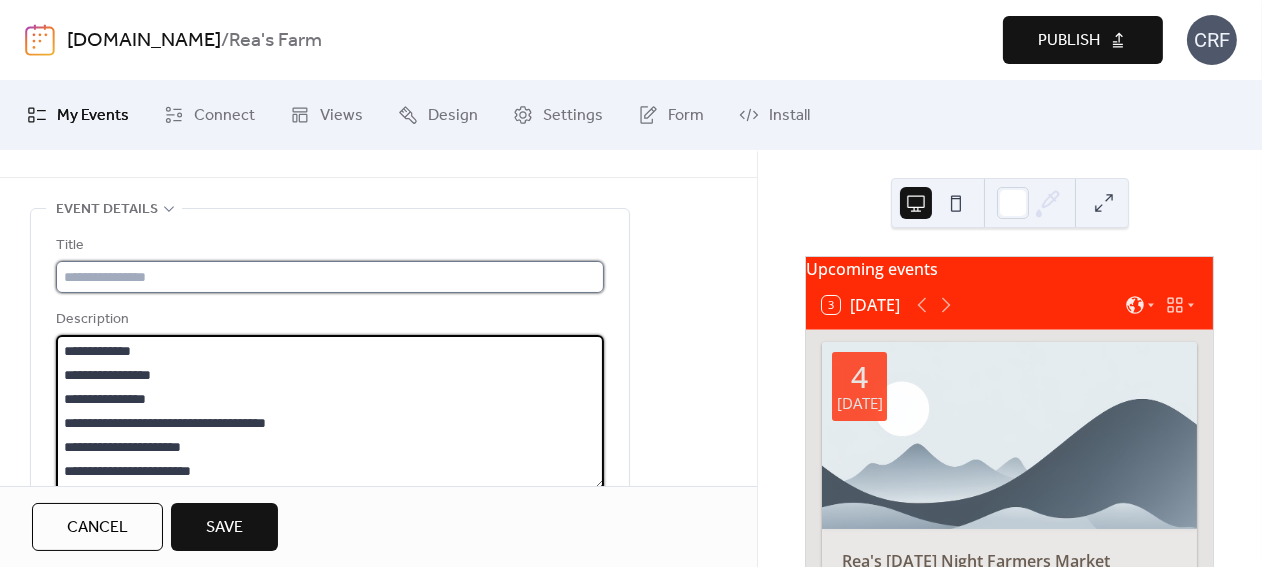 click at bounding box center (330, 277) 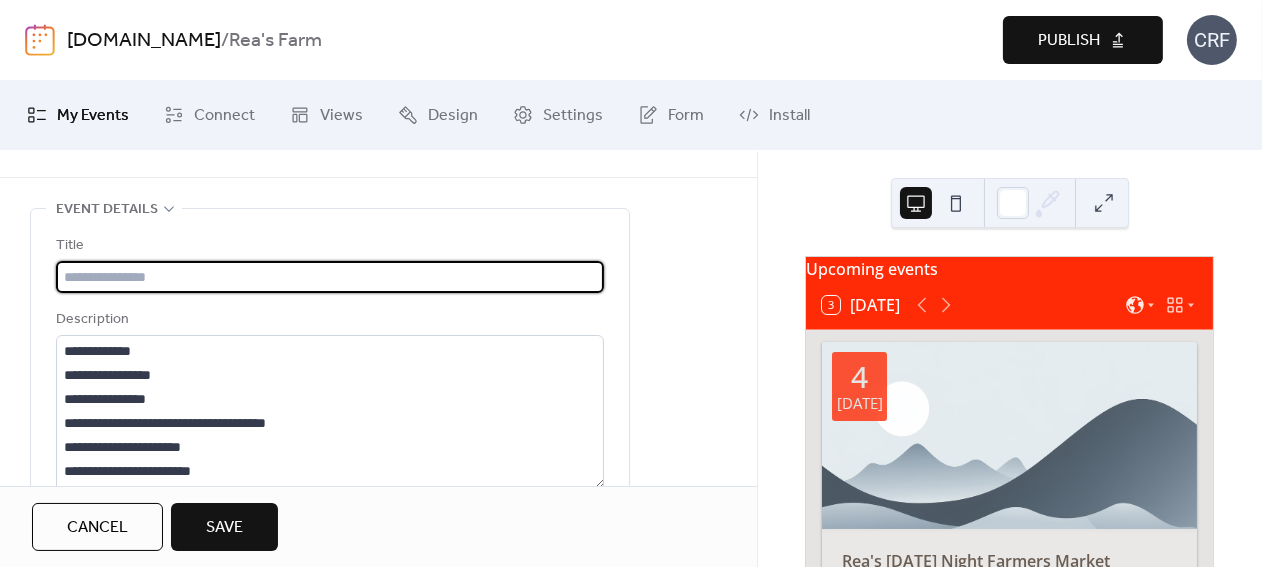 paste on "**********" 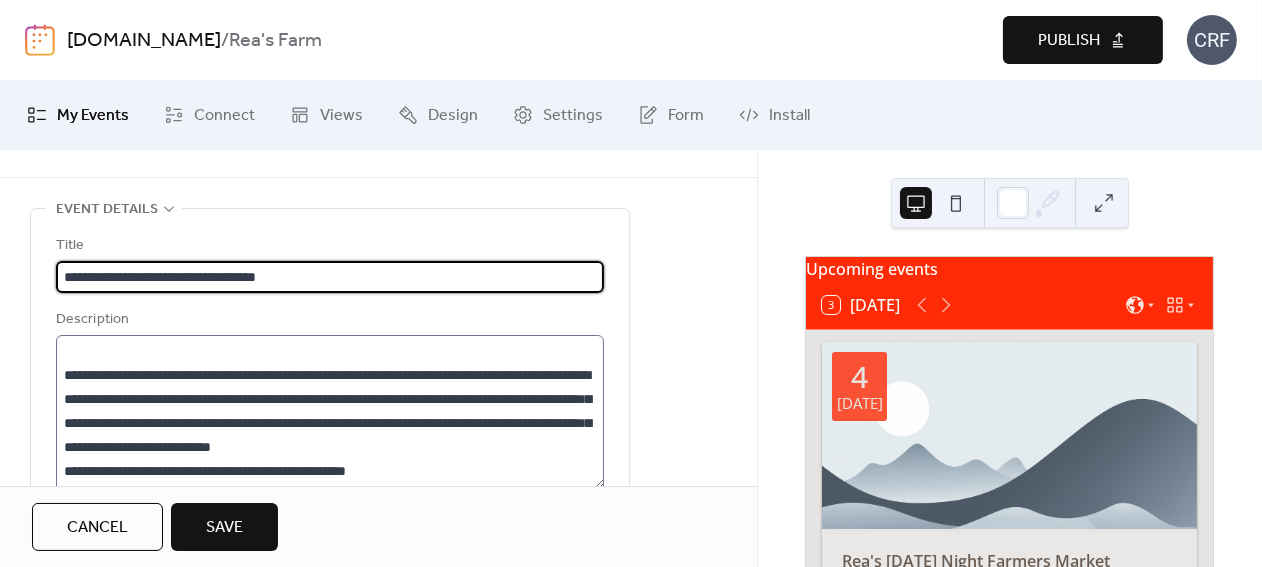 scroll, scrollTop: 551, scrollLeft: 0, axis: vertical 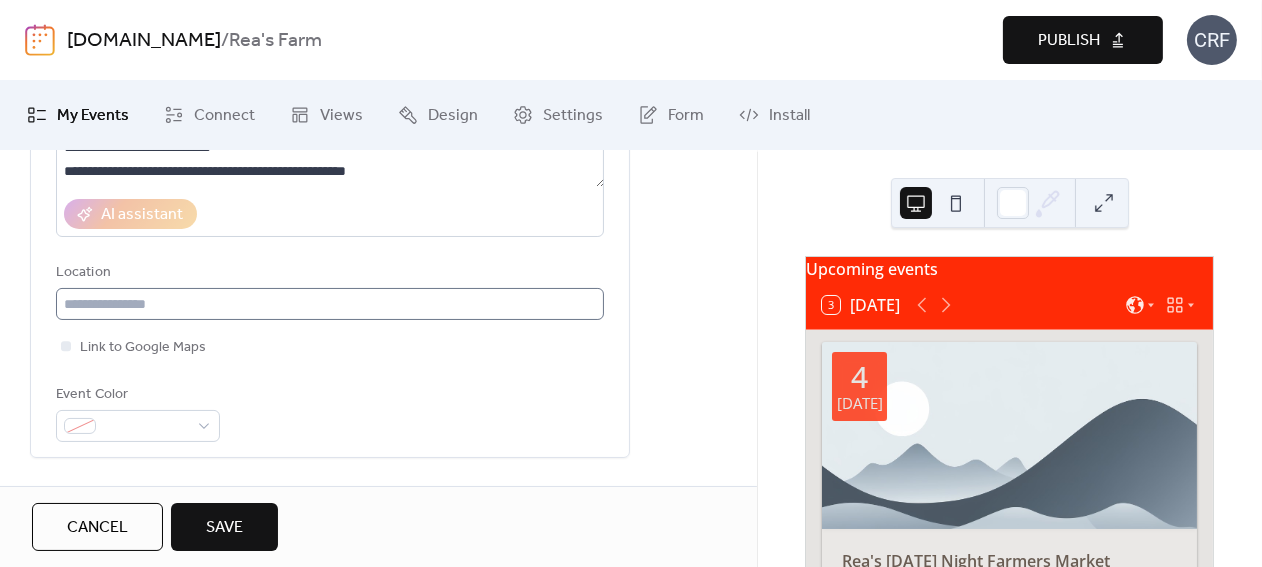 type on "**********" 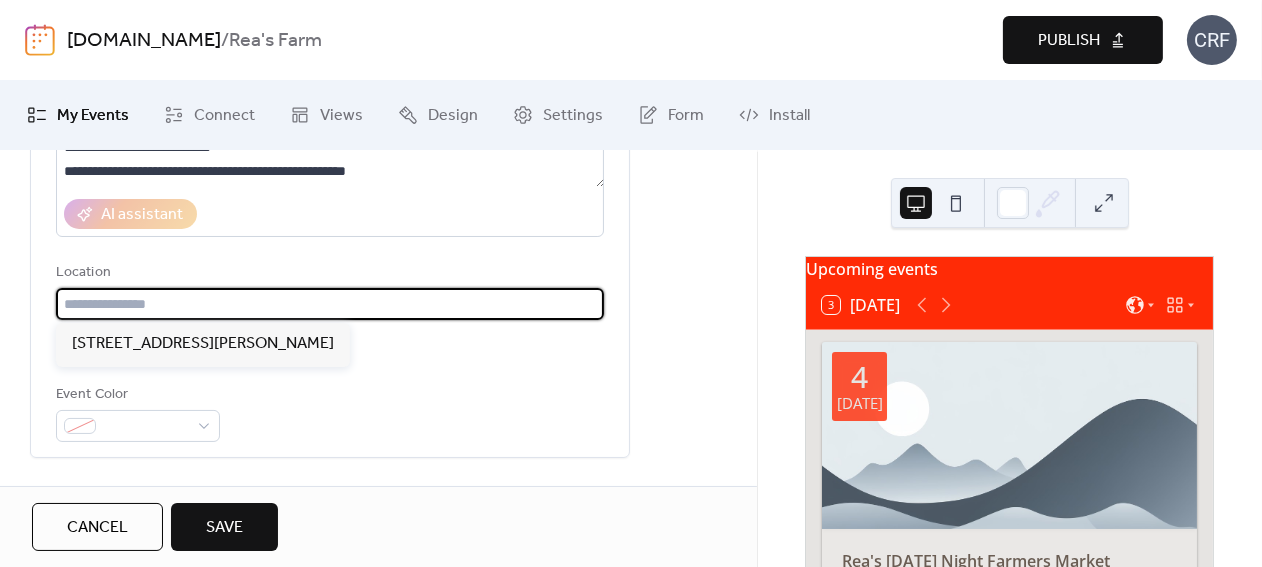 click at bounding box center [330, 304] 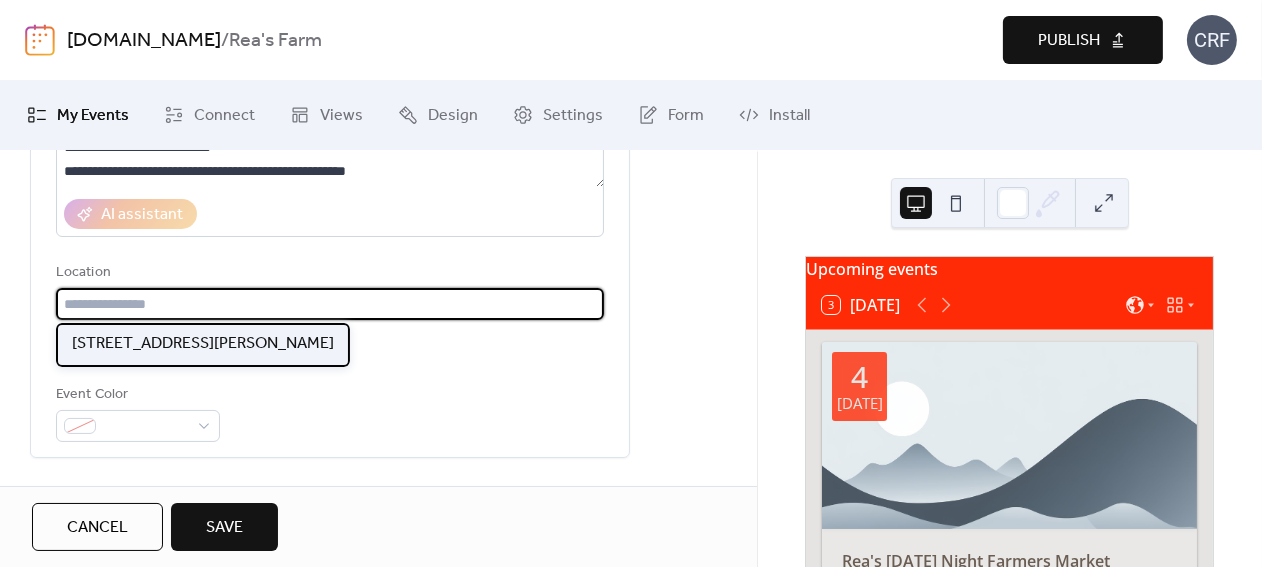 click on "400 Stevens St. West Cape May, NJ 08204" at bounding box center [203, 344] 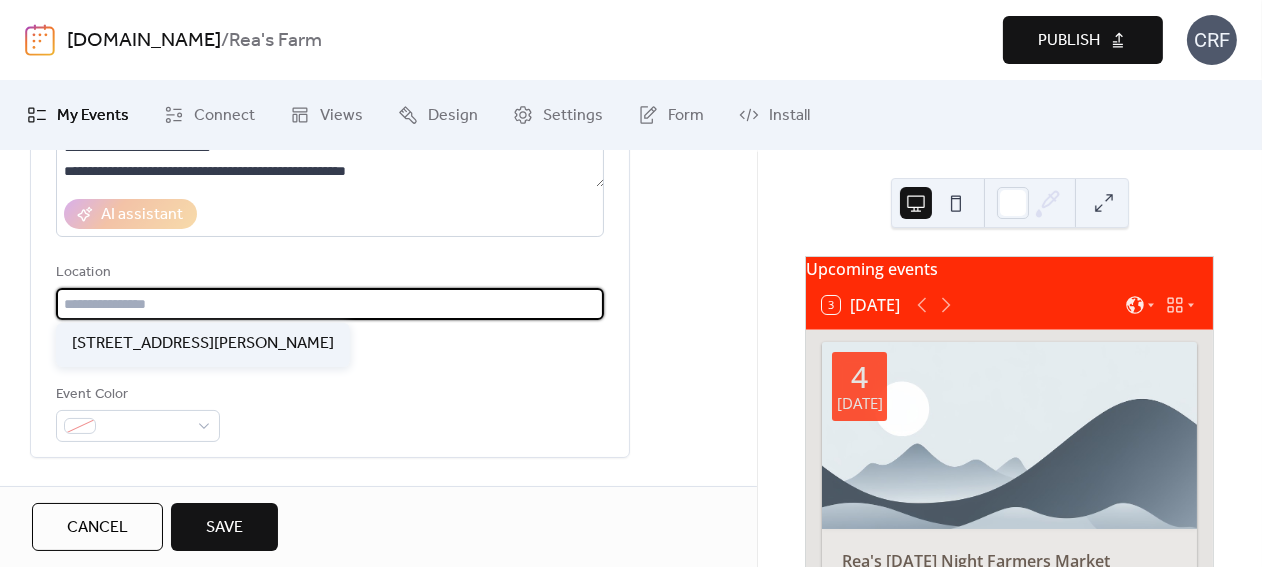 type on "**********" 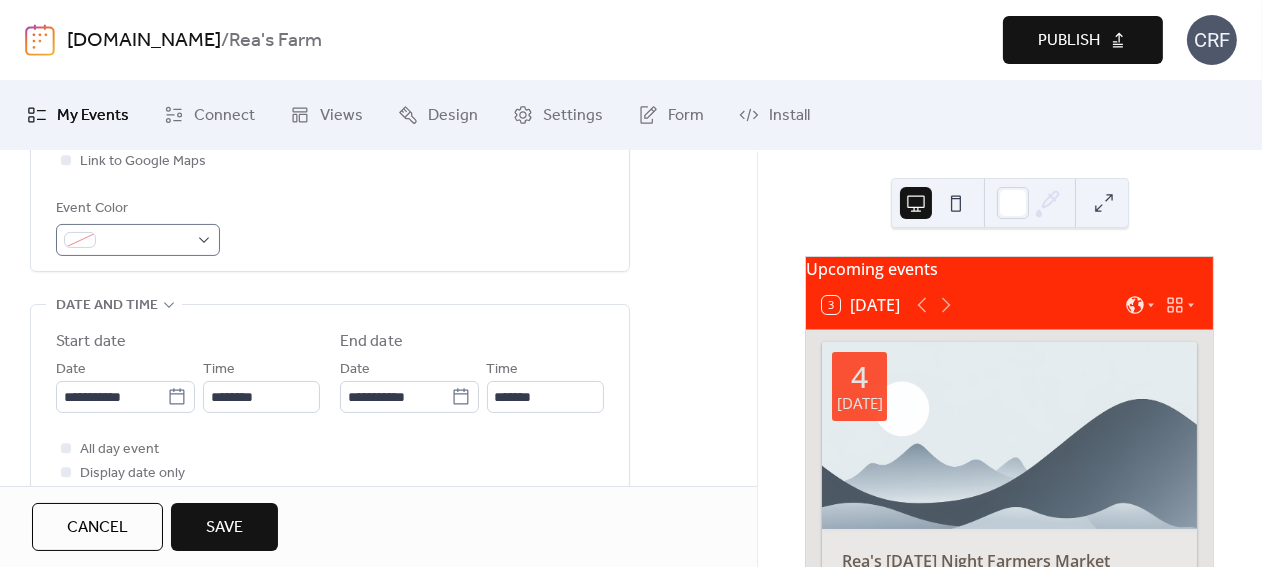 scroll, scrollTop: 552, scrollLeft: 0, axis: vertical 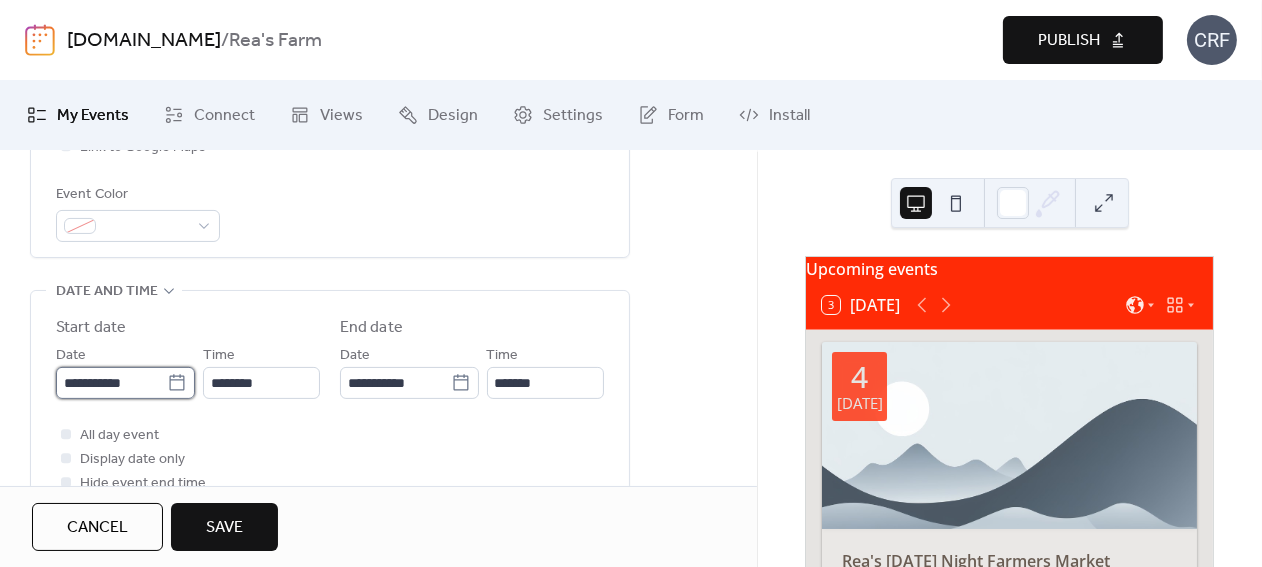 click on "**********" at bounding box center [111, 383] 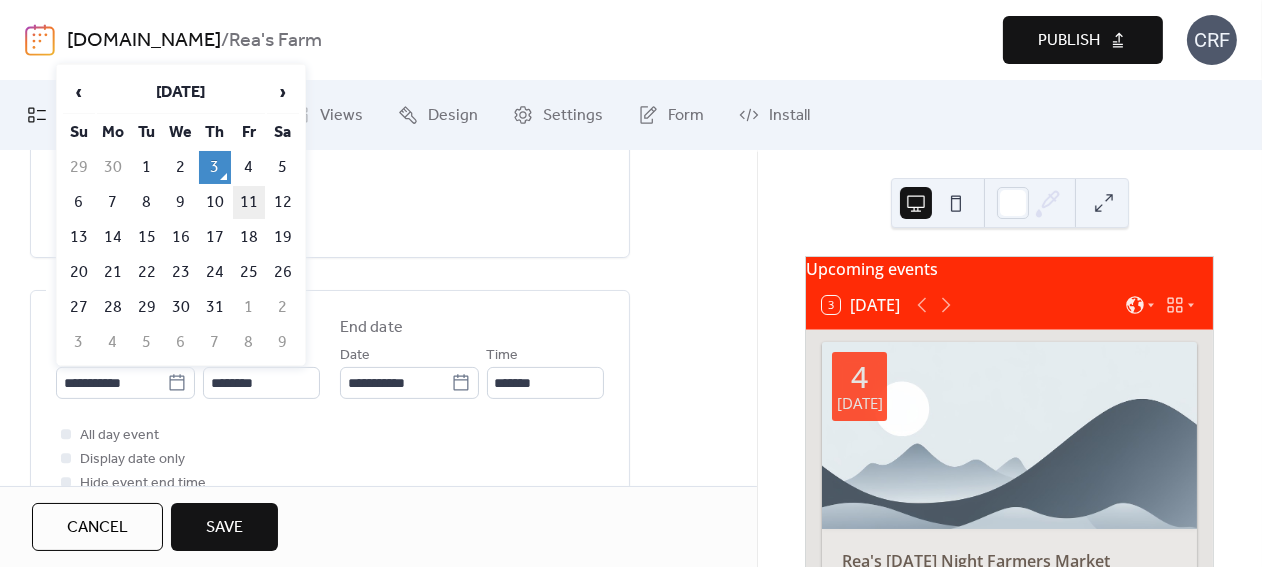 click on "11" at bounding box center (249, 202) 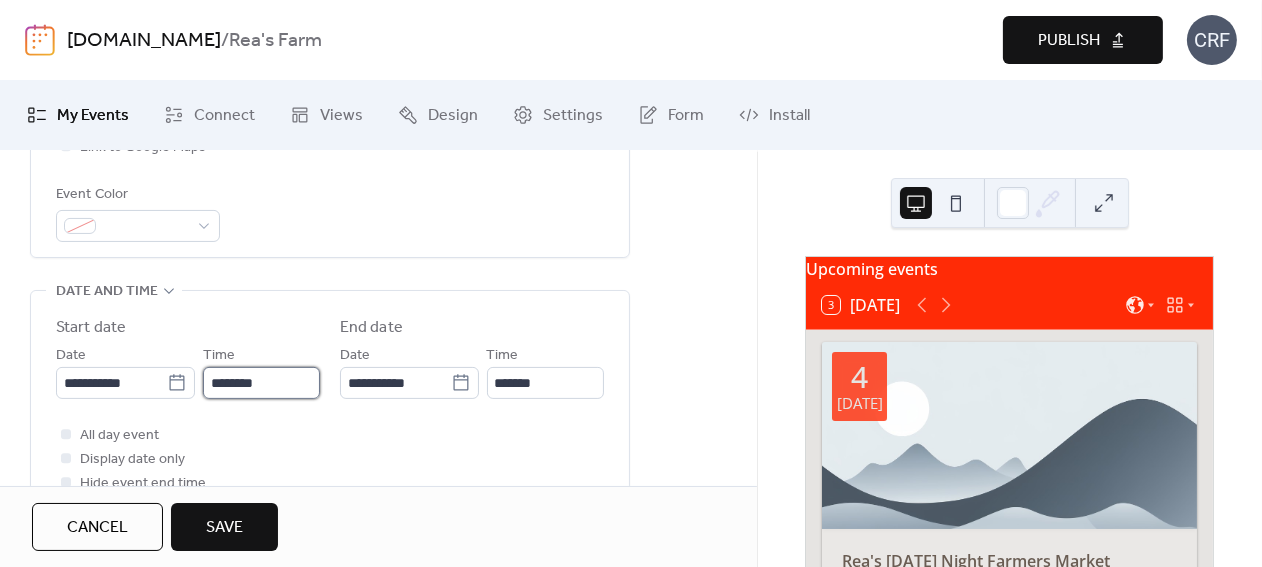 click on "********" at bounding box center [261, 383] 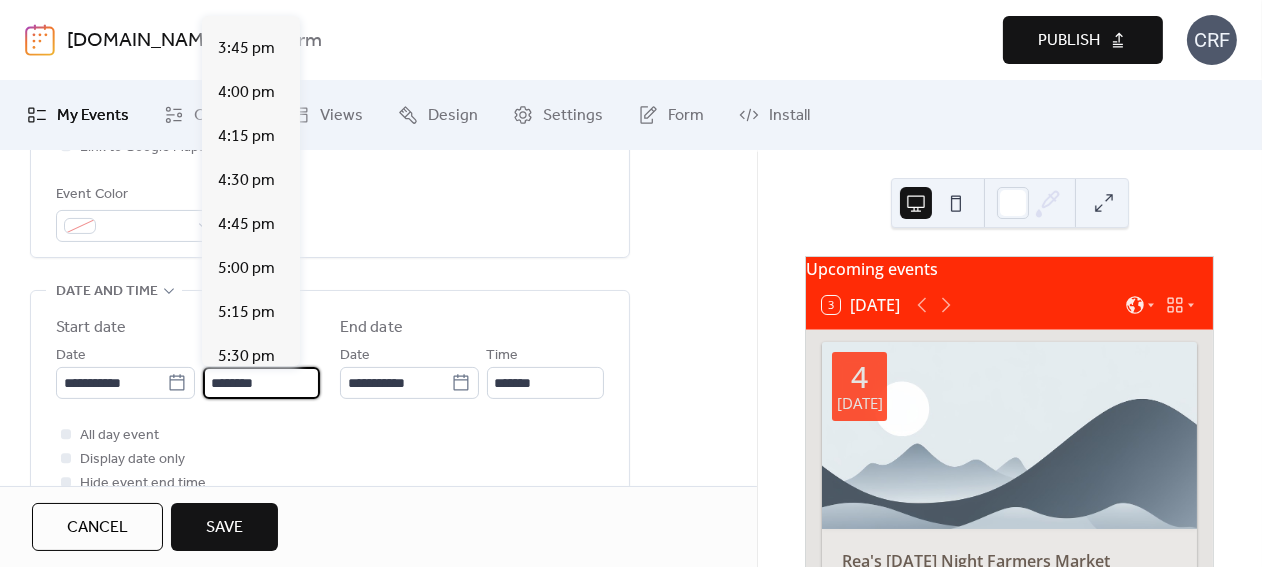 scroll, scrollTop: 2809, scrollLeft: 0, axis: vertical 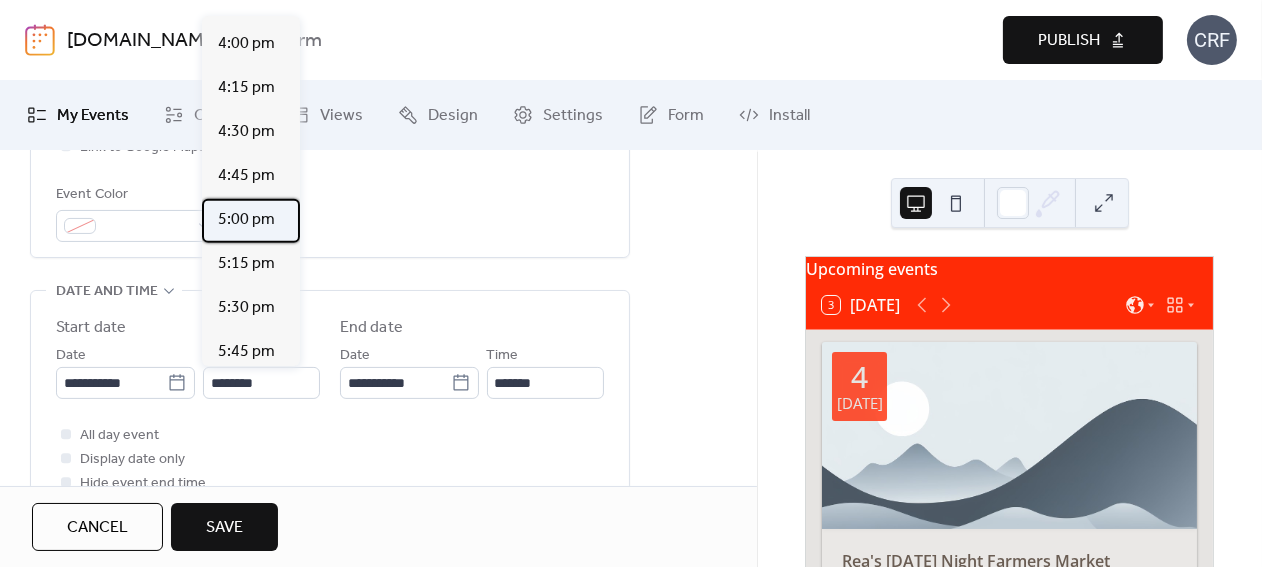 click on "5:00 pm" at bounding box center (246, 220) 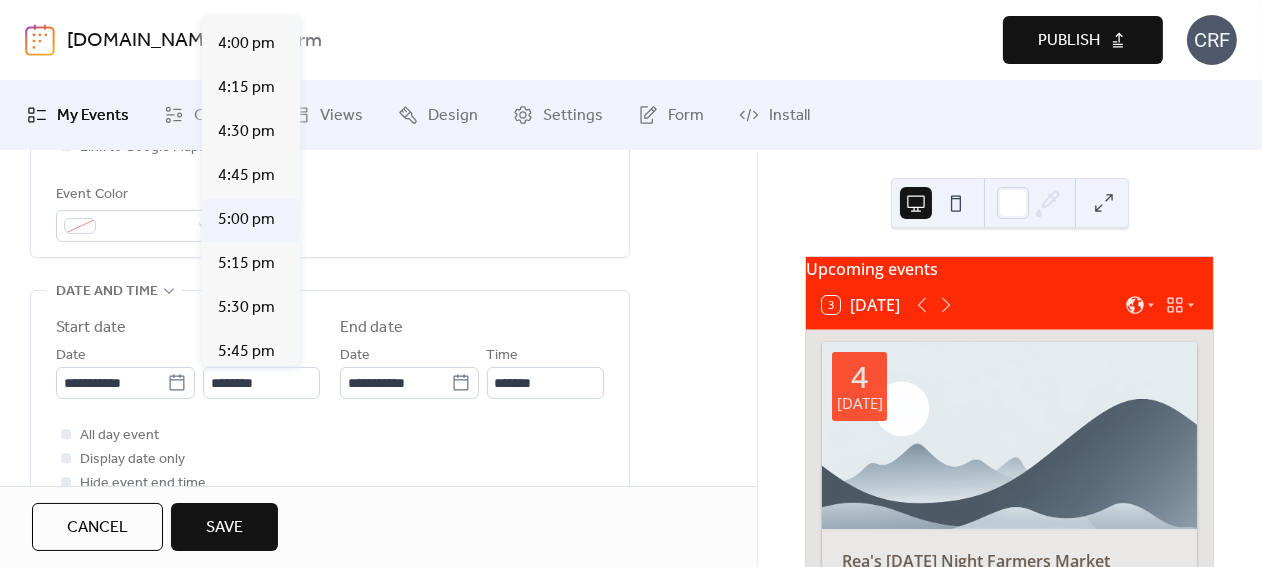 type on "*******" 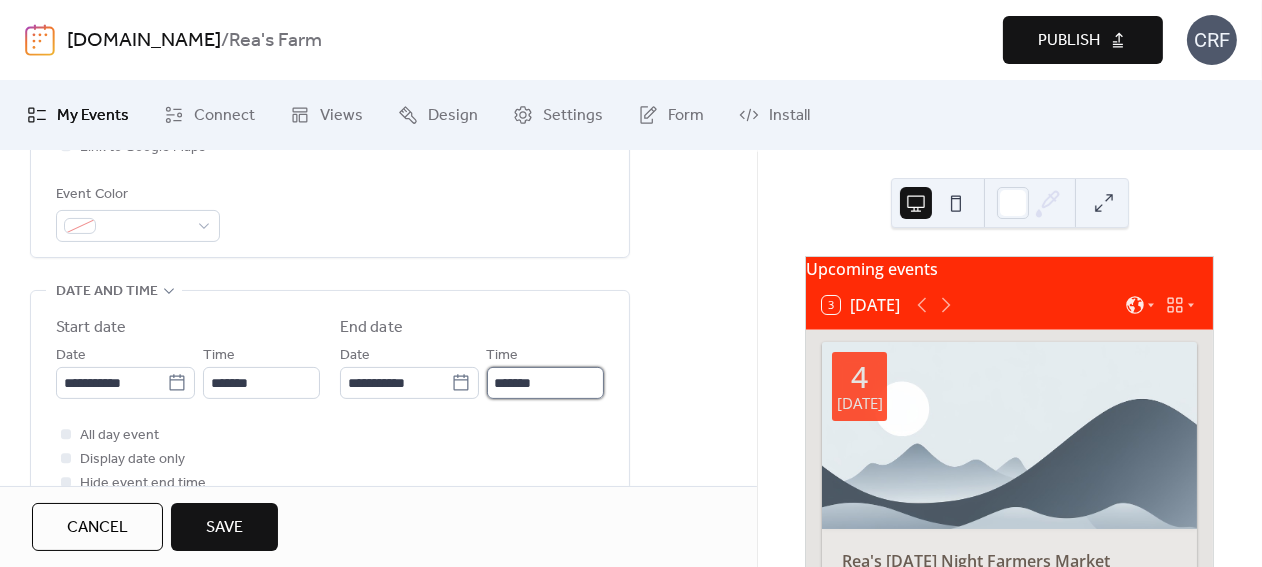 click on "*******" at bounding box center (545, 383) 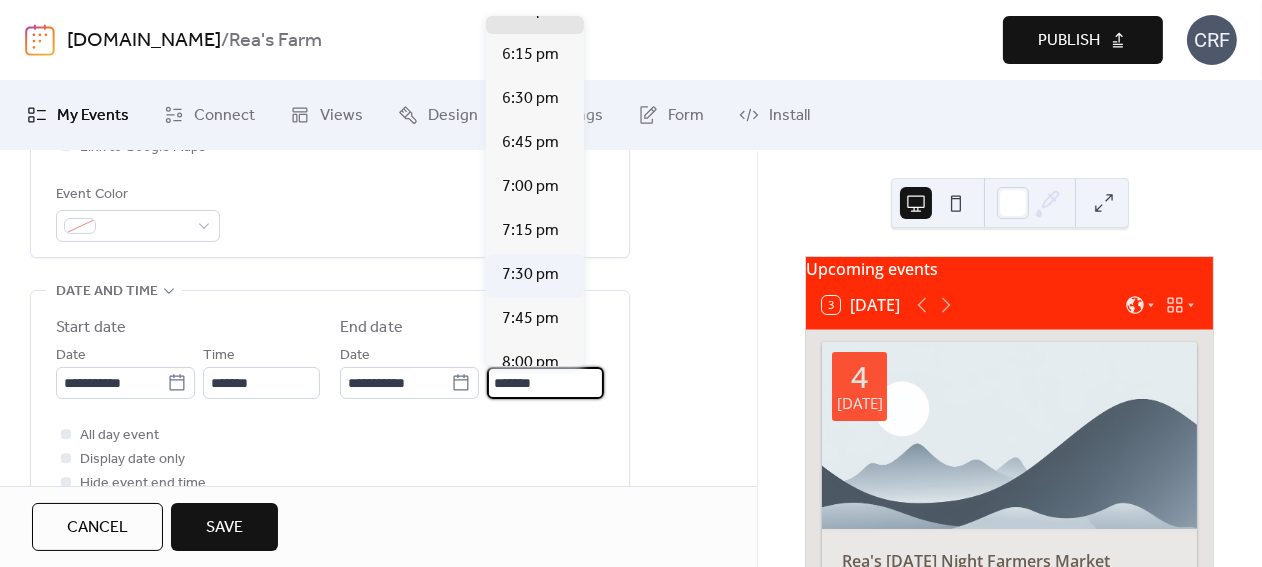 scroll, scrollTop: 200, scrollLeft: 0, axis: vertical 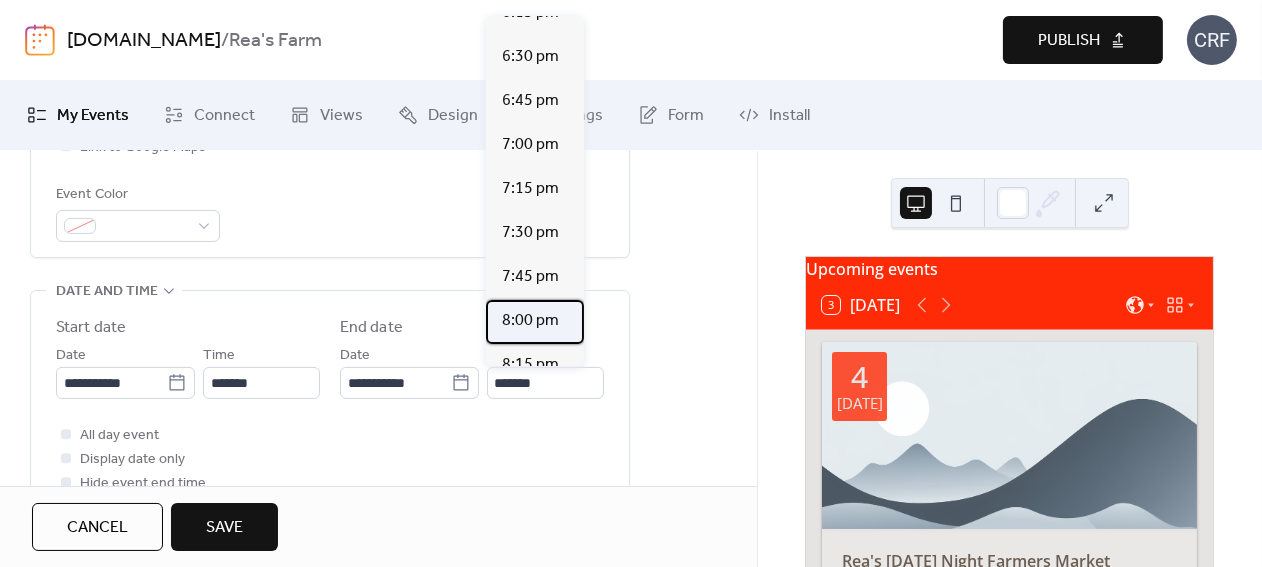 click on "8:00 pm" at bounding box center (530, 321) 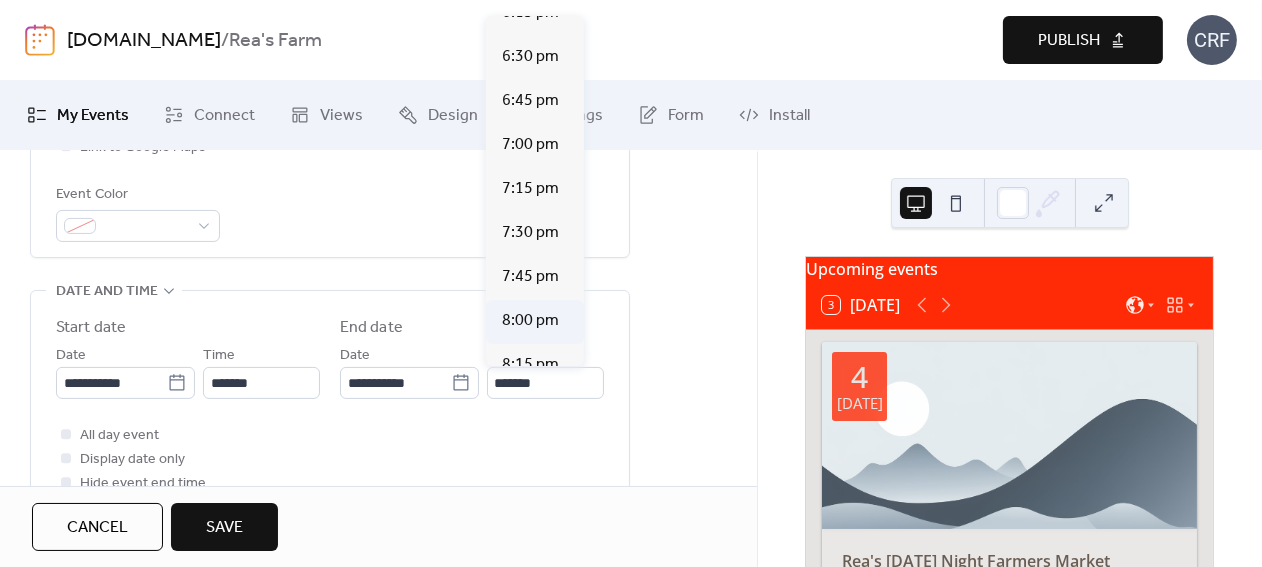 type on "*******" 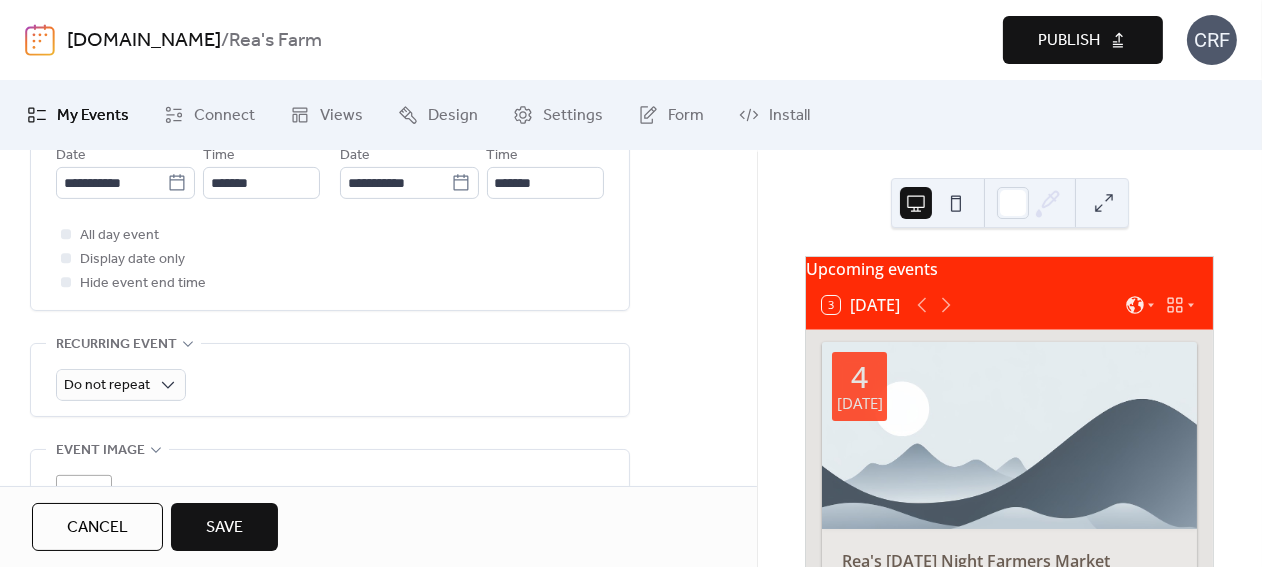 scroll, scrollTop: 852, scrollLeft: 0, axis: vertical 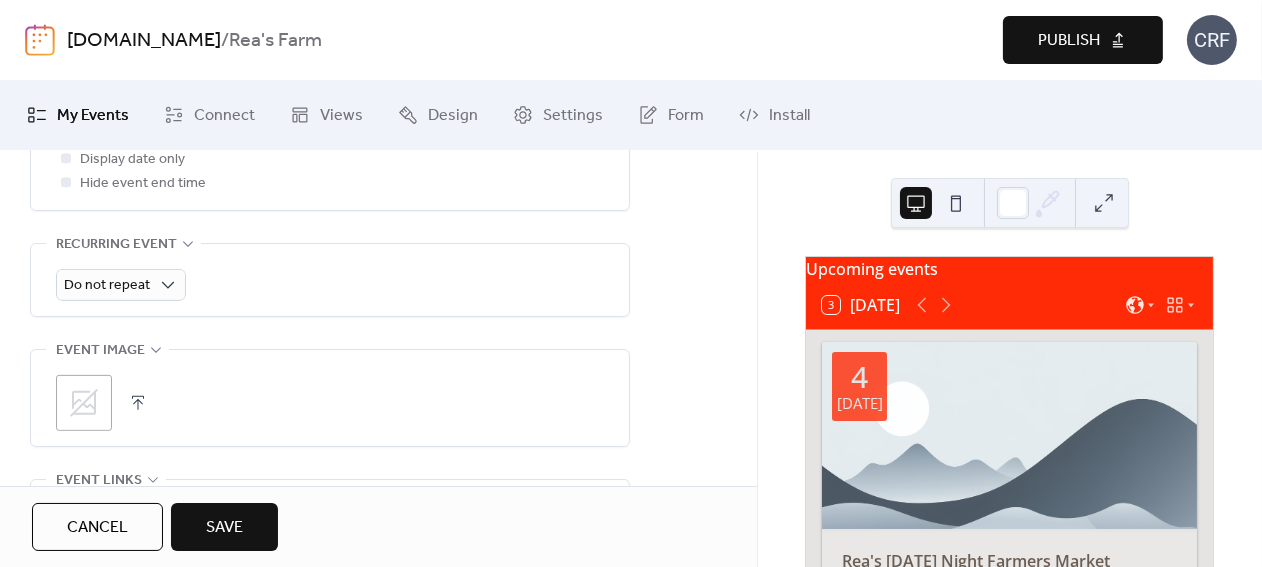 click 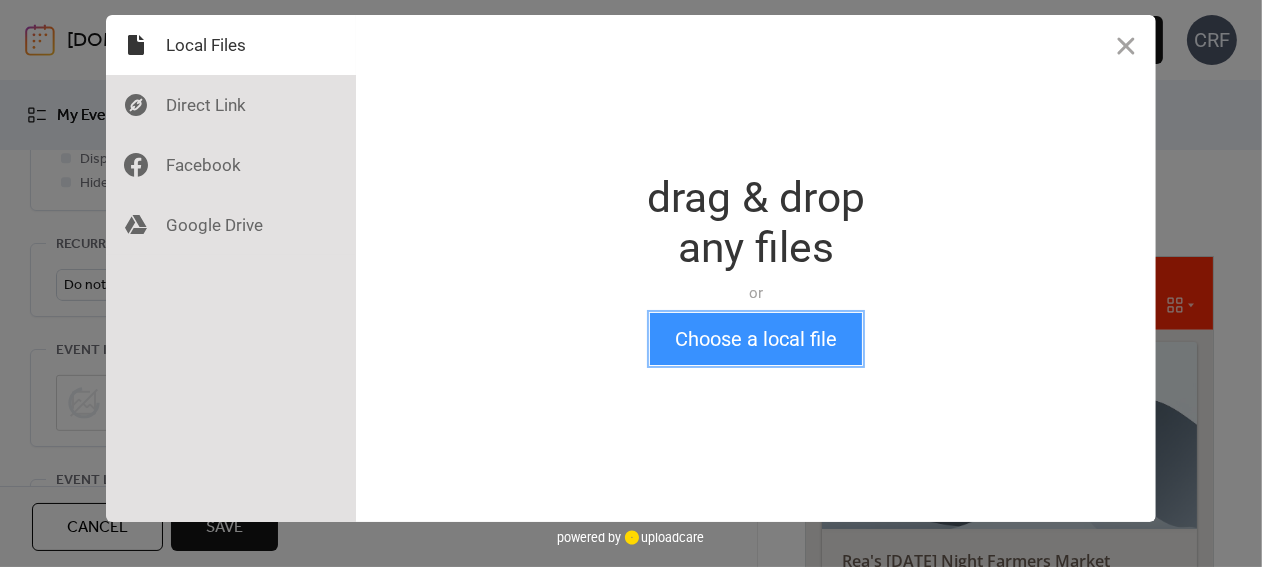 click on "Choose a local file" at bounding box center (756, 339) 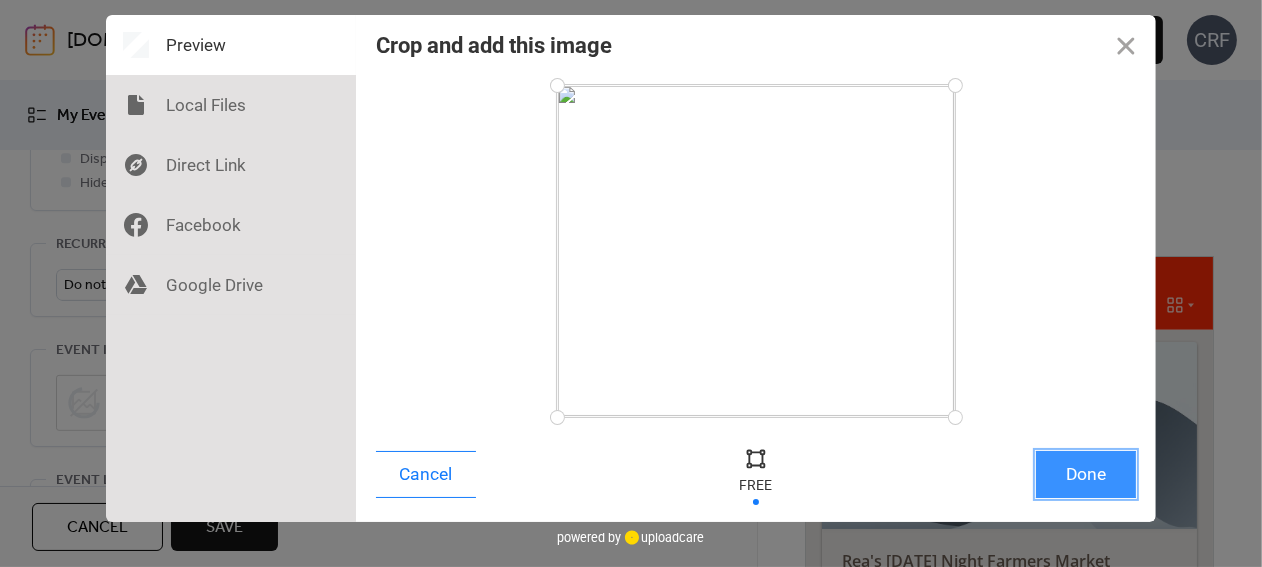 click on "Done" at bounding box center [1086, 474] 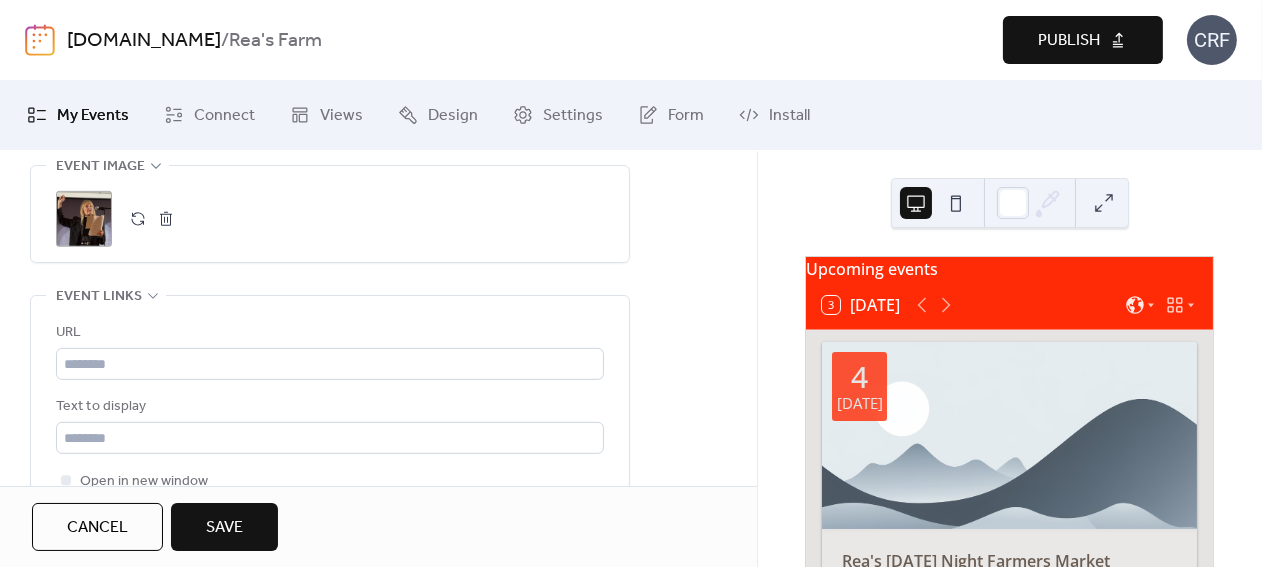 scroll, scrollTop: 1152, scrollLeft: 0, axis: vertical 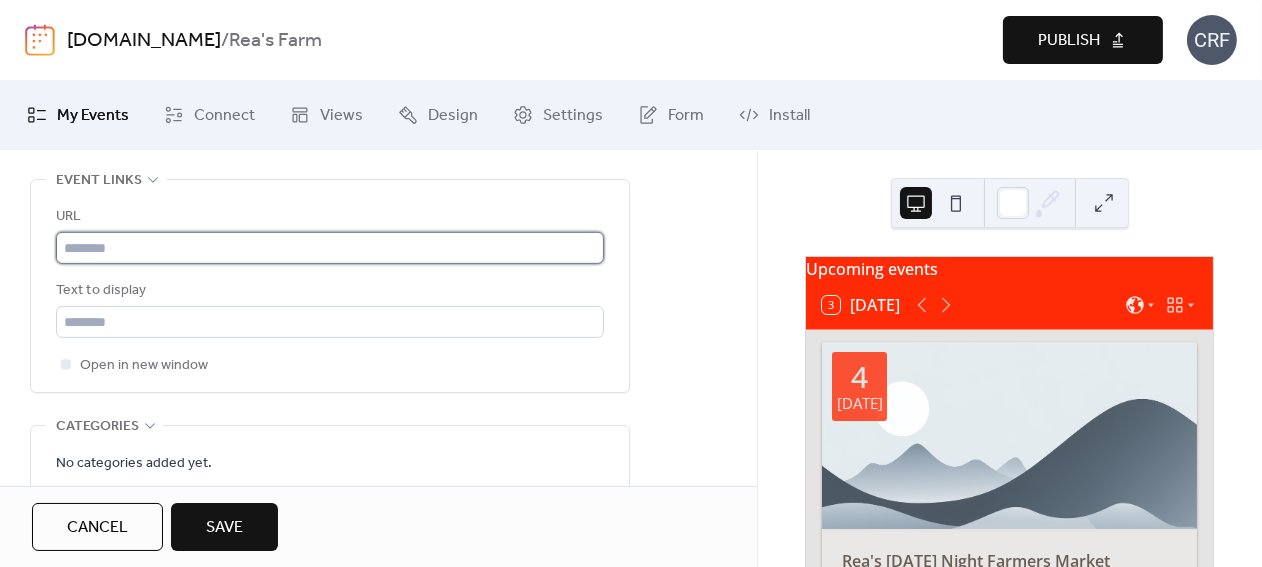 click at bounding box center [330, 248] 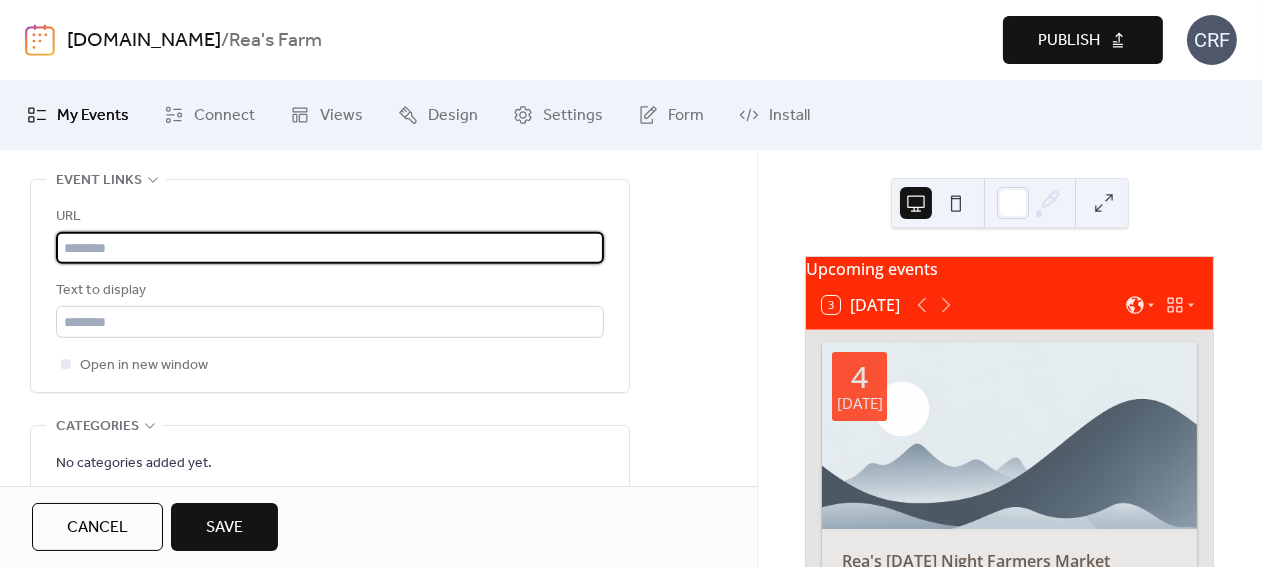 paste on "**********" 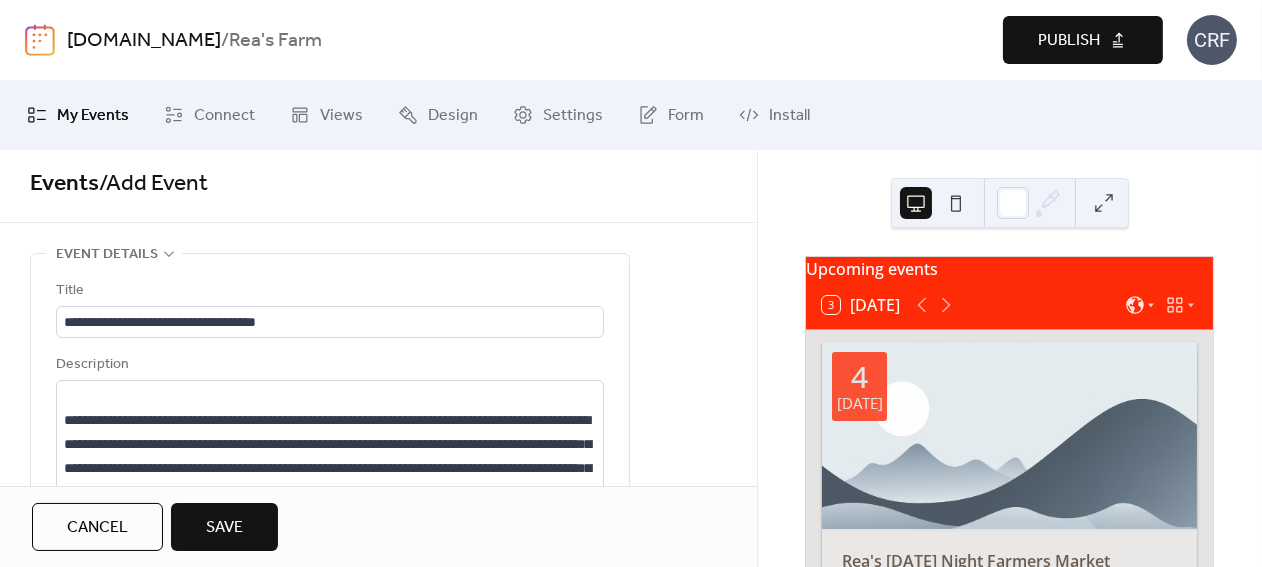 scroll, scrollTop: 0, scrollLeft: 0, axis: both 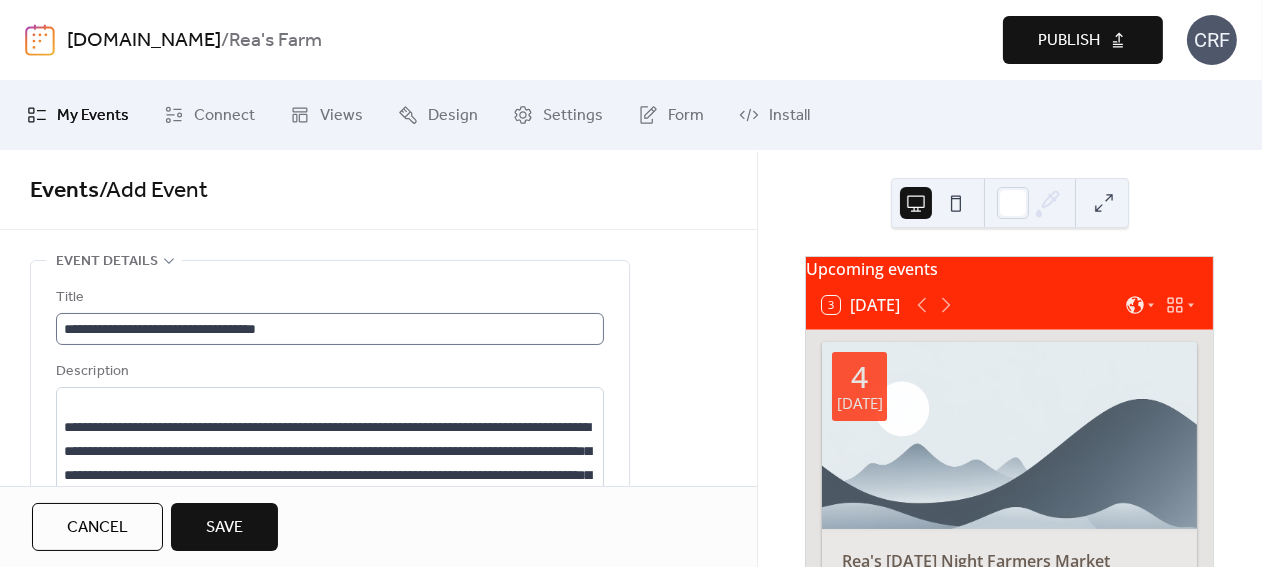 type on "**********" 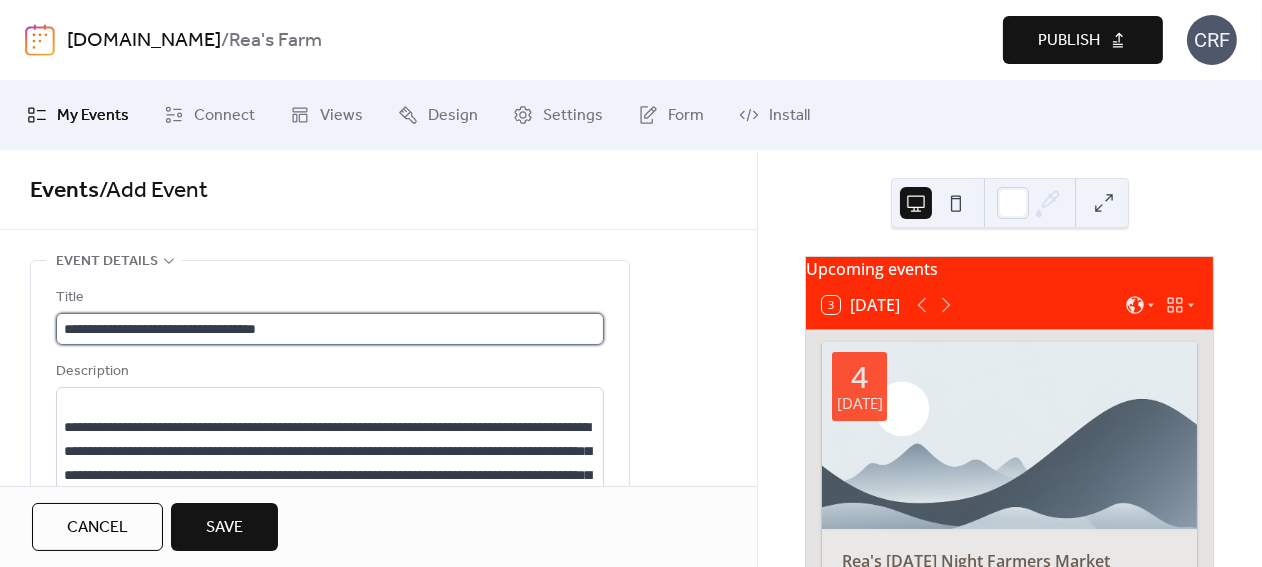 click on "**********" at bounding box center [330, 329] 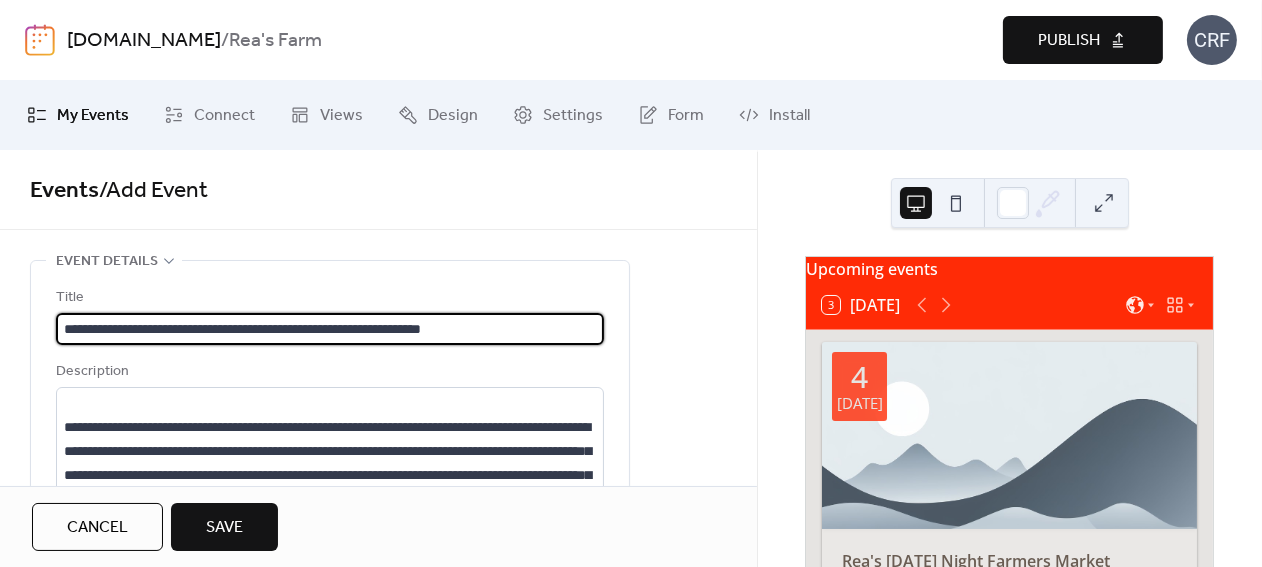 click on "**********" at bounding box center (330, 329) 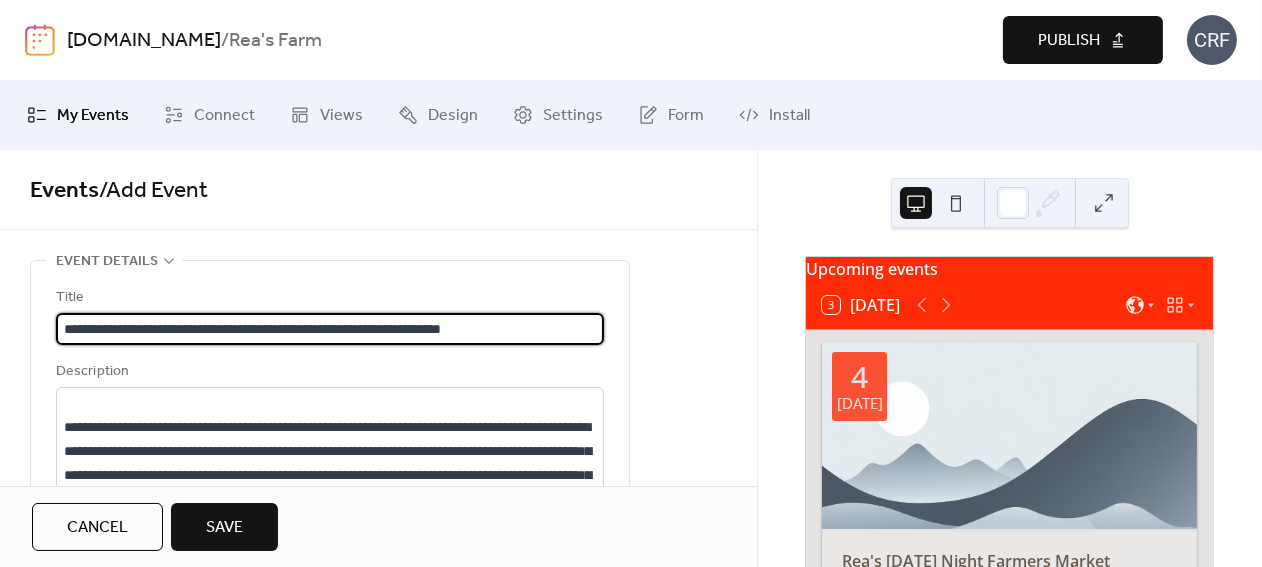 type on "**********" 